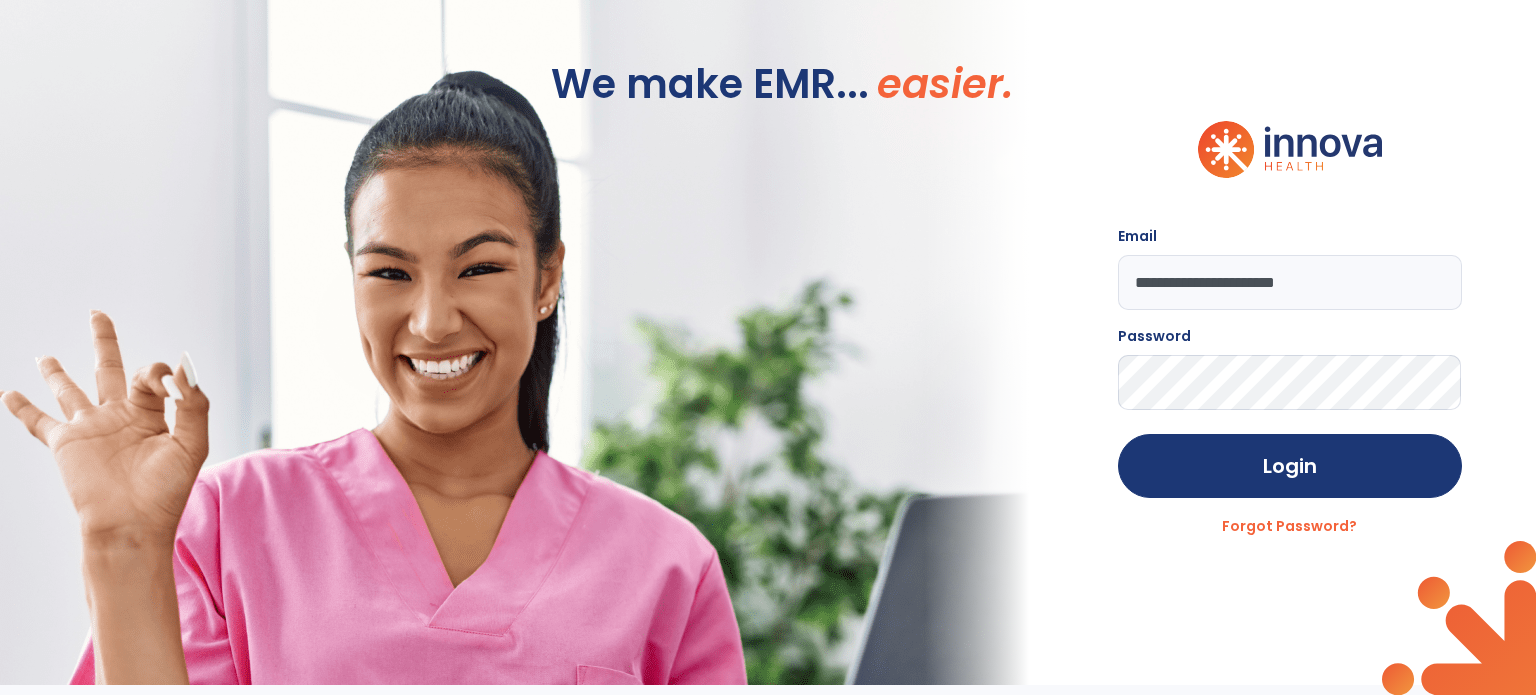 scroll, scrollTop: 0, scrollLeft: 0, axis: both 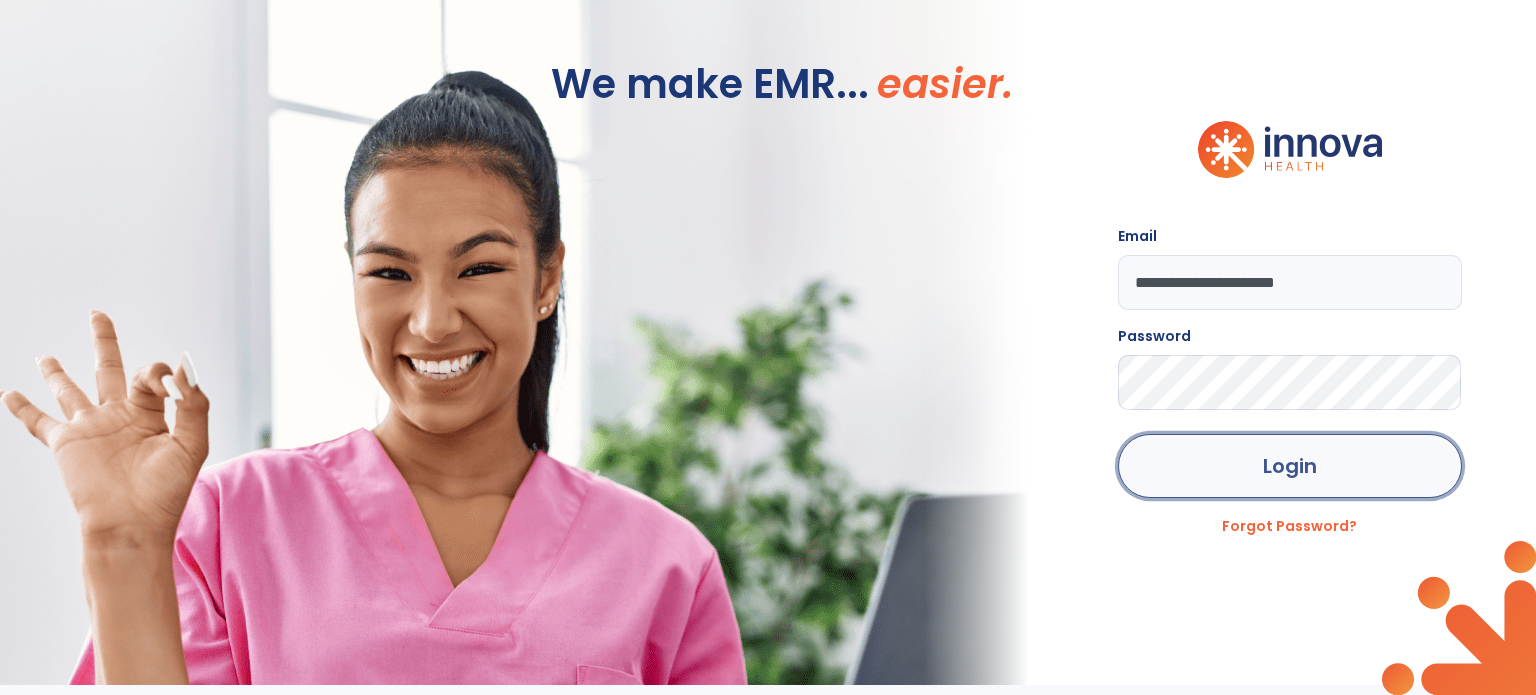 click on "Login" 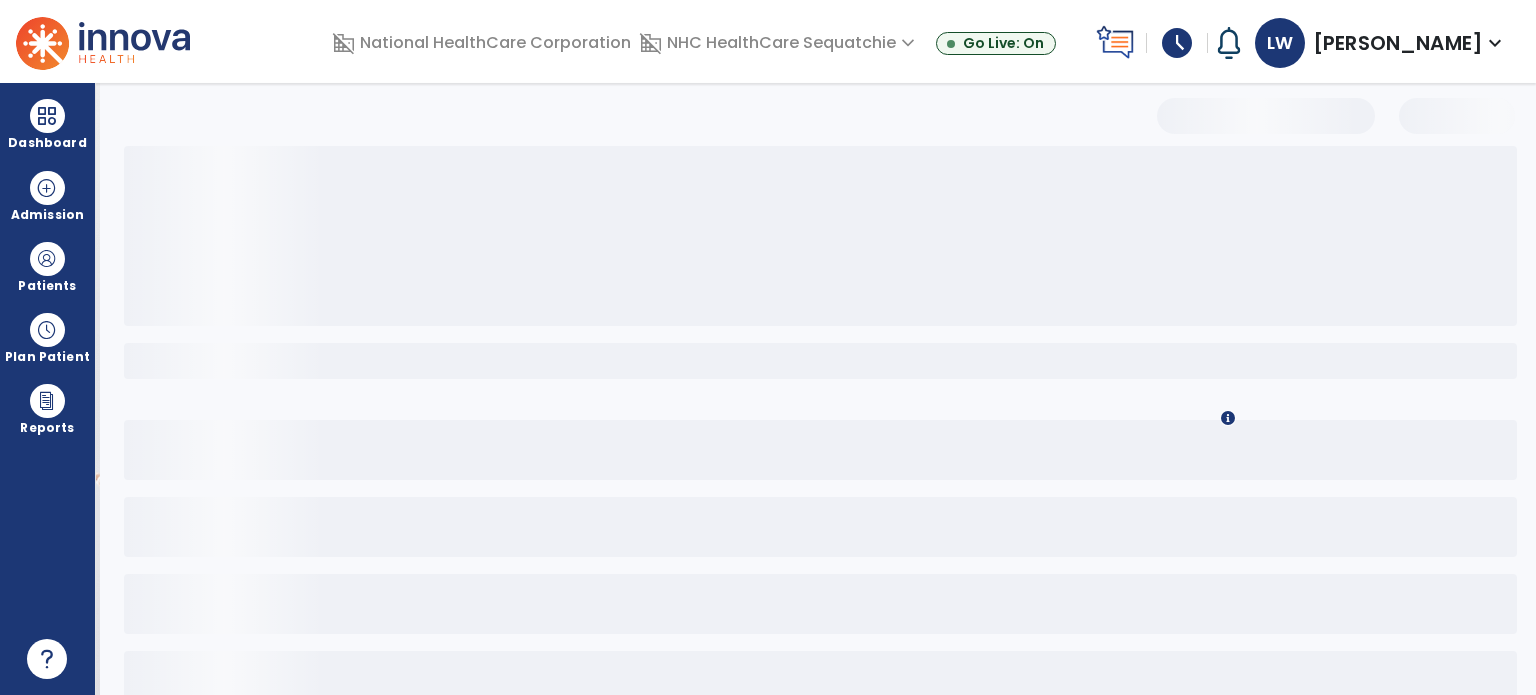 select on "*" 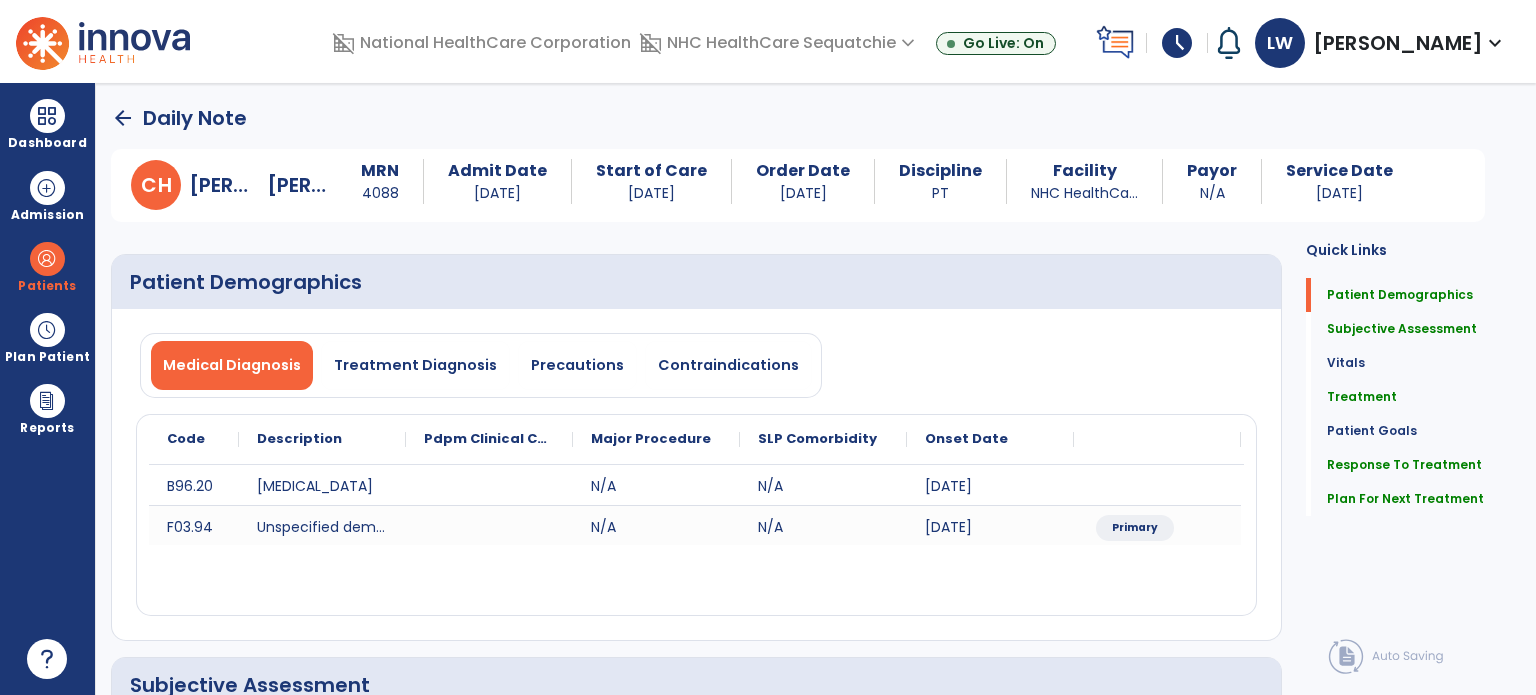 click on "schedule" at bounding box center [1177, 43] 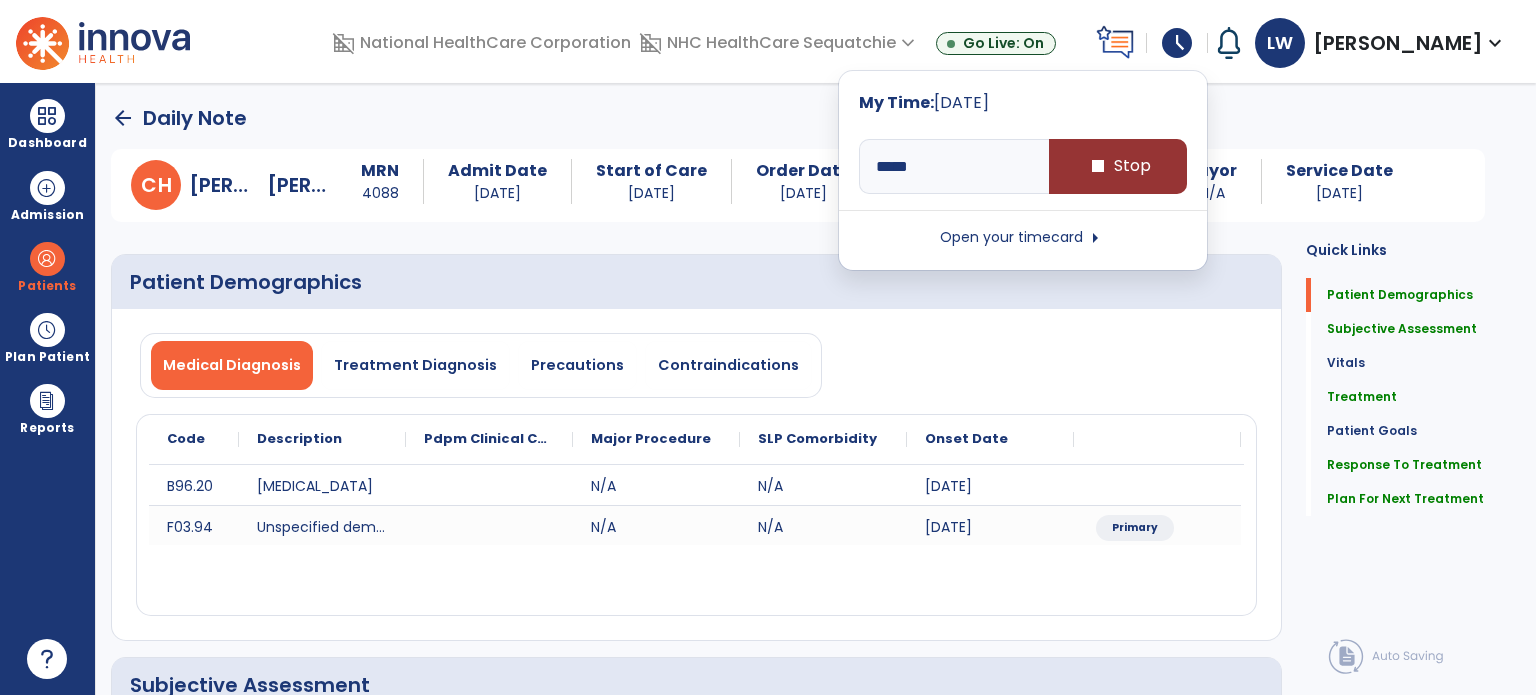 click on "stop  Stop" at bounding box center [1118, 166] 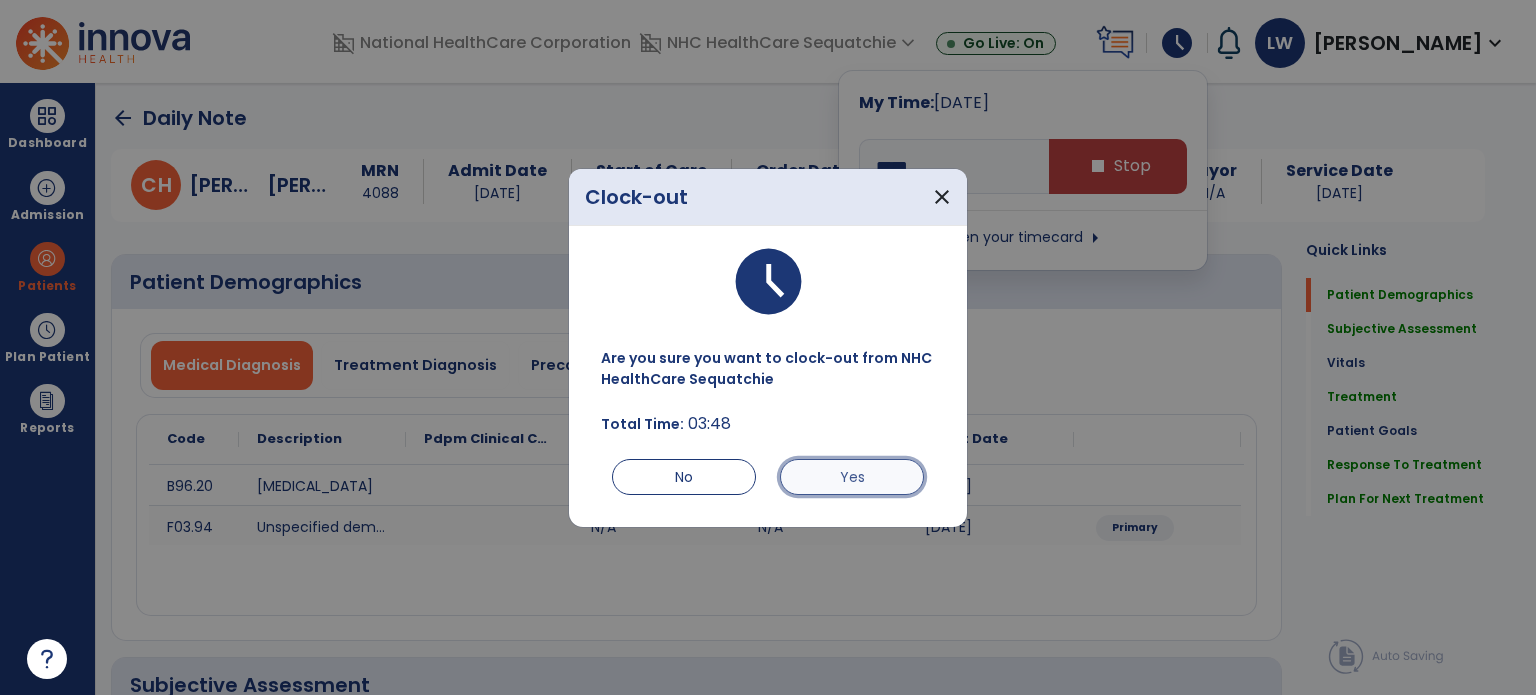 click on "Yes" at bounding box center (852, 477) 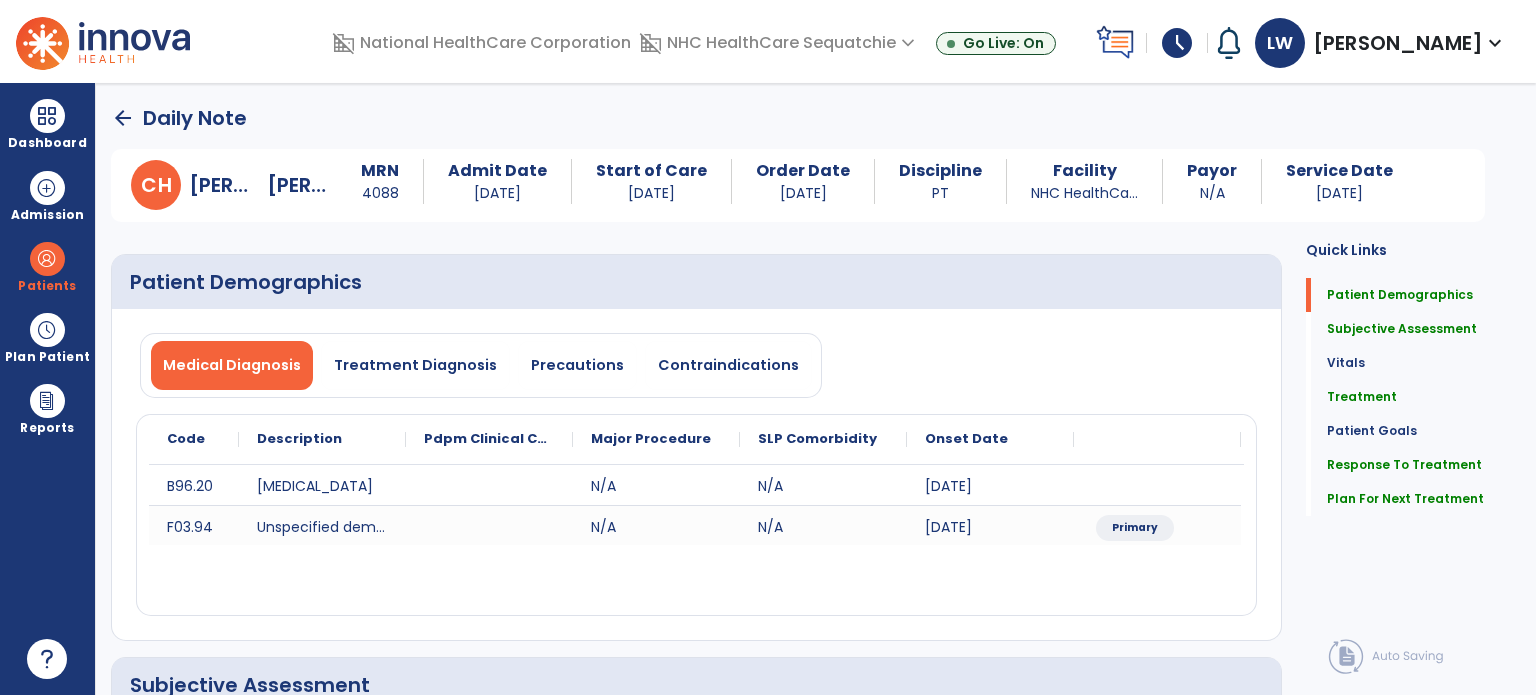 click on "schedule" at bounding box center [1177, 43] 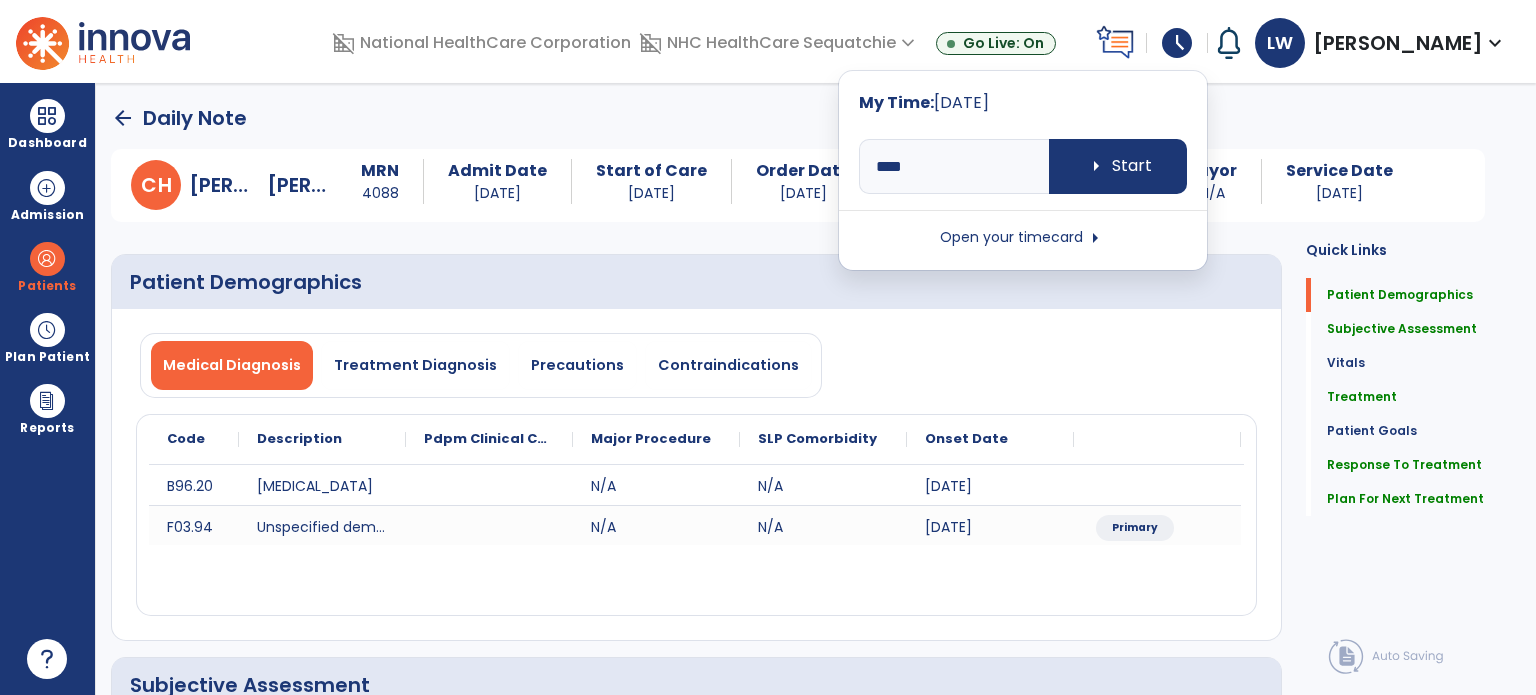 click on "Open your timecard  arrow_right" at bounding box center [1023, 238] 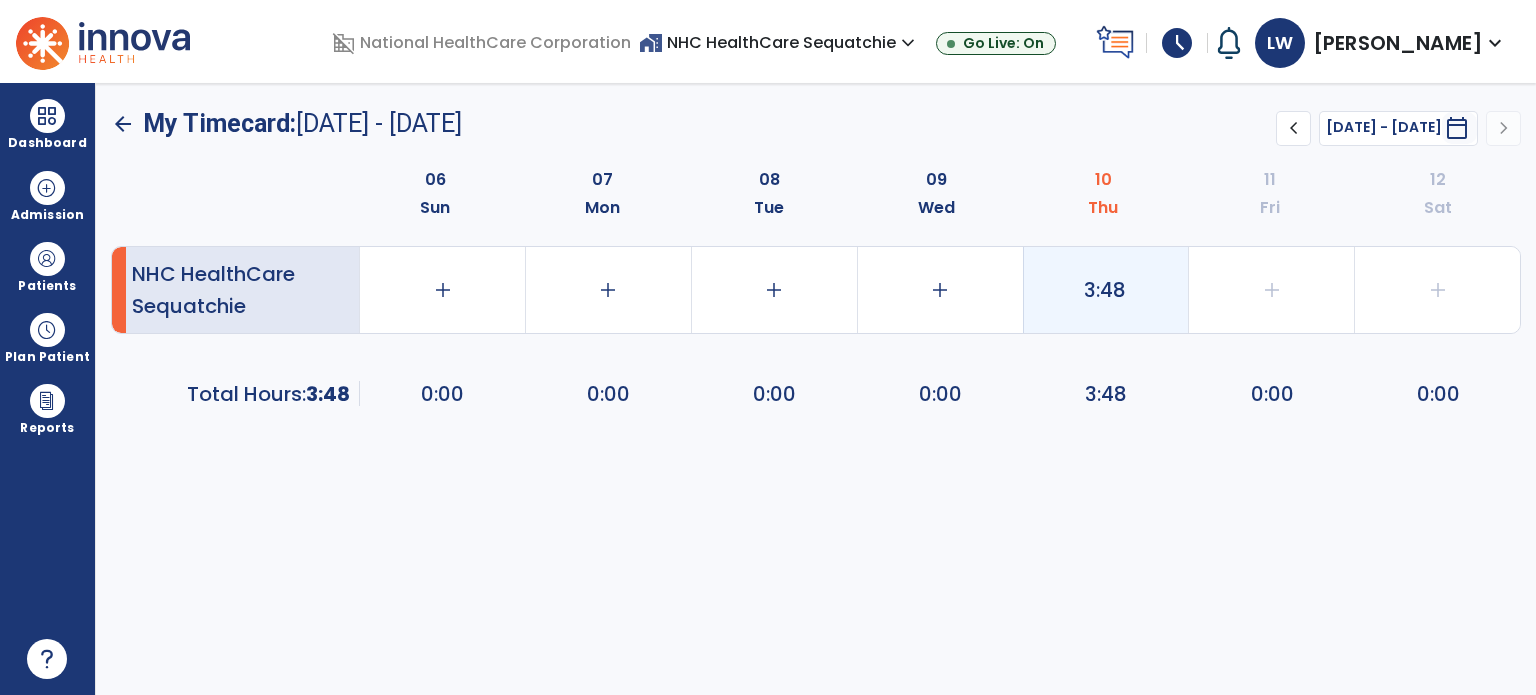 click on "3:48" 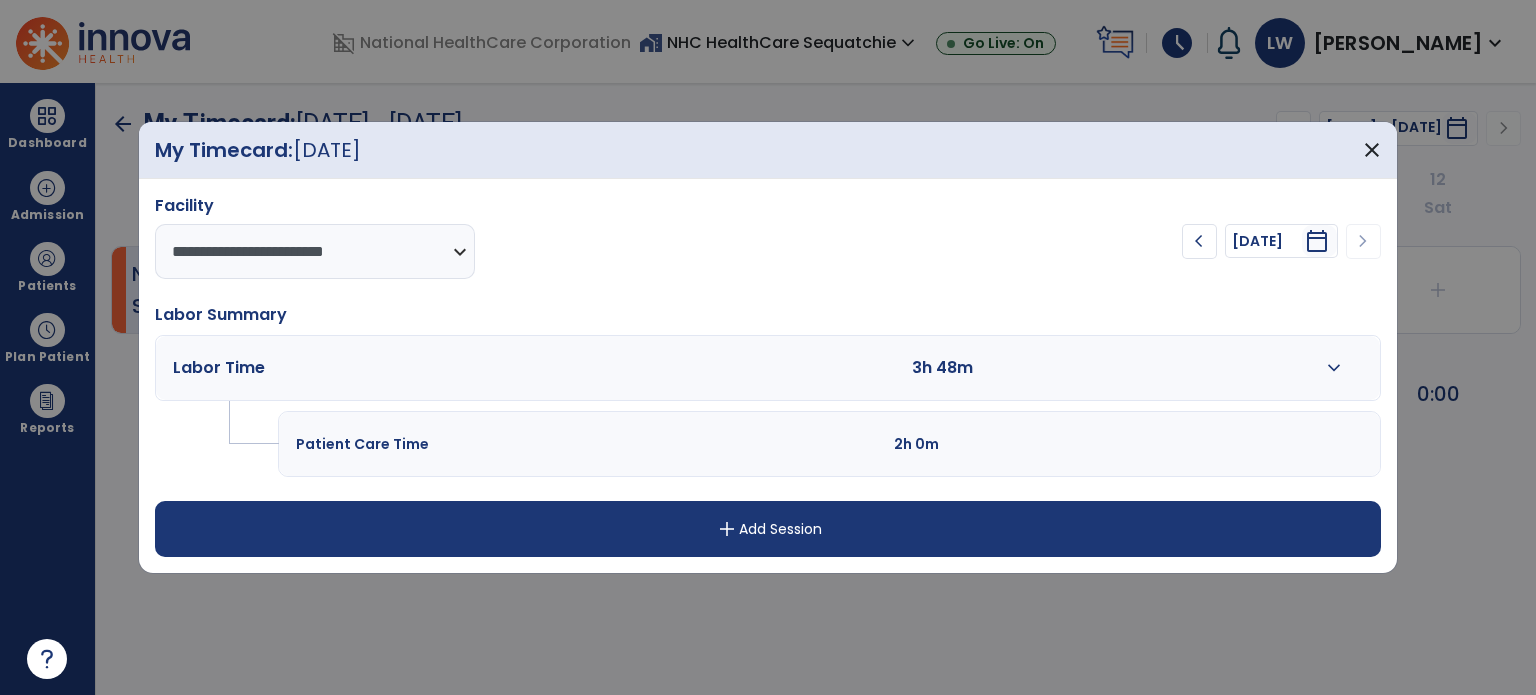 click on "expand_more" at bounding box center (1334, 368) 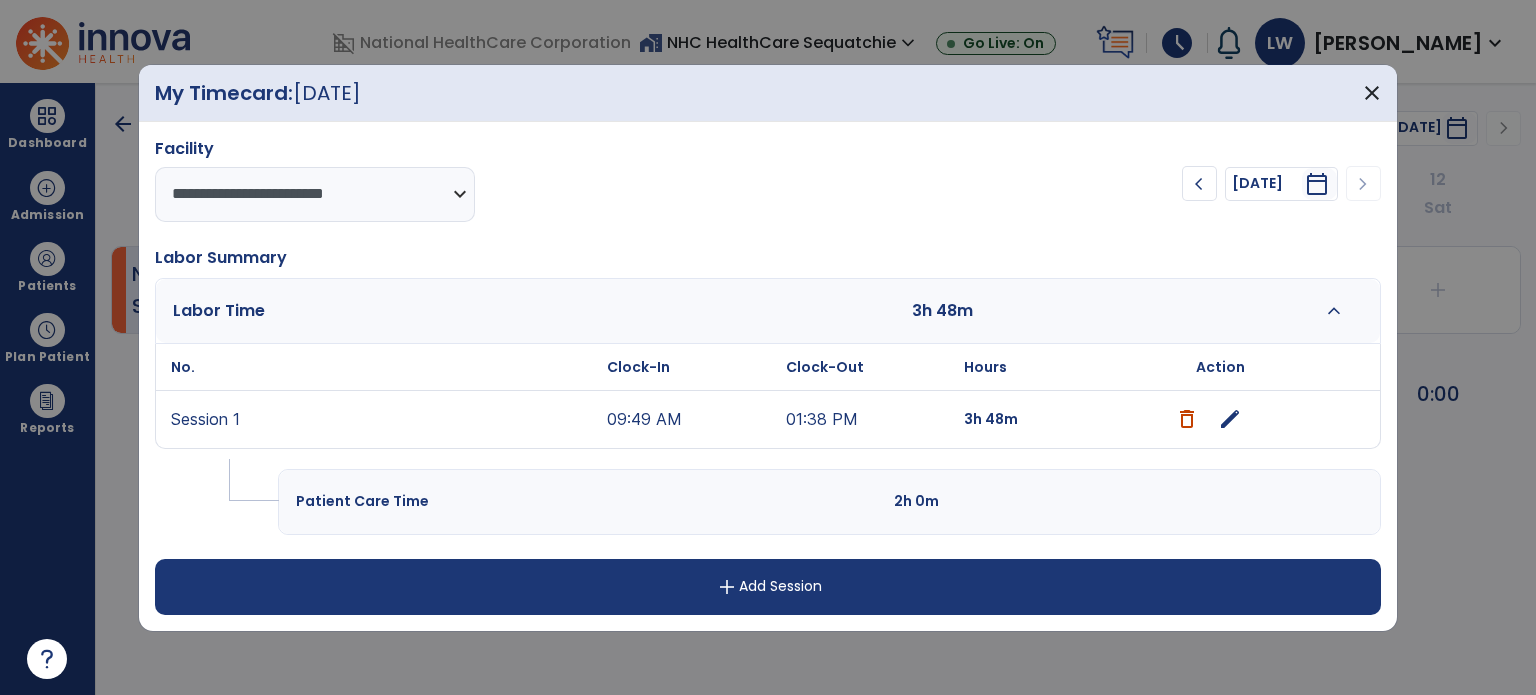 click on "edit" at bounding box center [1230, 419] 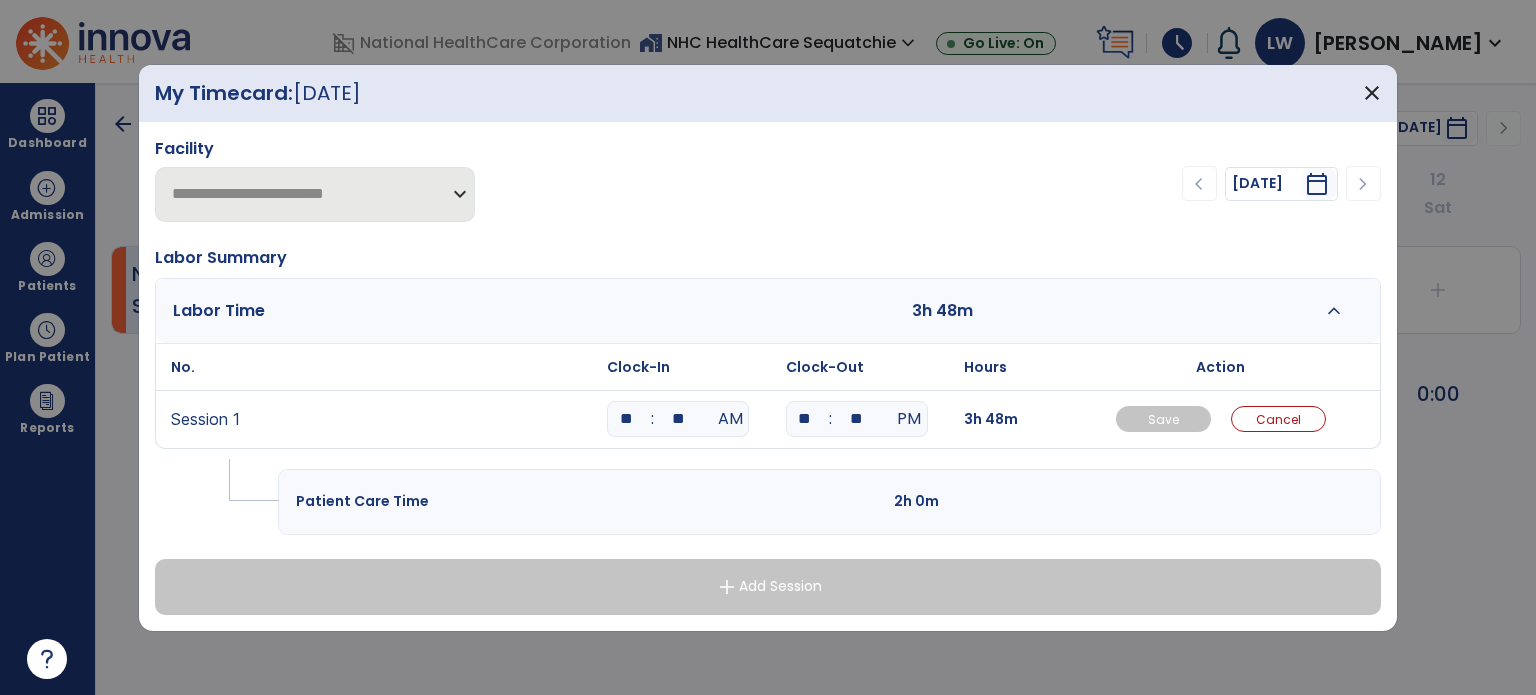click on "**" at bounding box center [857, 419] 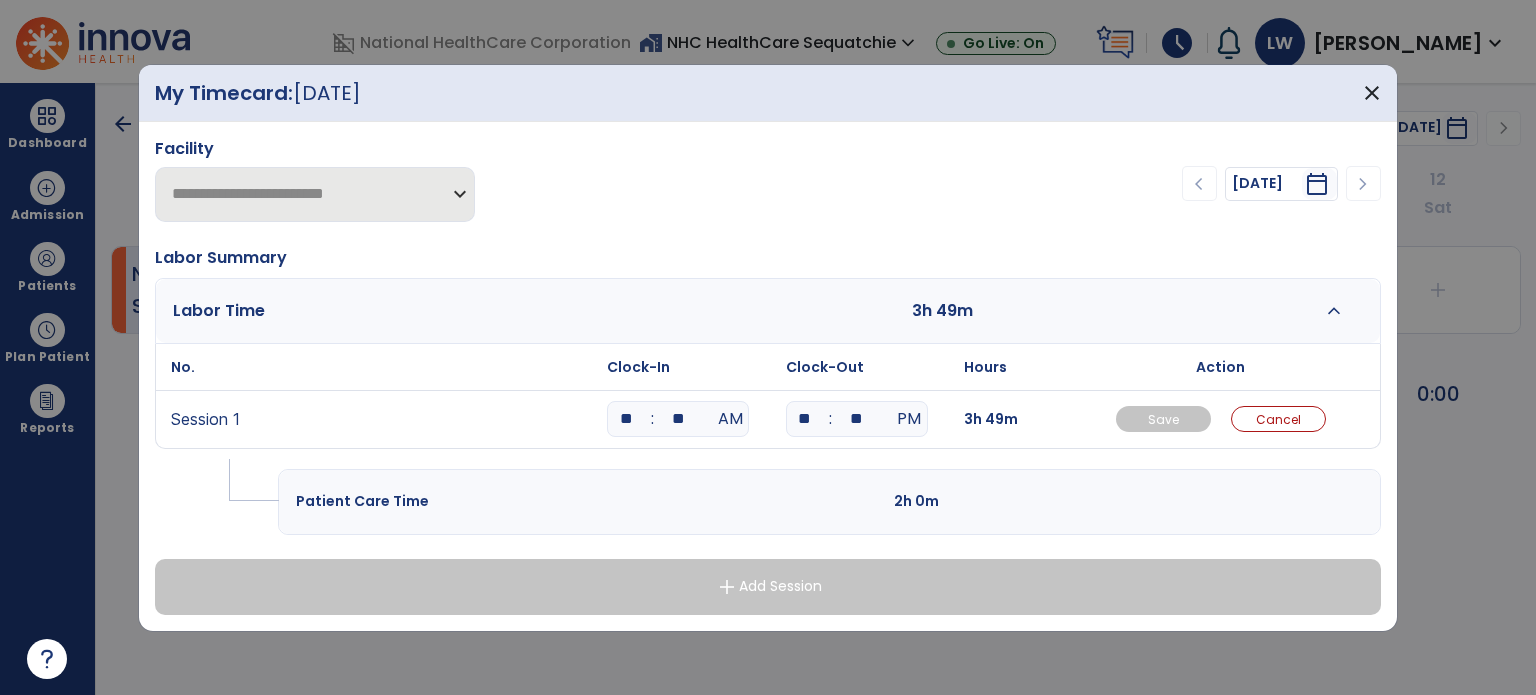 type on "*" 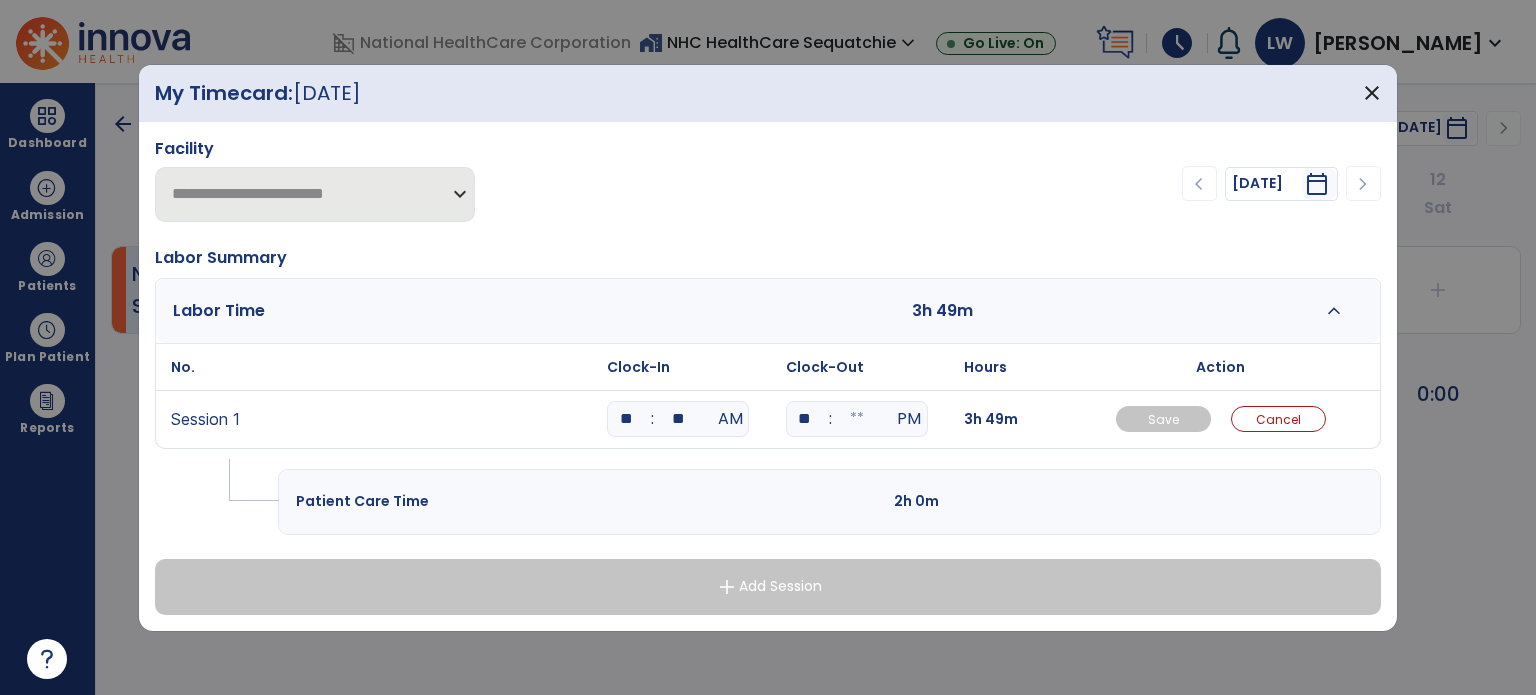 type 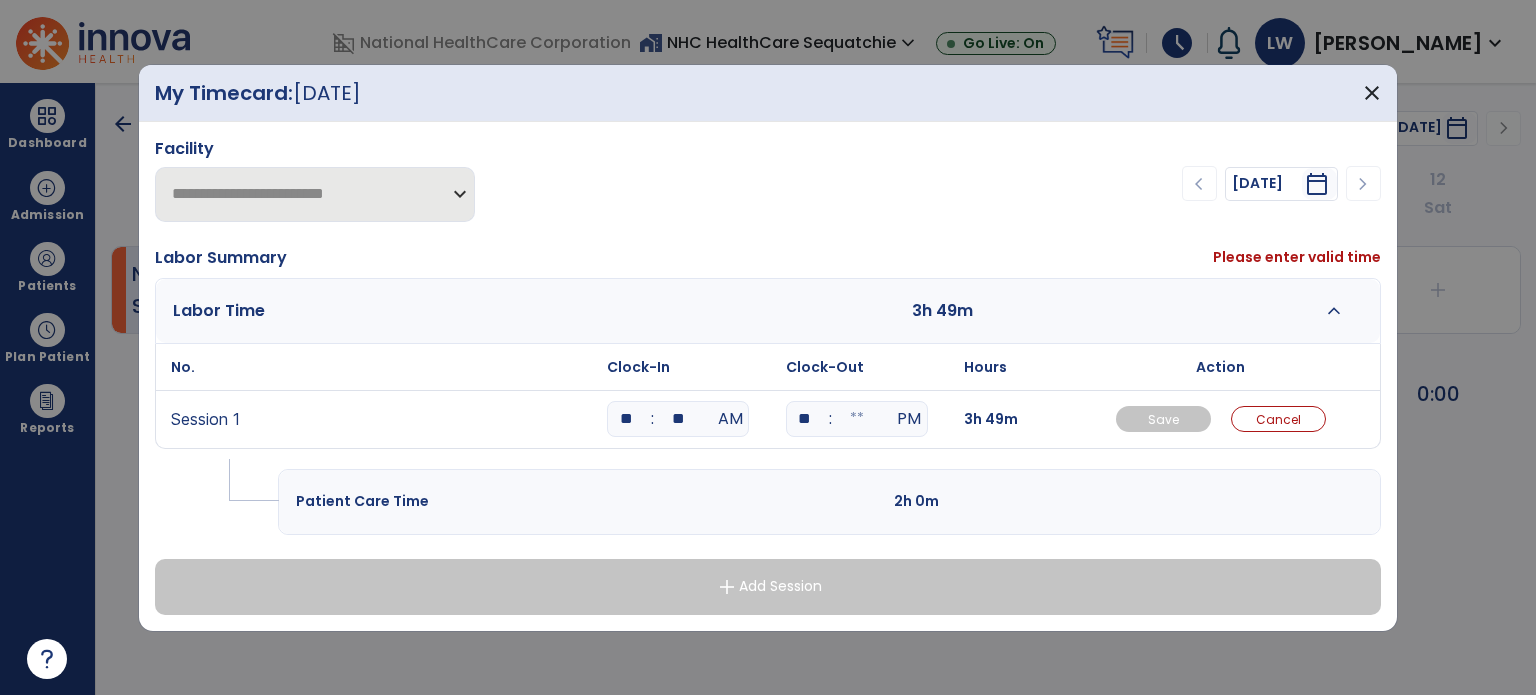 click on "**" at bounding box center (678, 419) 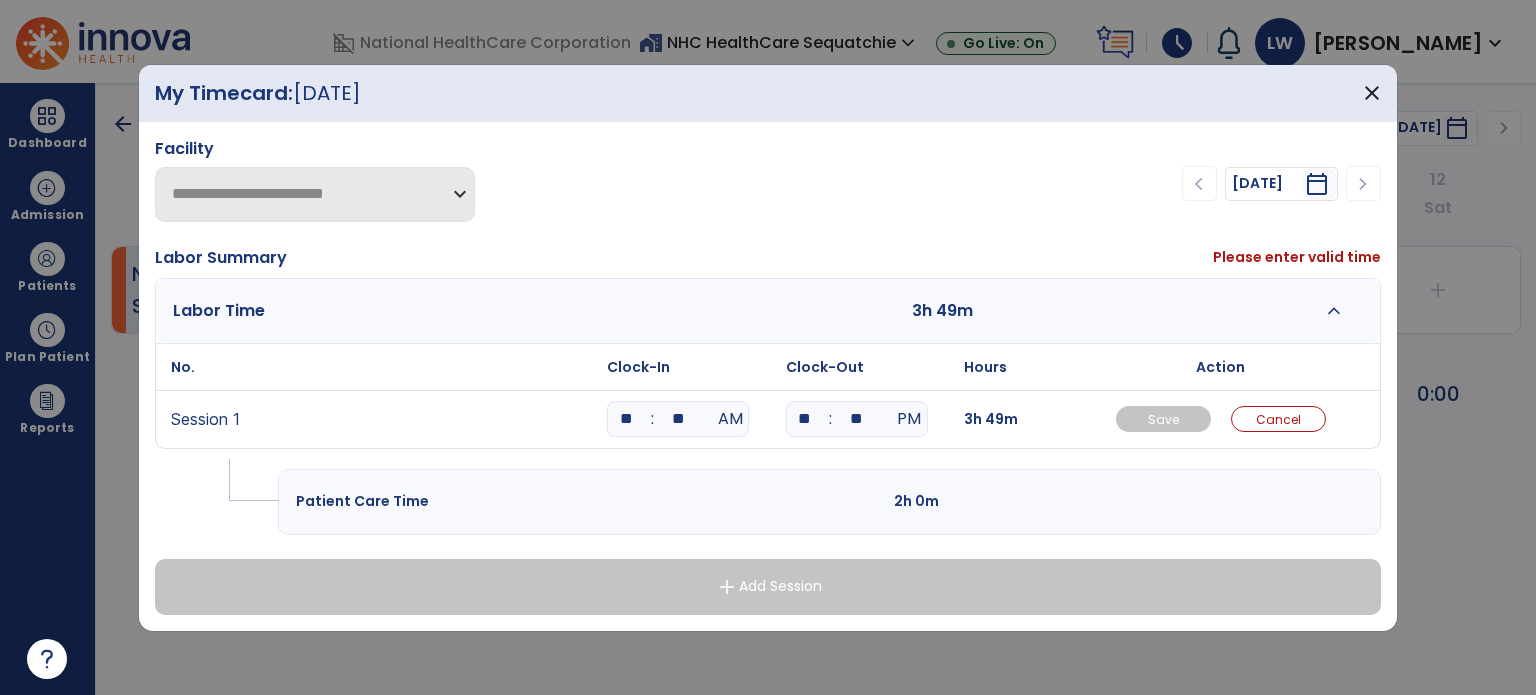 type on "**" 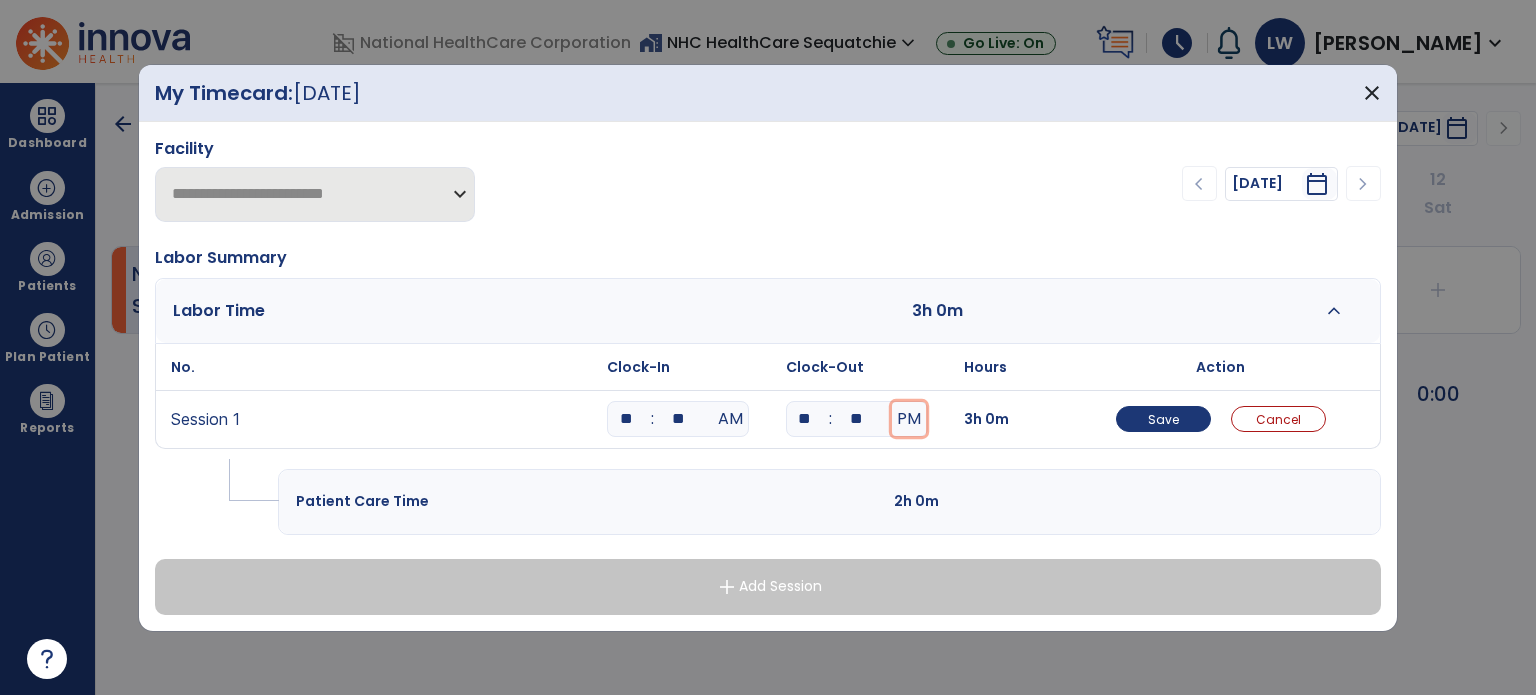 type 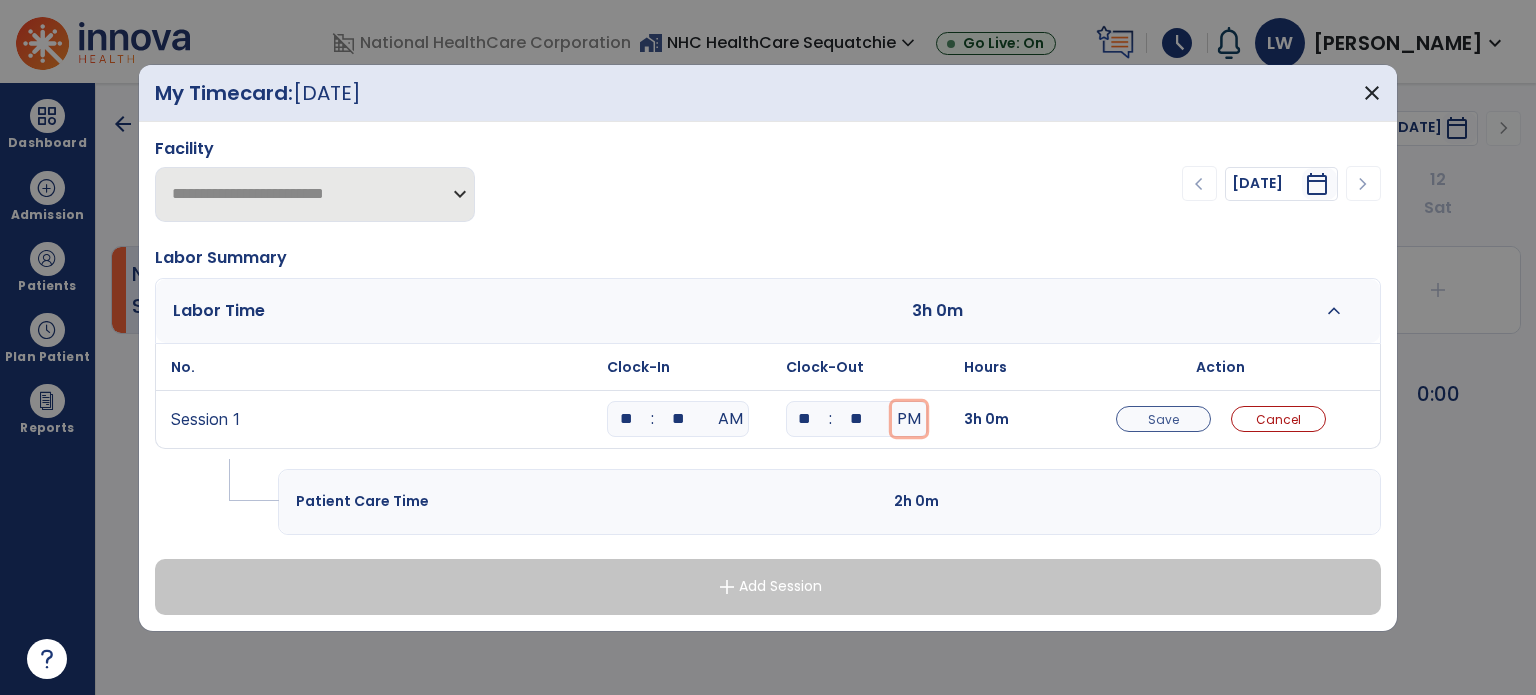 click on "Save" at bounding box center (1163, 419) 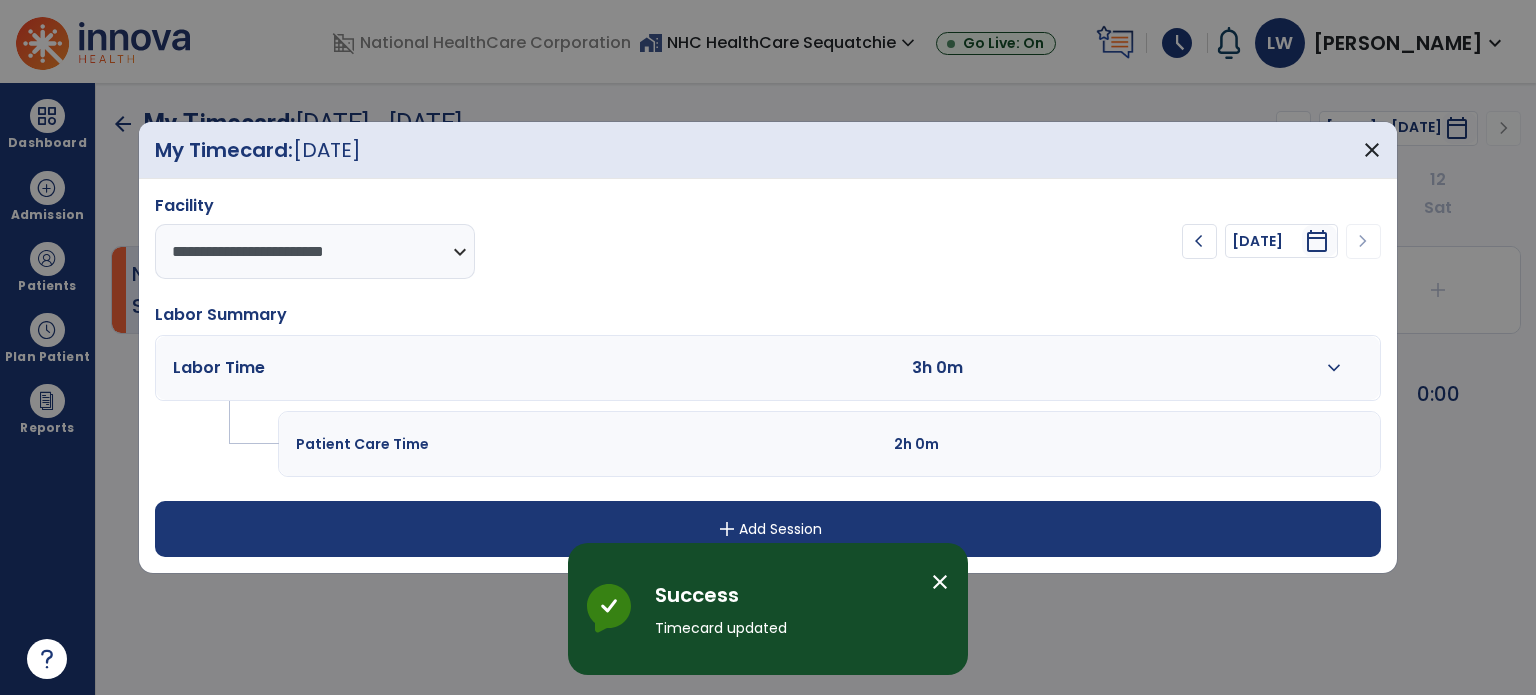 click on "close" at bounding box center (940, 582) 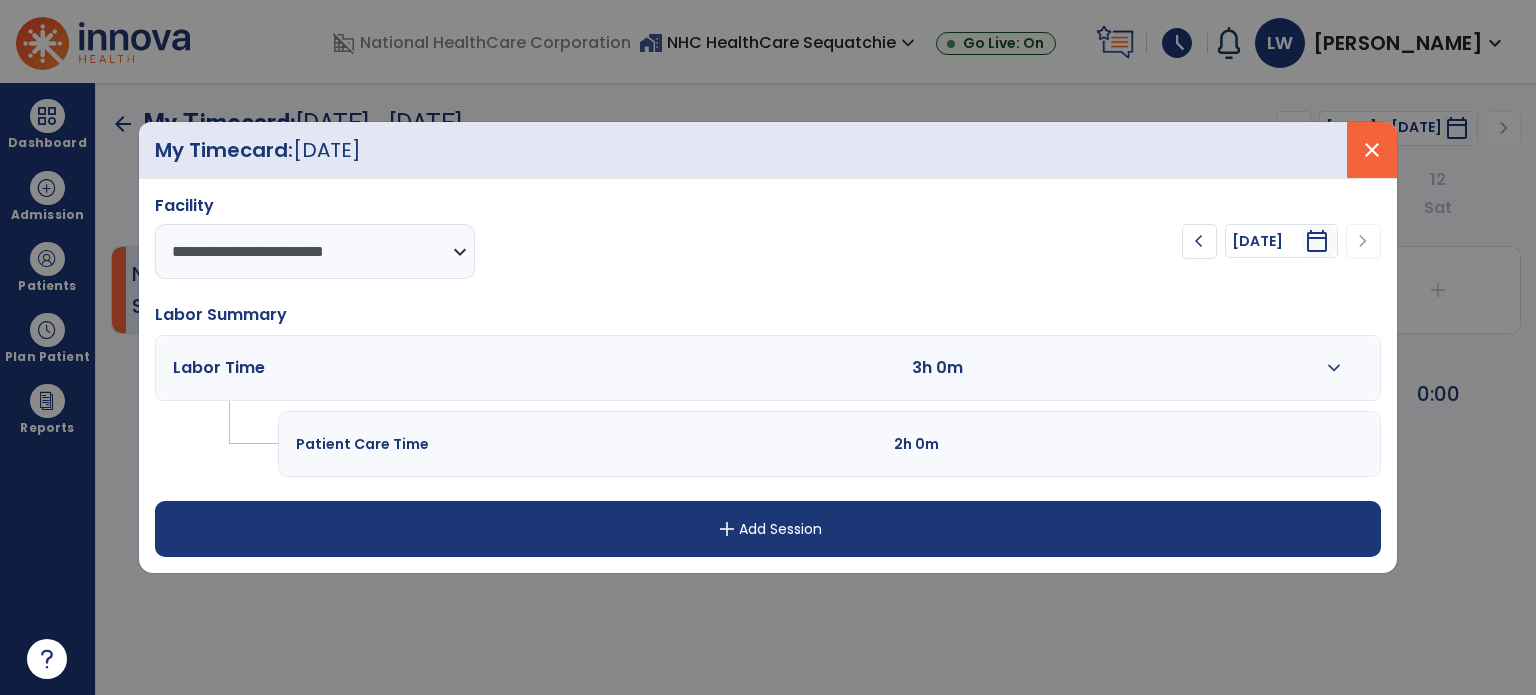 click on "close" at bounding box center (1372, 150) 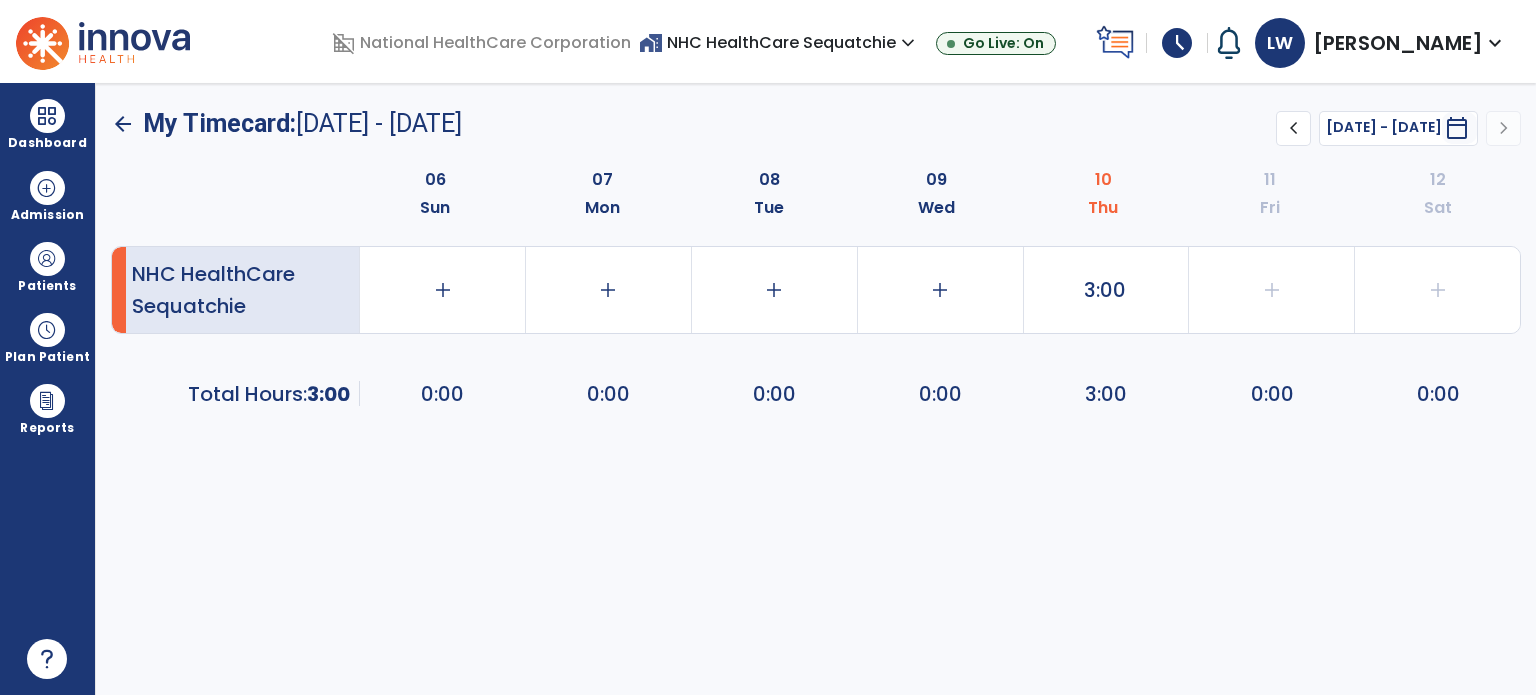 click on "home_work   NHC HealthCare Sequatchie   expand_more" at bounding box center [779, 42] 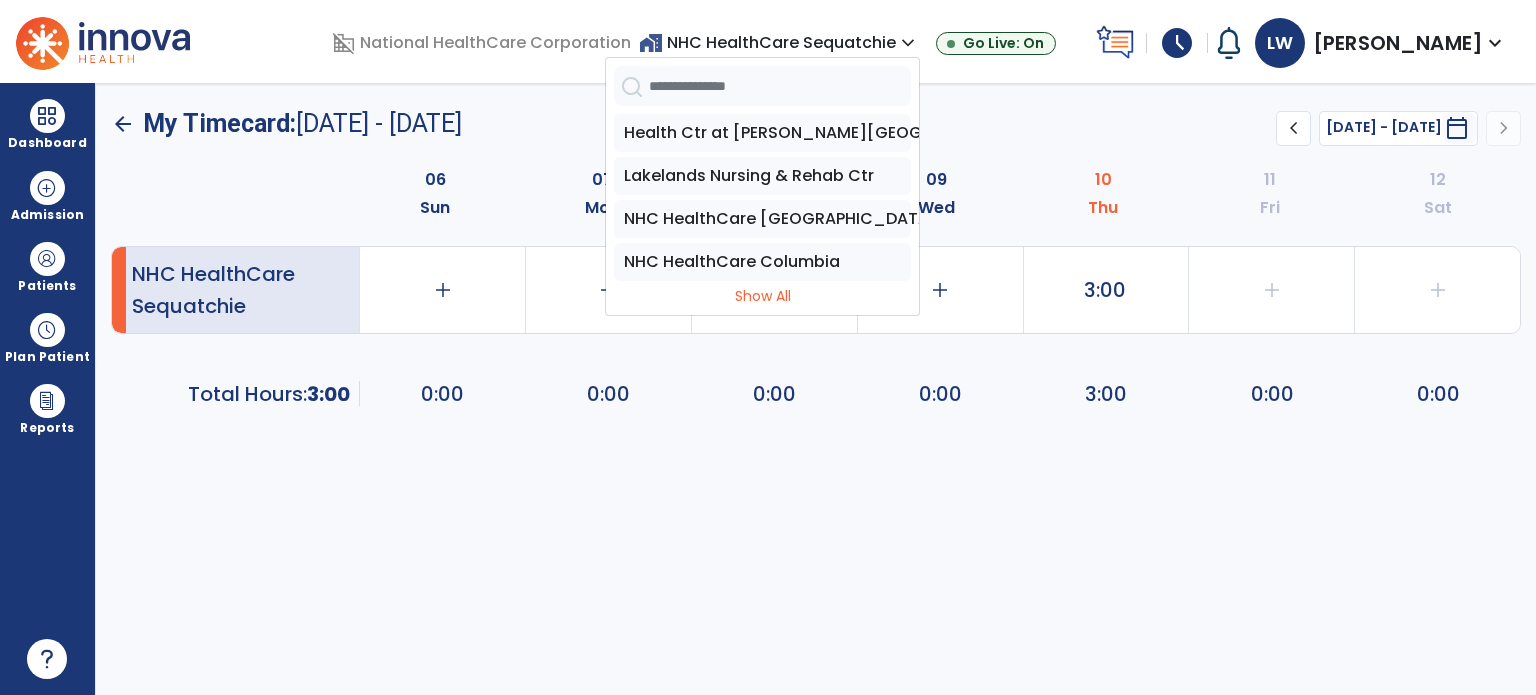 click at bounding box center (780, 86) 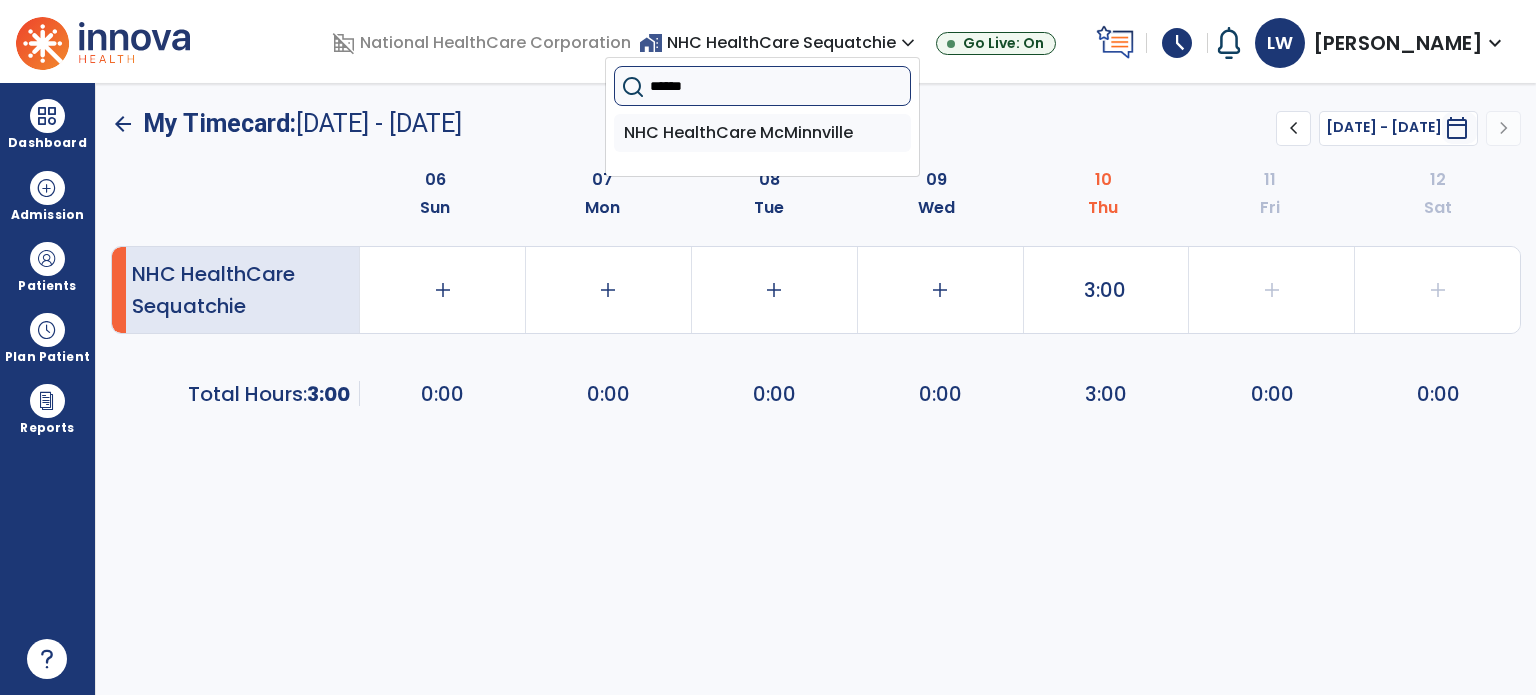type on "*******" 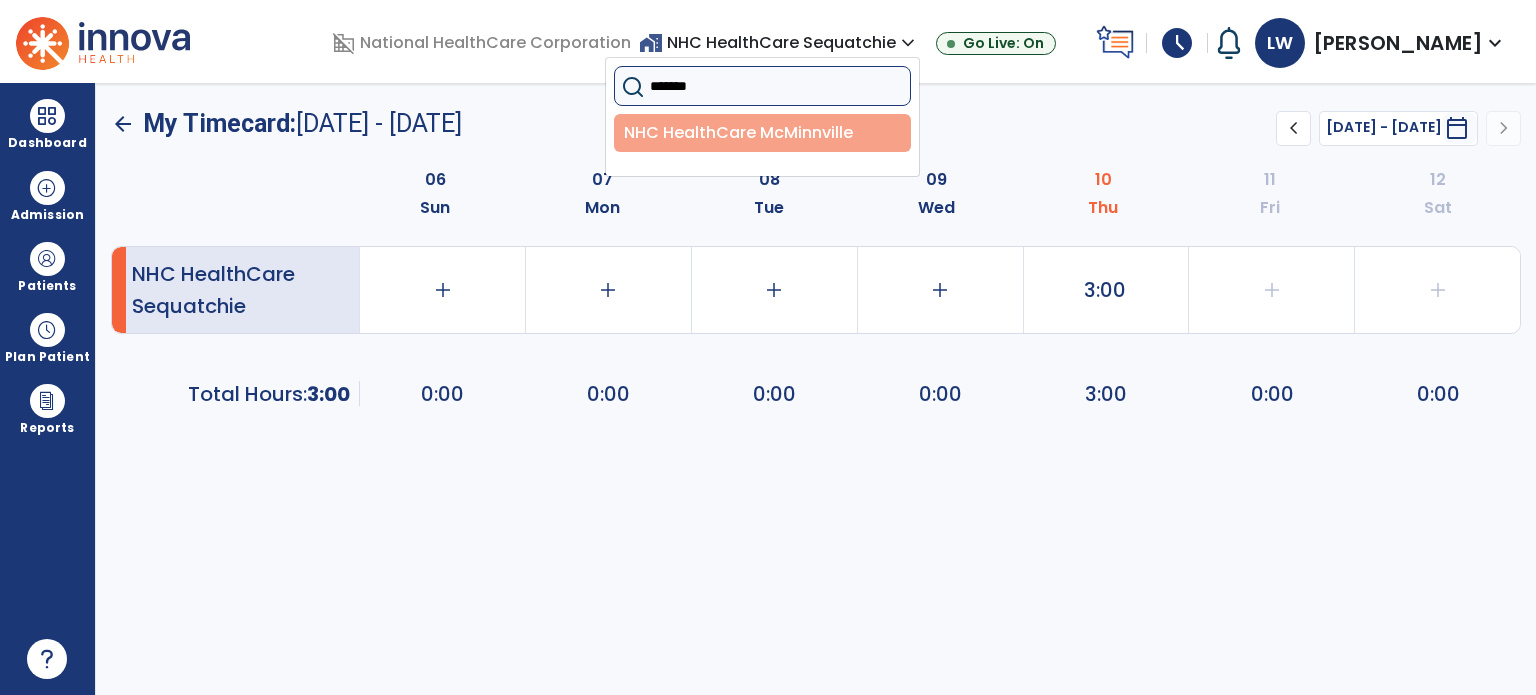 click on "NHC HealthCare McMinnville" at bounding box center (762, 133) 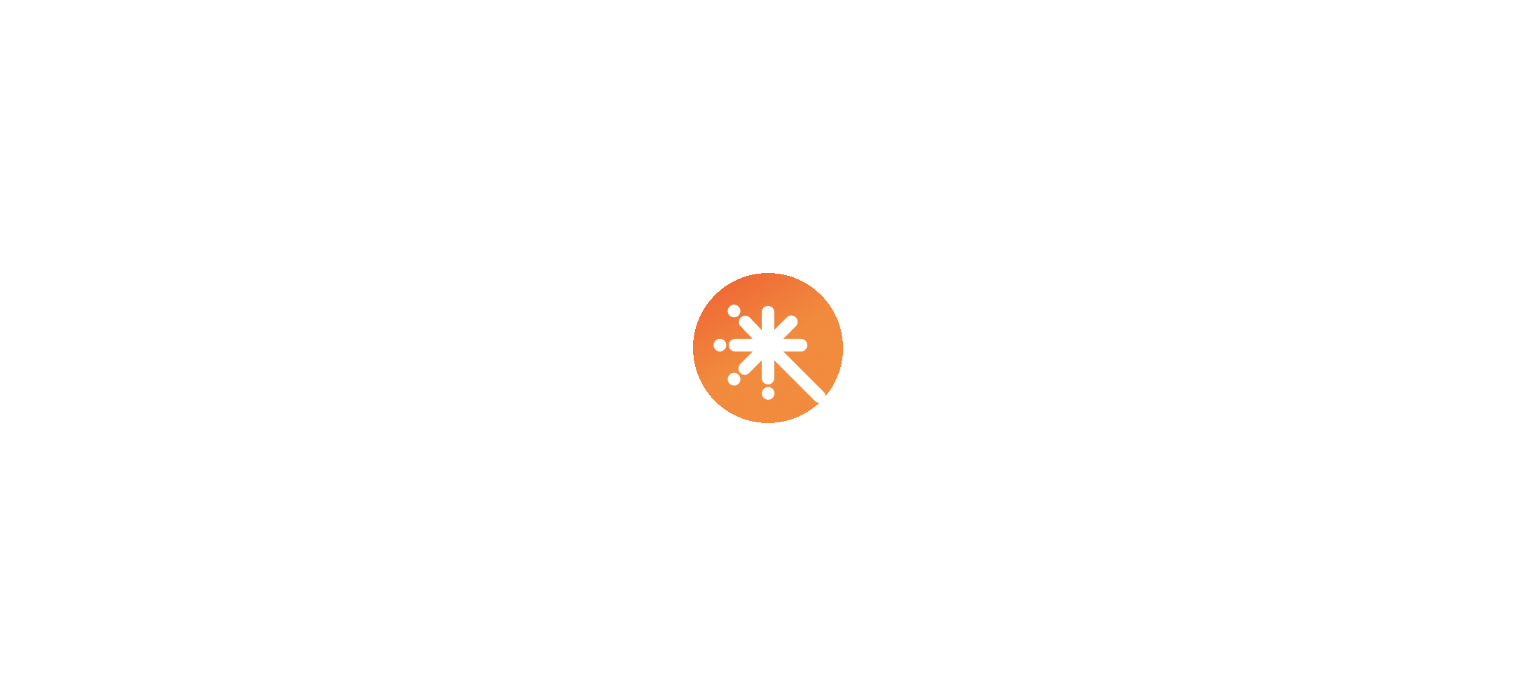 scroll, scrollTop: 0, scrollLeft: 0, axis: both 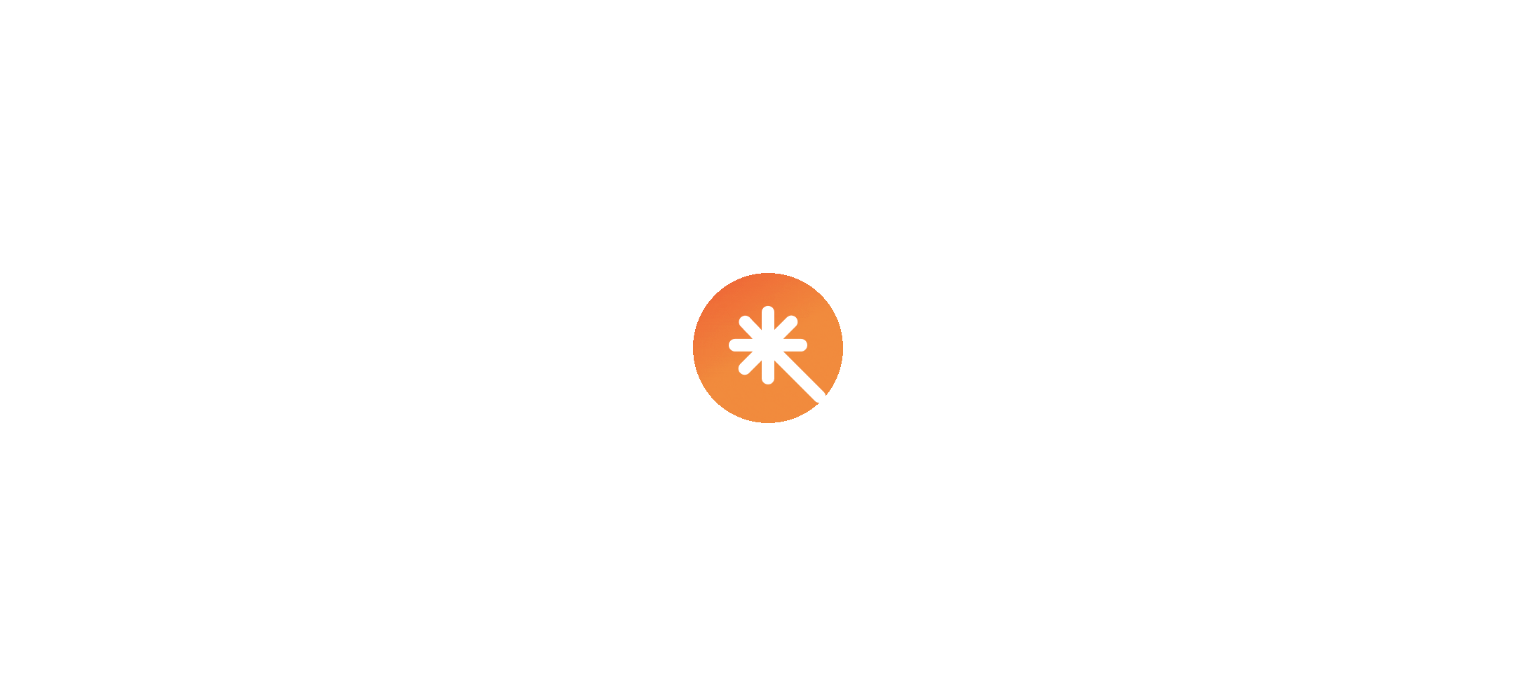 select on "****" 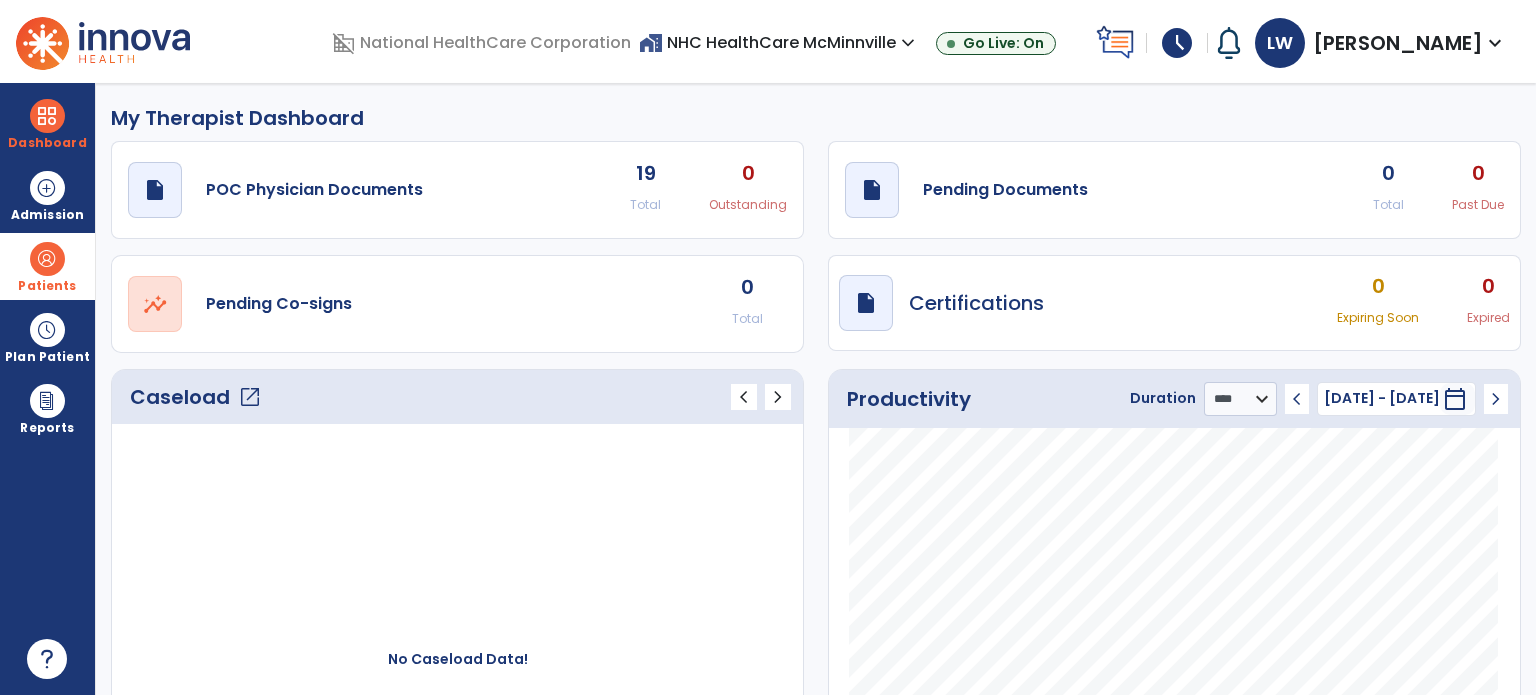 click on "Patients" at bounding box center [47, 286] 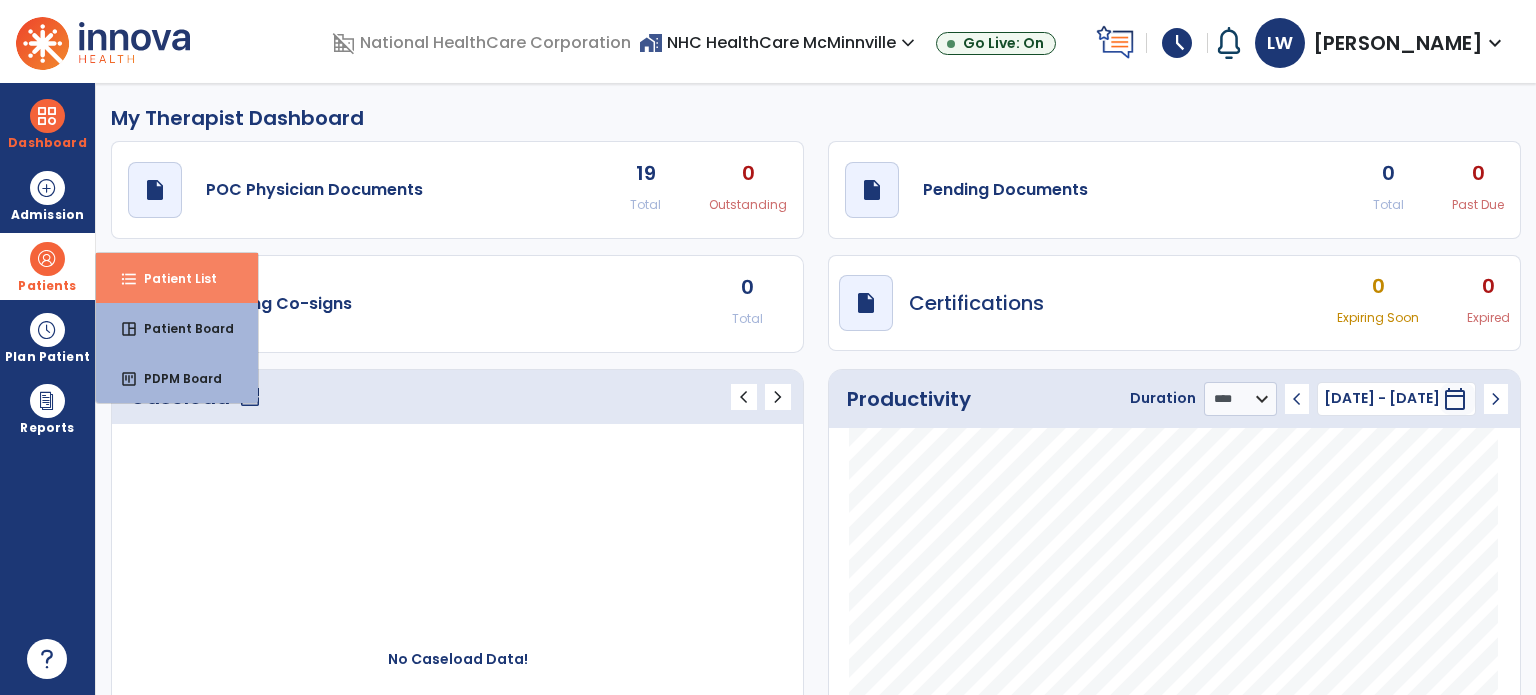 click on "Patient List" at bounding box center (172, 278) 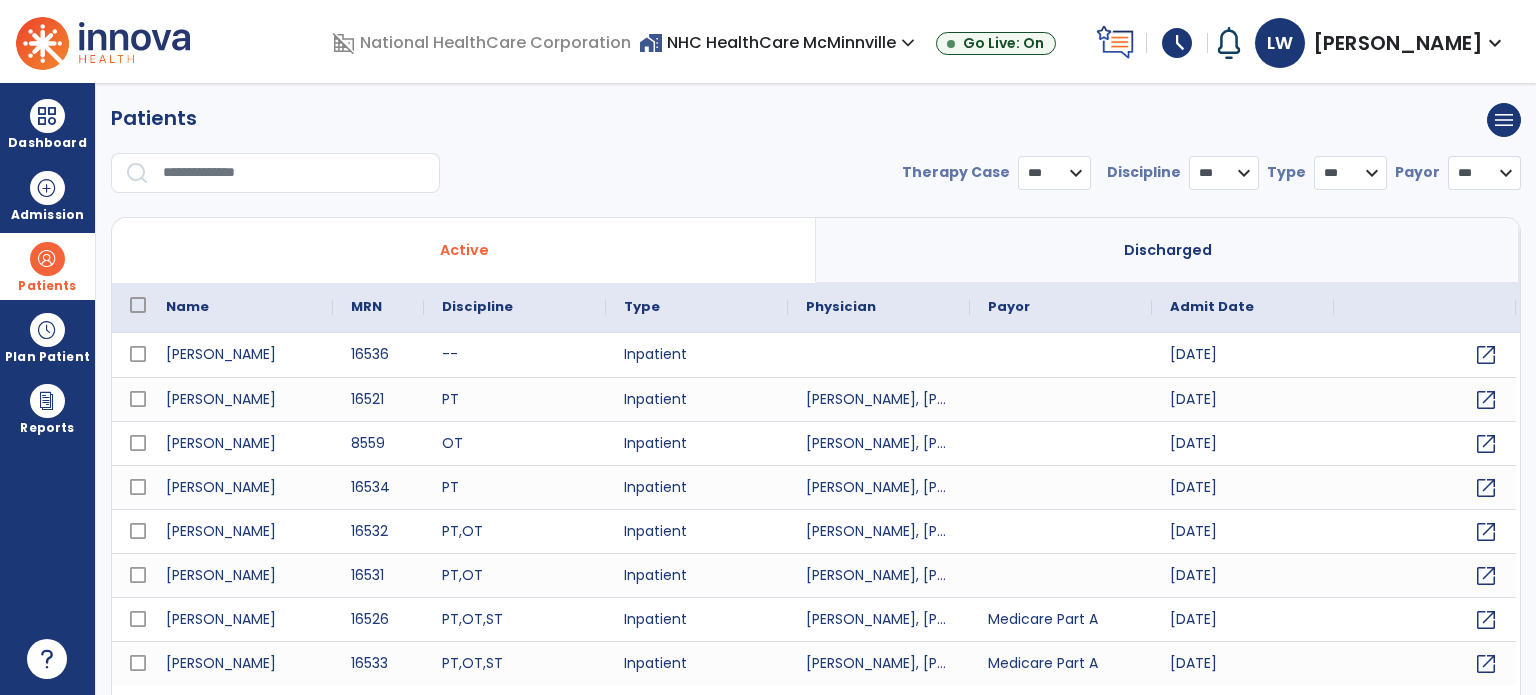 select on "***" 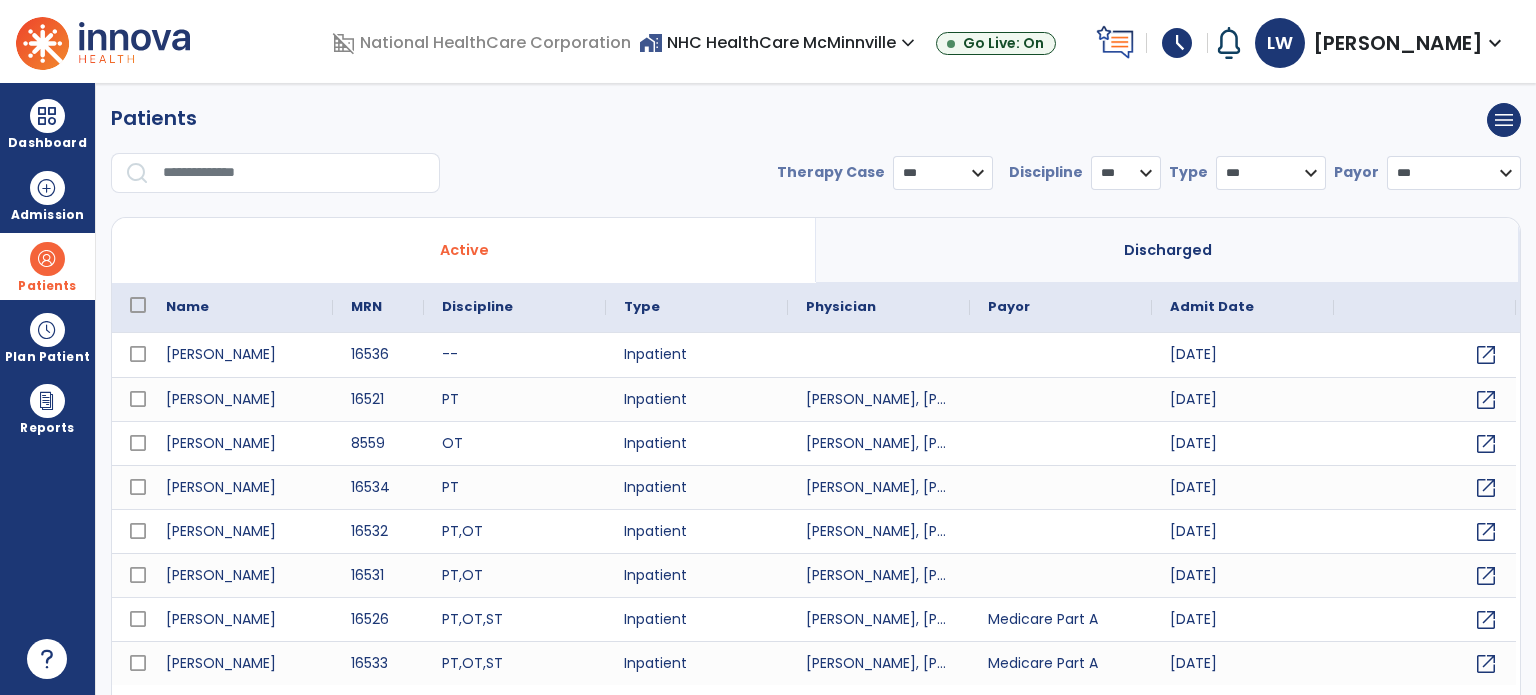 click on "expand_more" at bounding box center (908, 43) 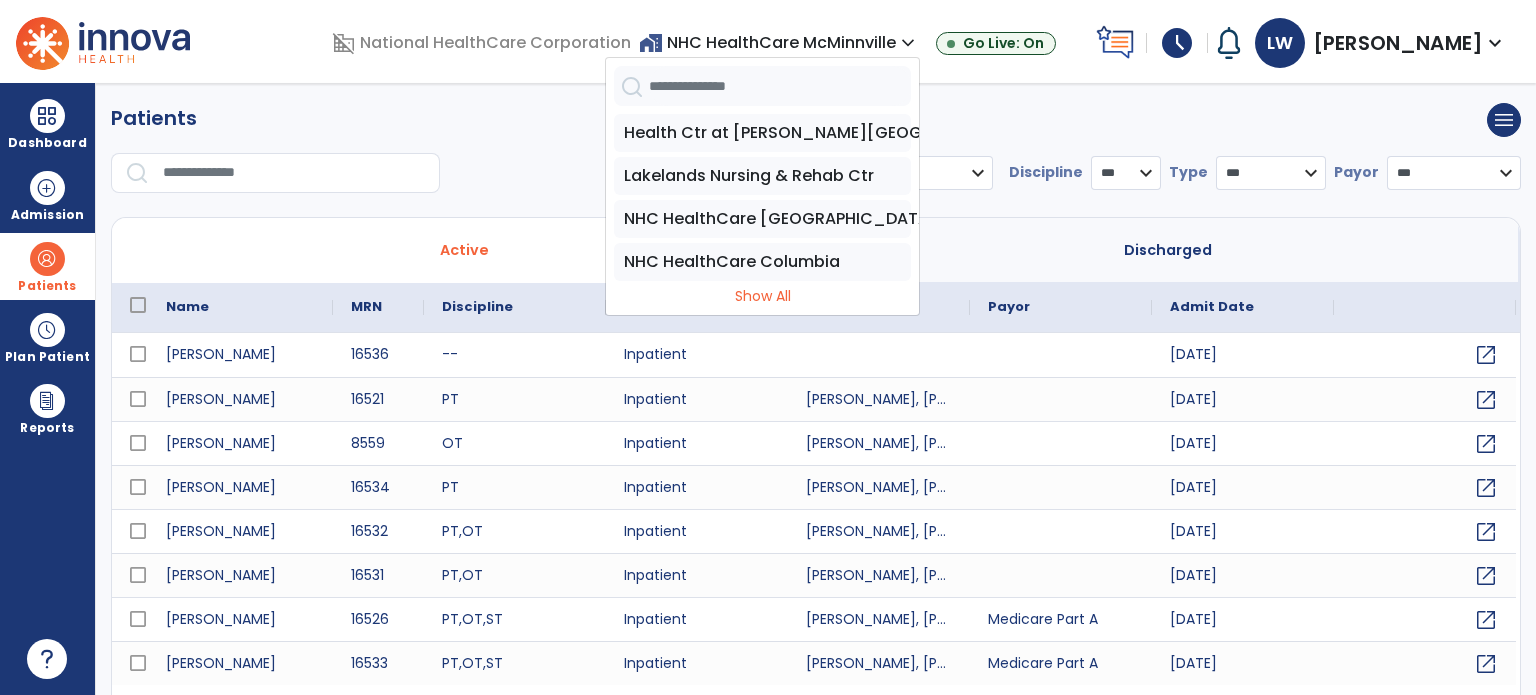click at bounding box center [780, 86] 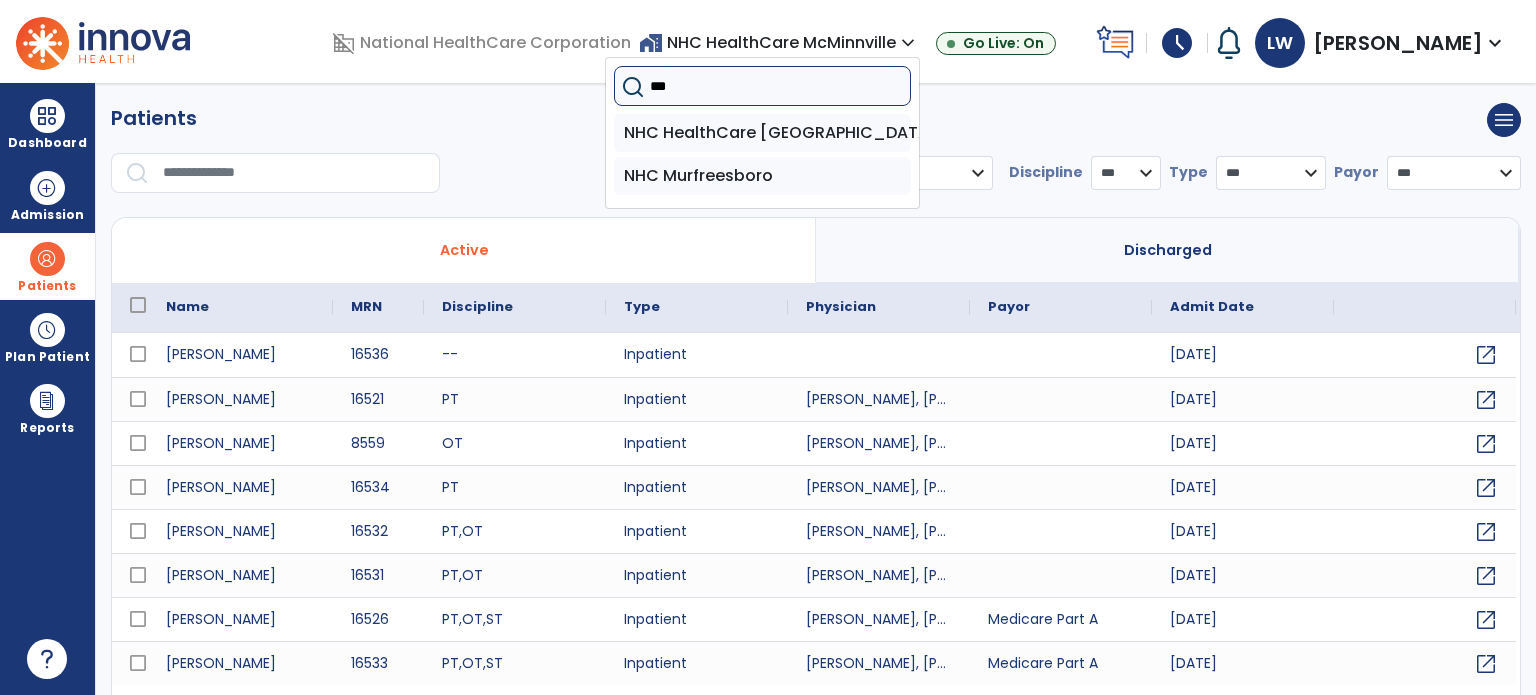 type on "****" 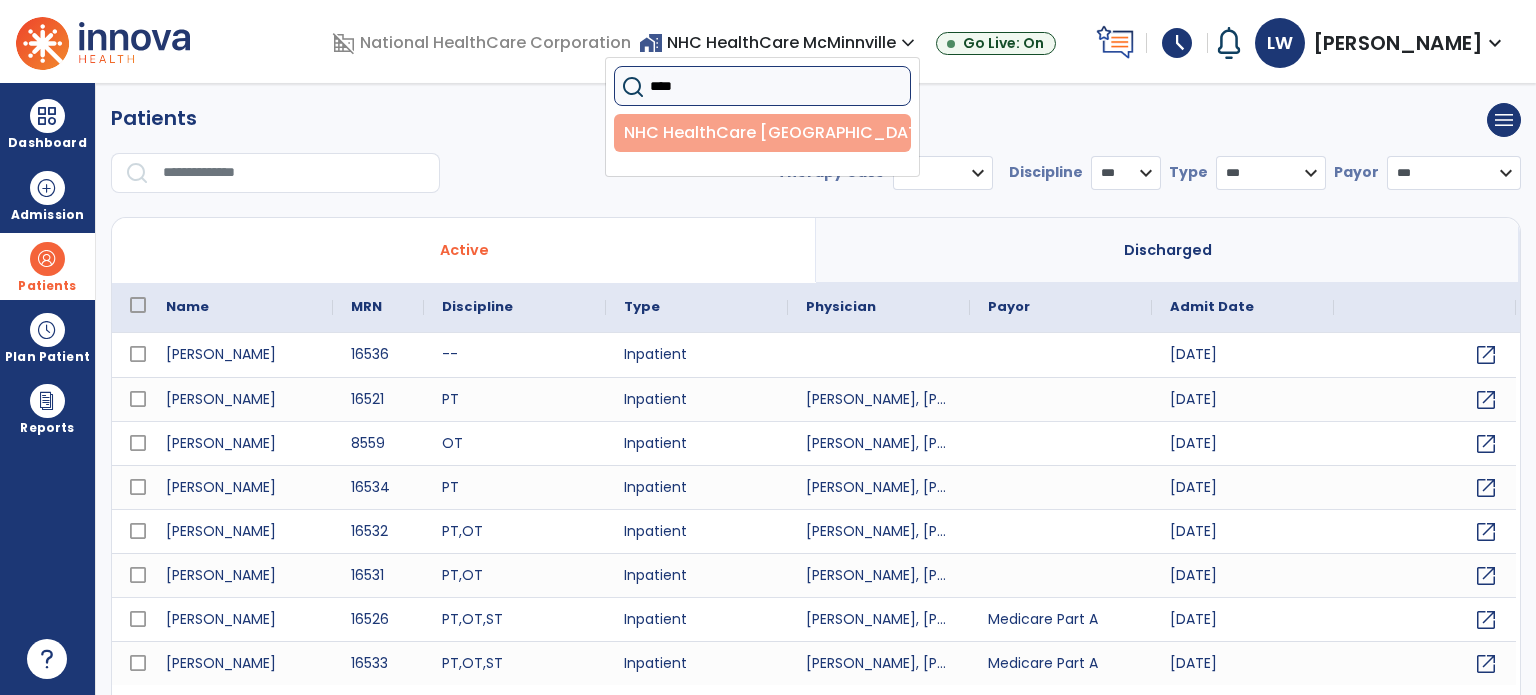 click on "NHC HealthCare [GEOGRAPHIC_DATA] - [GEOGRAPHIC_DATA]" at bounding box center [762, 133] 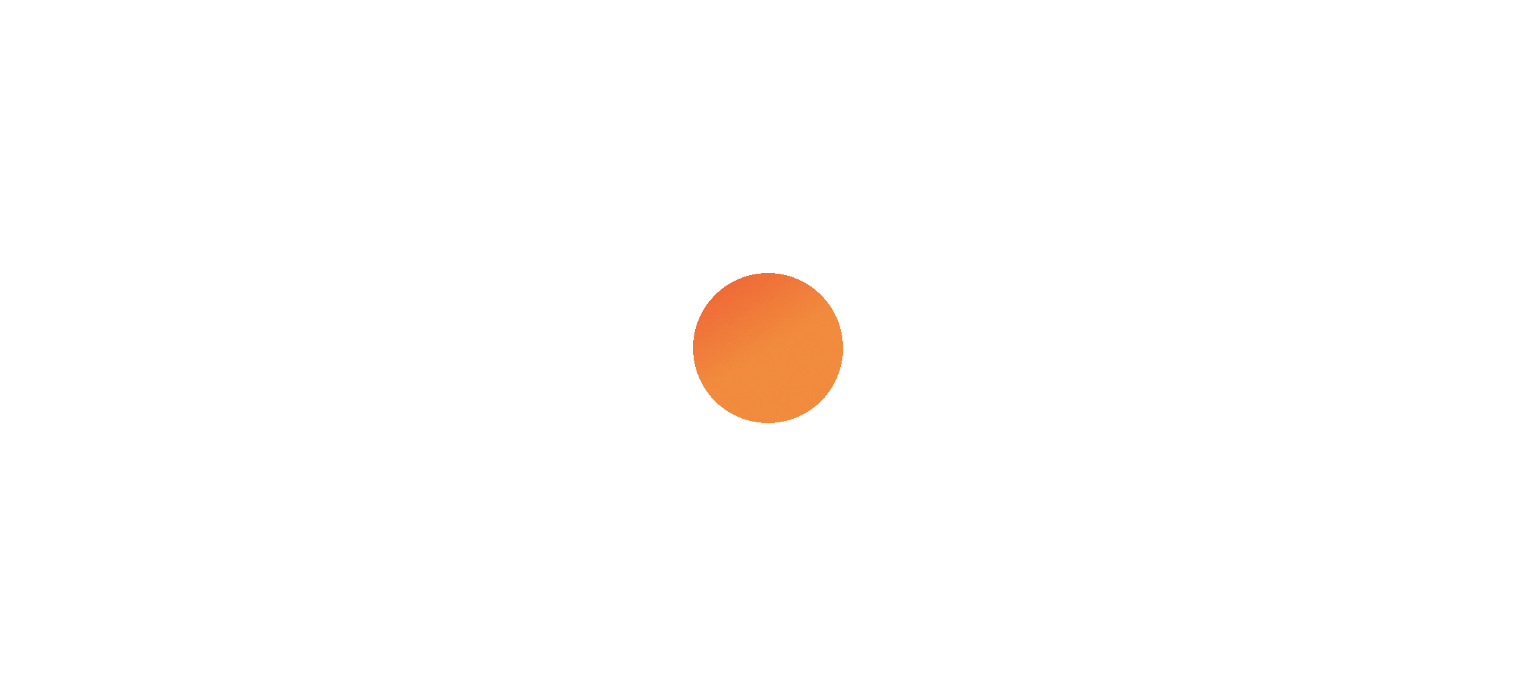 scroll, scrollTop: 0, scrollLeft: 0, axis: both 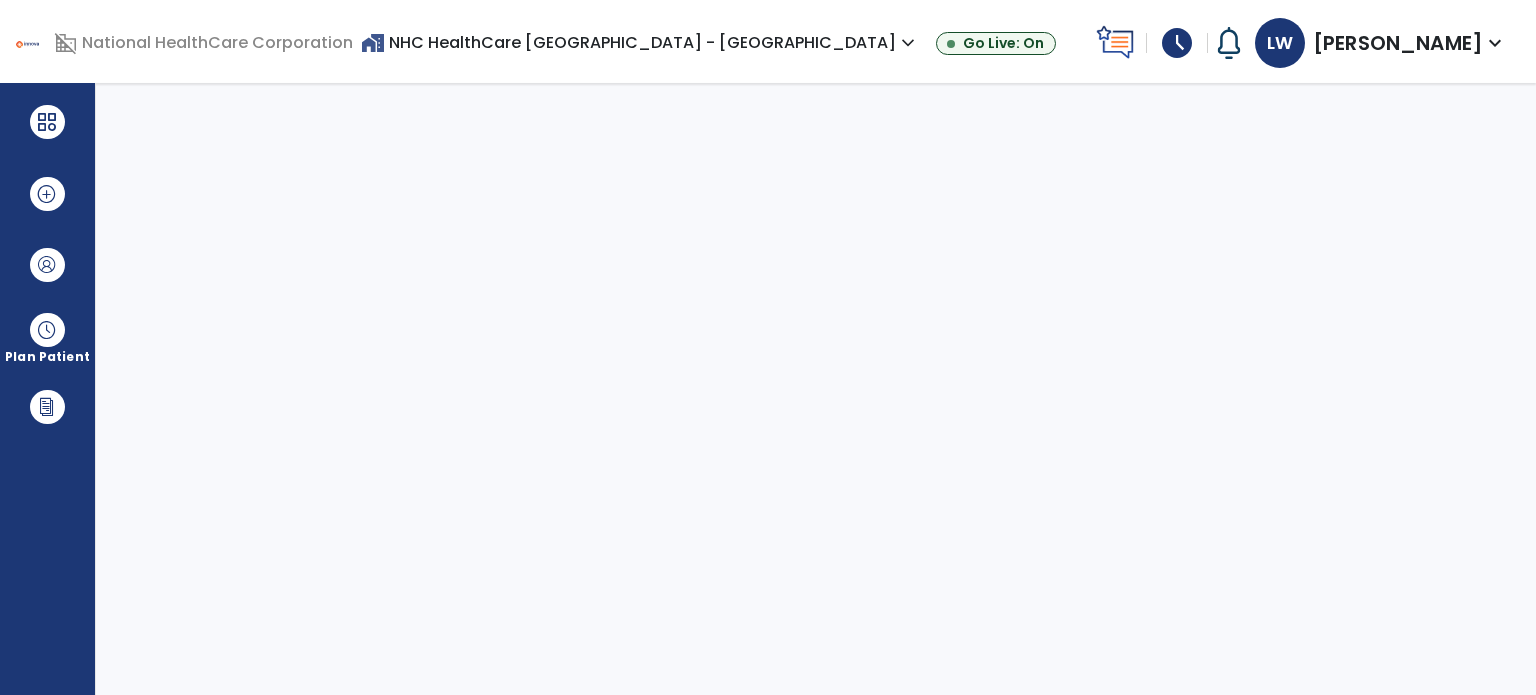 select on "****" 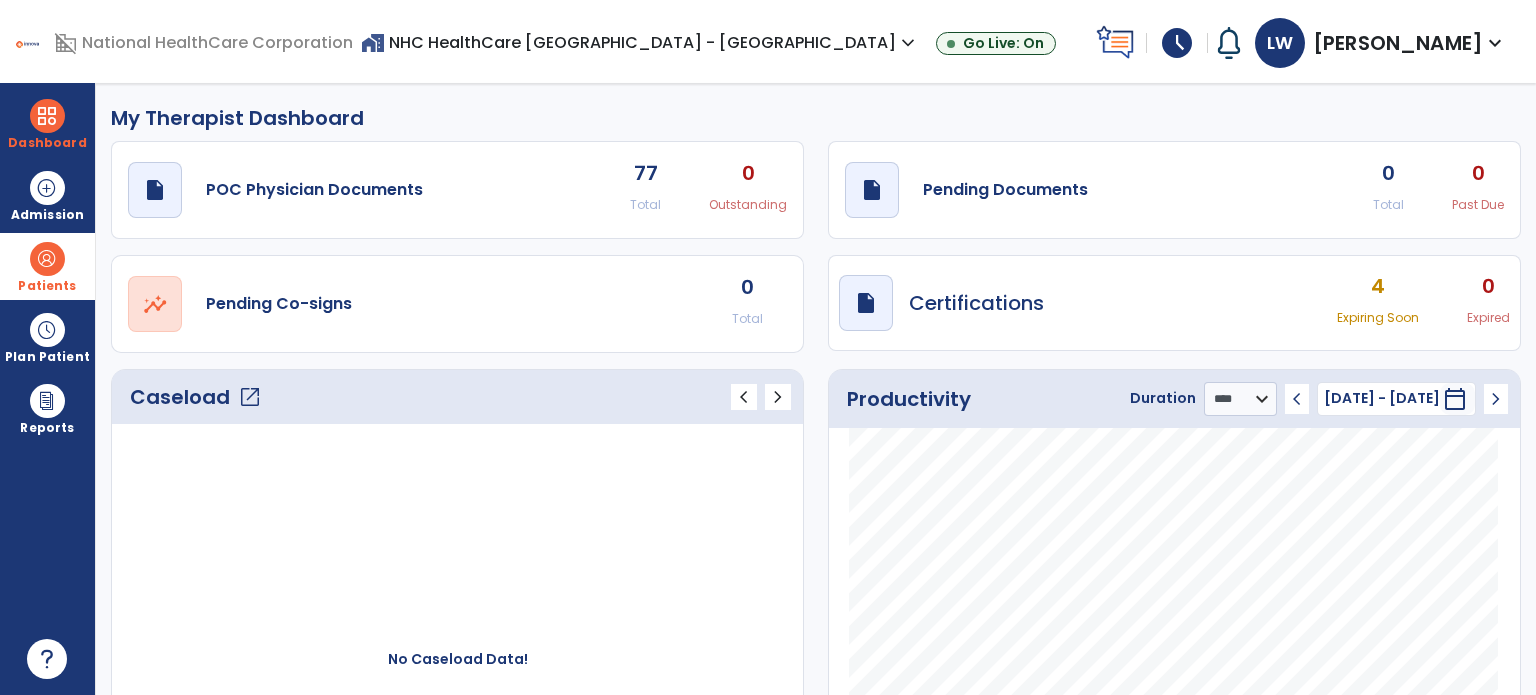 click at bounding box center (47, 259) 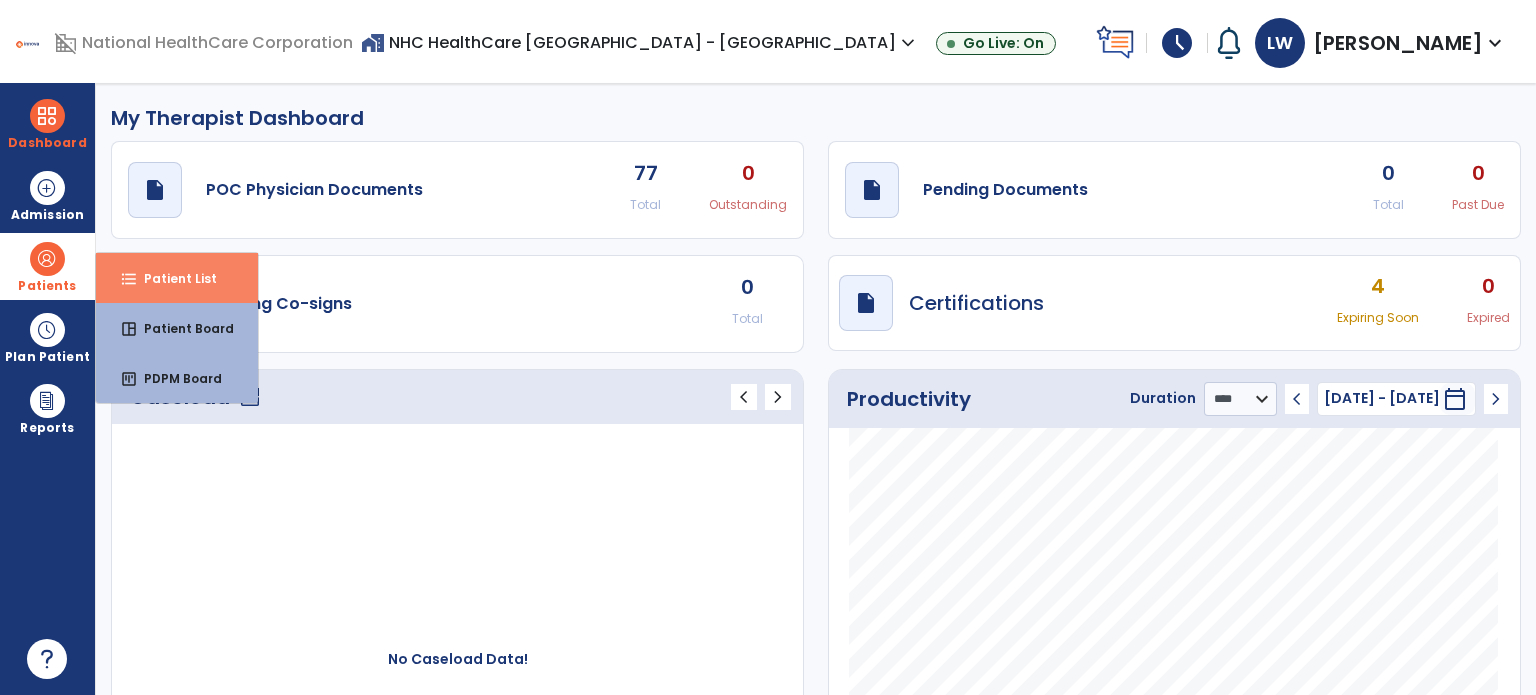 click on "Patient List" at bounding box center [172, 278] 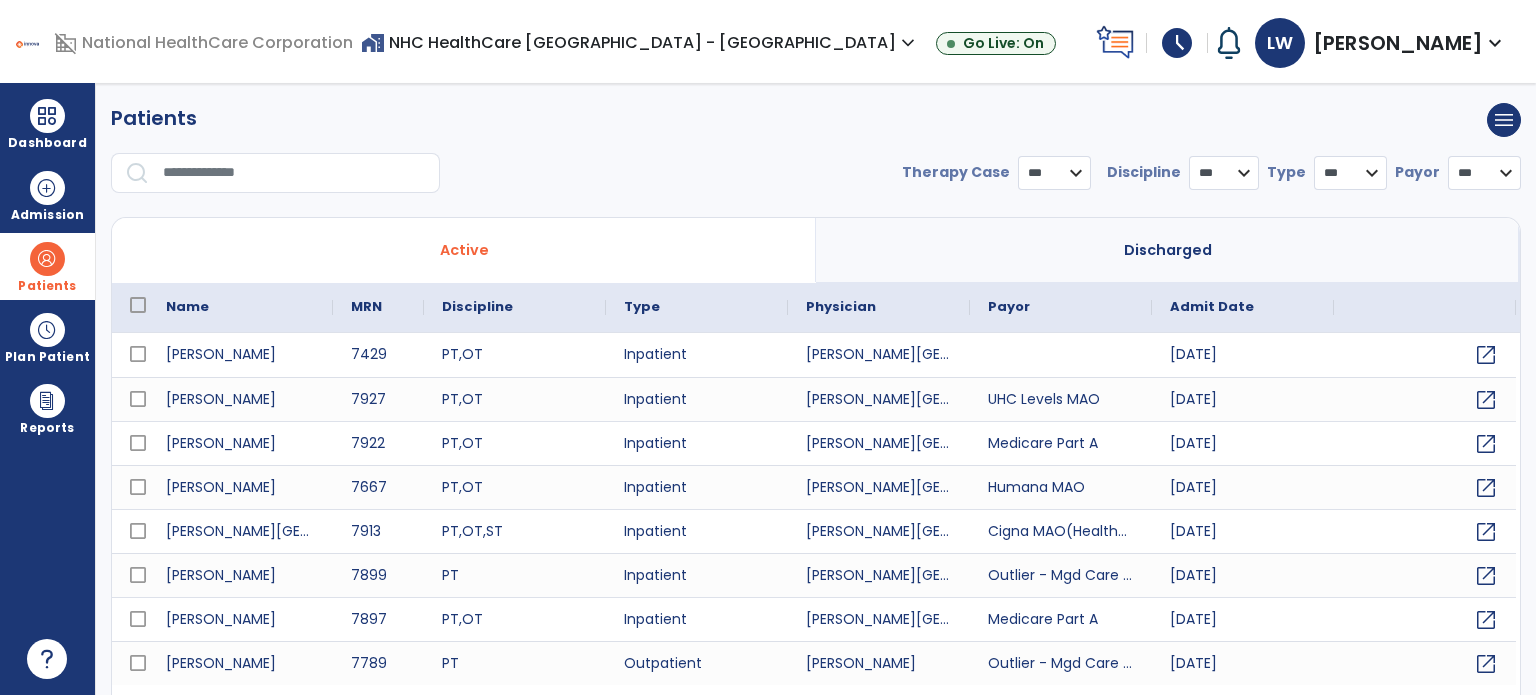 select on "***" 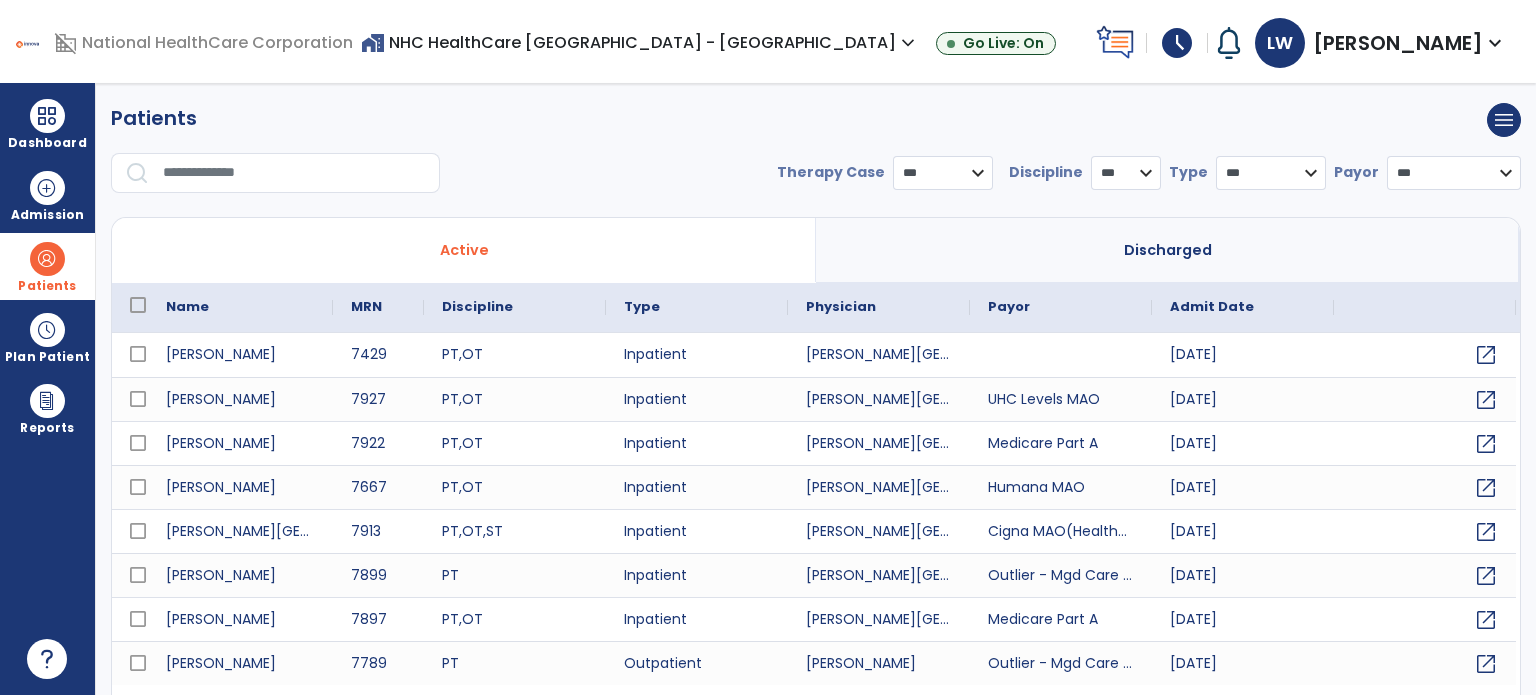 click at bounding box center [294, 173] 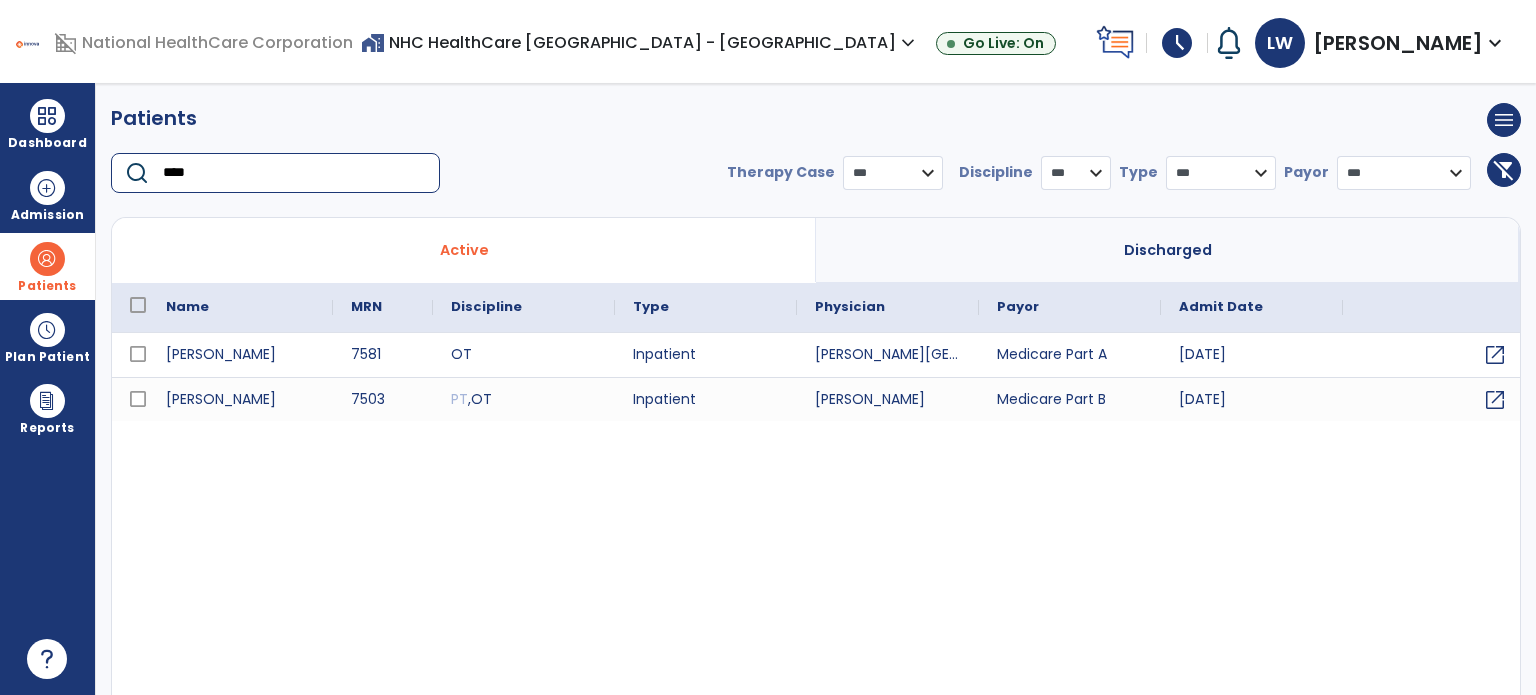 type on "****" 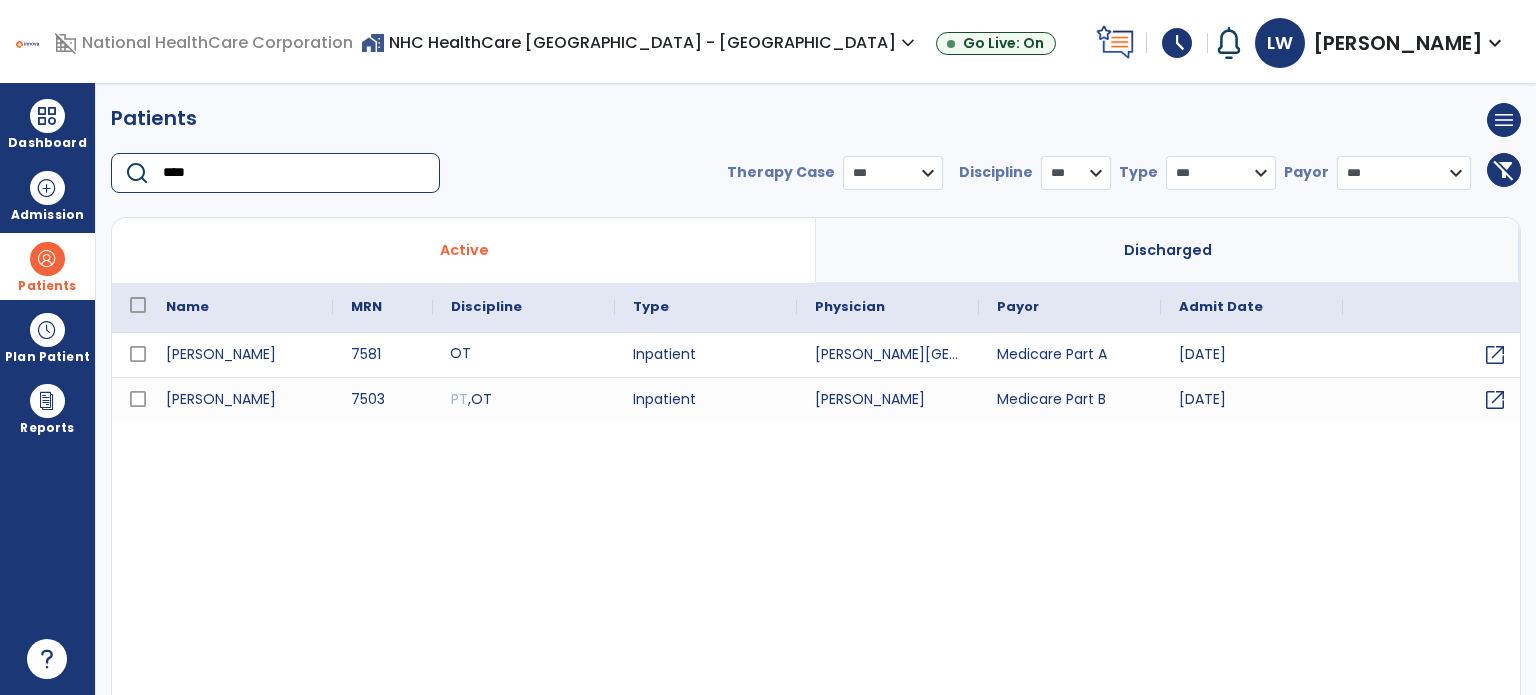 click on "OT" at bounding box center [524, 355] 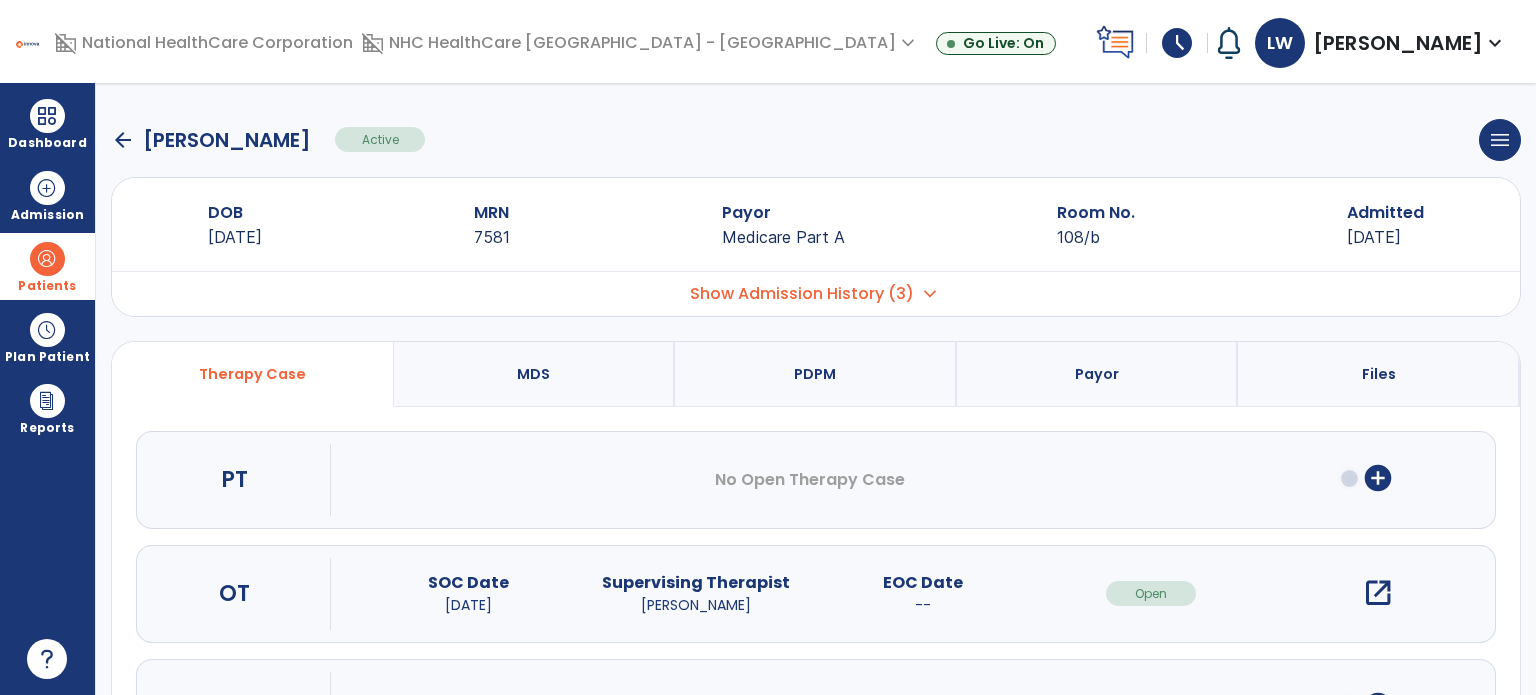 click on "open_in_new" at bounding box center [1378, 593] 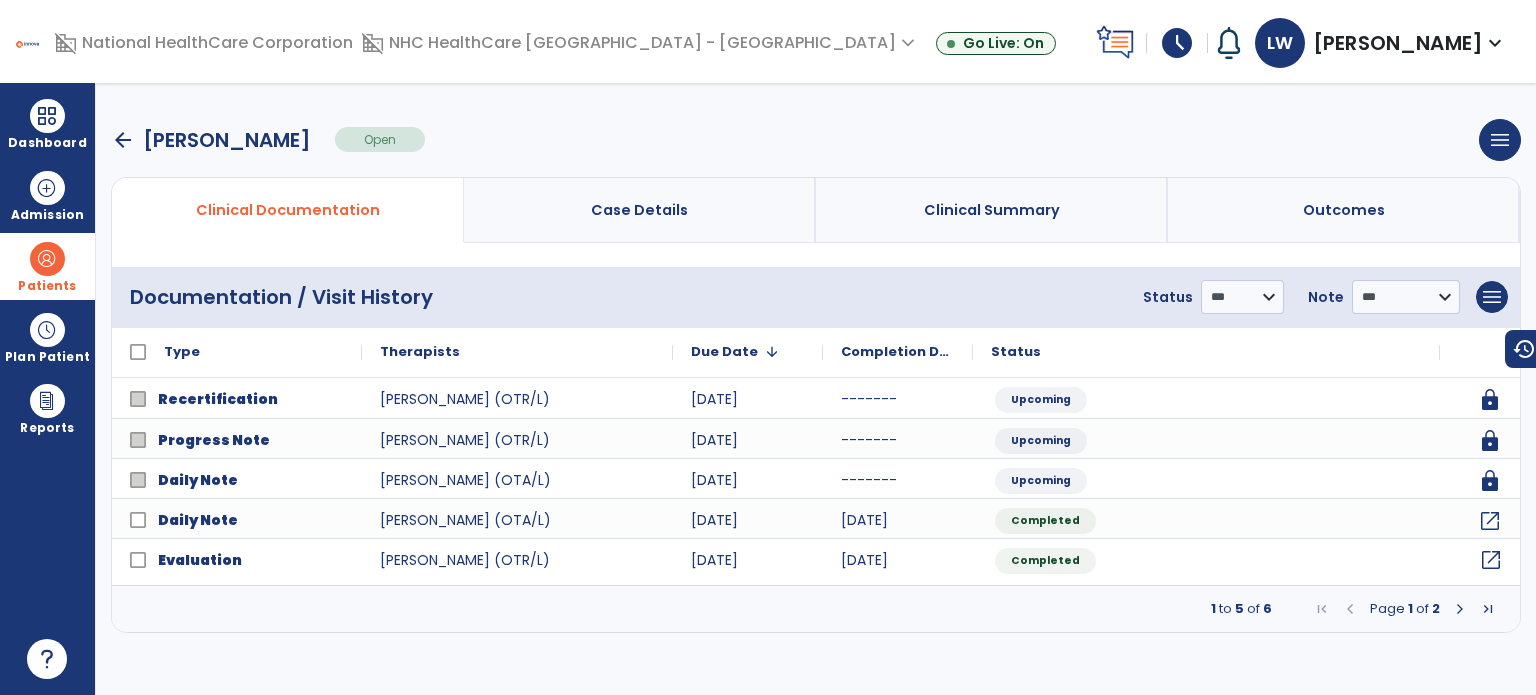 click on "open_in_new" 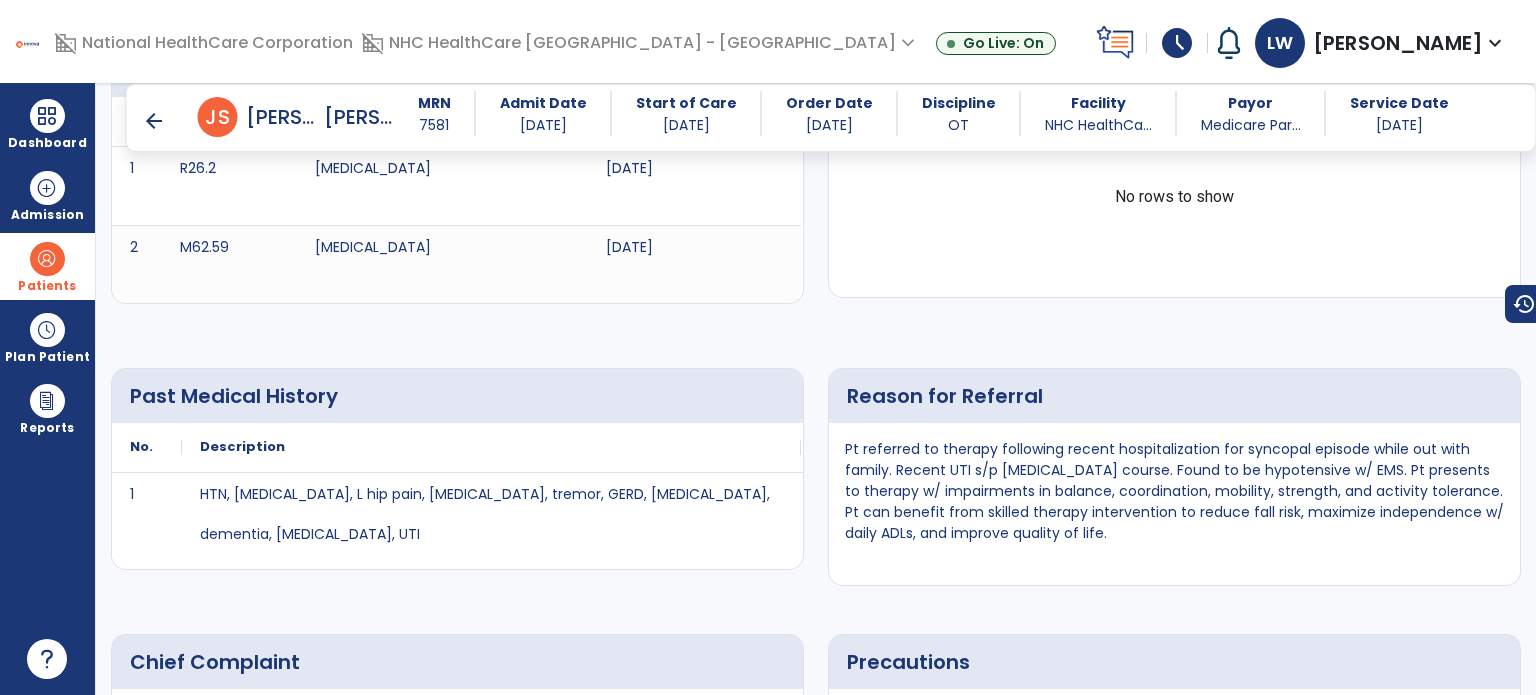 scroll, scrollTop: 537, scrollLeft: 0, axis: vertical 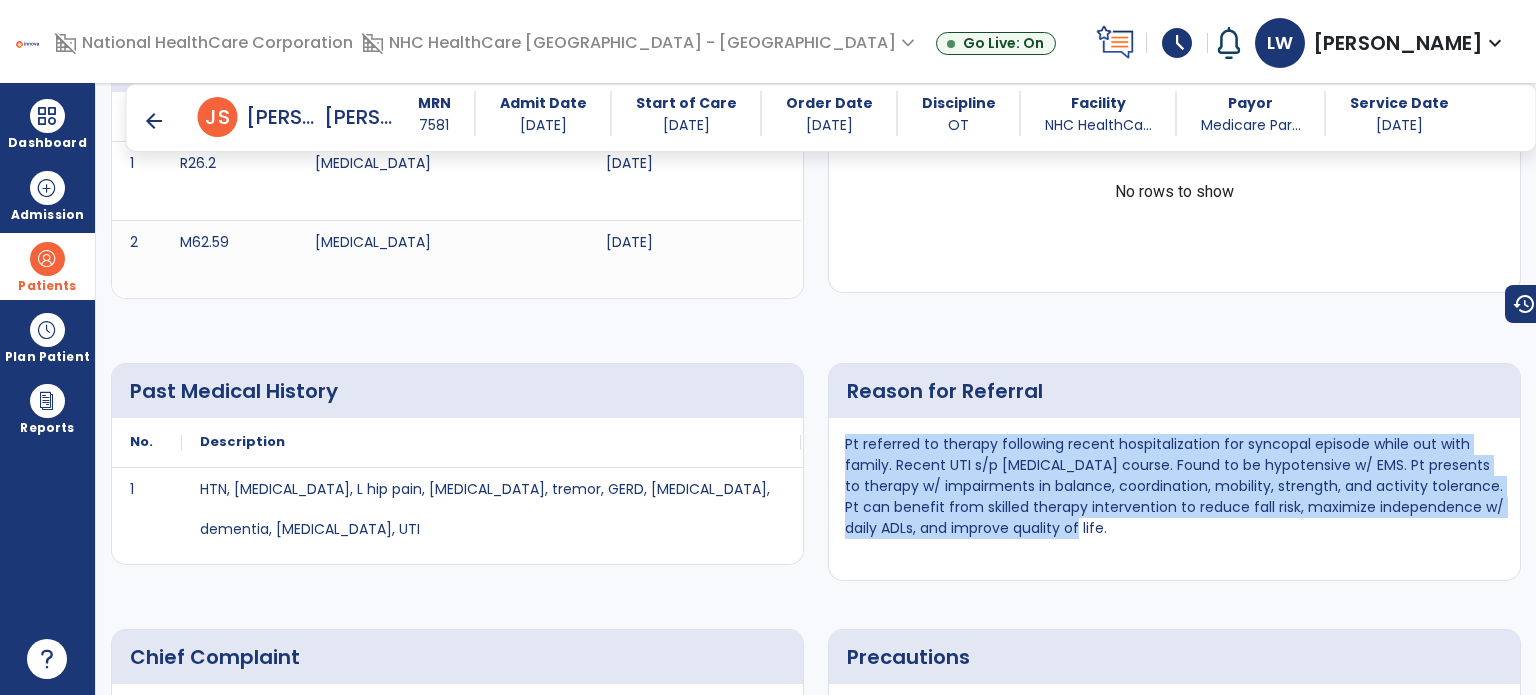 drag, startPoint x: 840, startPoint y: 439, endPoint x: 1117, endPoint y: 544, distance: 296.233 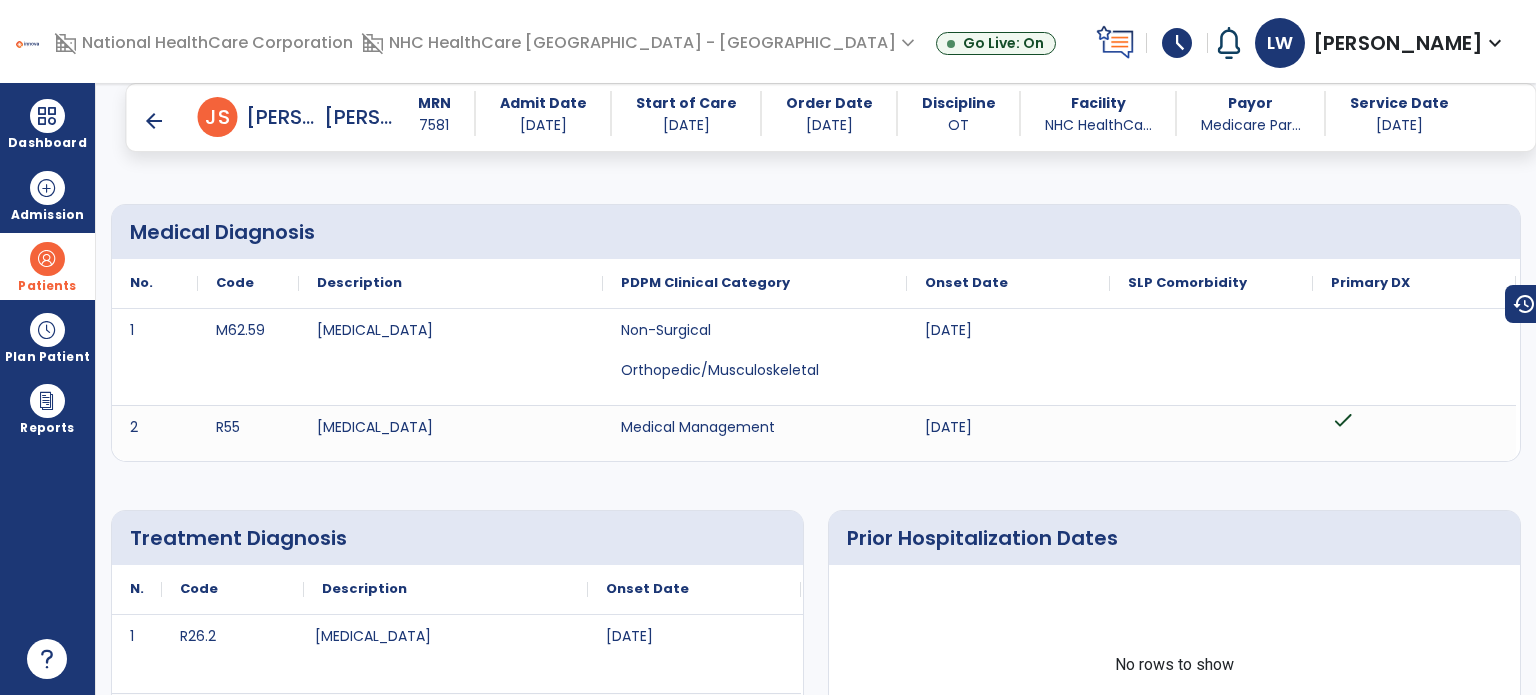 scroll, scrollTop: 0, scrollLeft: 0, axis: both 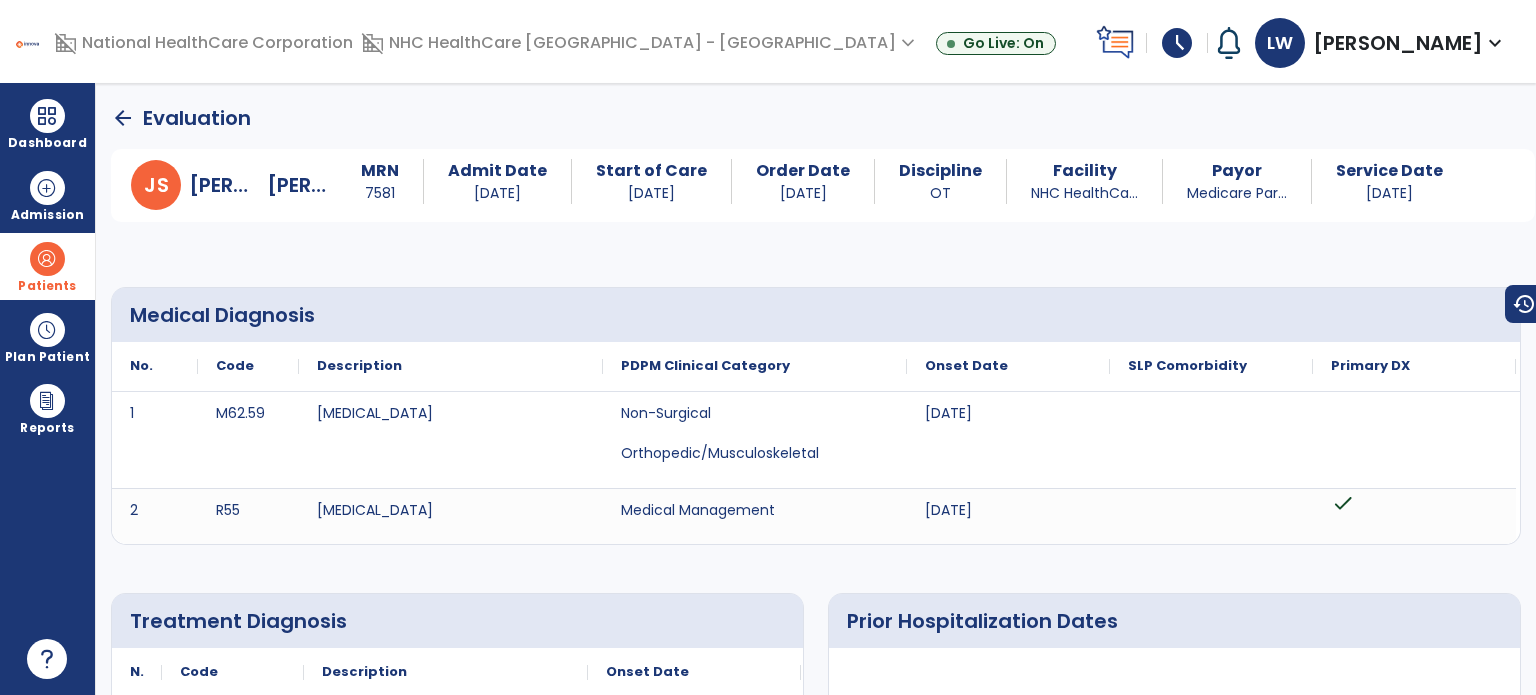 click on "arrow_back" 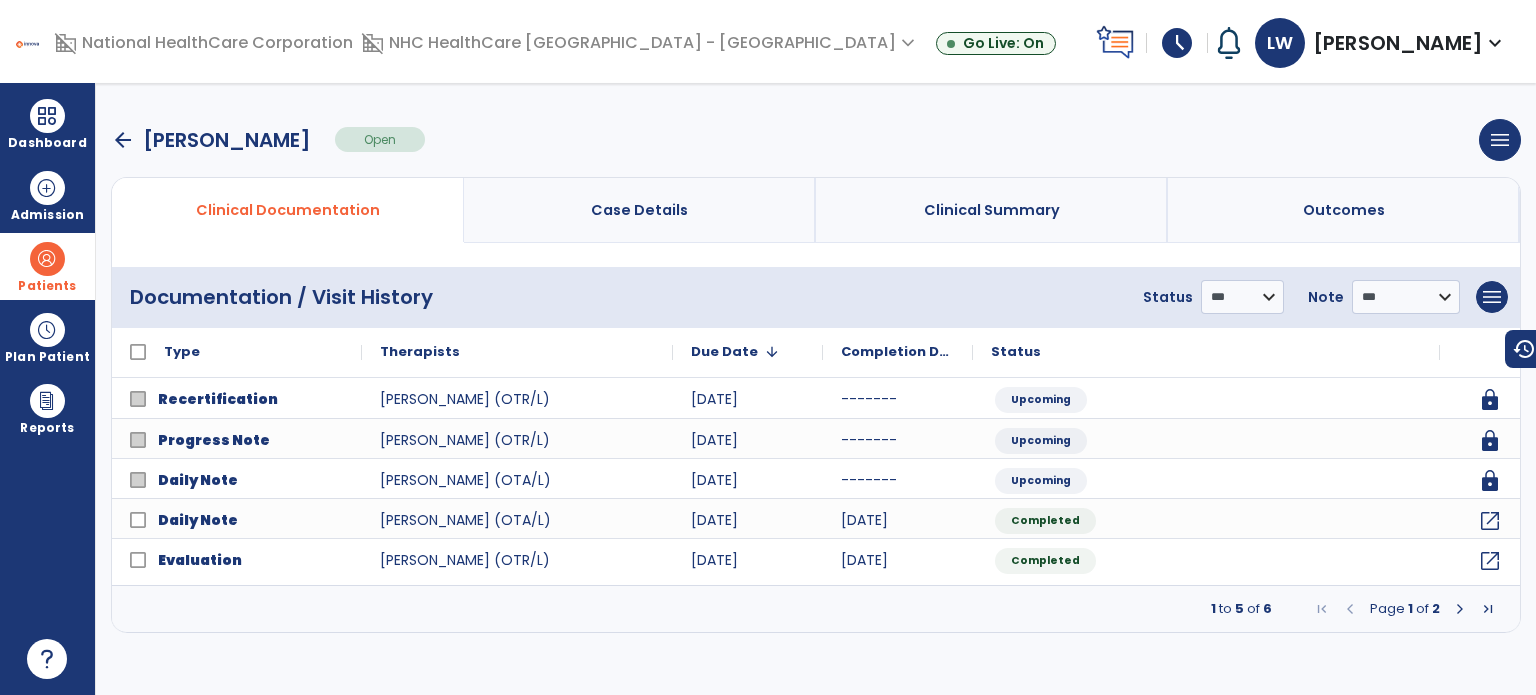 click on "arrow_back" at bounding box center (123, 140) 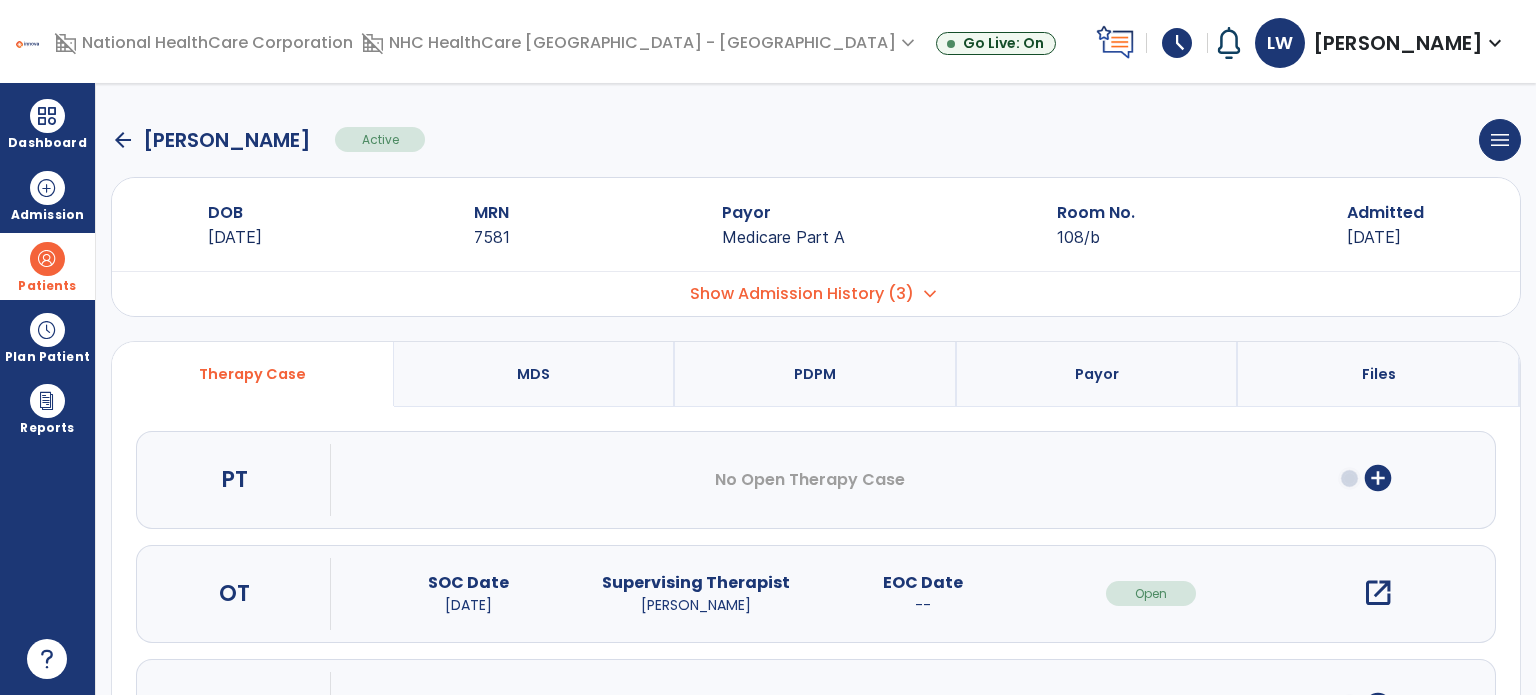 click on "arrow_back" 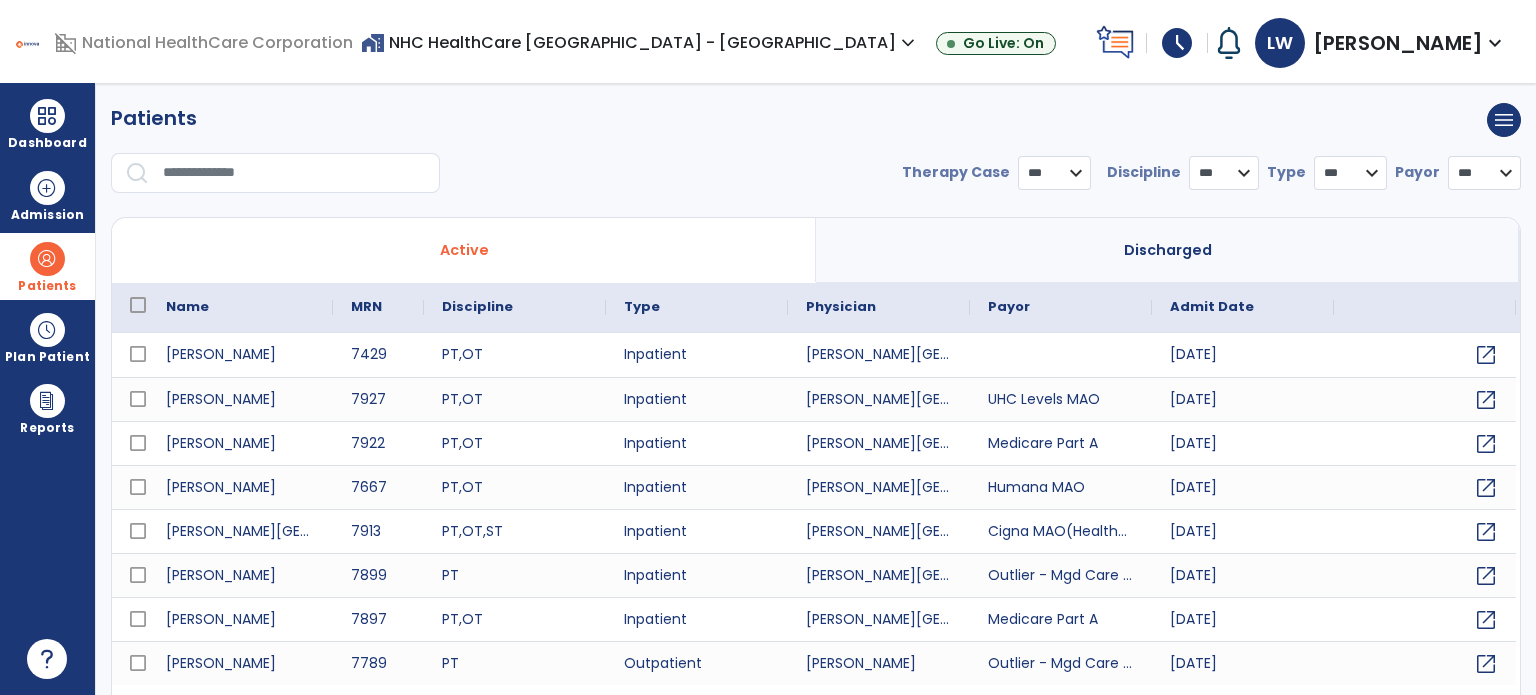 select on "***" 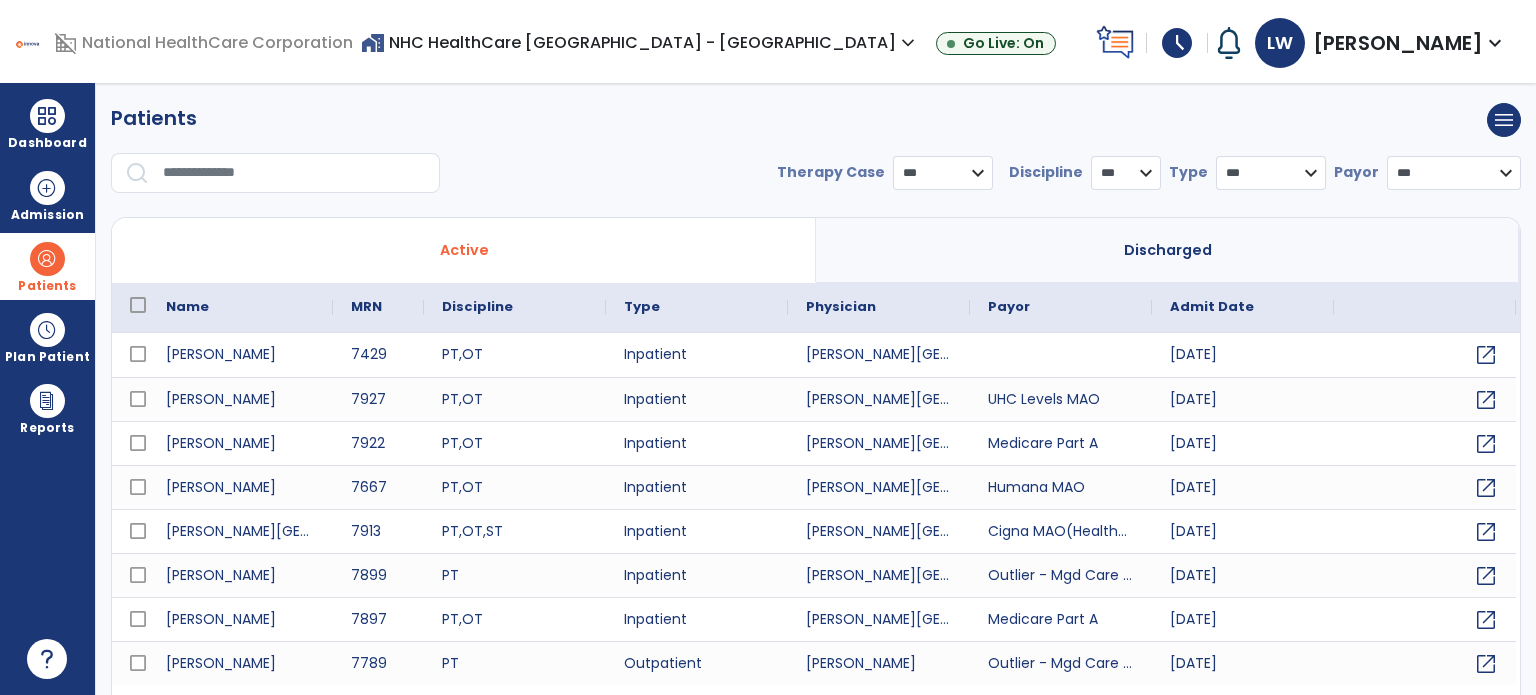 click at bounding box center (294, 173) 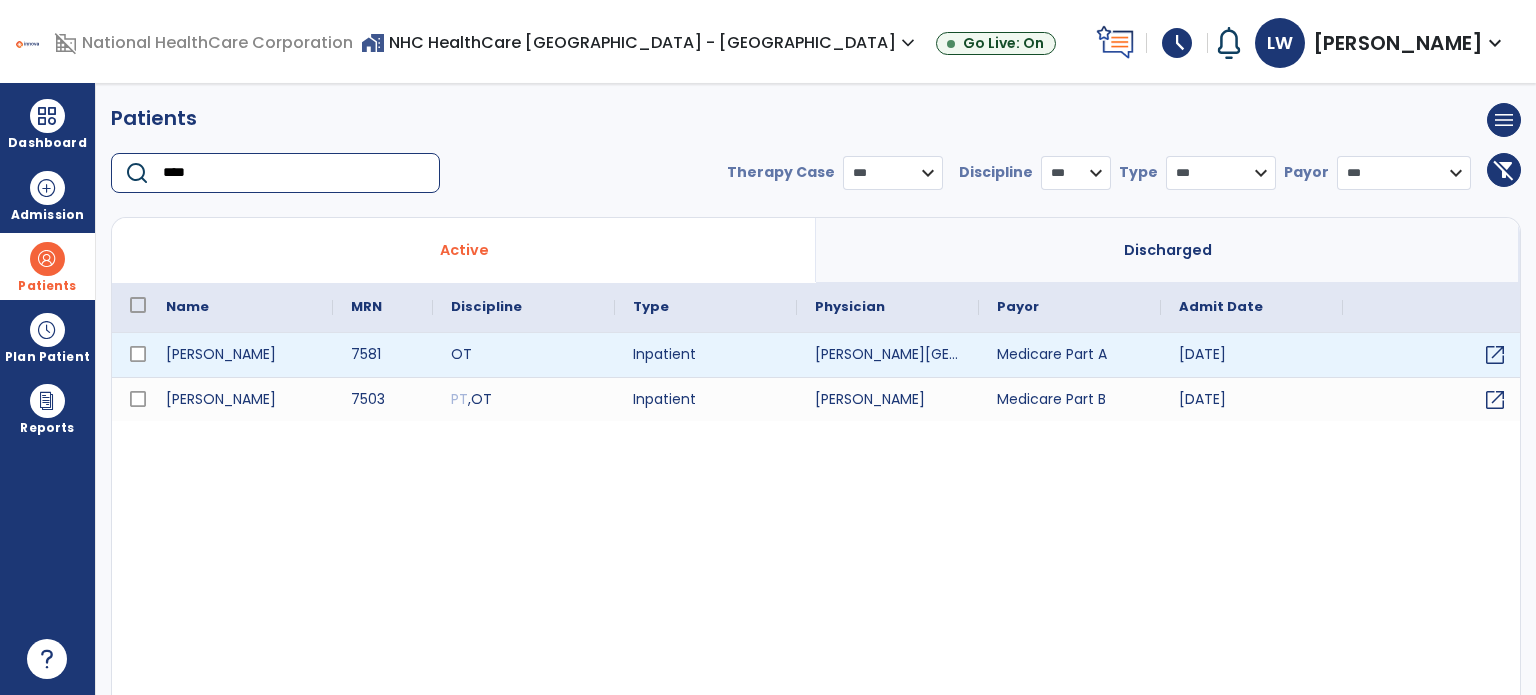 type on "****" 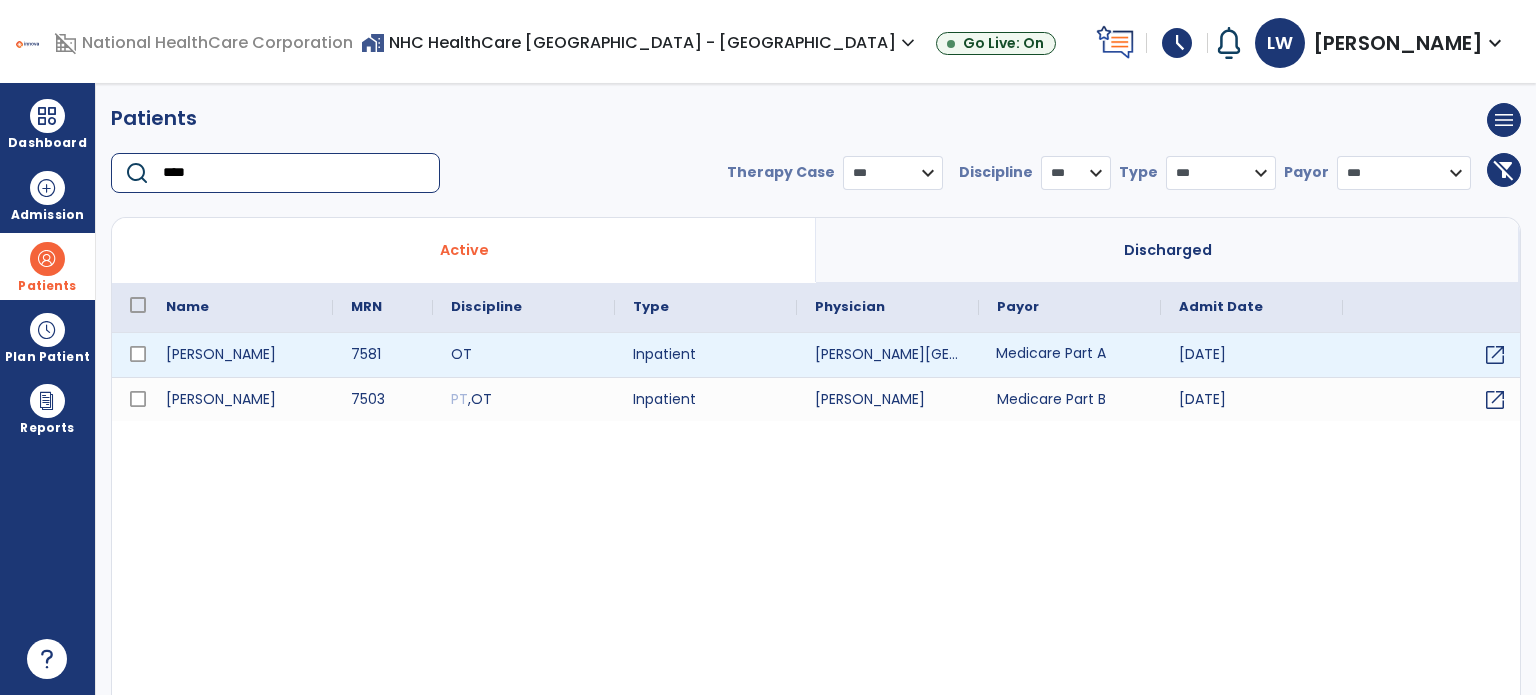 click on "Medicare Part A" at bounding box center (1070, 355) 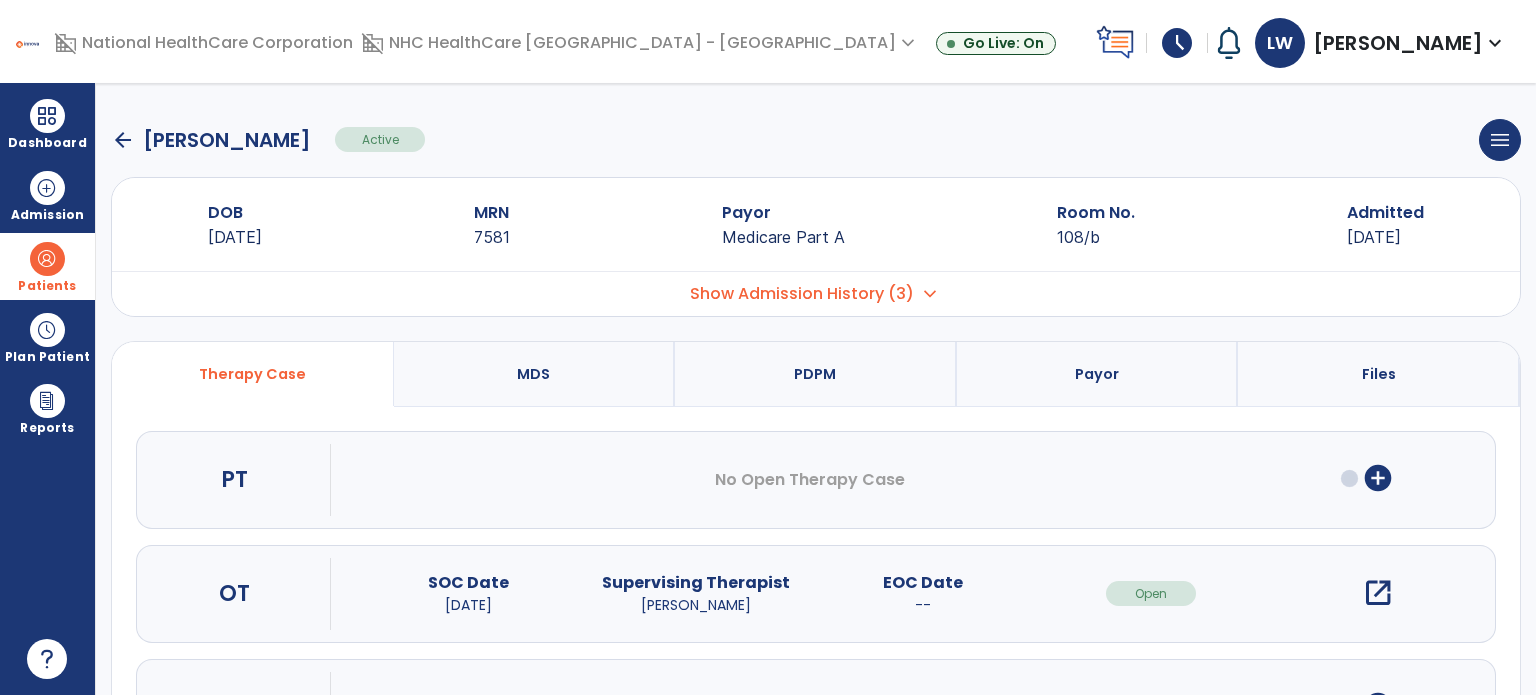 click on "add_circle" at bounding box center (1378, 478) 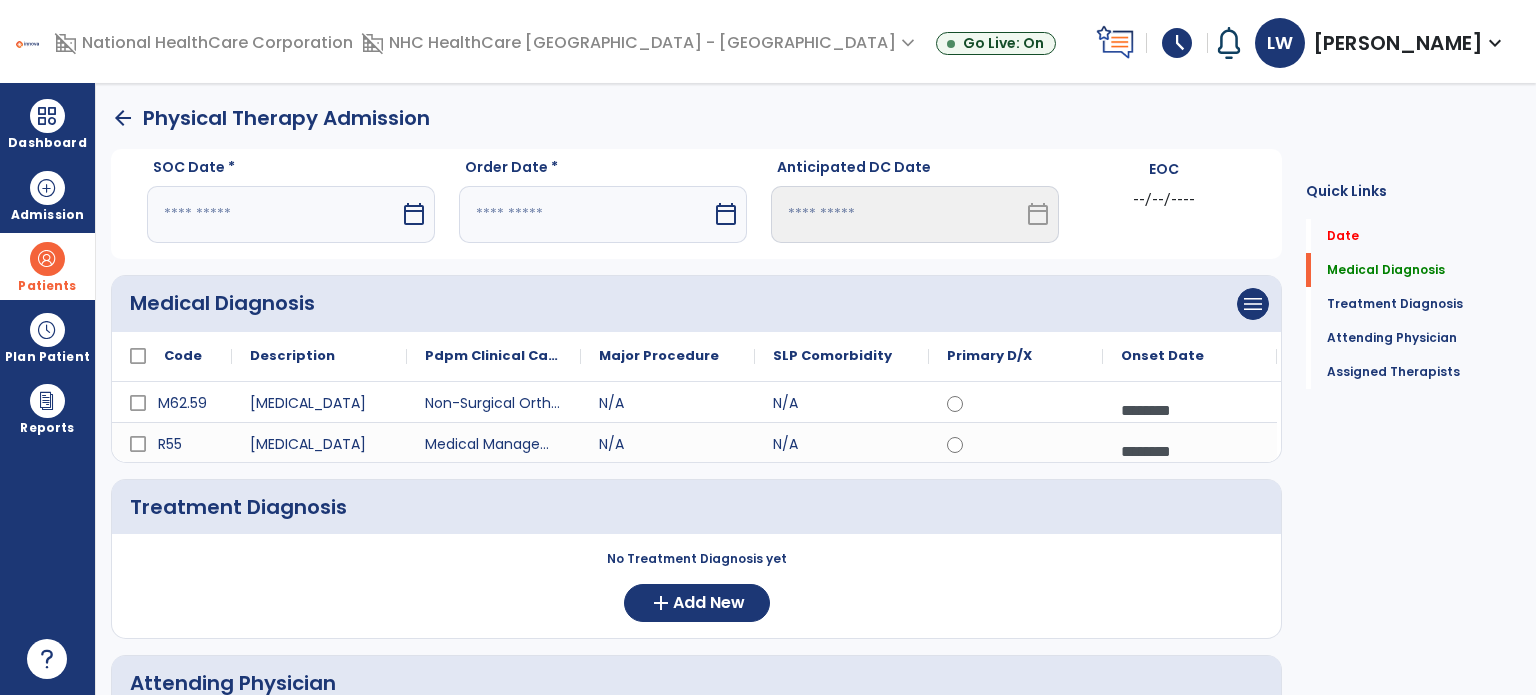 click on "calendar_today" at bounding box center [414, 214] 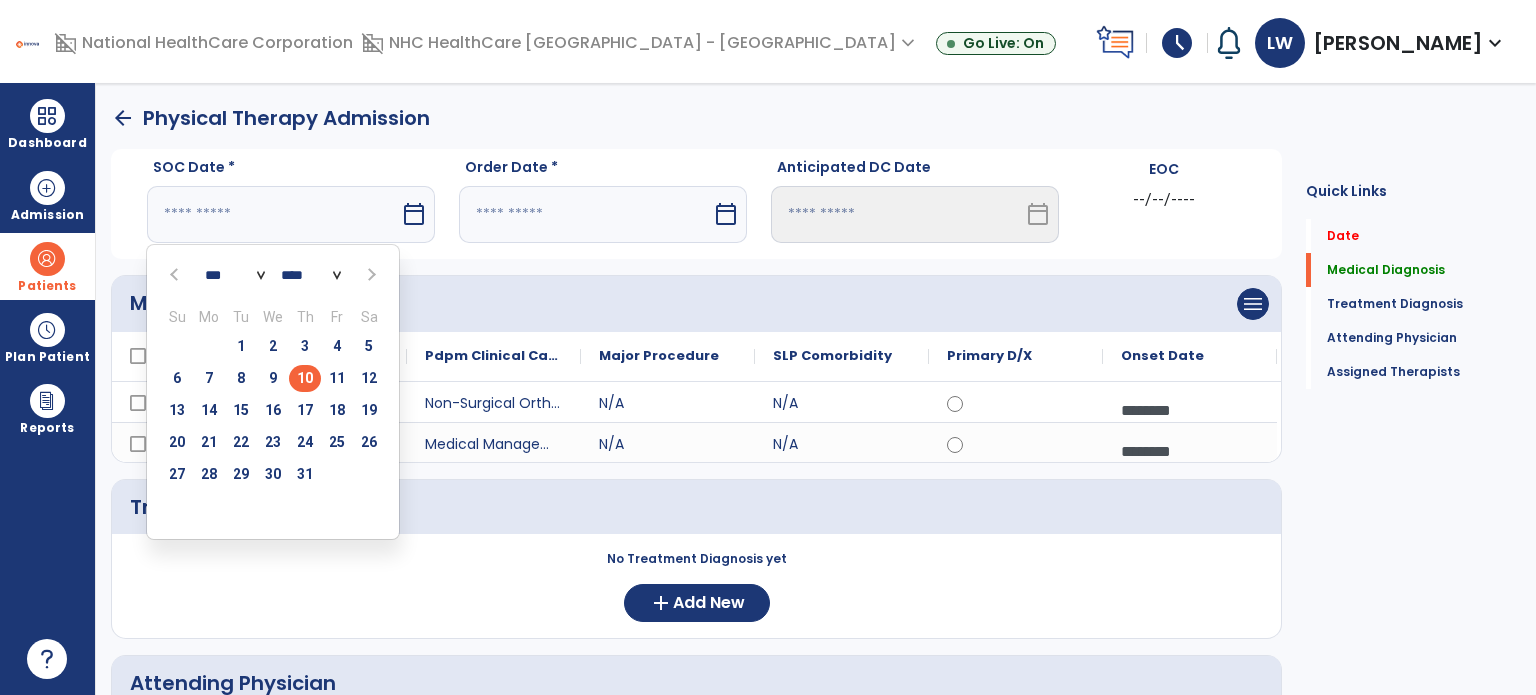 click on "10" at bounding box center (305, 378) 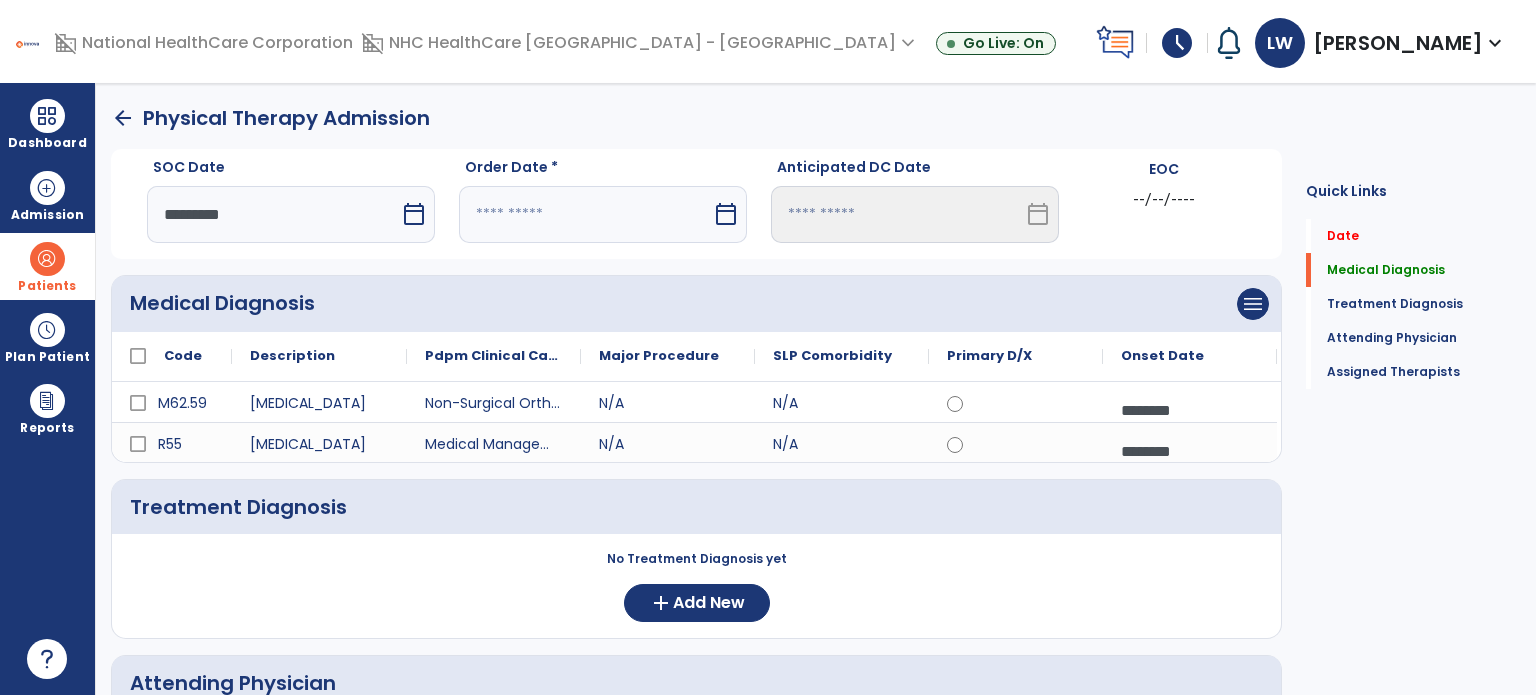 click on "calendar_today" at bounding box center [726, 214] 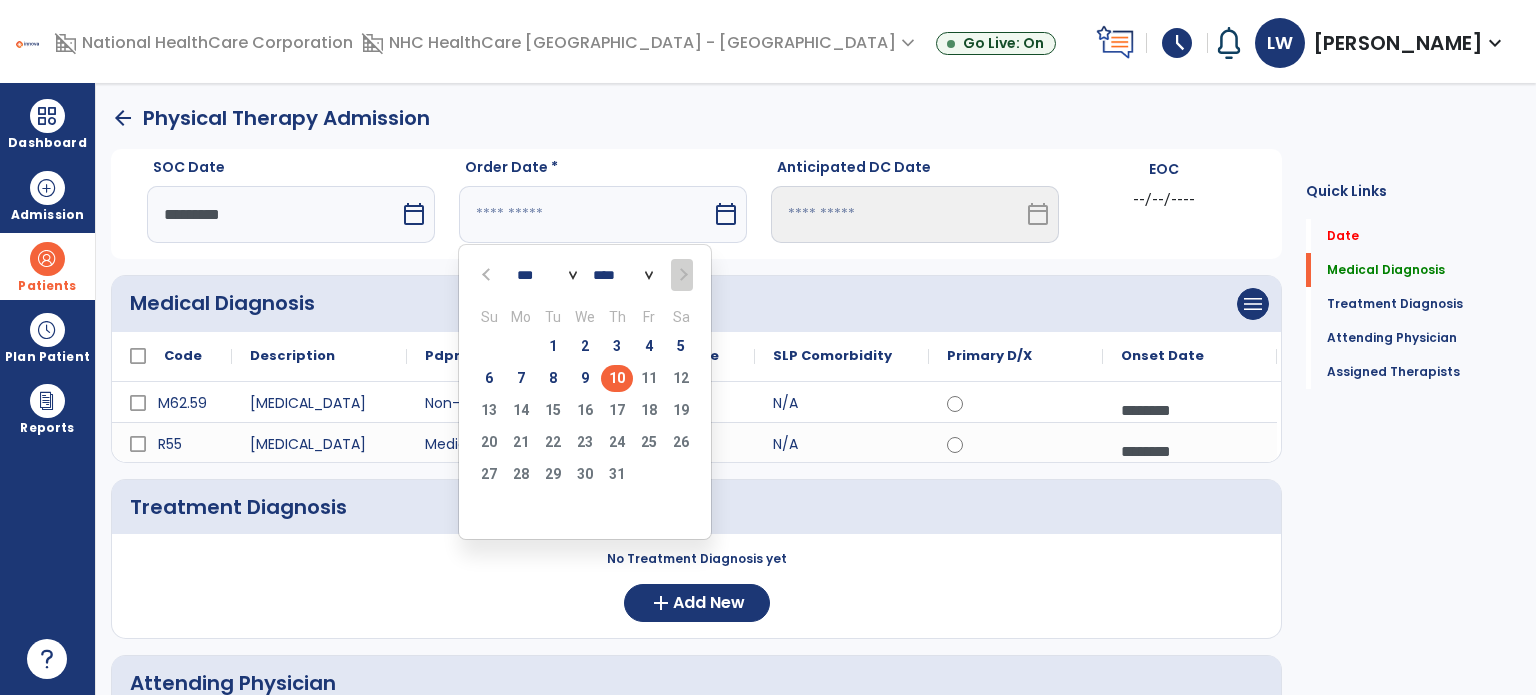 click on "10" at bounding box center (617, 378) 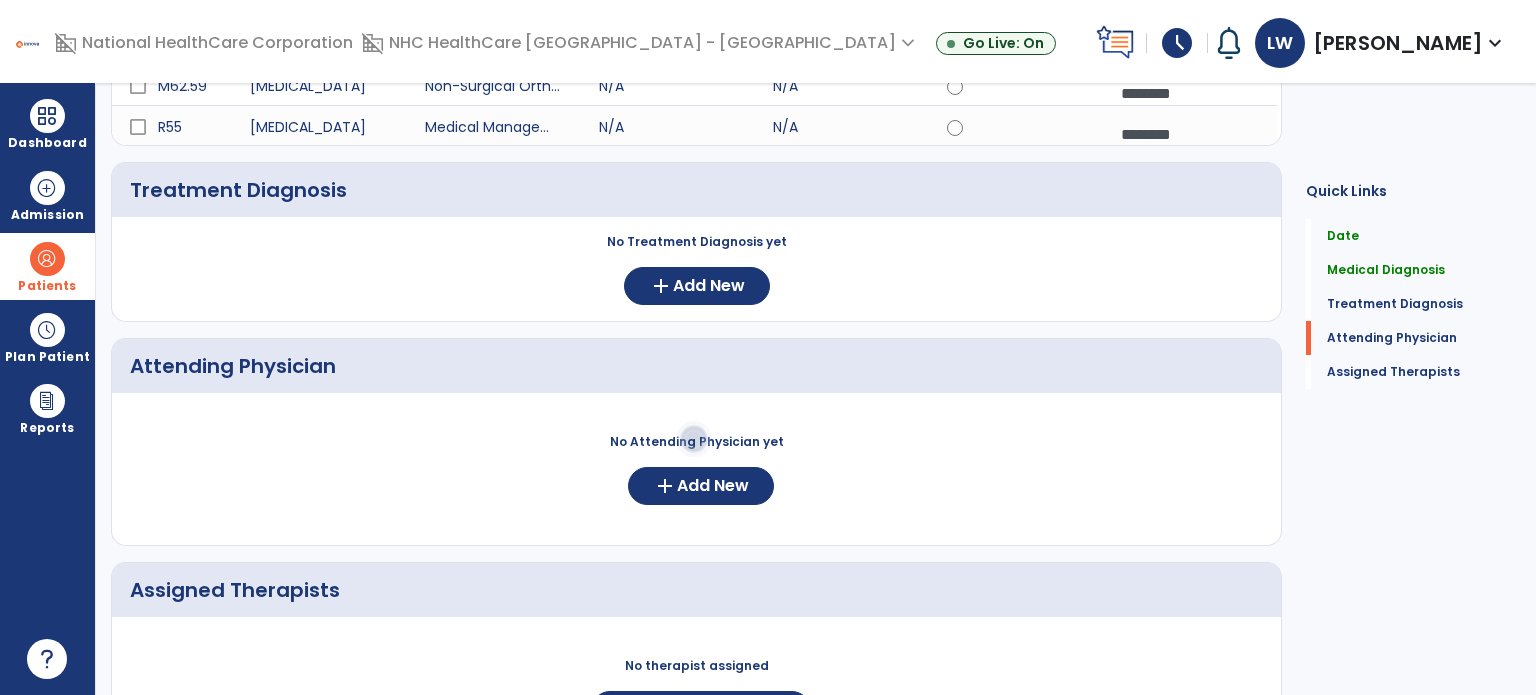 scroll, scrollTop: 318, scrollLeft: 0, axis: vertical 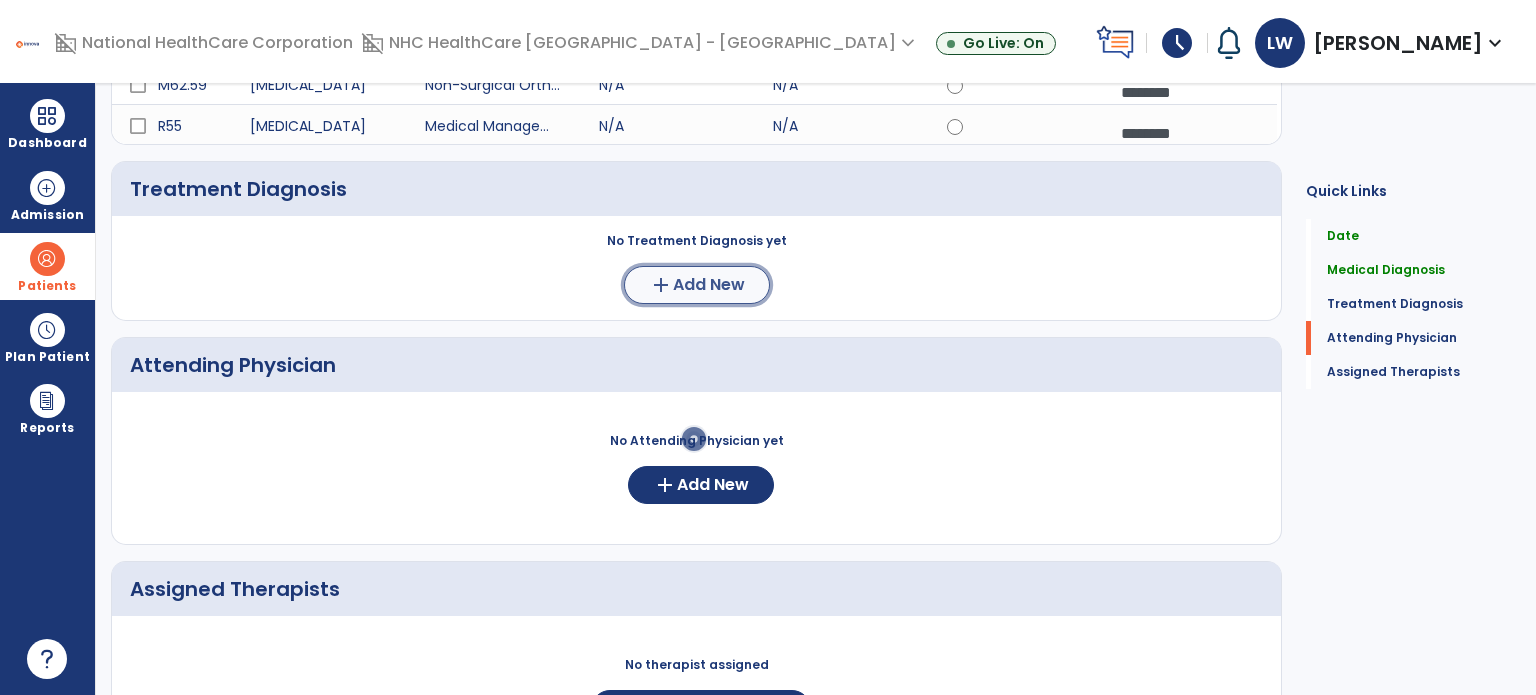 click on "add" 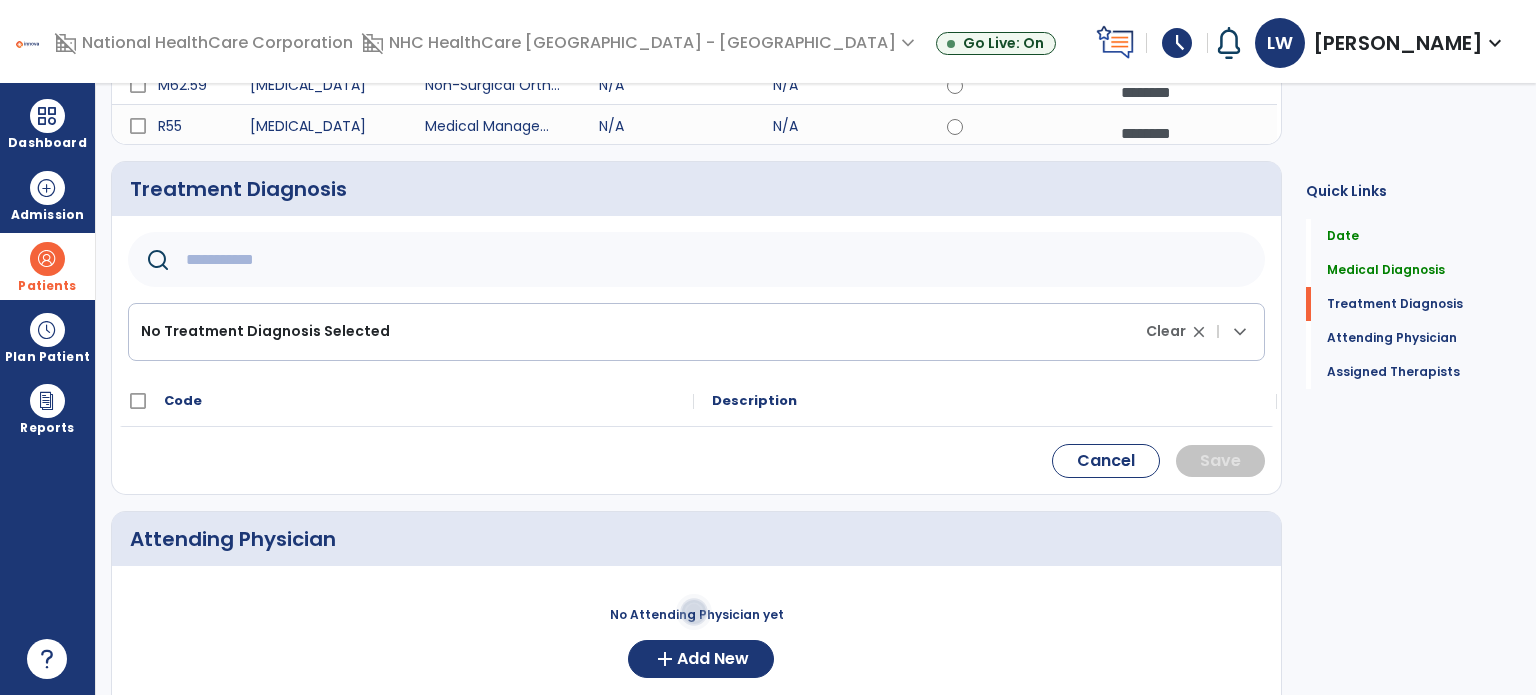 click 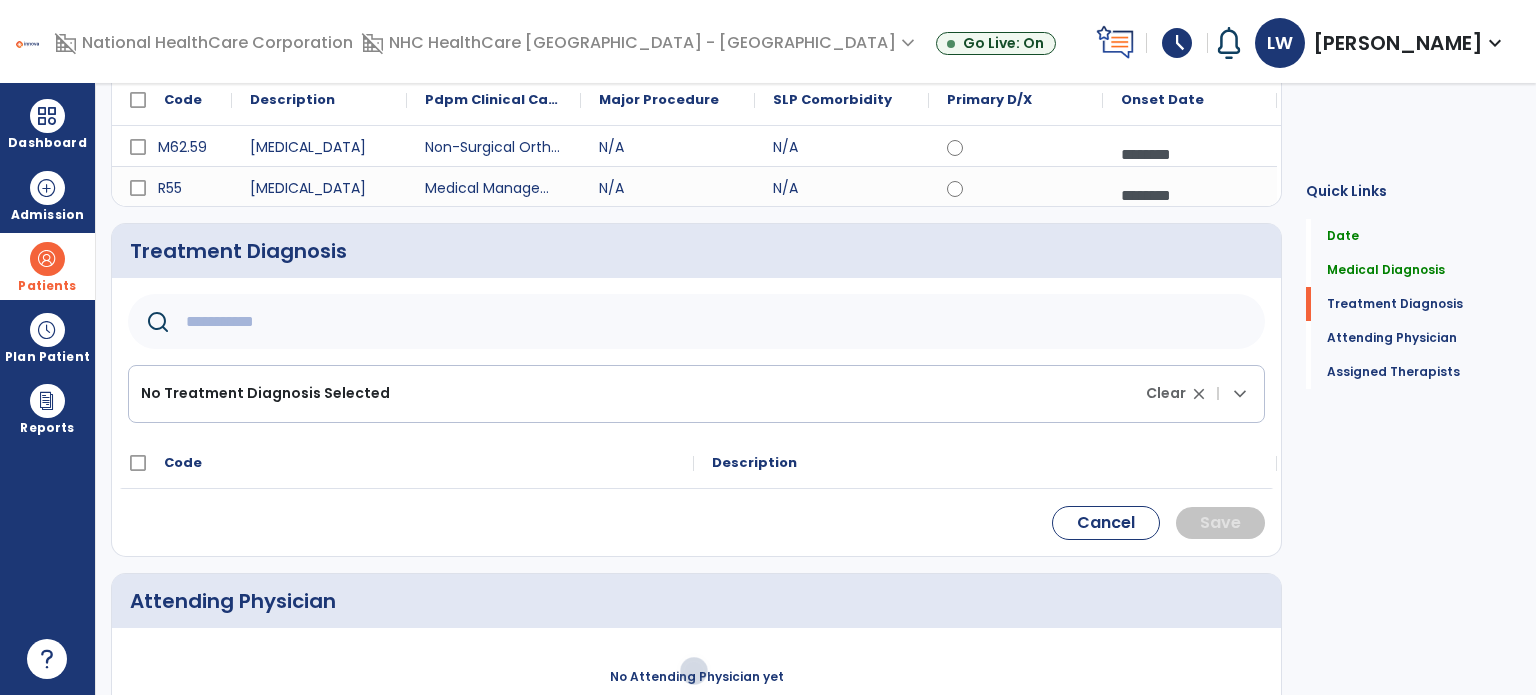 scroll, scrollTop: 251, scrollLeft: 0, axis: vertical 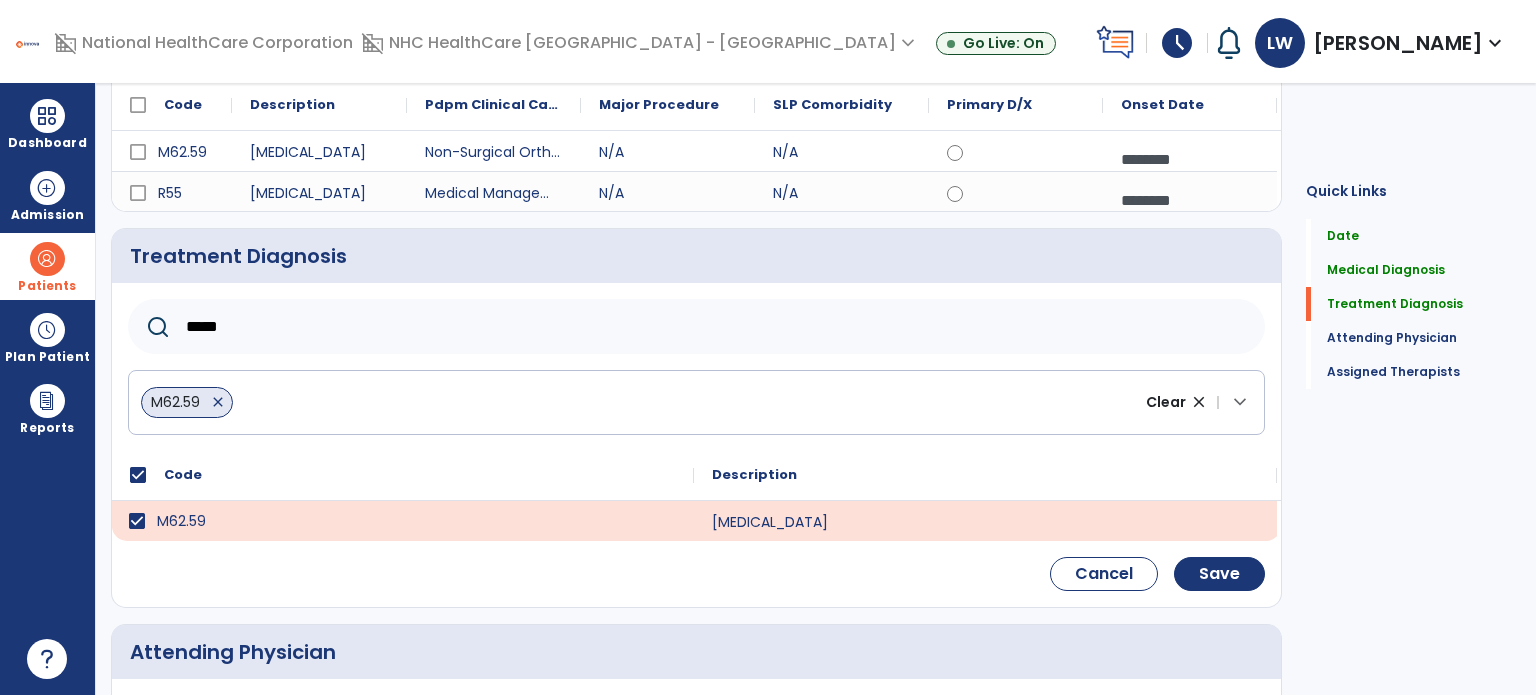 click on "*****" 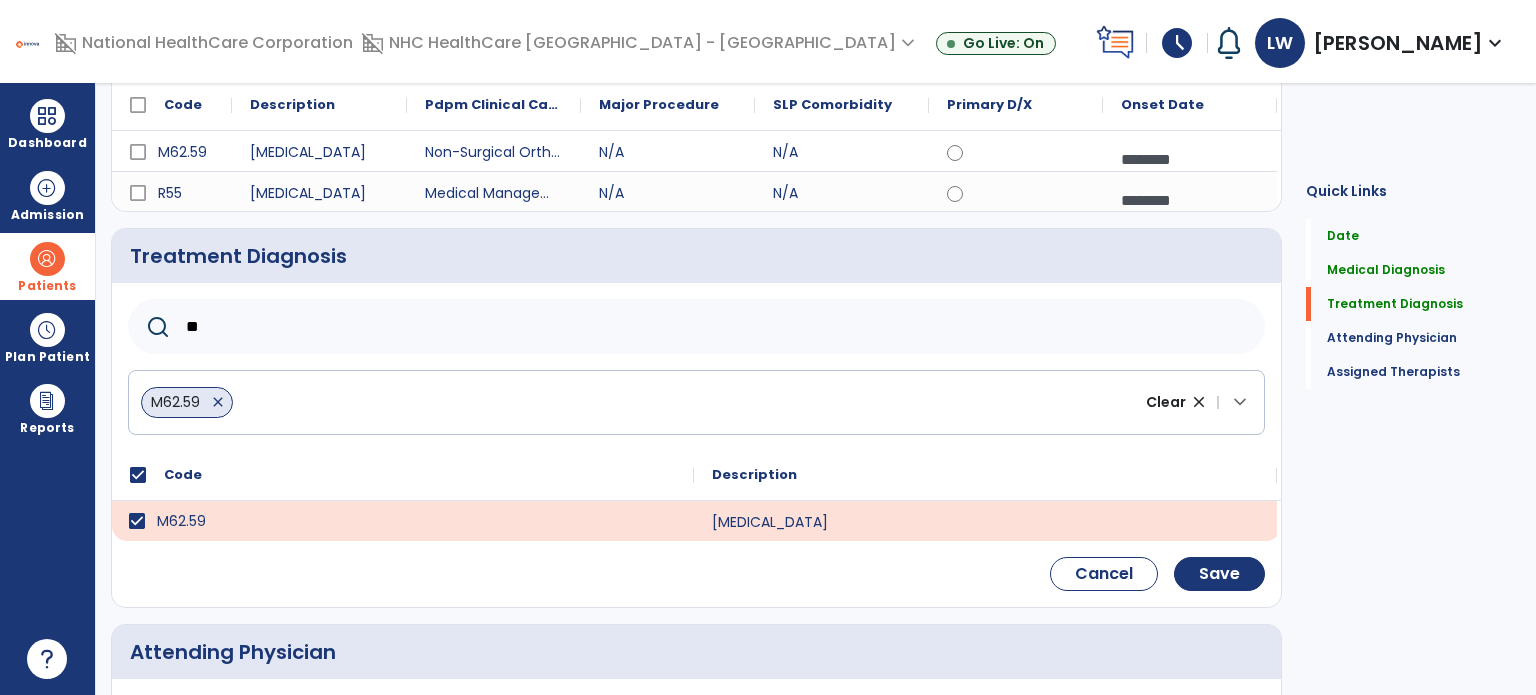 type on "*" 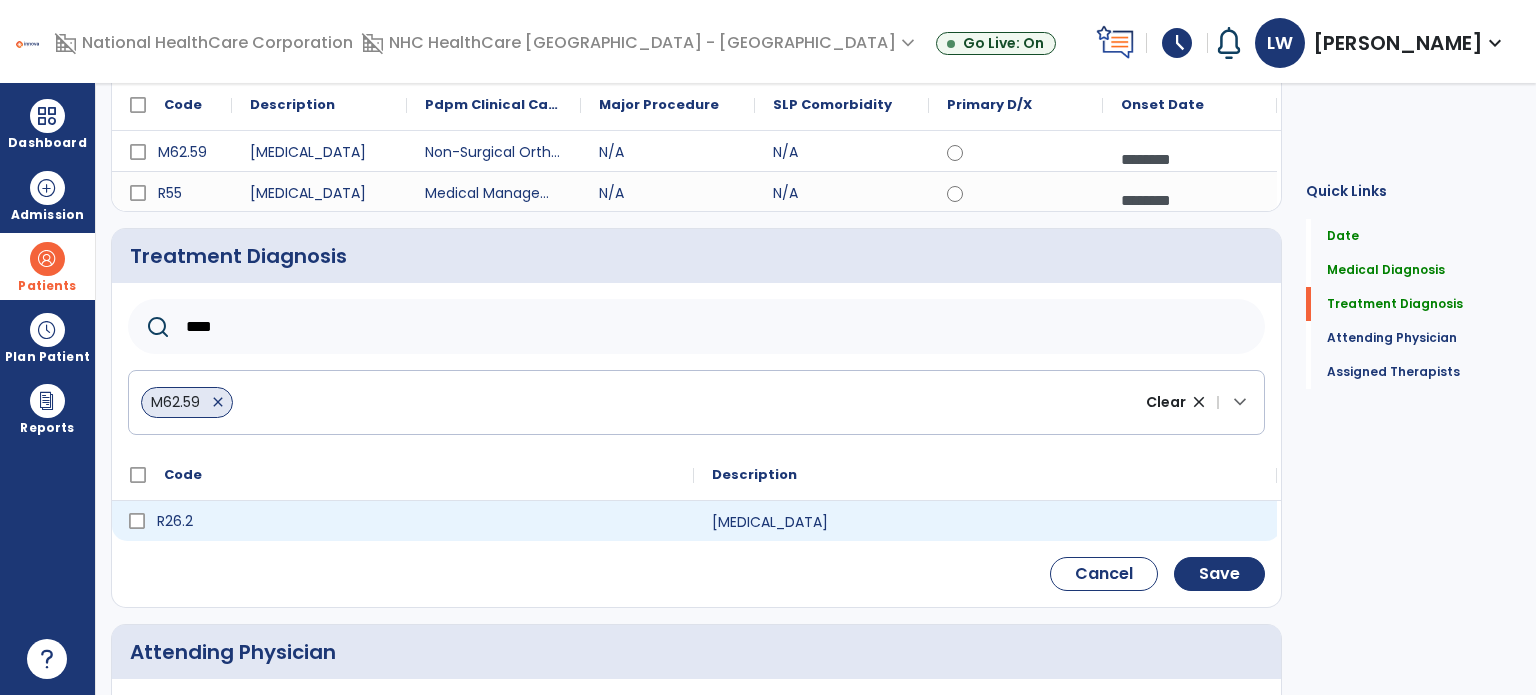 type on "****" 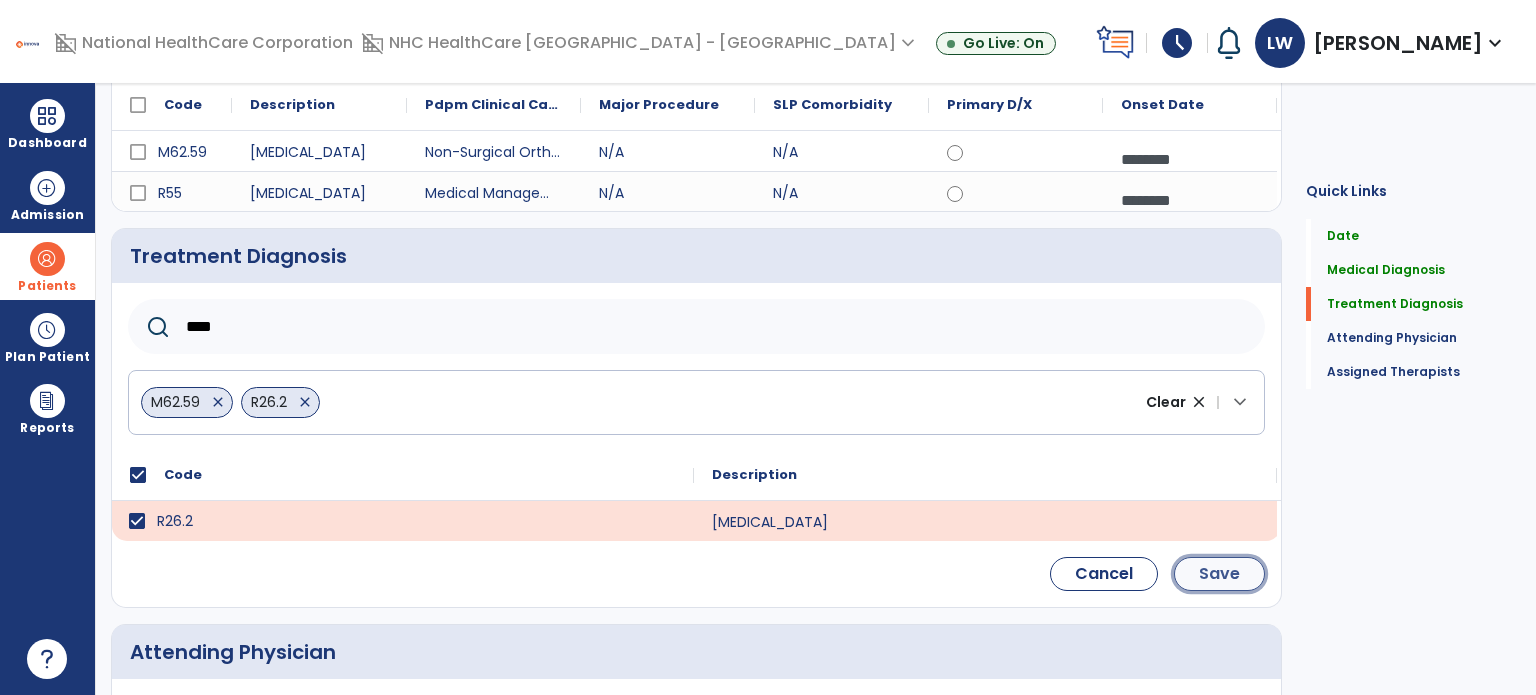 click on "Save" 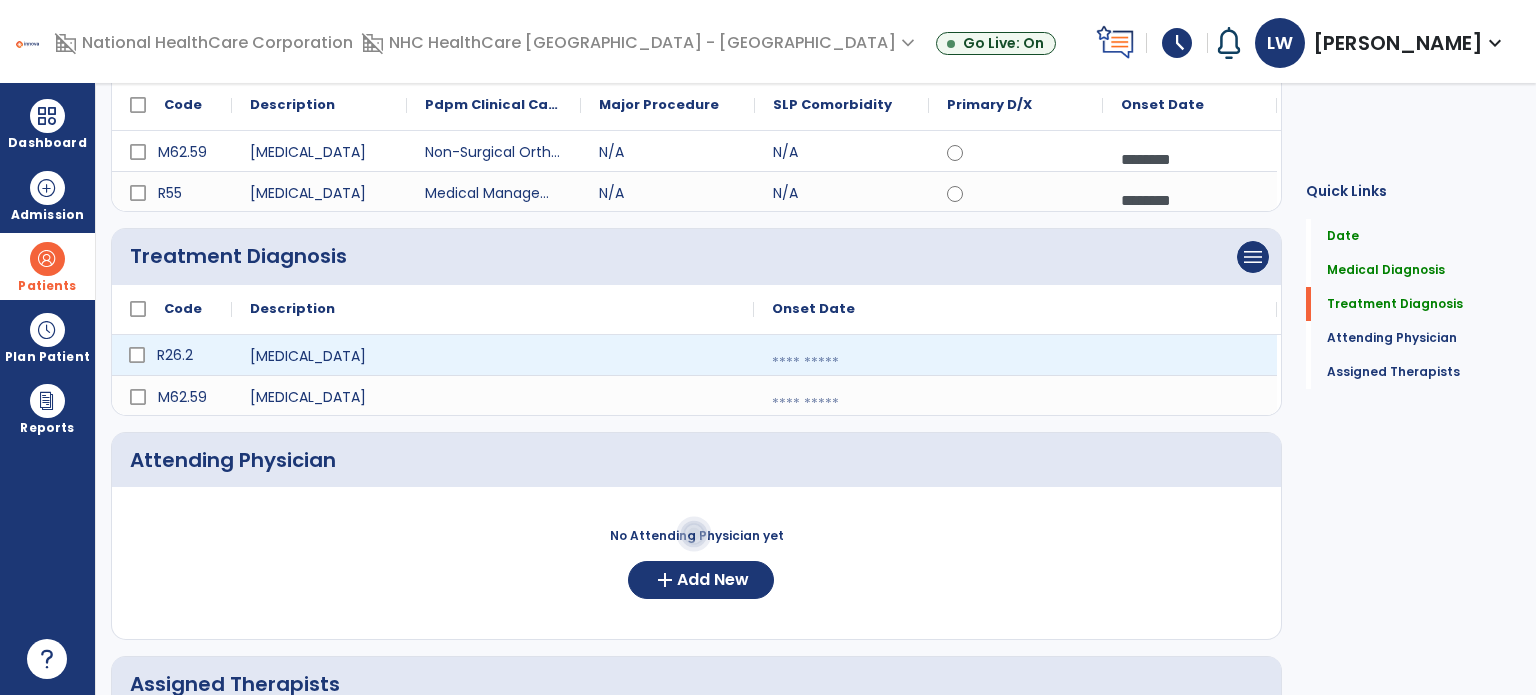 click at bounding box center (1015, 363) 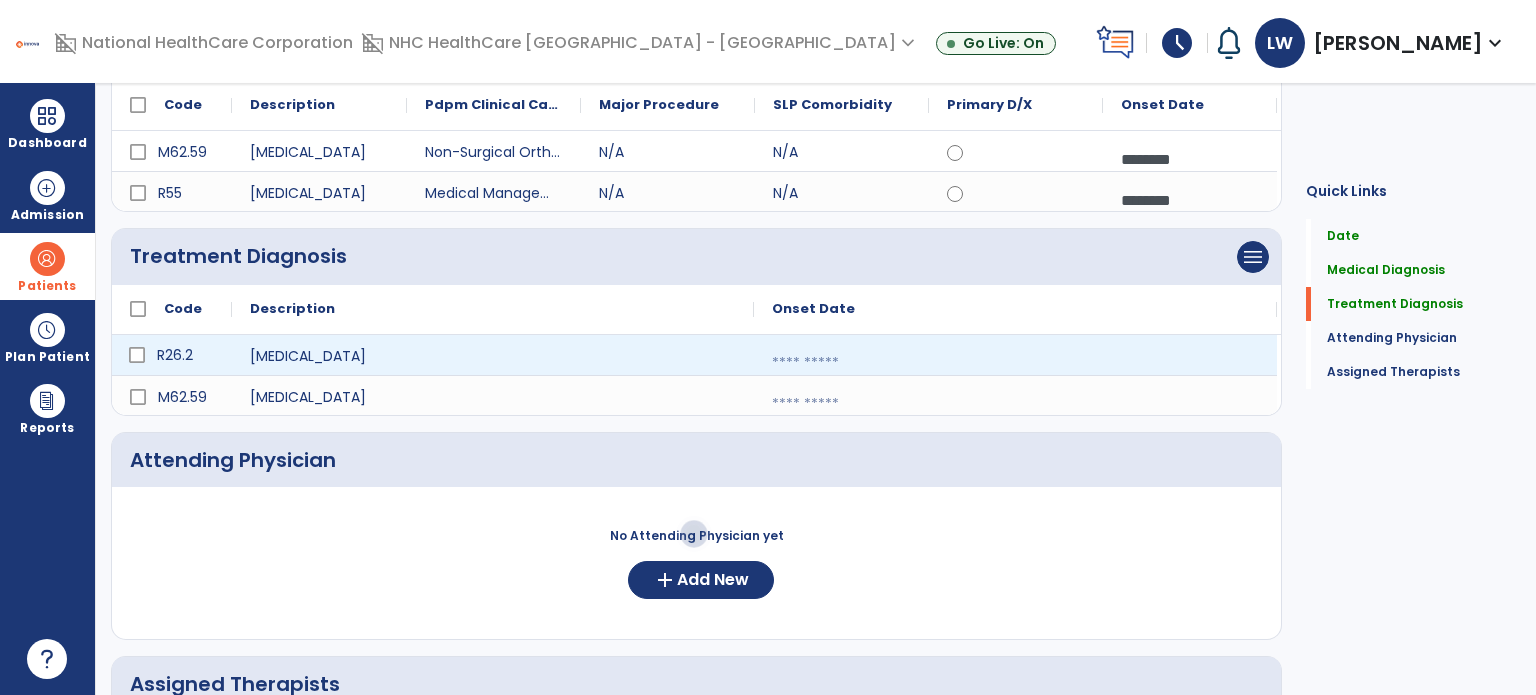 select on "*" 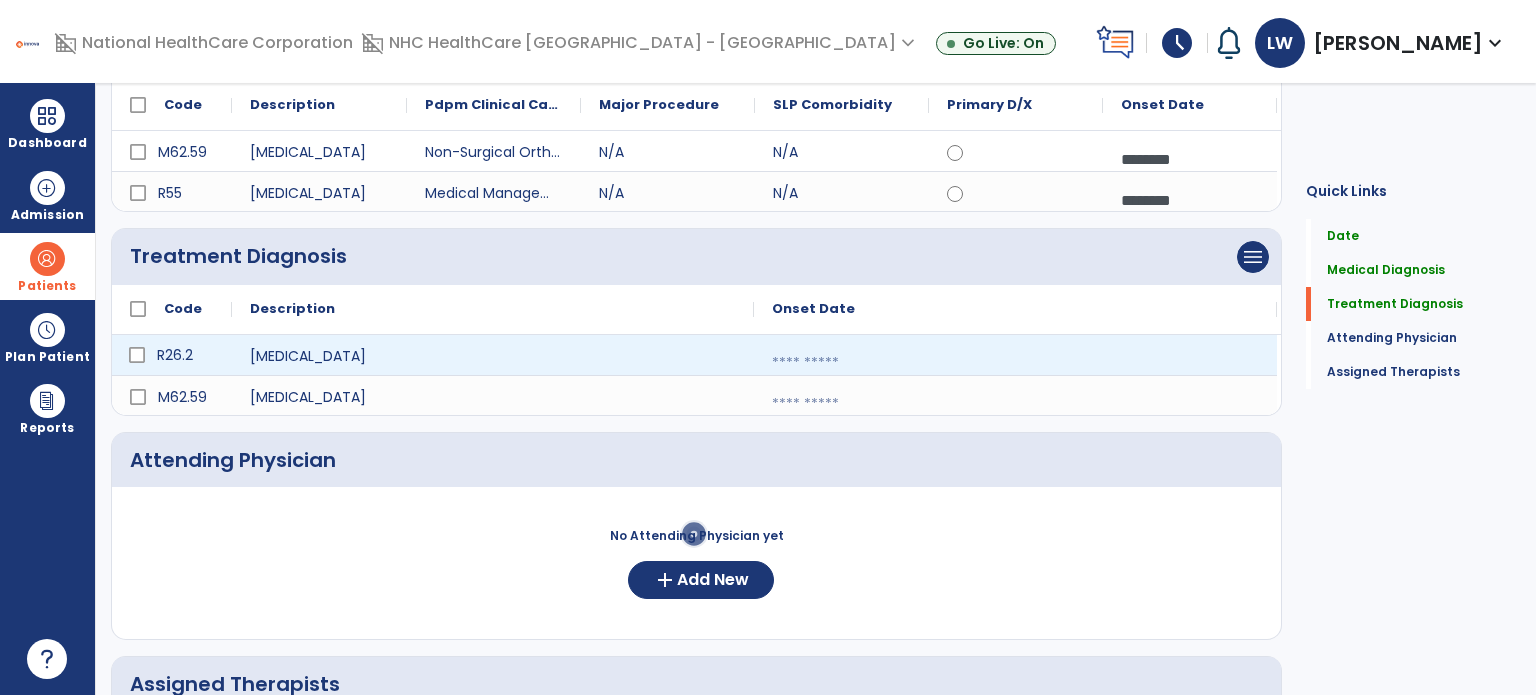 select on "****" 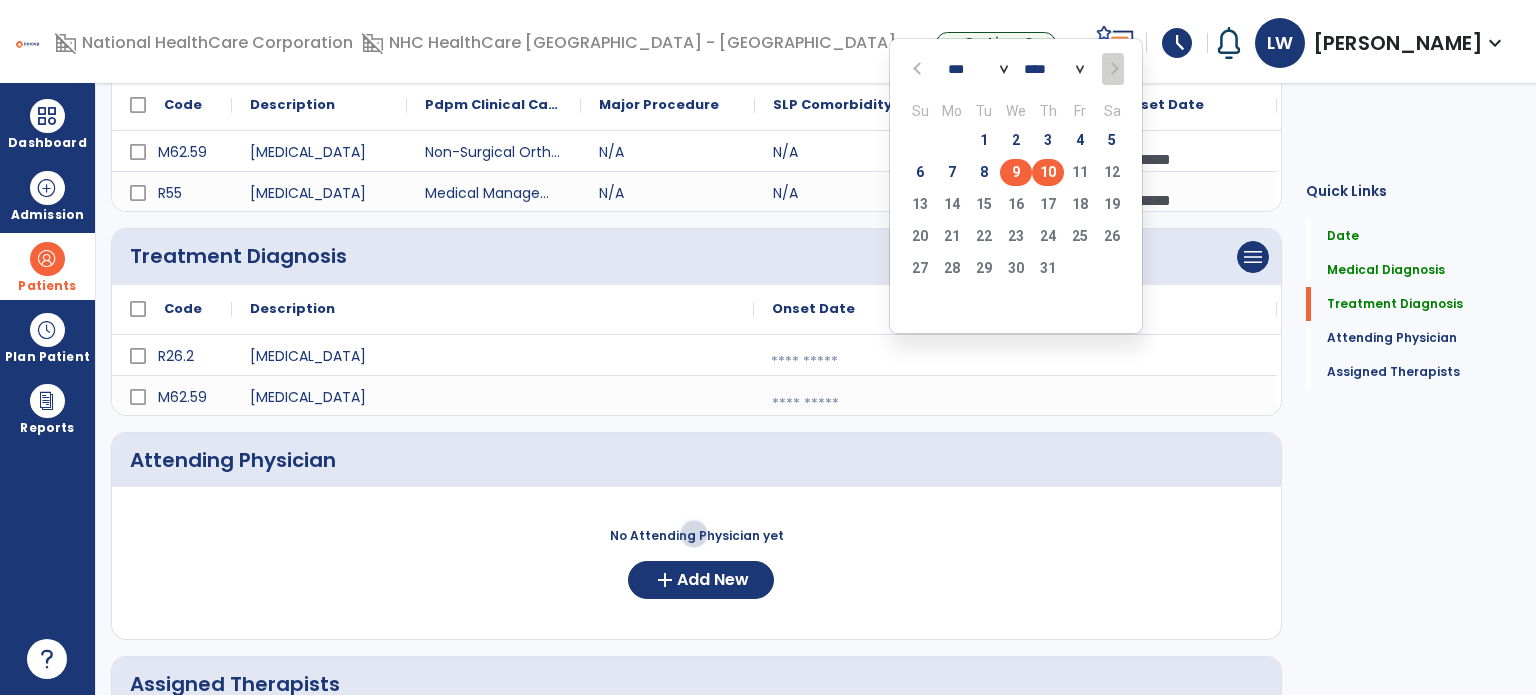 click on "9" 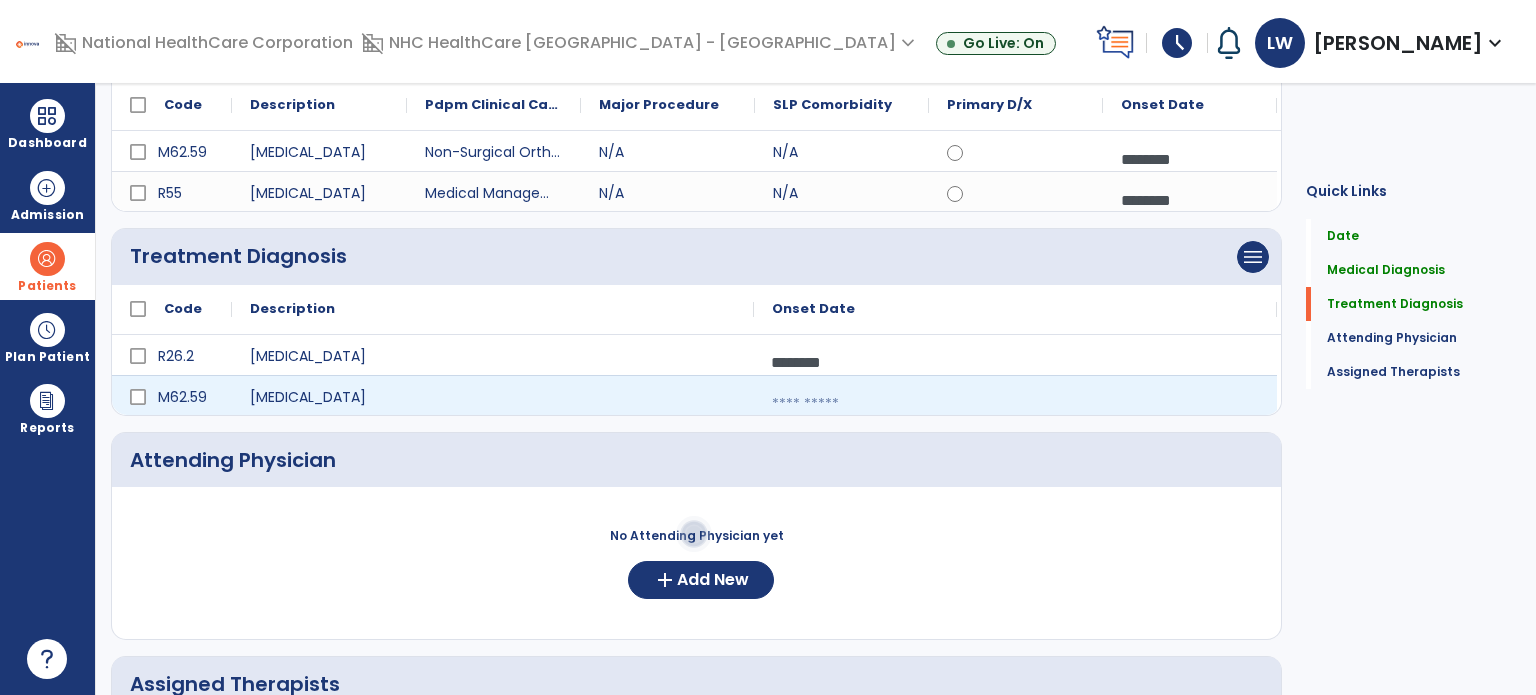 click at bounding box center [1015, 404] 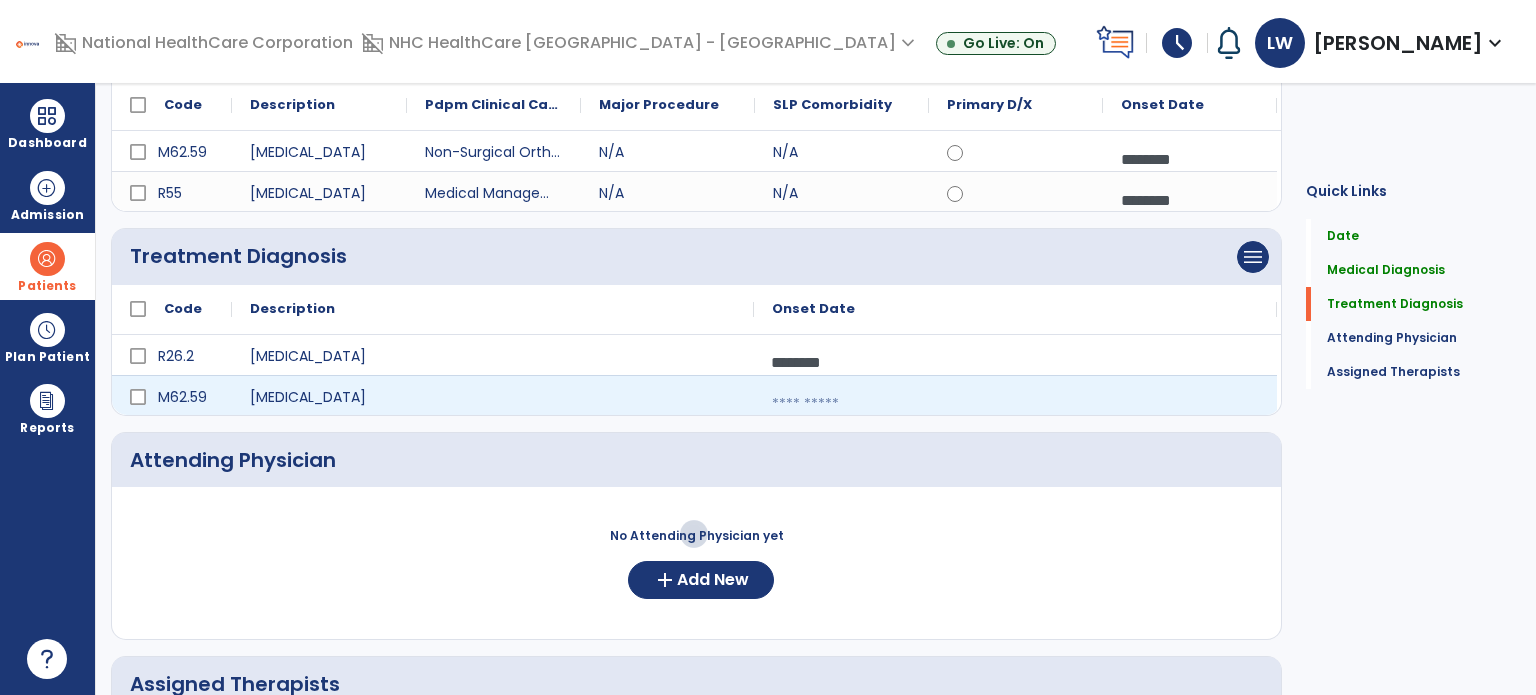 select on "*" 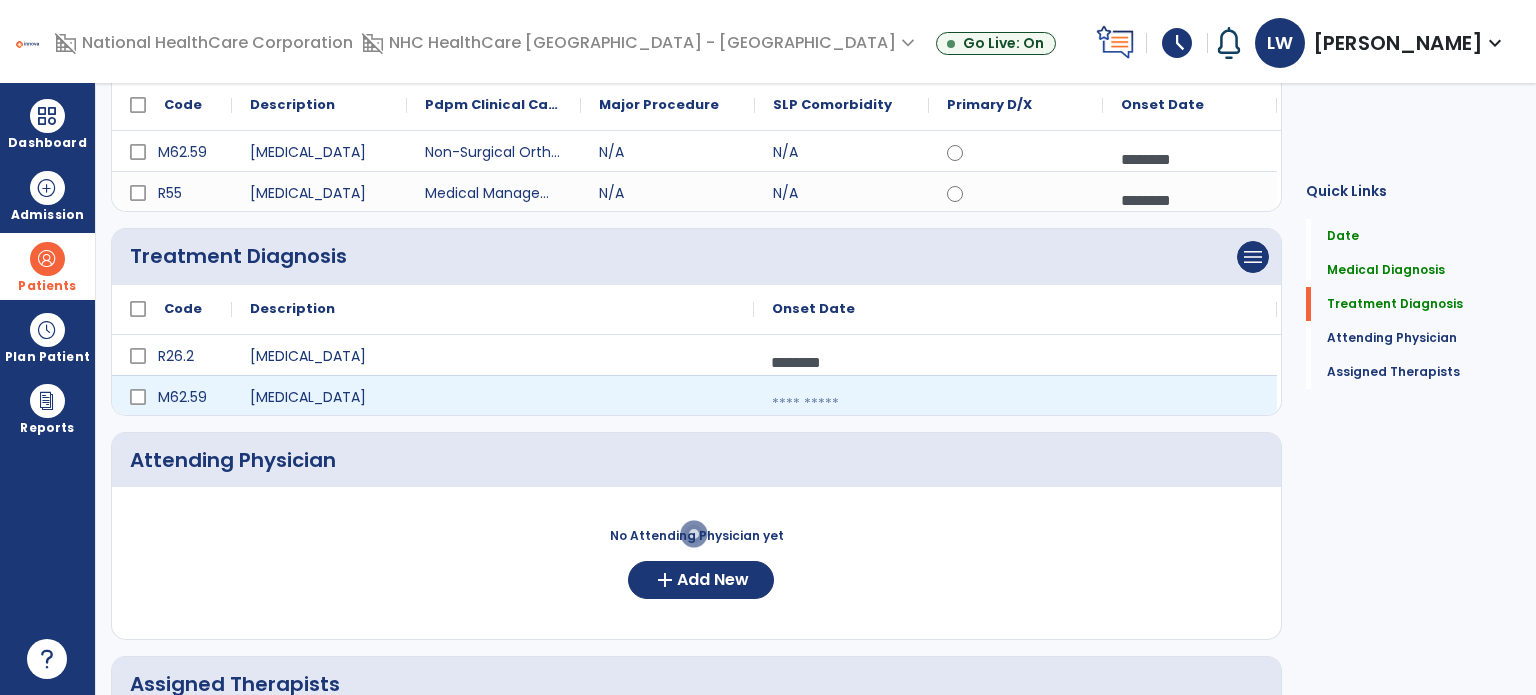 select on "****" 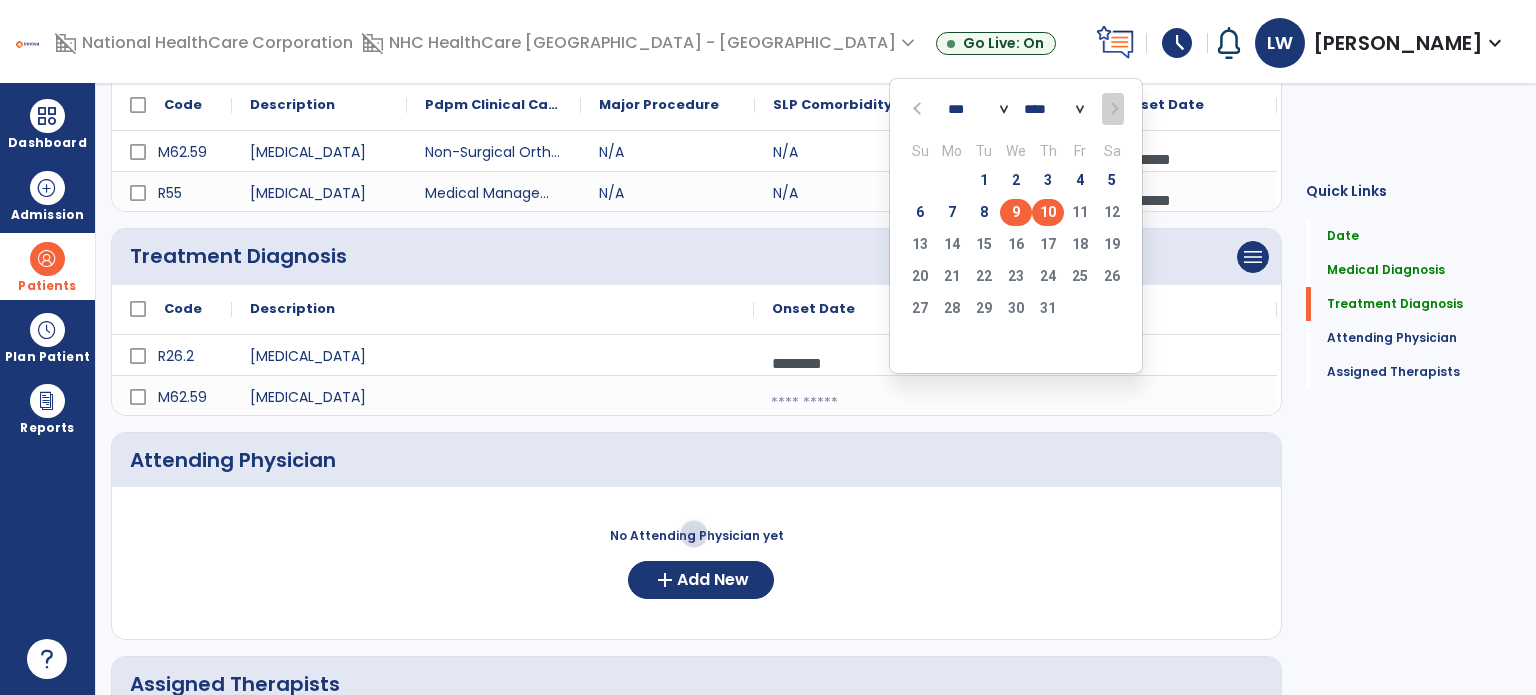 click on "9" 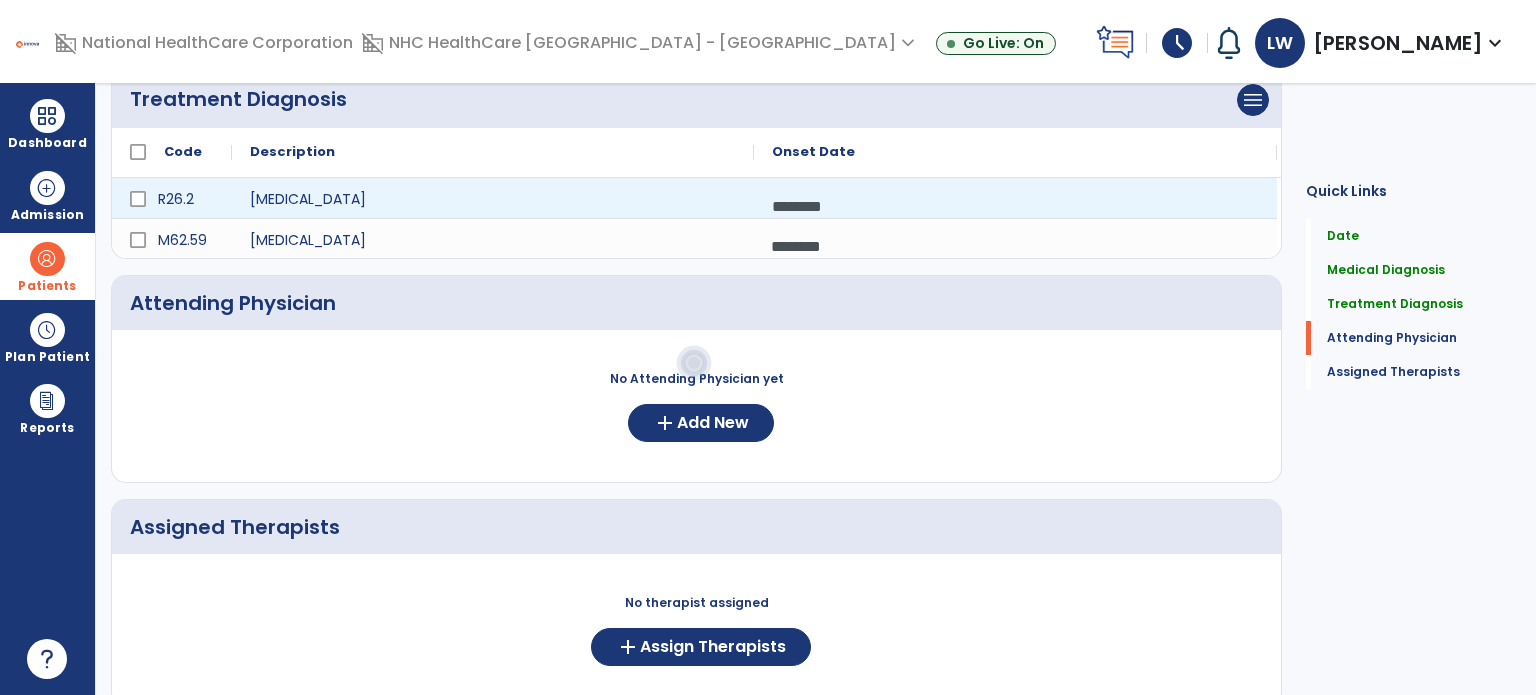 scroll, scrollTop: 425, scrollLeft: 0, axis: vertical 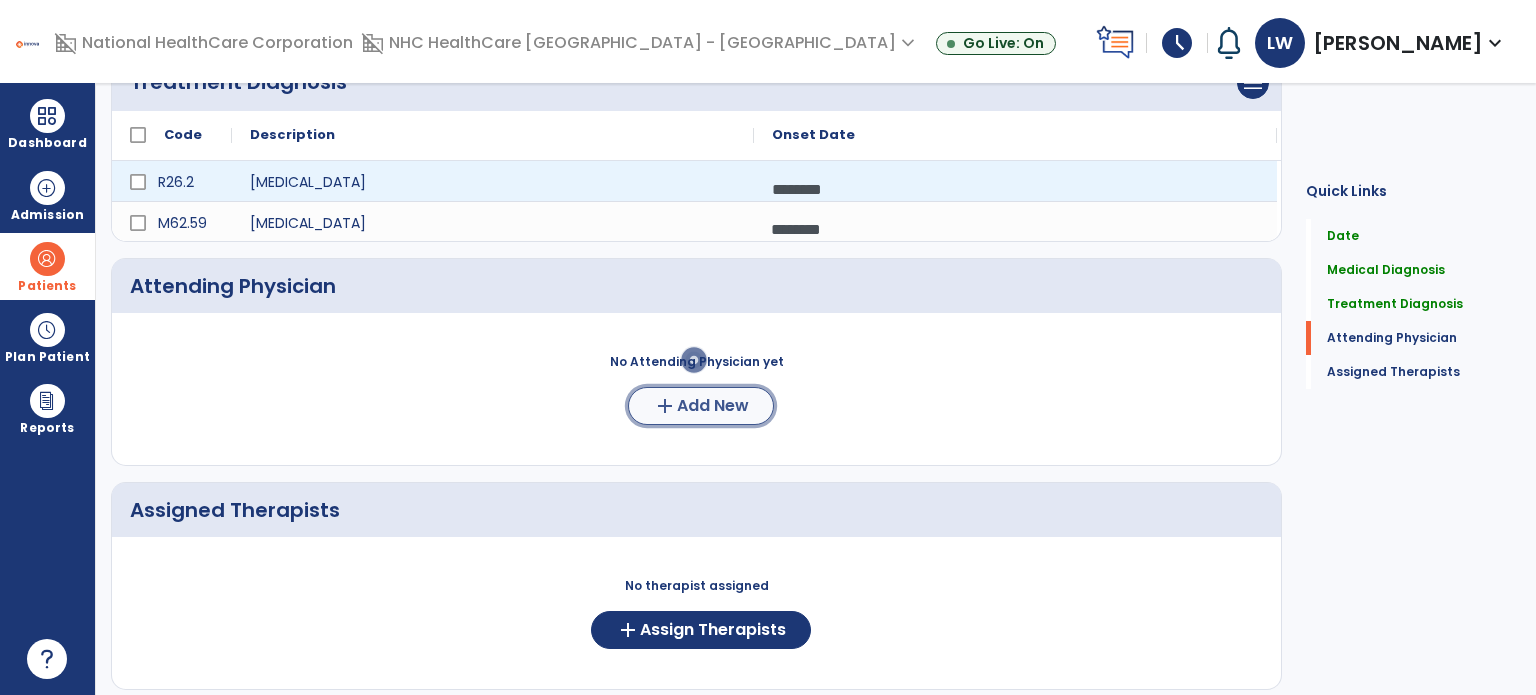 click on "add" 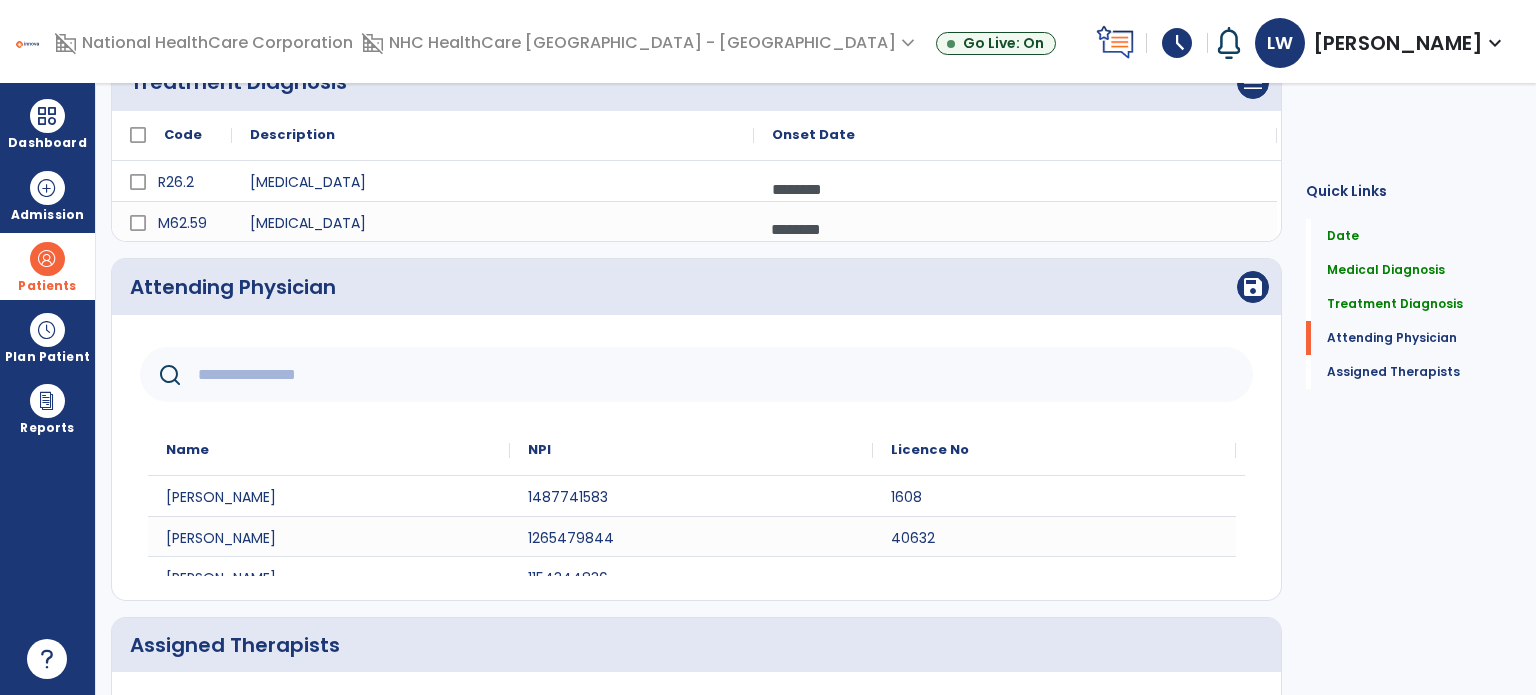 click 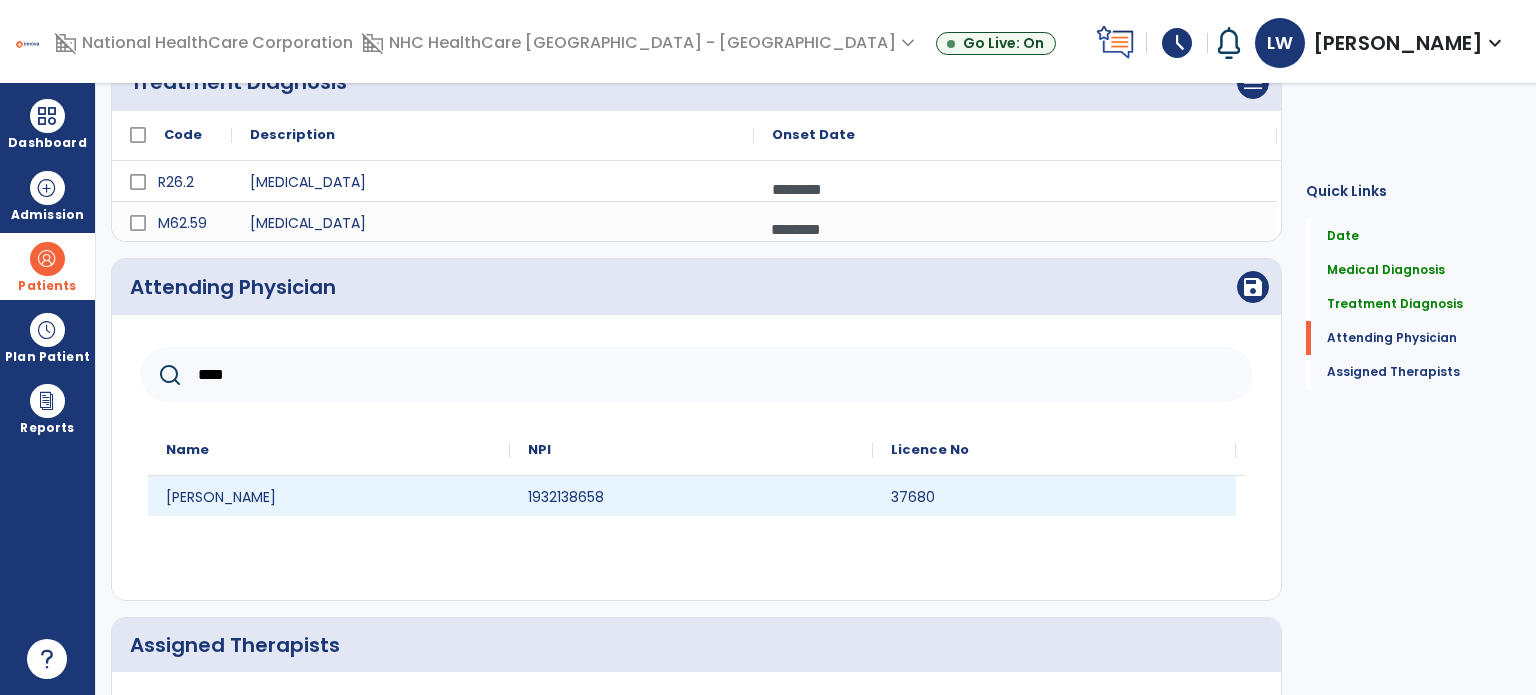 type on "****" 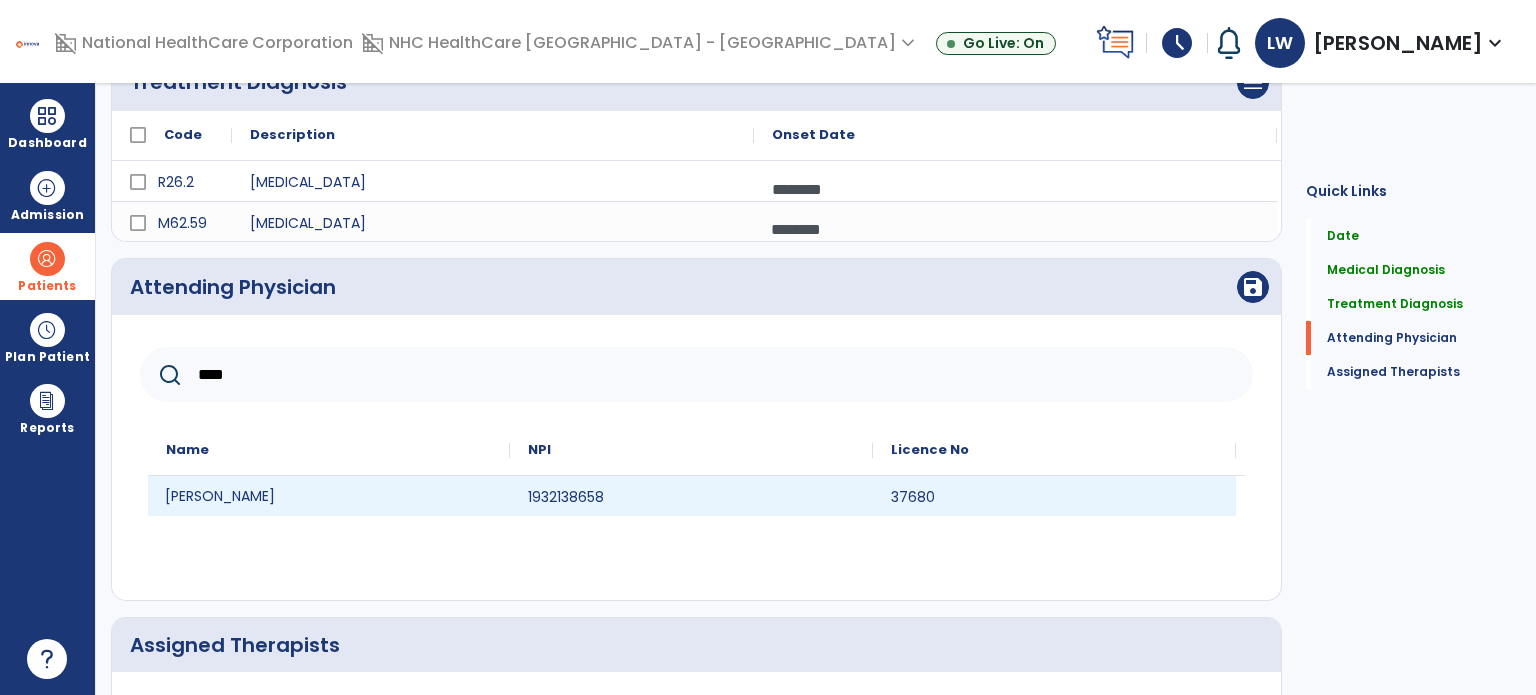 click on "[PERSON_NAME]" 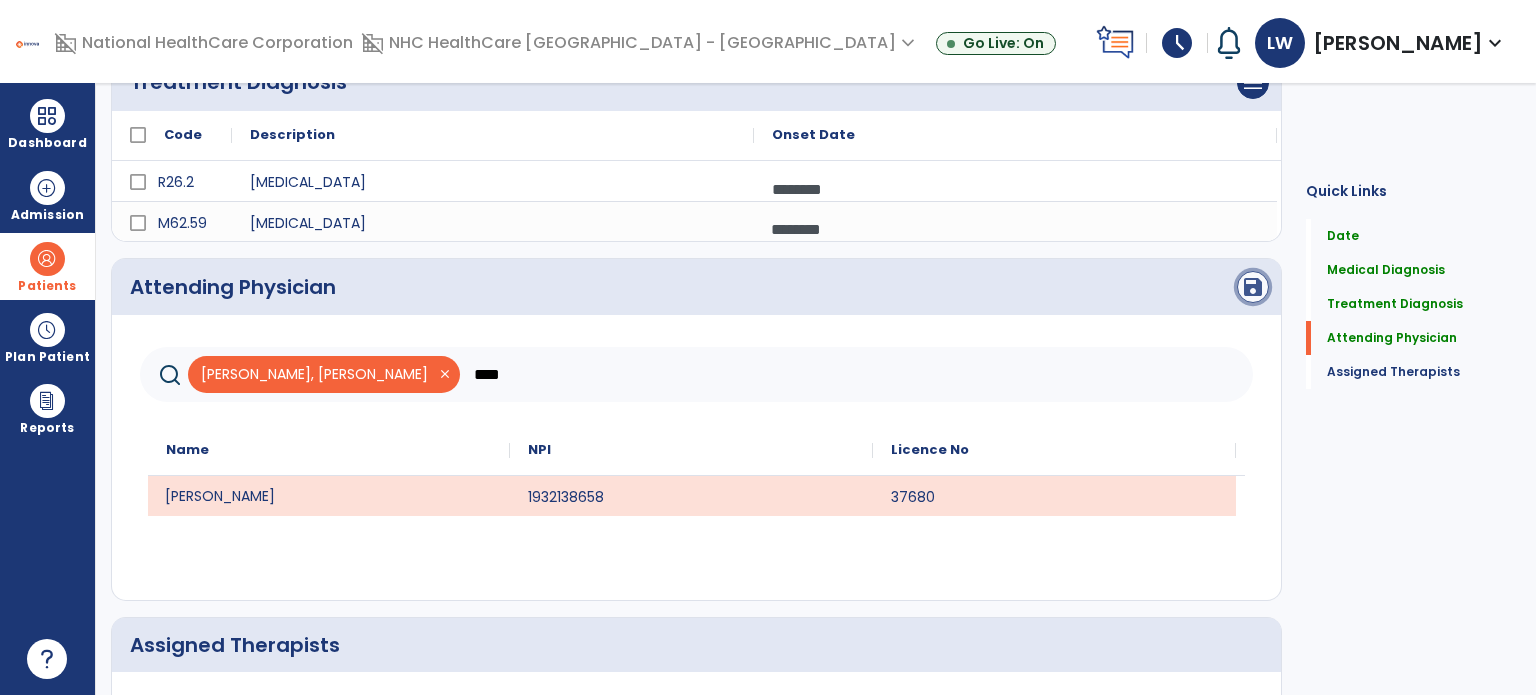click on "save" 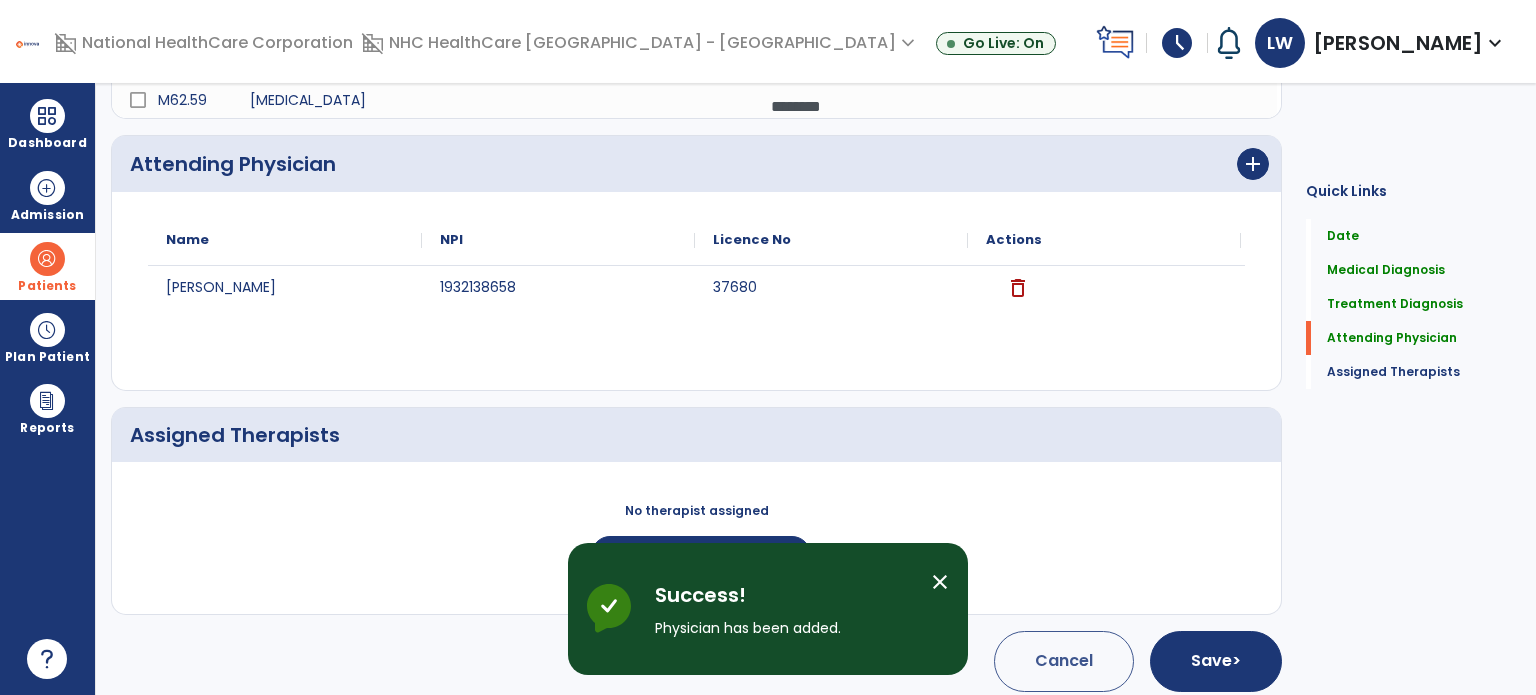 scroll, scrollTop: 557, scrollLeft: 0, axis: vertical 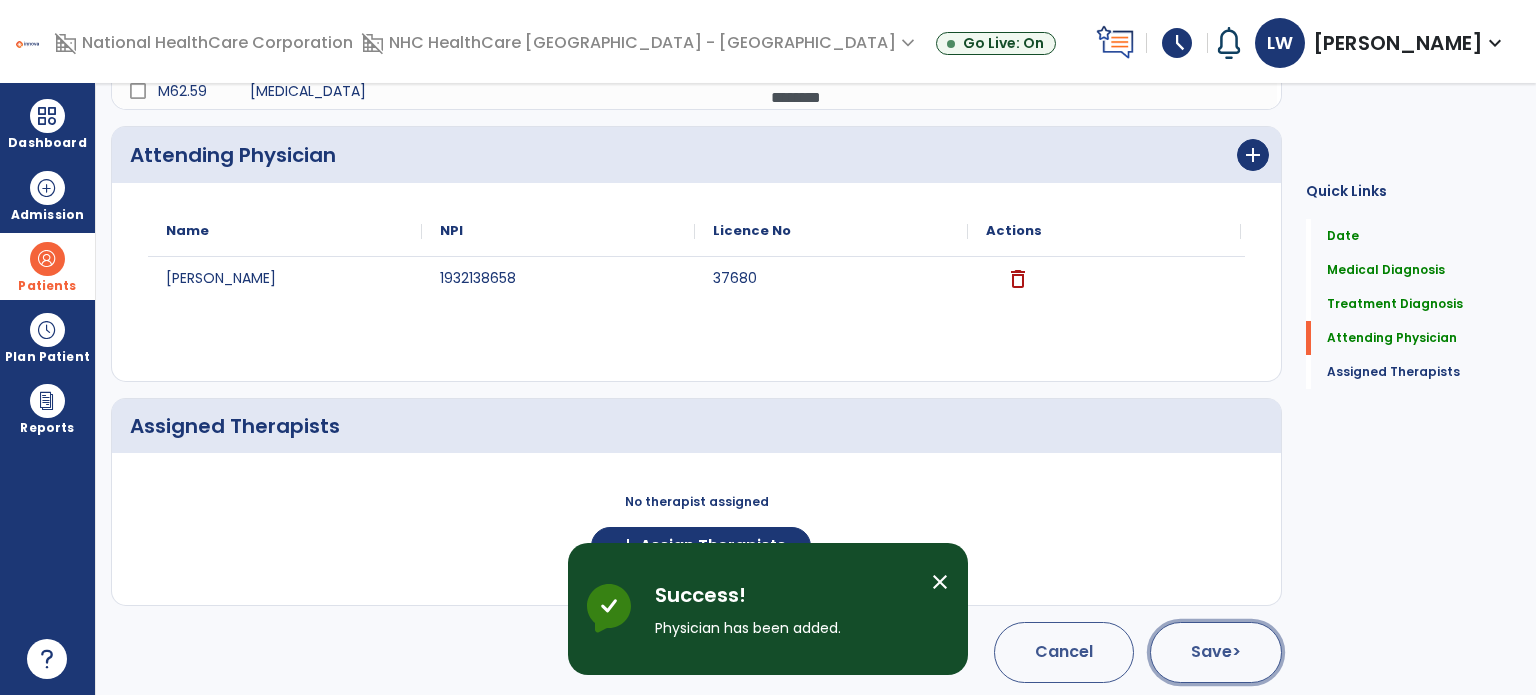 click on "Save  >" 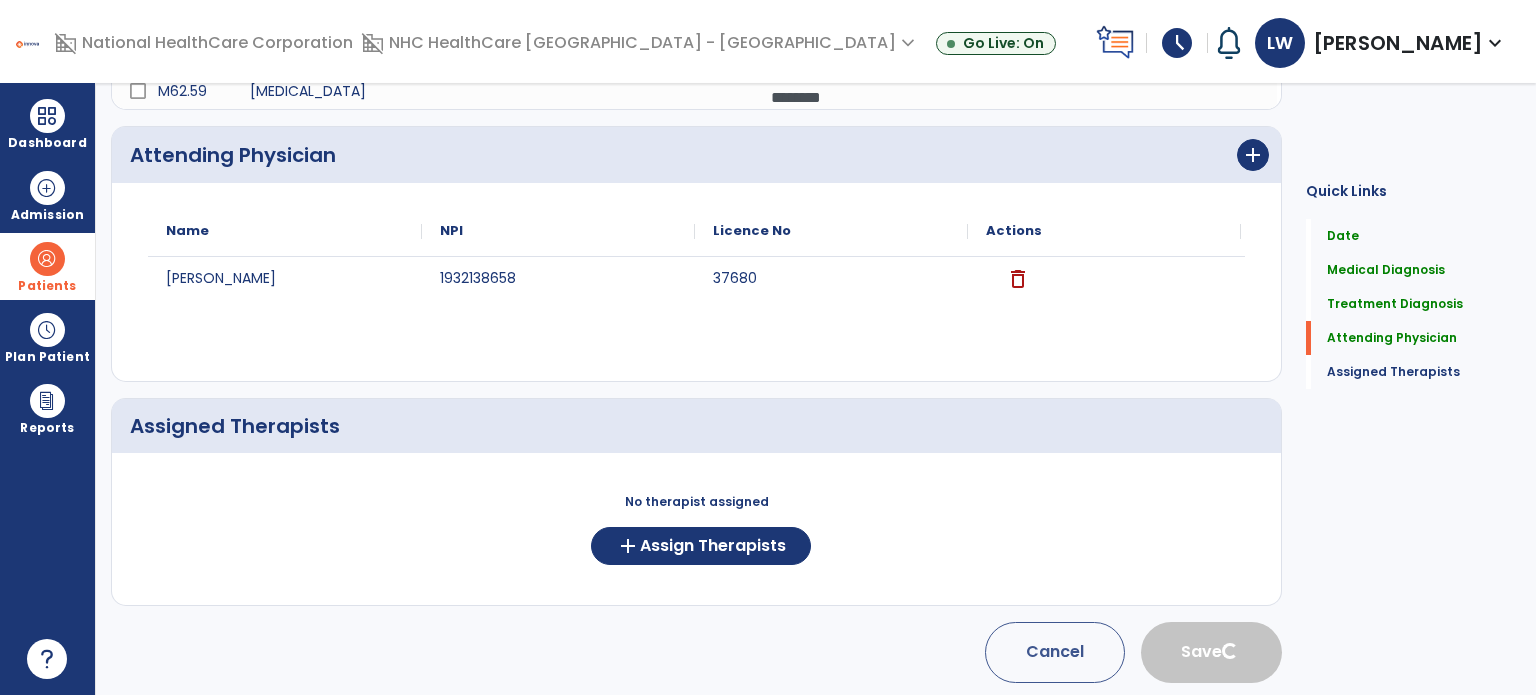 type 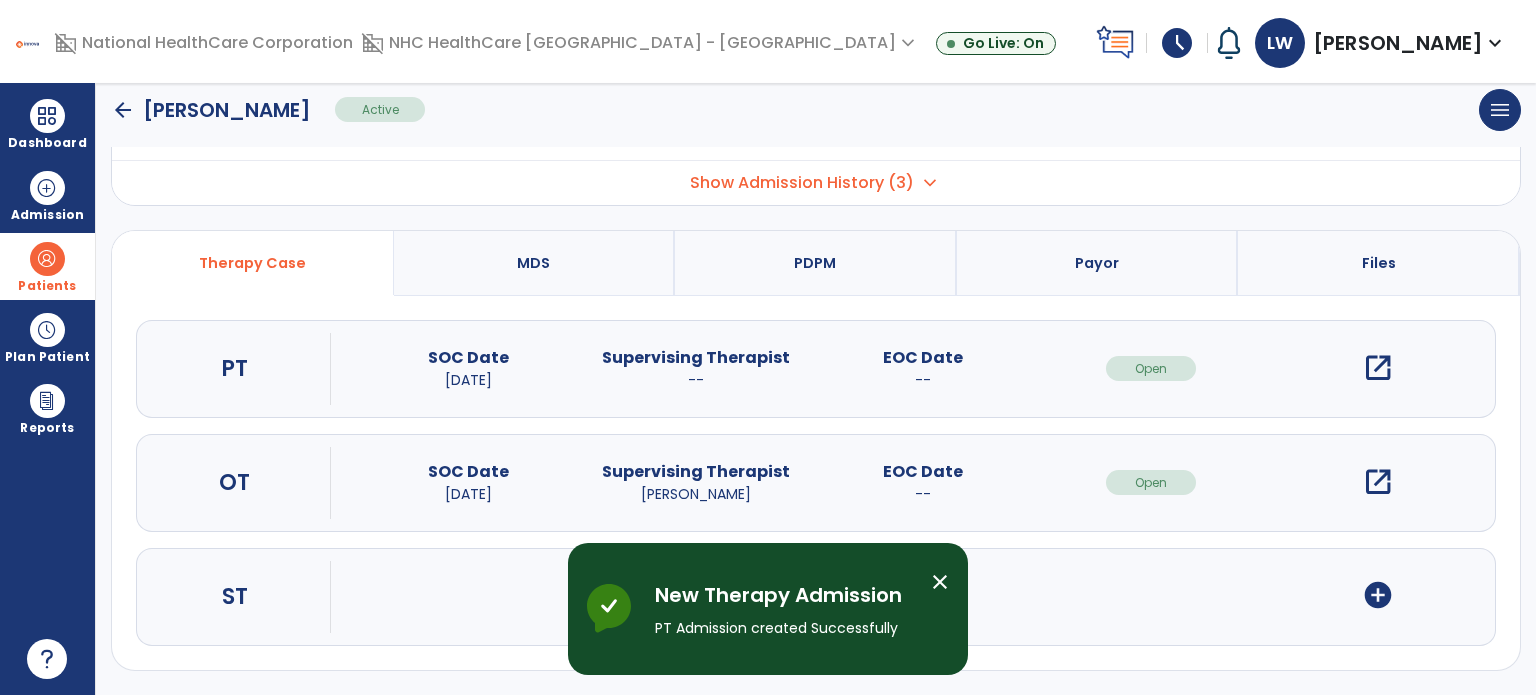 scroll, scrollTop: 0, scrollLeft: 0, axis: both 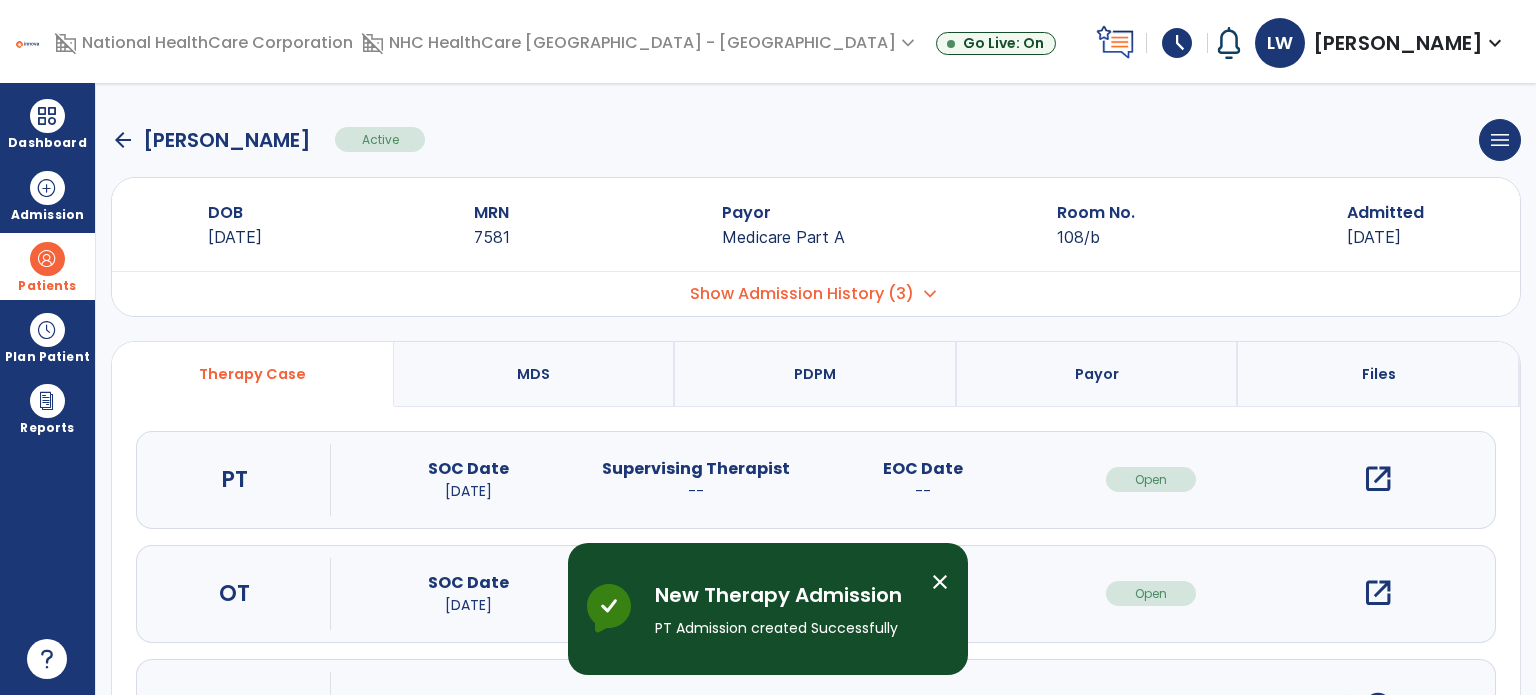 click on "open_in_new" at bounding box center [1378, 479] 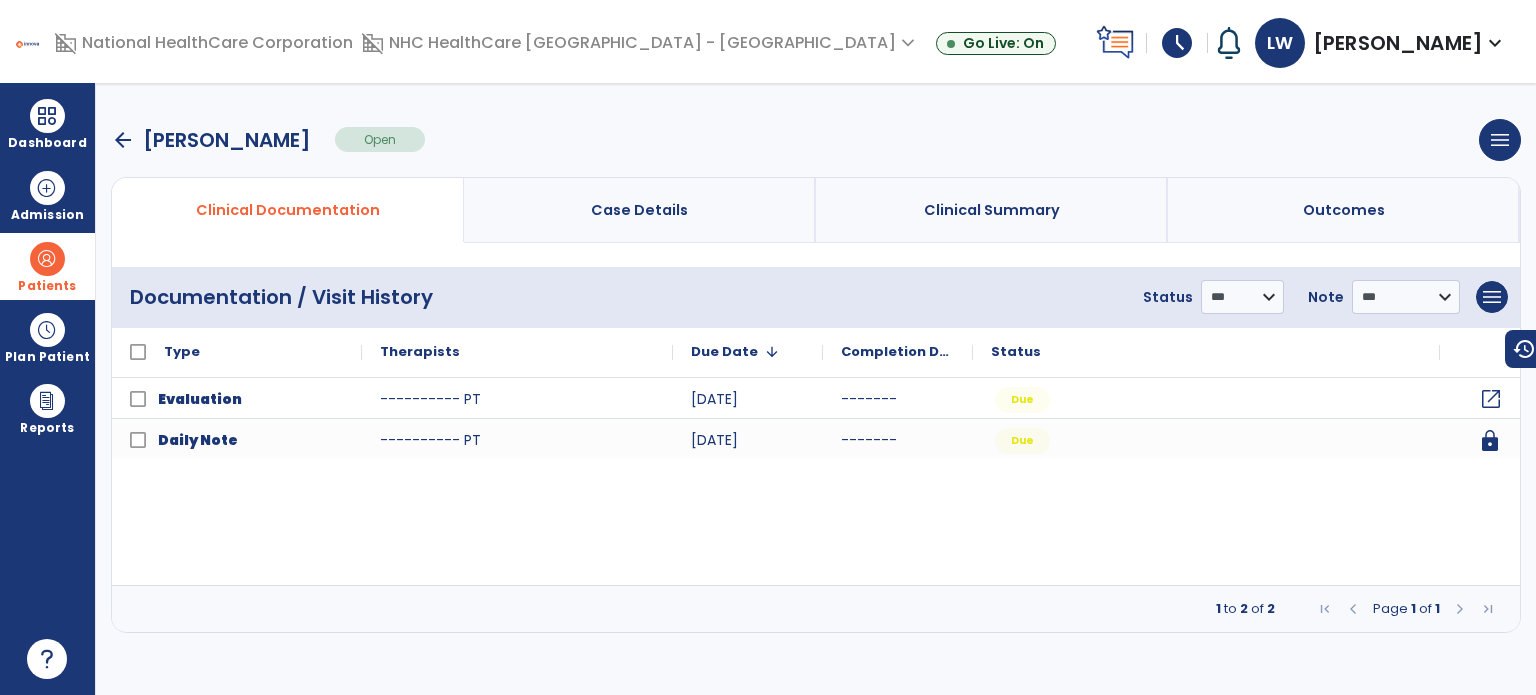 click on "open_in_new" 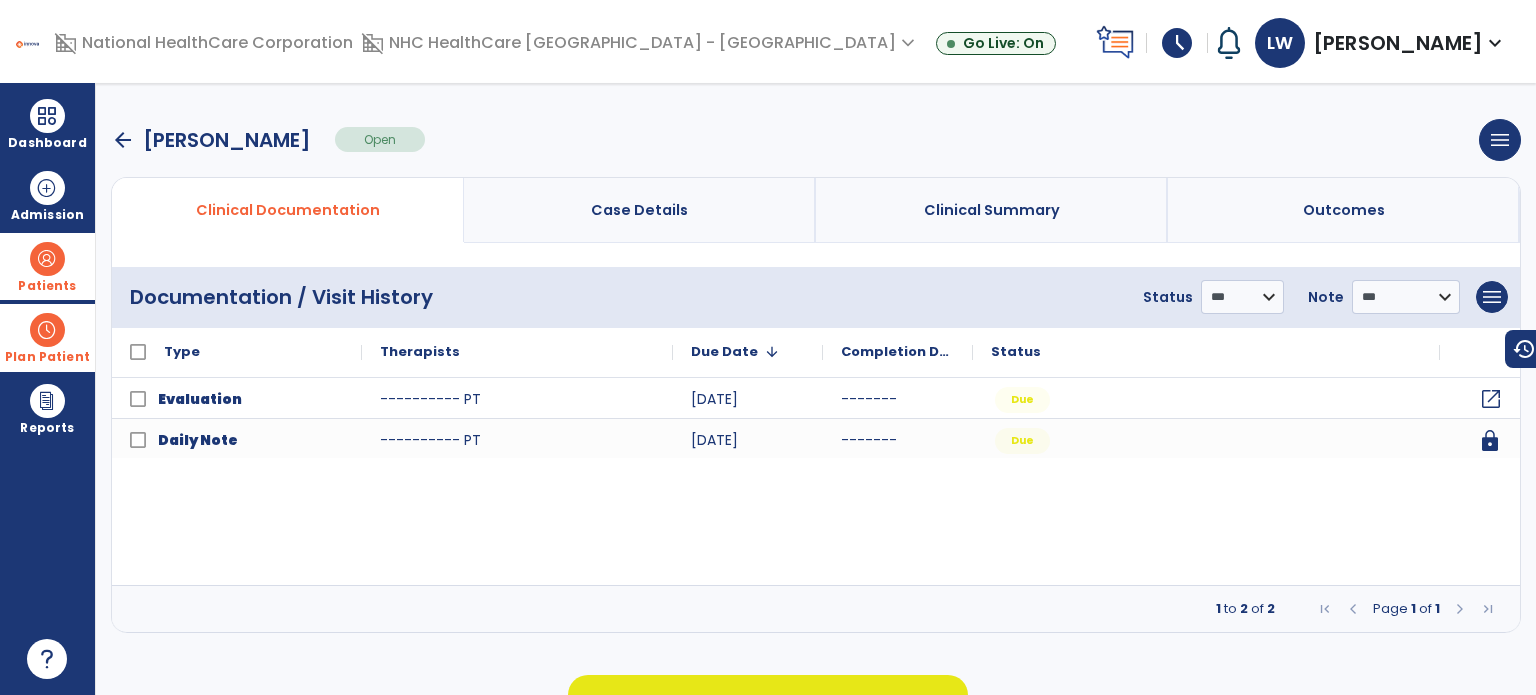 click on "Plan Patient" at bounding box center (47, 266) 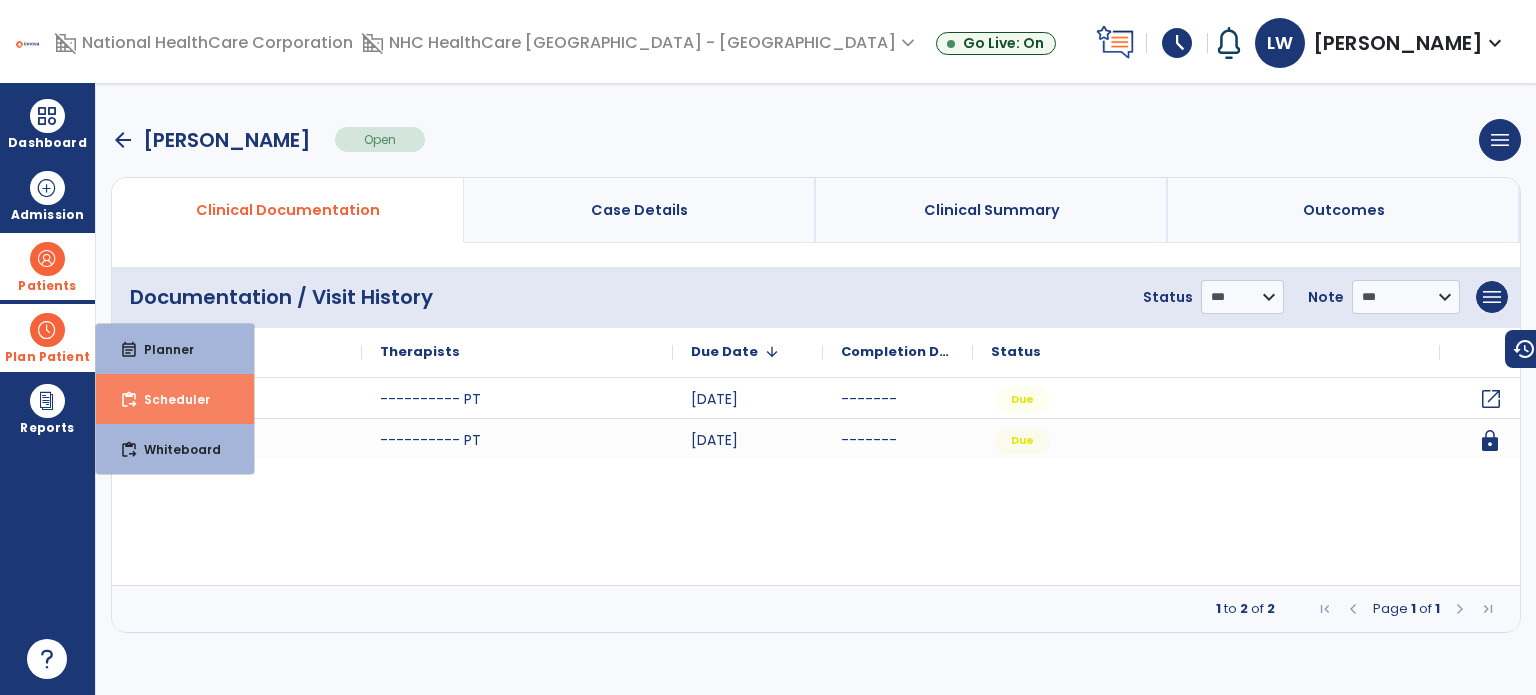 click on "content_paste_go  Scheduler" at bounding box center [175, 399] 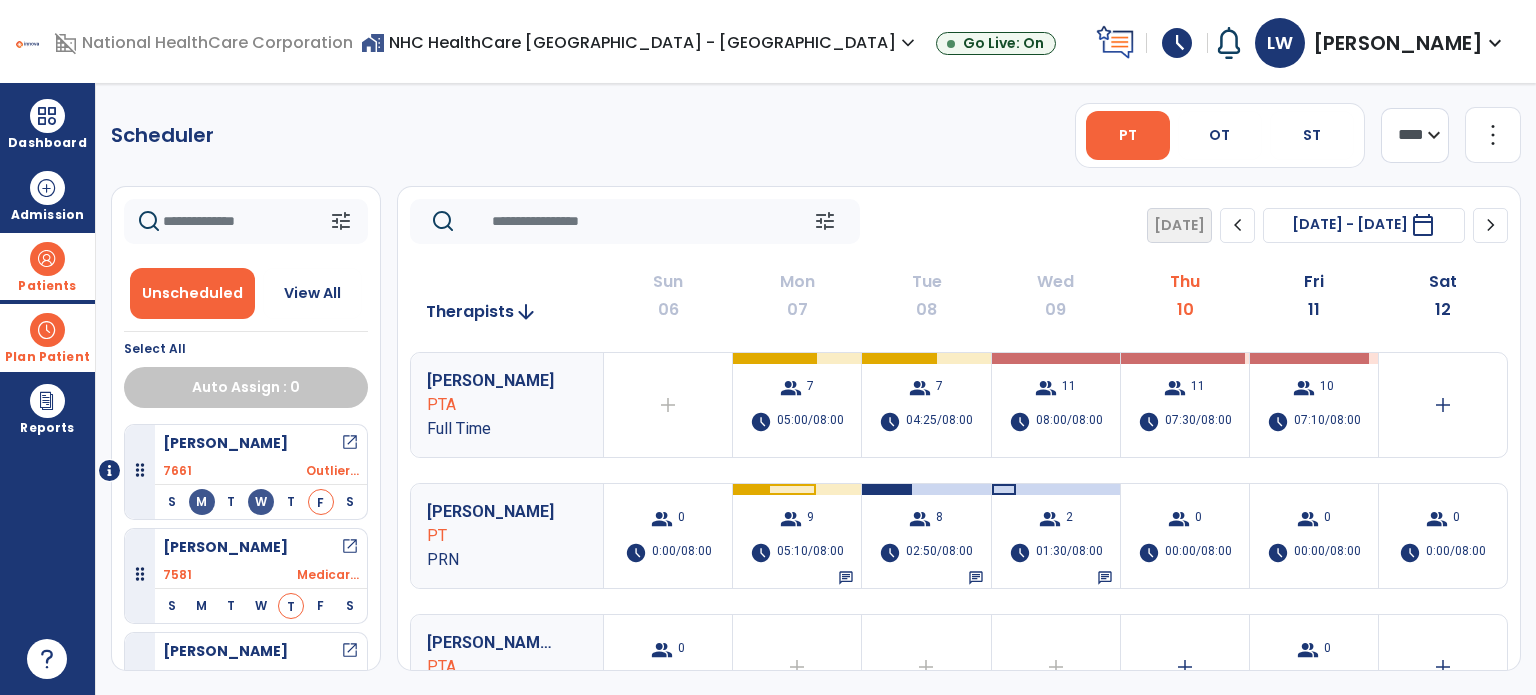 click on "more_vert" 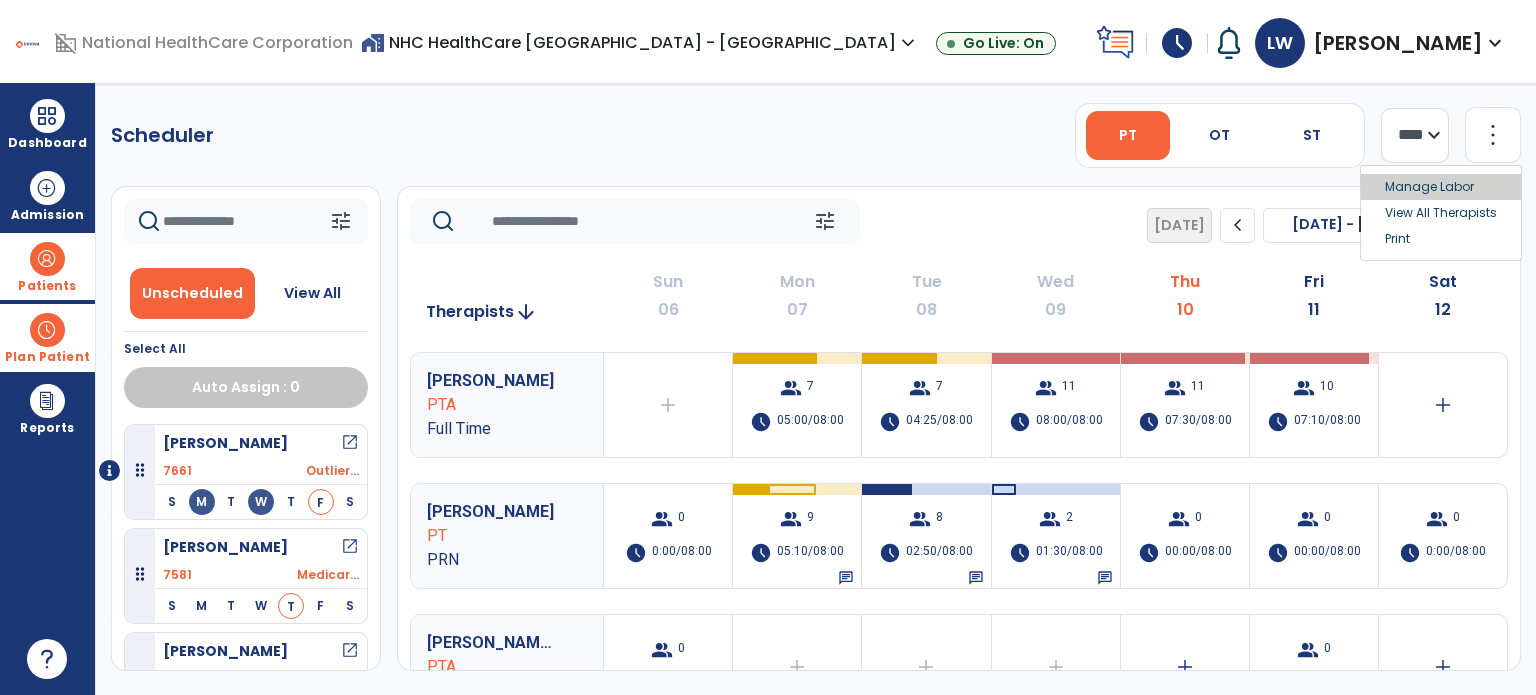 click on "Manage Labor" at bounding box center [1441, 187] 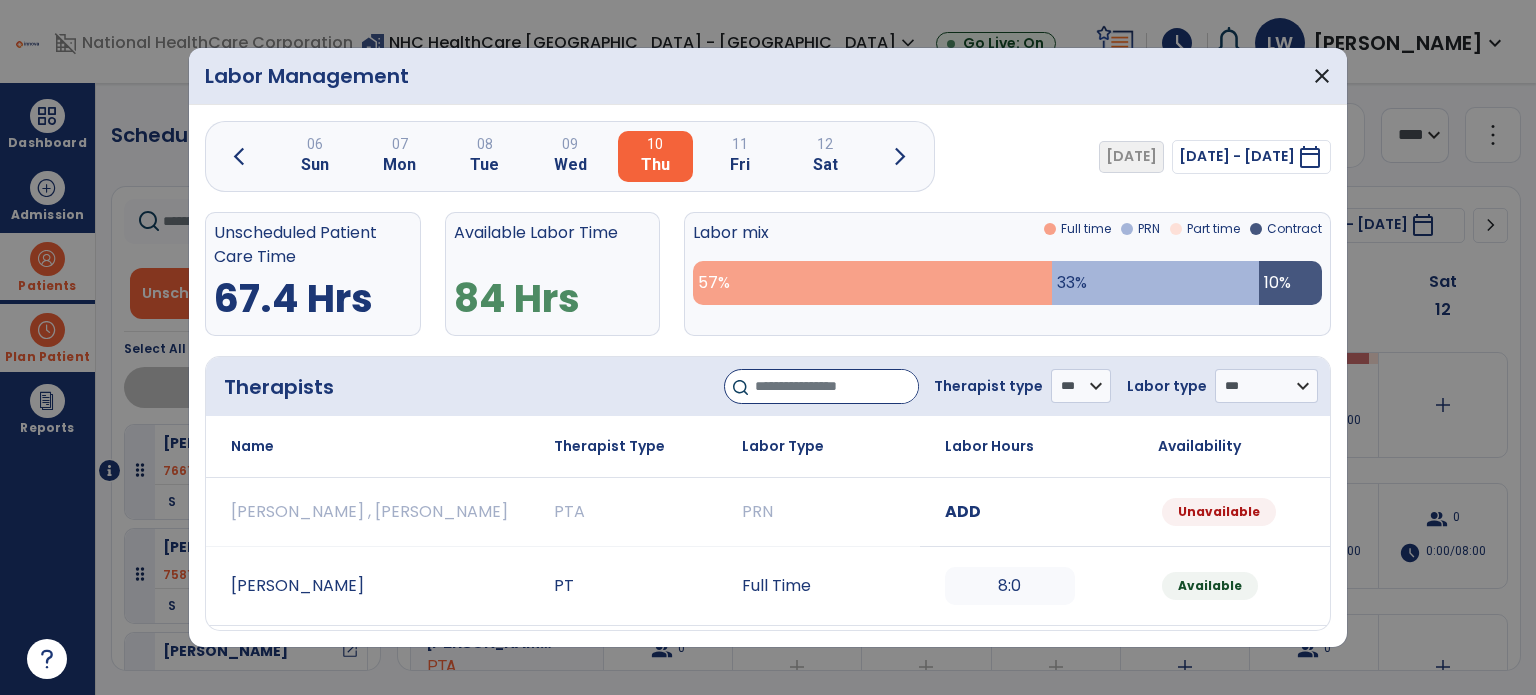click at bounding box center (836, 386) 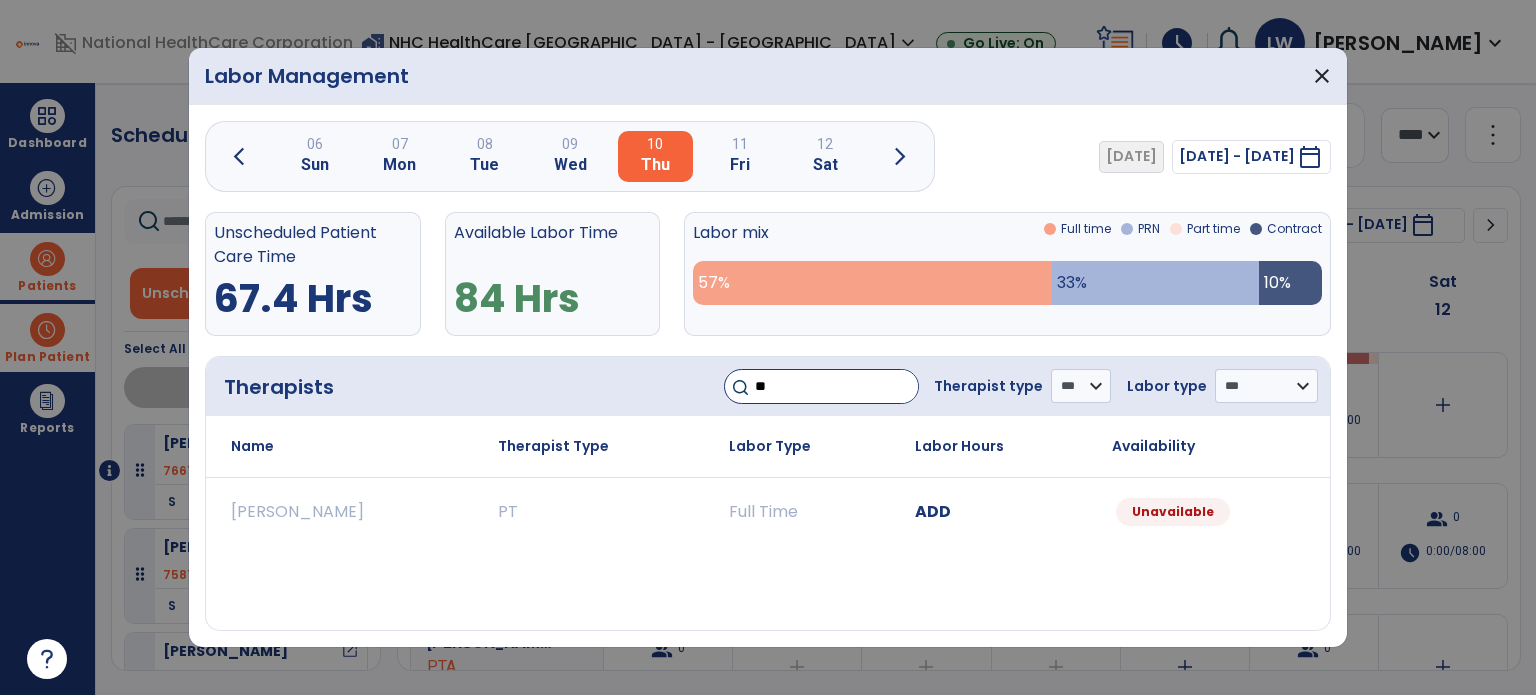 type on "**" 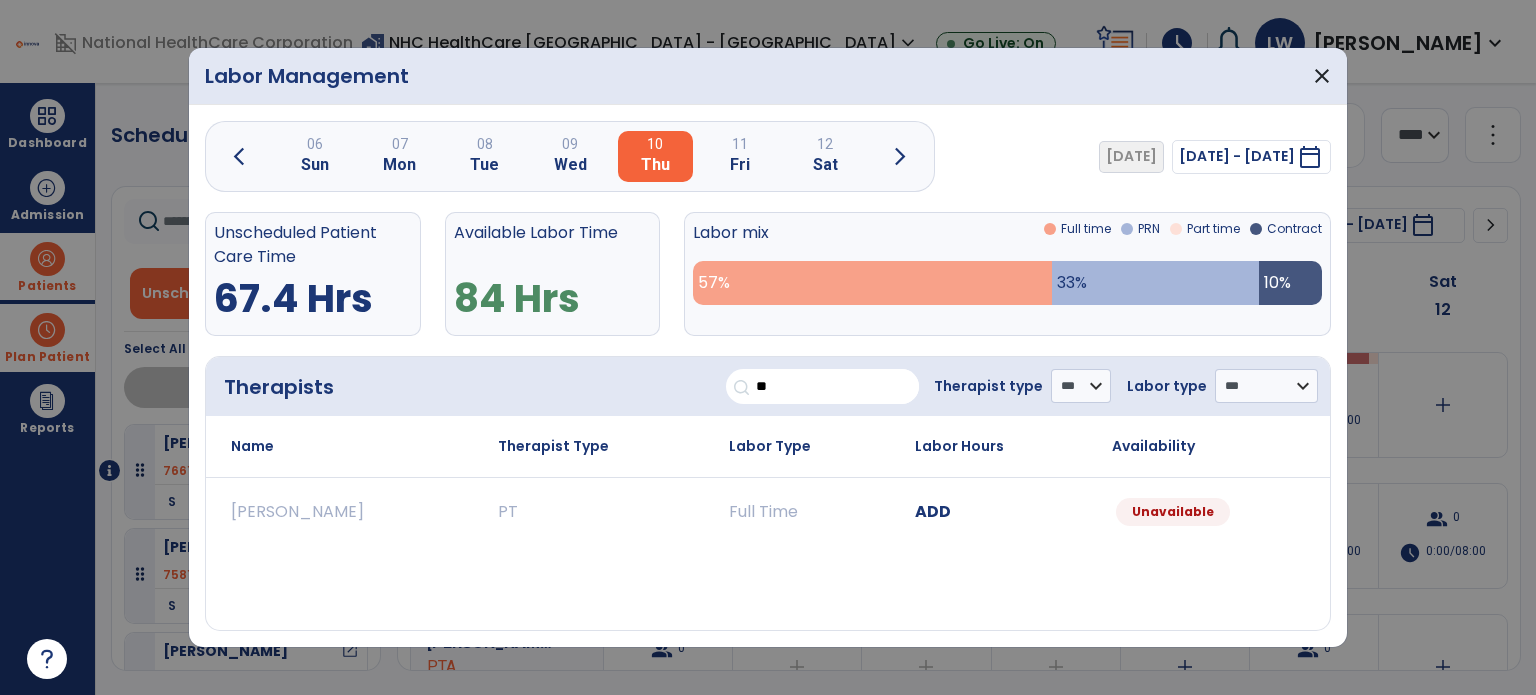 click on "ADD" at bounding box center [933, 511] 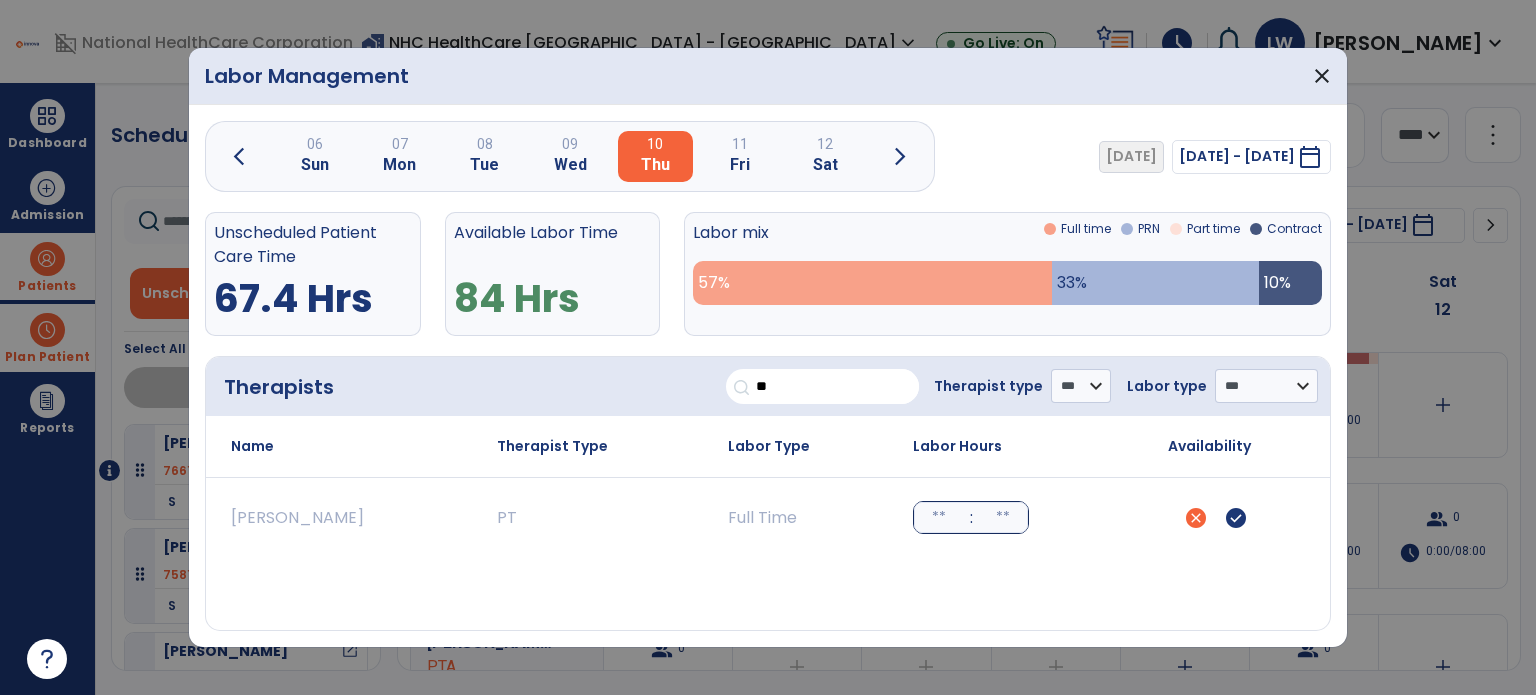 click at bounding box center (939, 517) 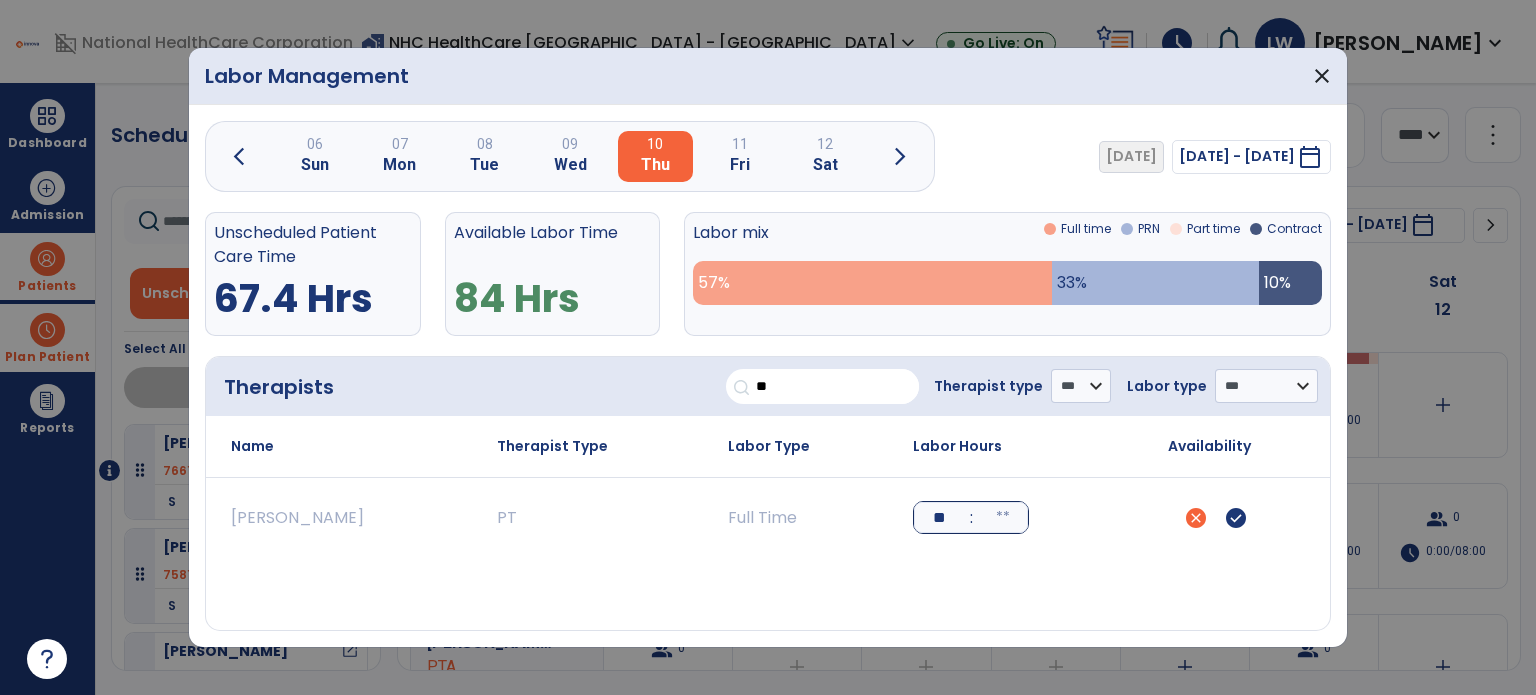 type on "**" 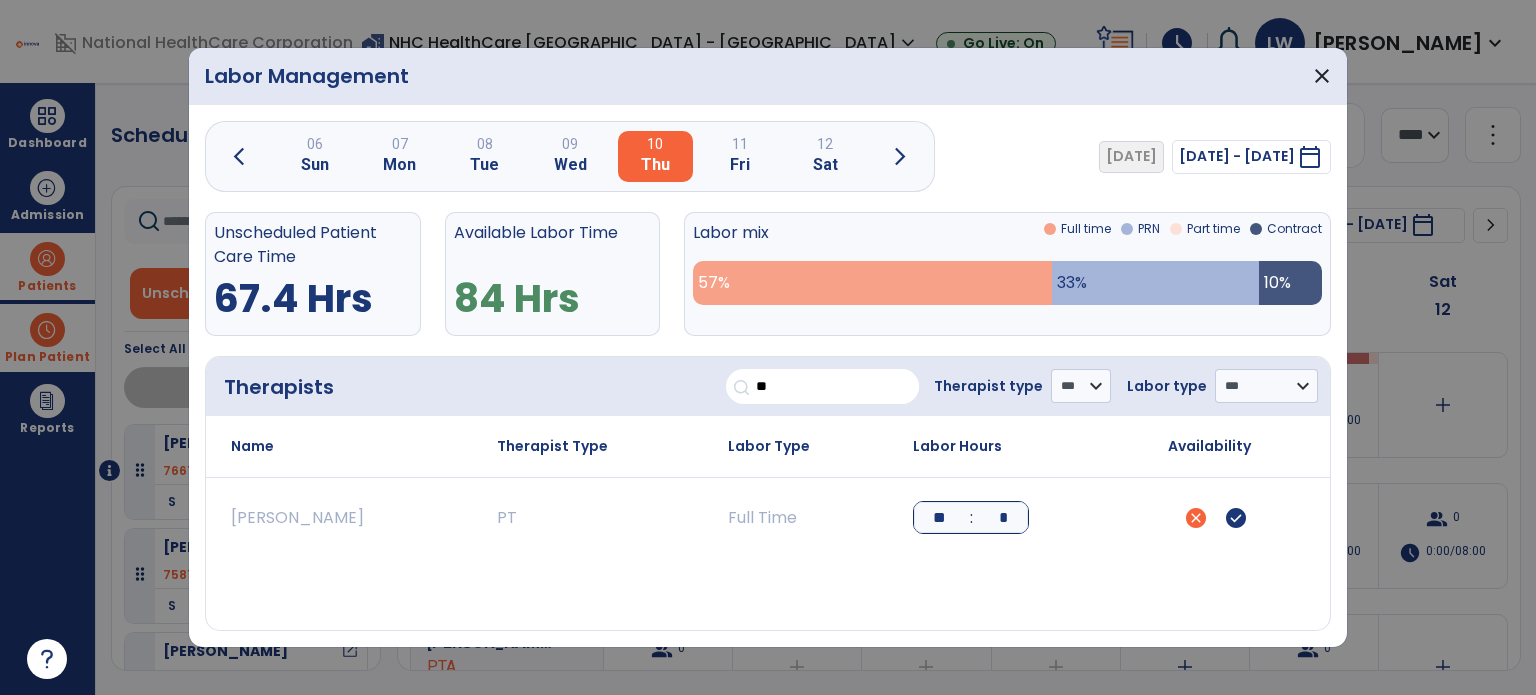 type on "**" 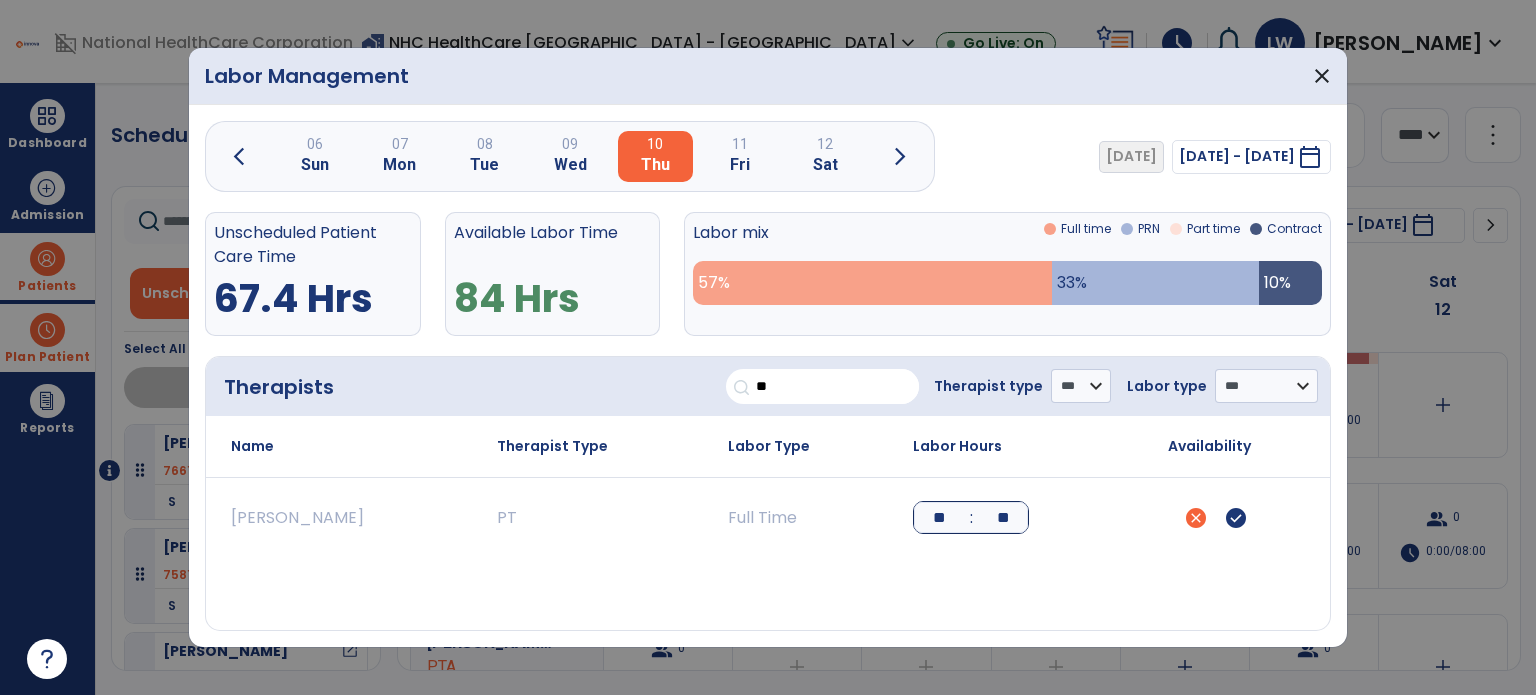 click on "check_circle" at bounding box center (1236, 518) 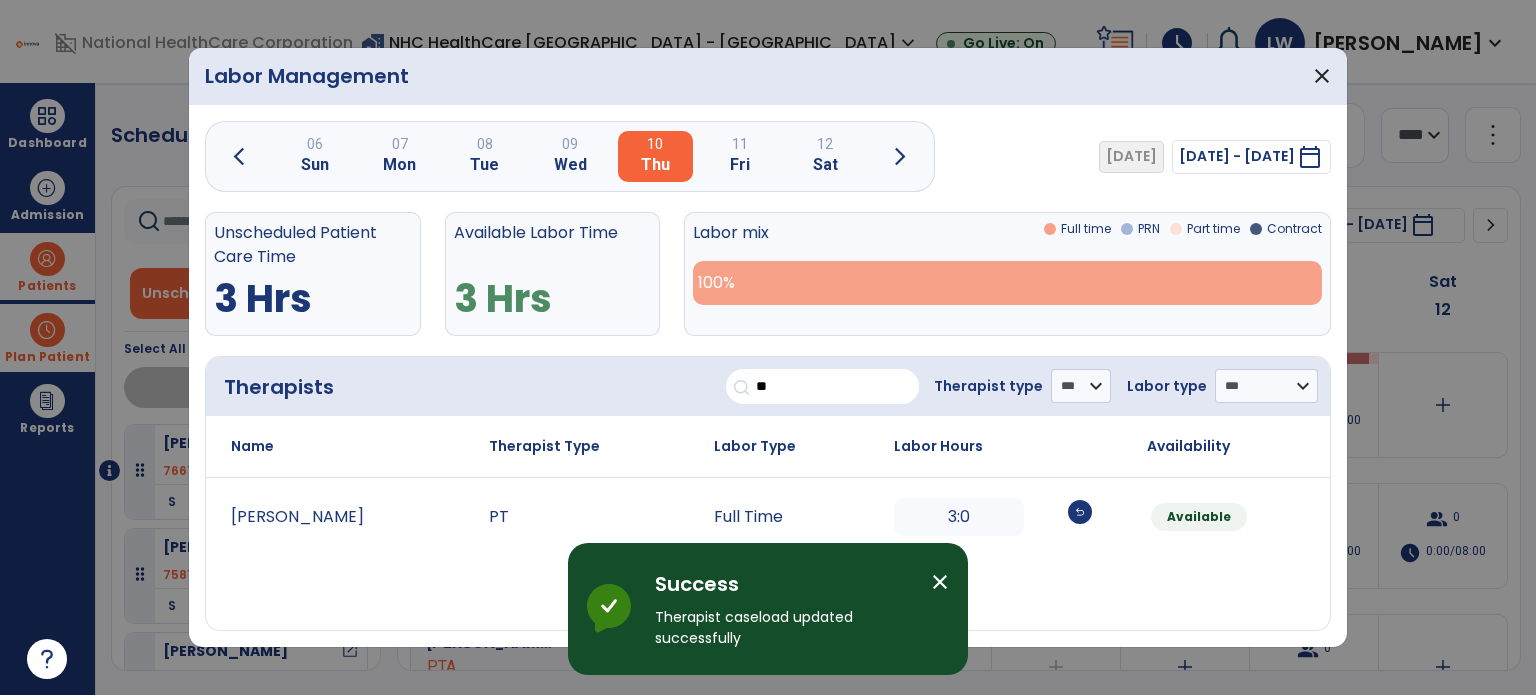 click on "close" at bounding box center (940, 582) 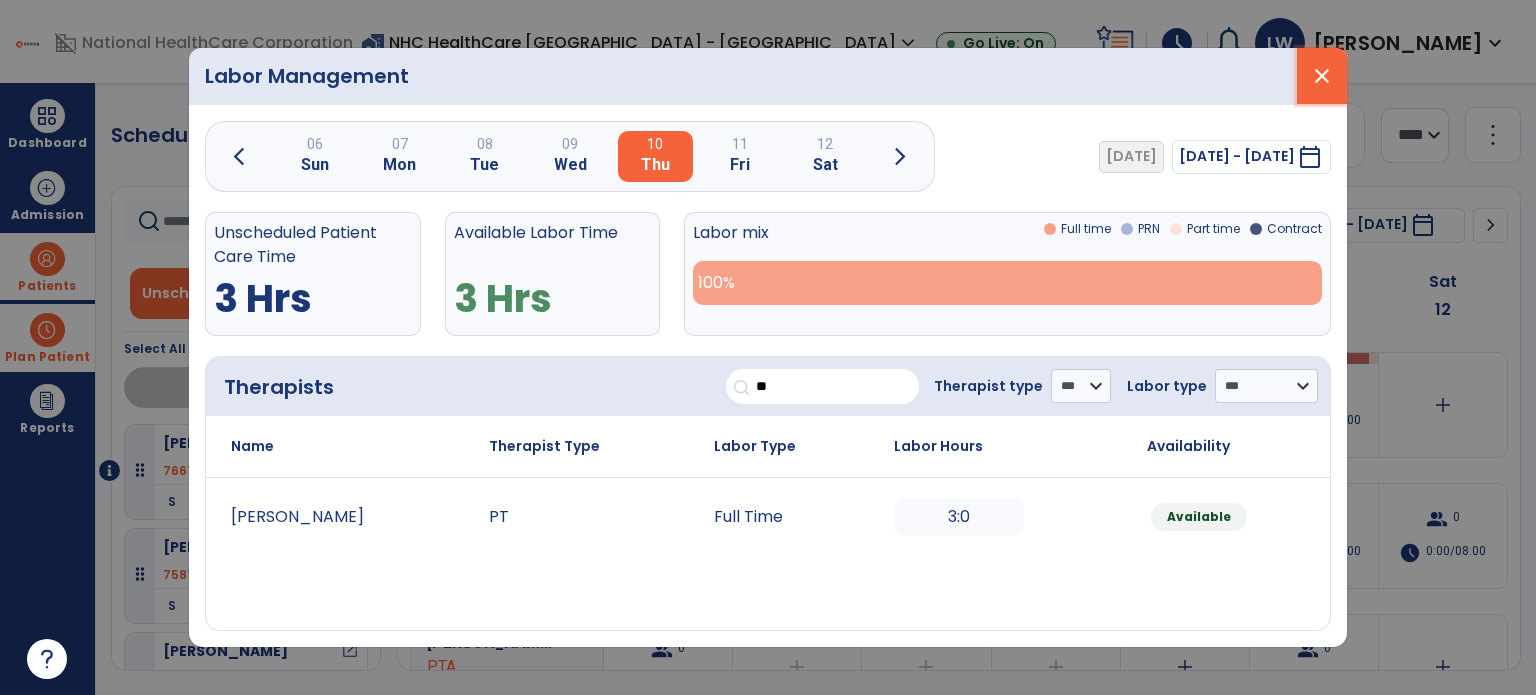 click on "close" at bounding box center [1322, 76] 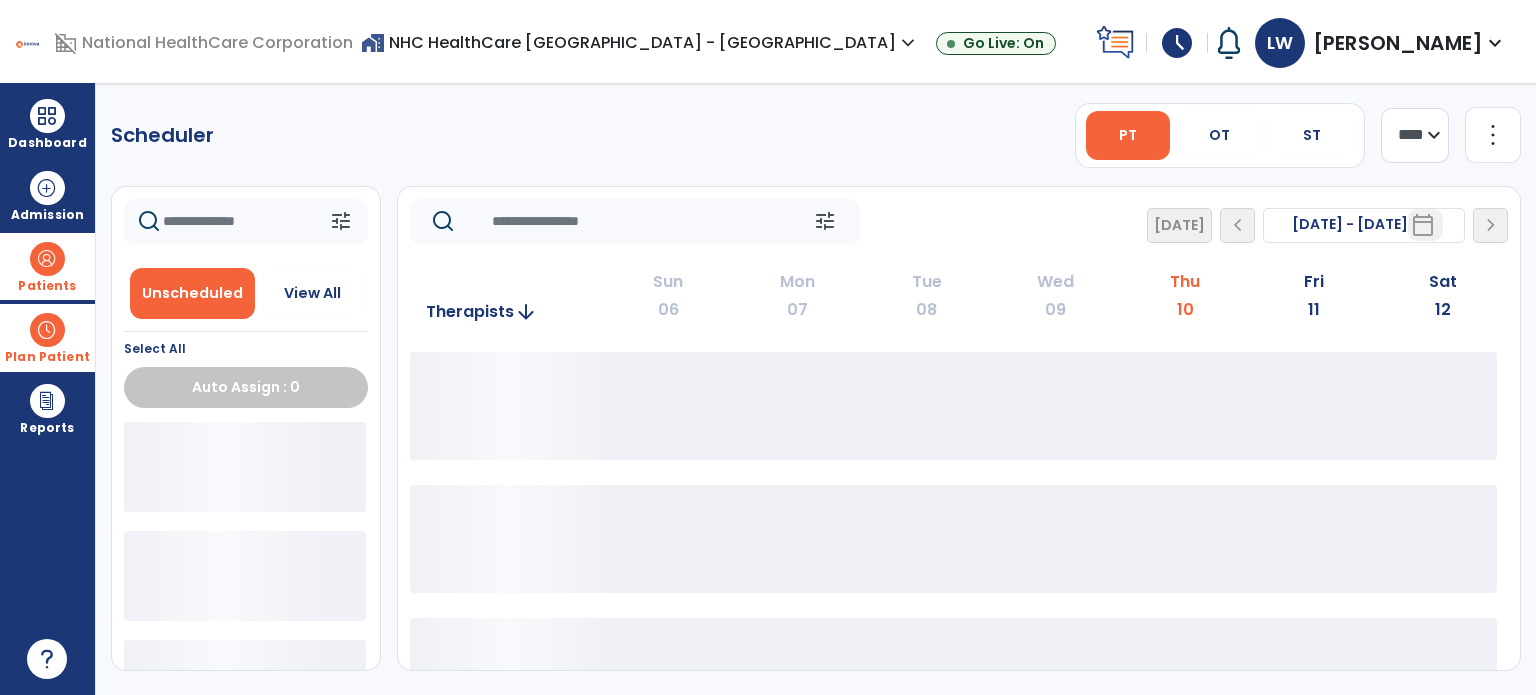 click on "Patients" at bounding box center [47, 266] 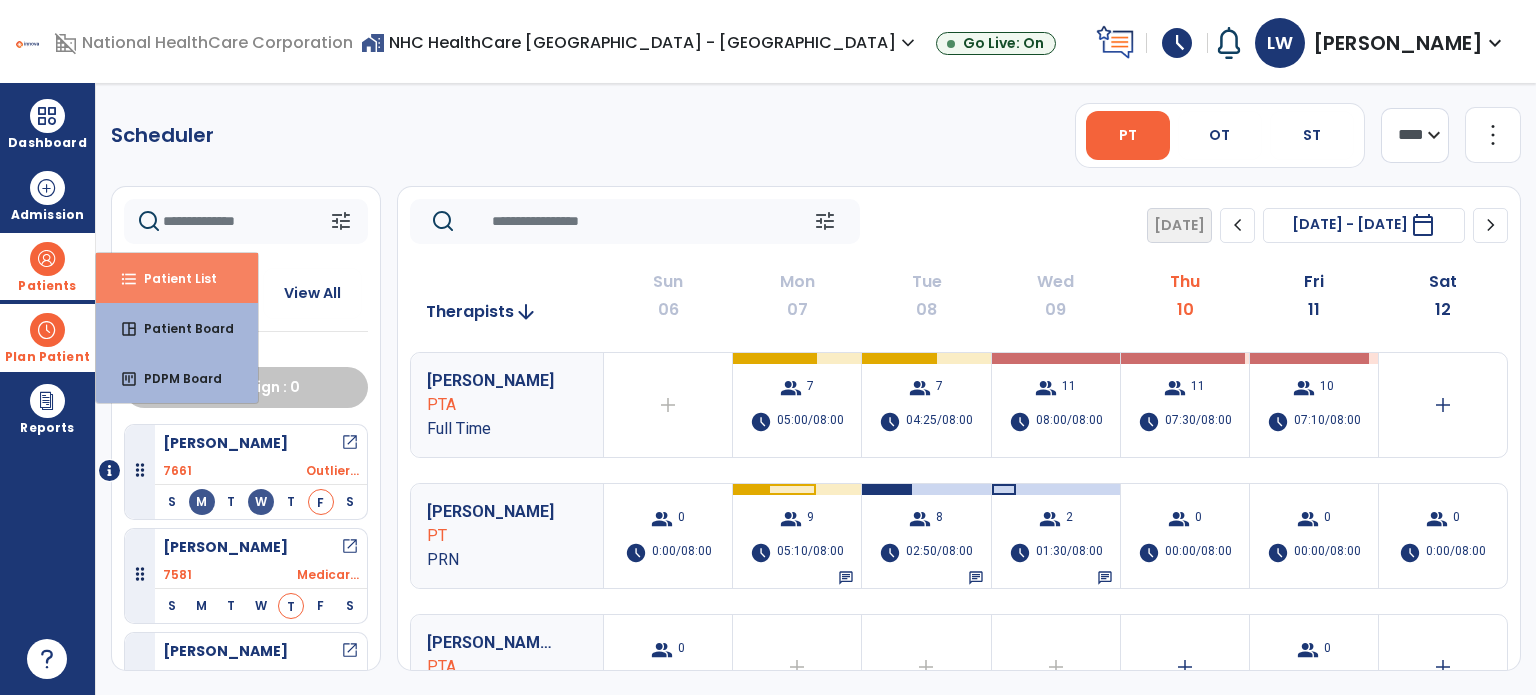 click on "format_list_bulleted  Patient List" at bounding box center (177, 278) 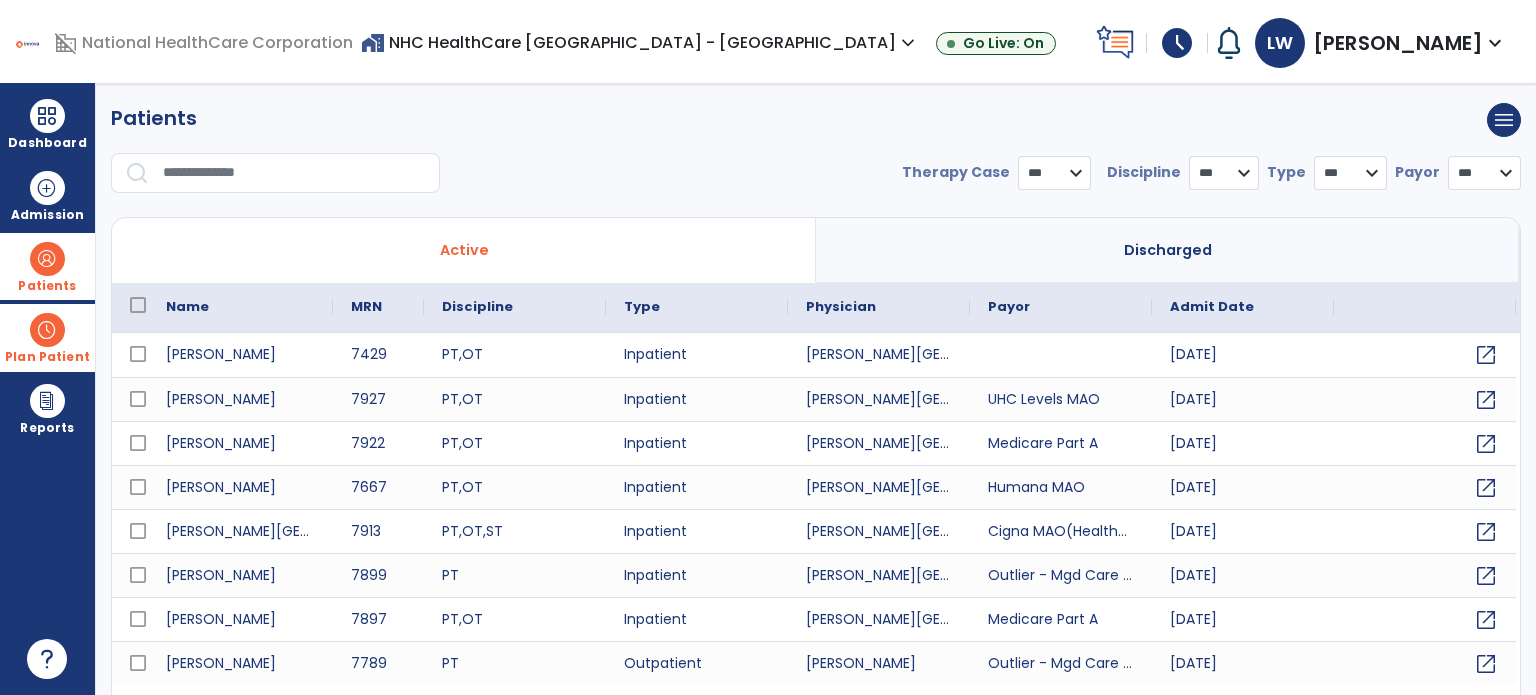 select on "***" 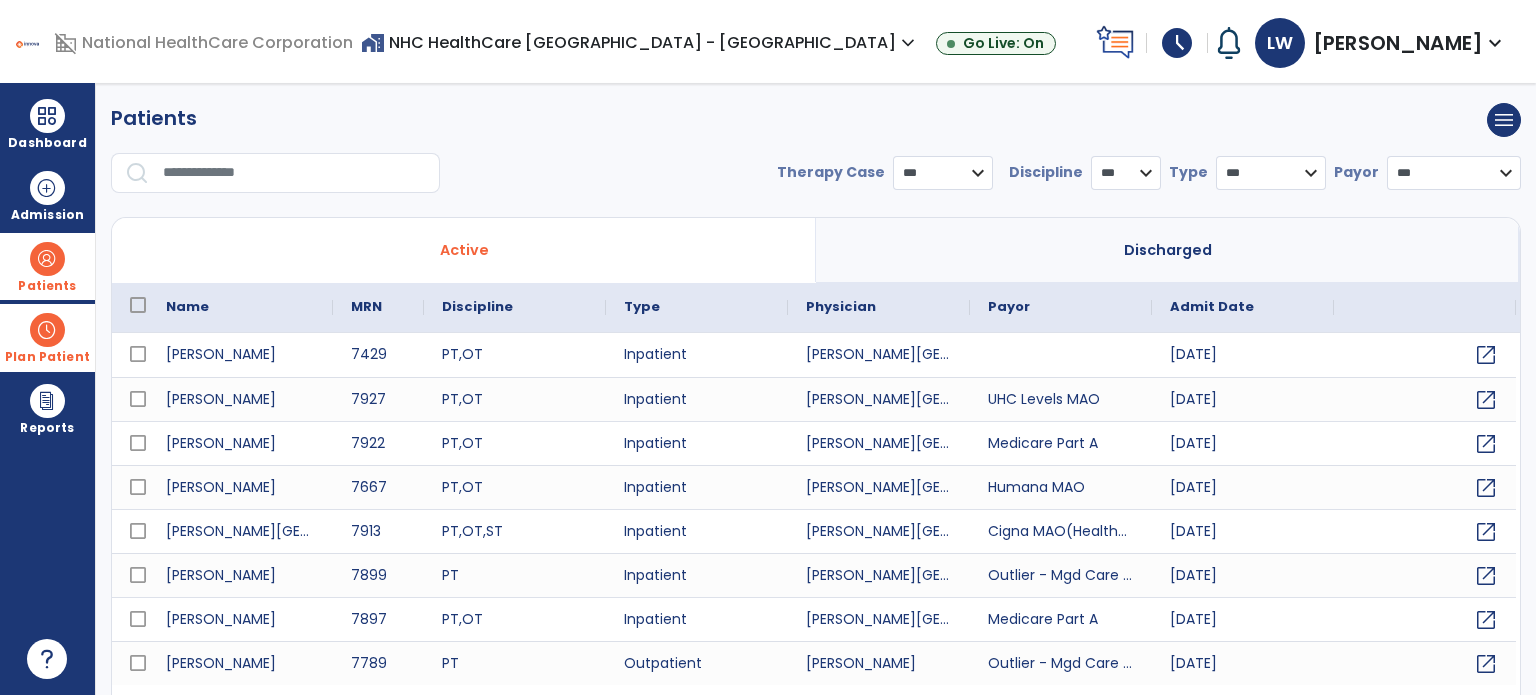 click at bounding box center [294, 173] 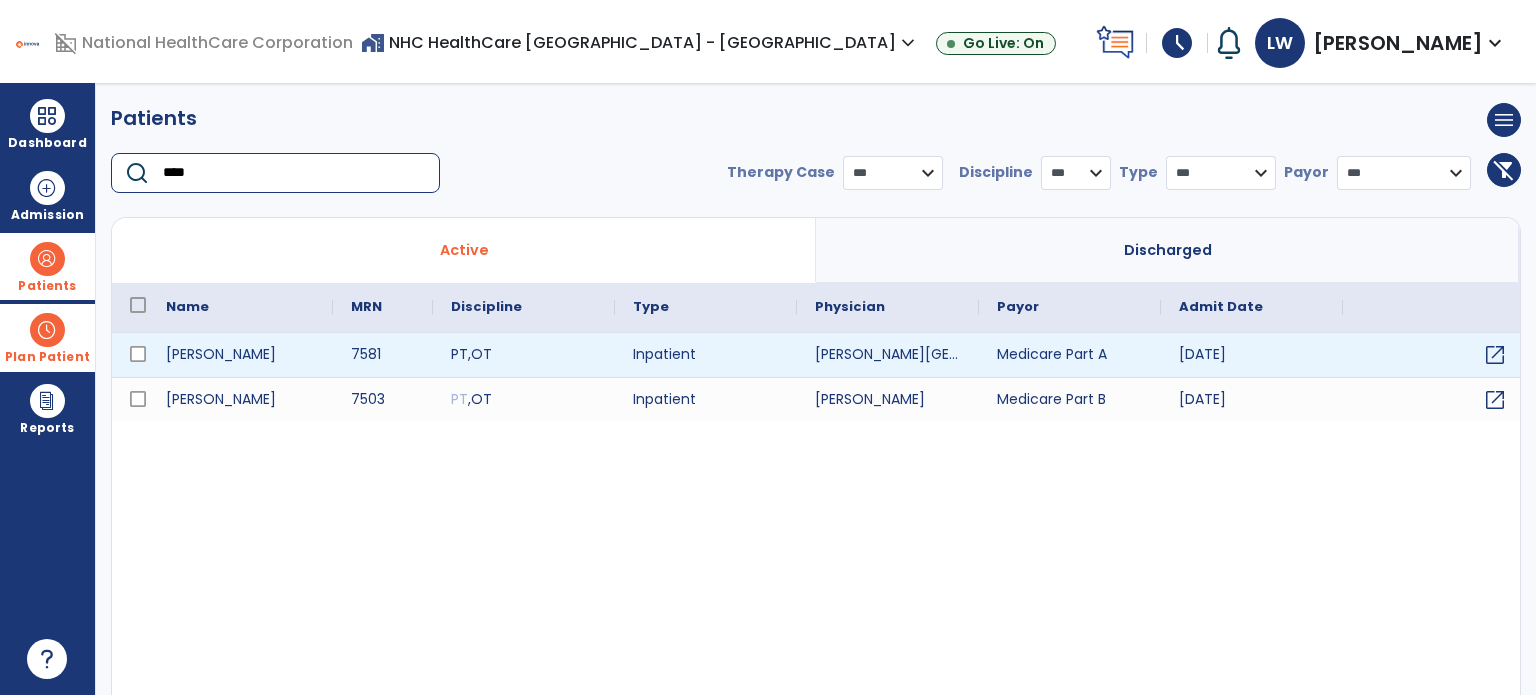 type on "****" 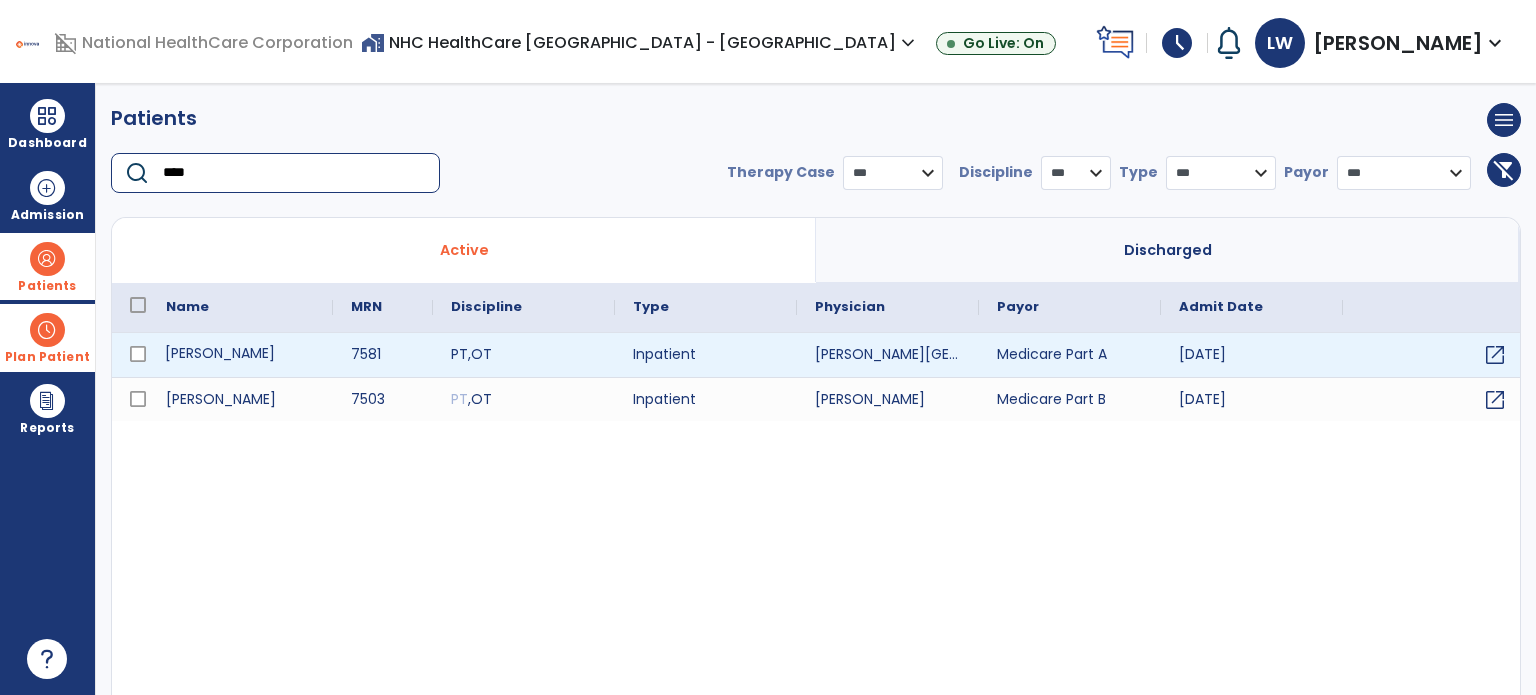 click on "[PERSON_NAME]" at bounding box center (240, 355) 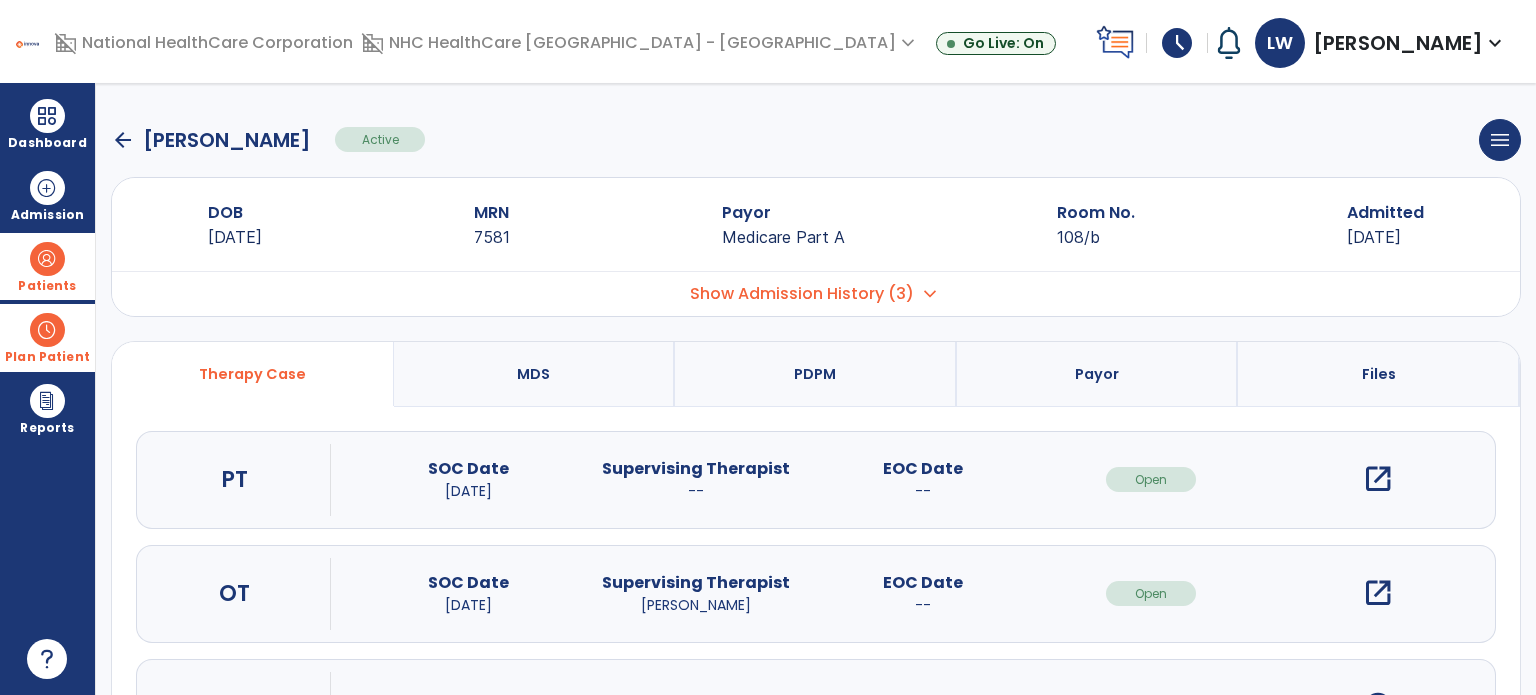 click on "open_in_new" at bounding box center (1378, 479) 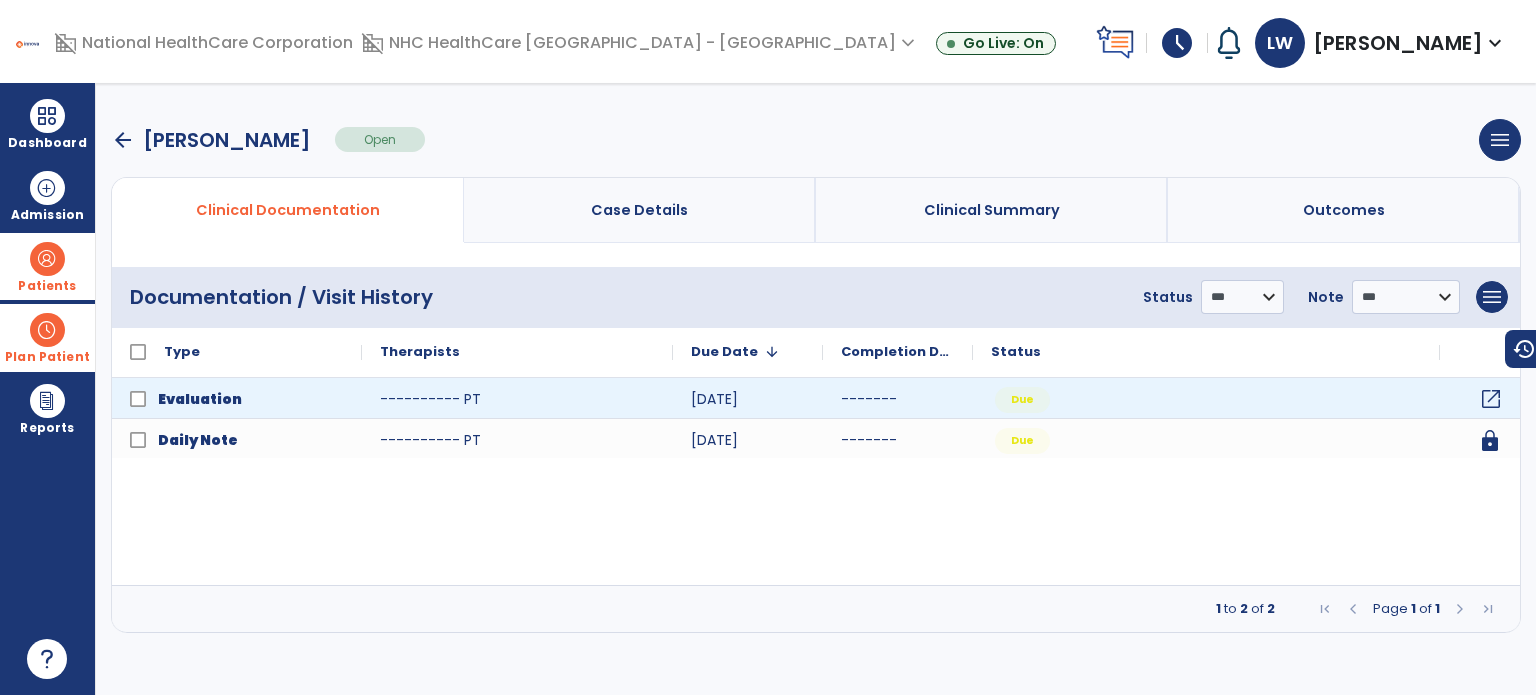 click on "open_in_new" 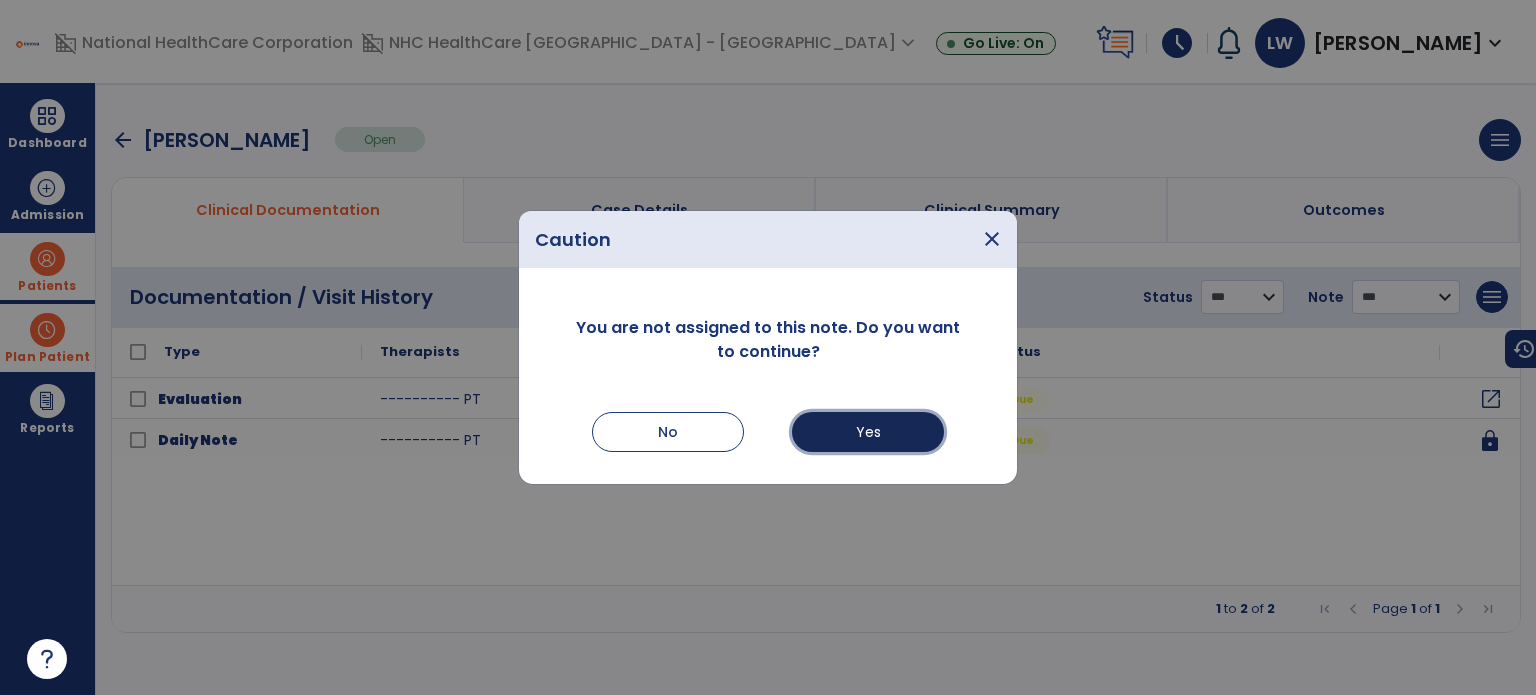 click on "Yes" at bounding box center (868, 432) 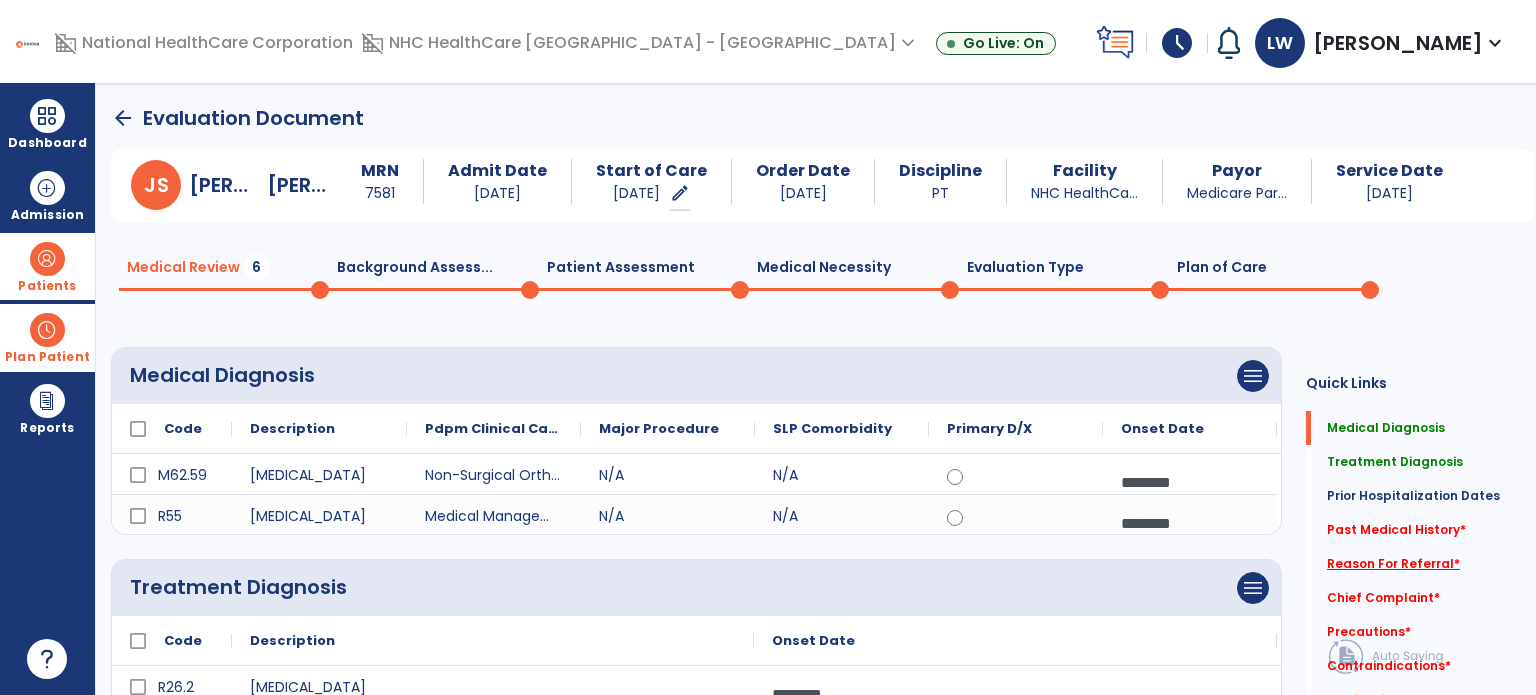 click on "Reason For Referral   *" 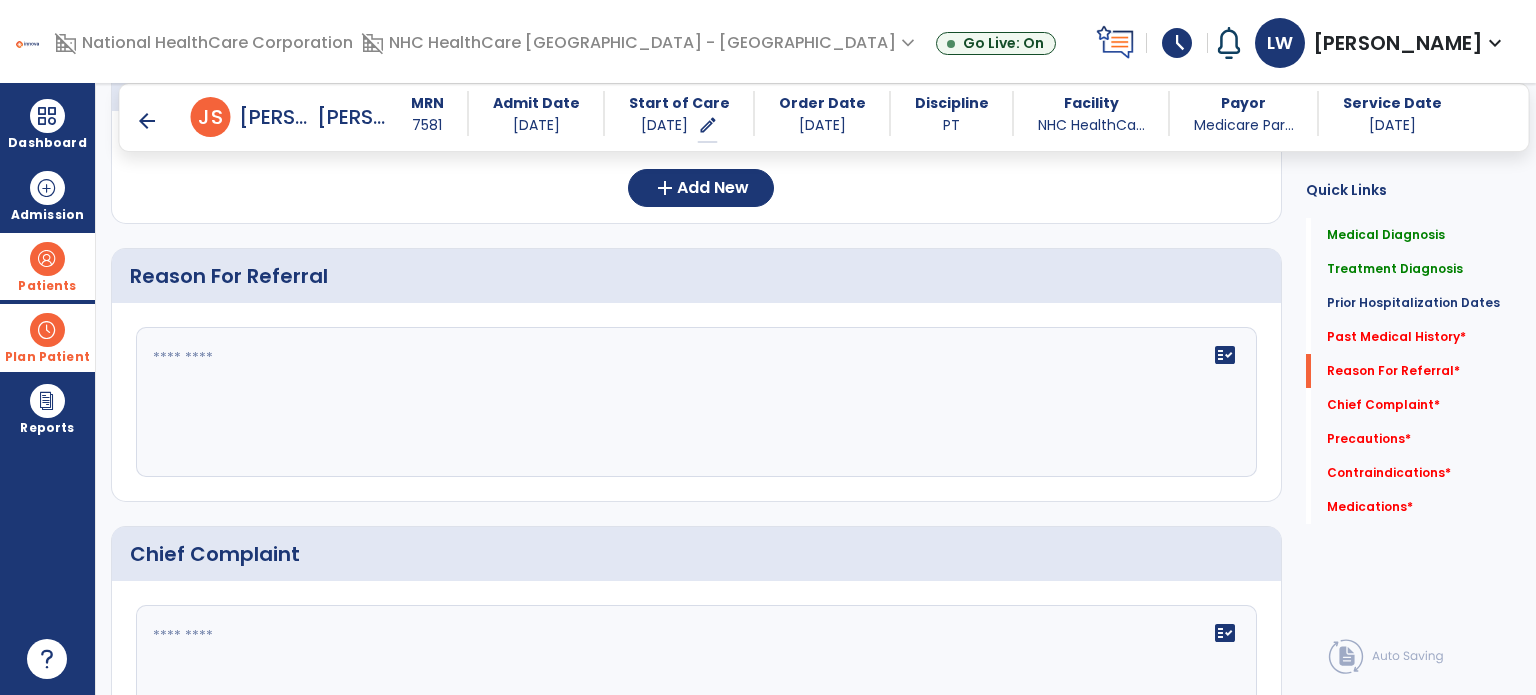 scroll, scrollTop: 930, scrollLeft: 0, axis: vertical 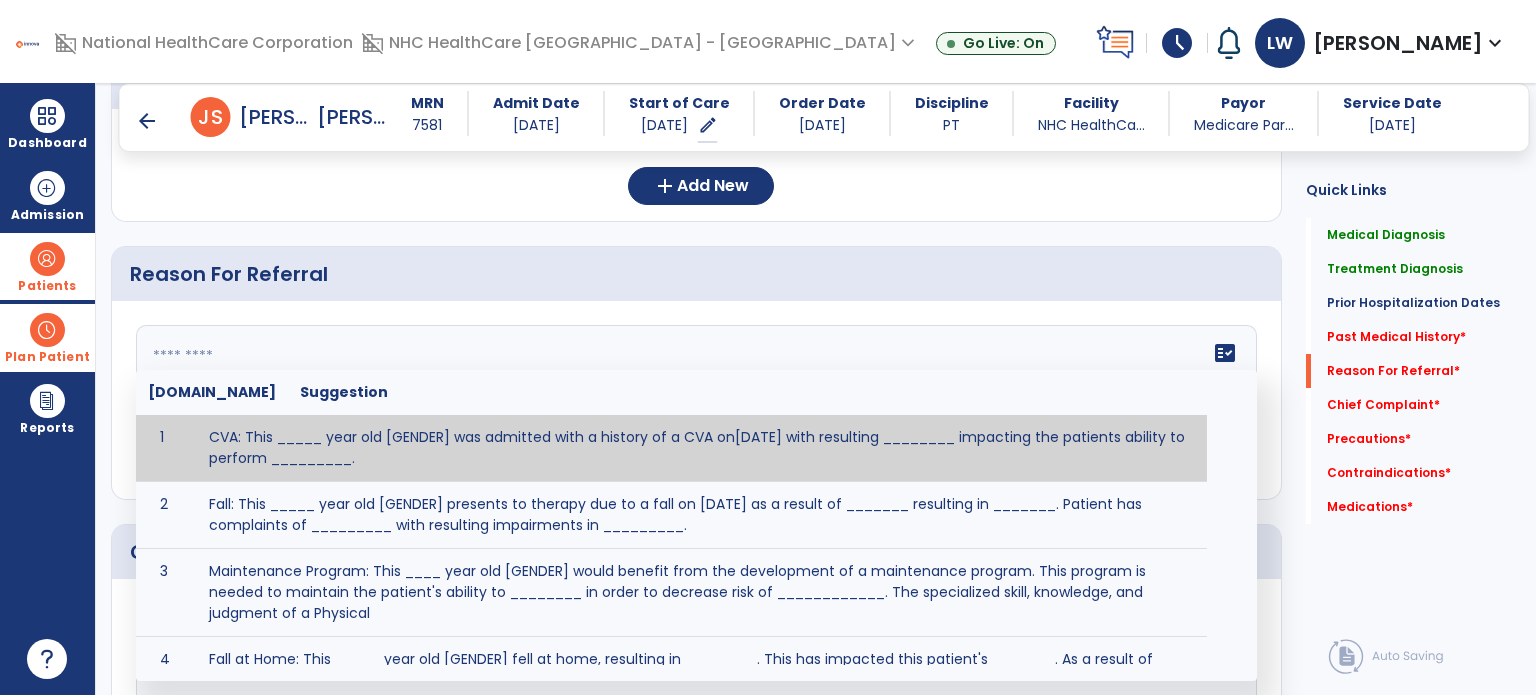 click on "fact_check  [DOMAIN_NAME] Suggestion 1 CVA: This _____ year old [GENDER] was admitted with a history of a CVA on[DATE] with resulting ________ impacting the patients ability to perform _________. 2 Fall: This _____ year old [GENDER] presents to therapy due to a fall on [DATE] as a result of _______ resulting in _______.  Patient has complaints of _________ with resulting impairments in _________. 3 Maintenance Program: This ____ year old [GENDER] would benefit from the development of a maintenance program.  This program is needed to maintain the patient's ability to ________ in order to decrease risk of ____________.  The specialized skill, knowledge, and judgment of a Physical  4 Fall at Home: This _____ year old [GENDER] fell at home, resulting  in ________.  This has impacted this patient's _______.  As a result of these noted limitations in functional activities, this patient is unable to safely return to home.  This patient requires skilled therapy in order to improve safety and function. 5 6 7 8 9 10" 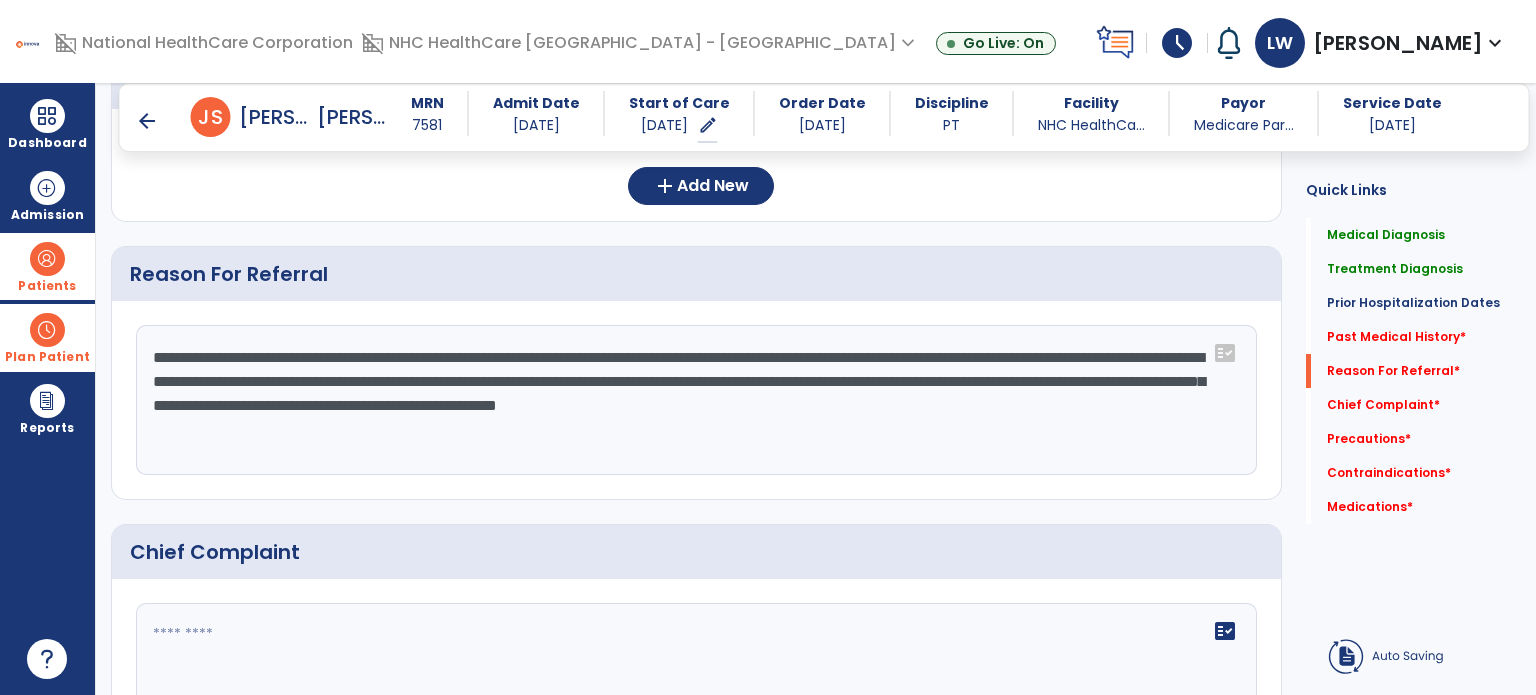type on "**********" 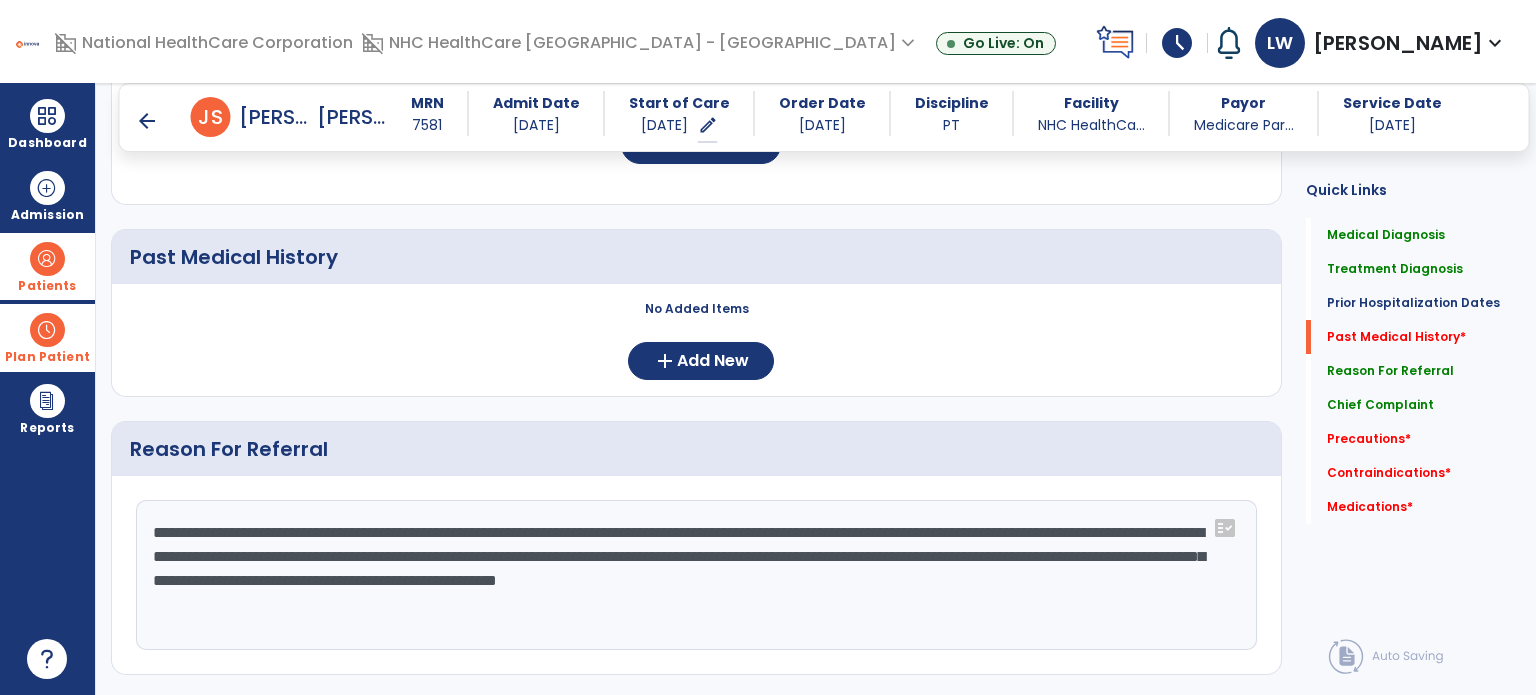scroll, scrollTop: 752, scrollLeft: 0, axis: vertical 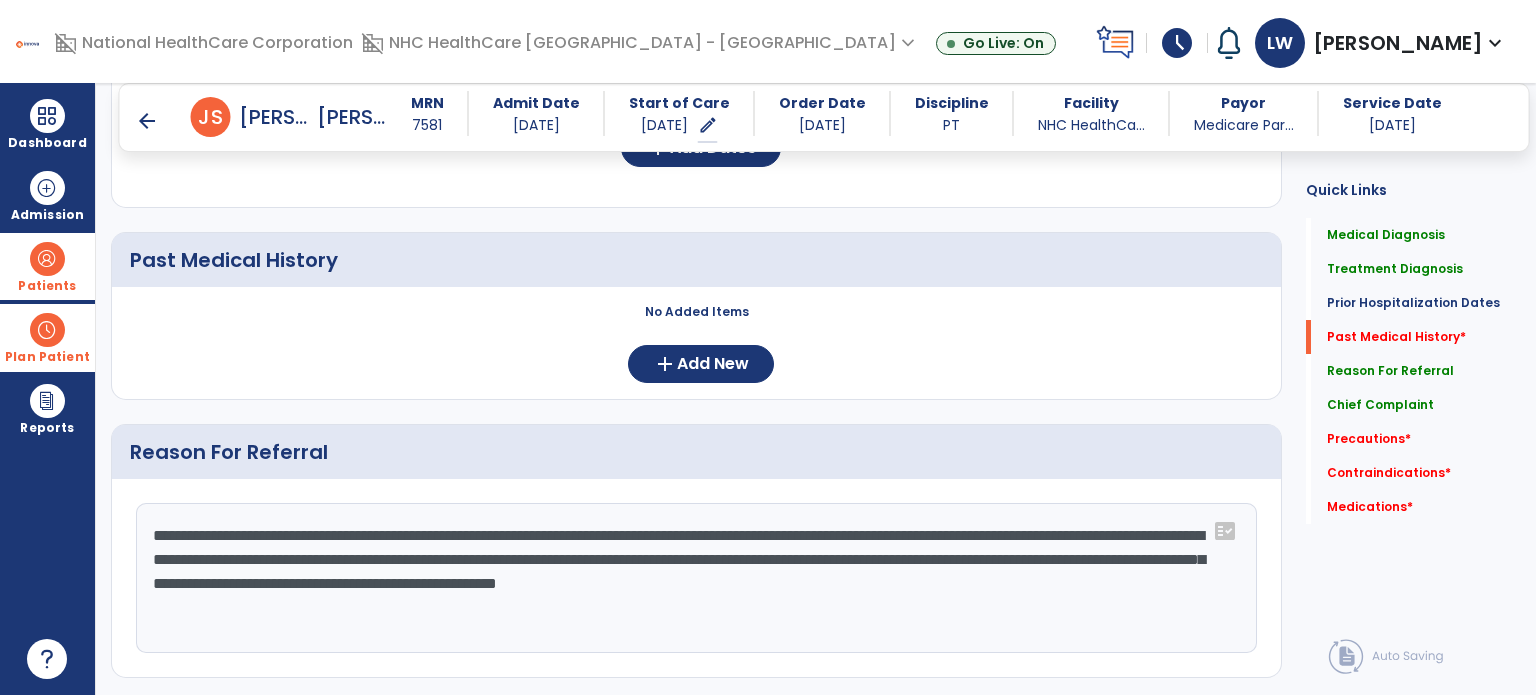 type on "**********" 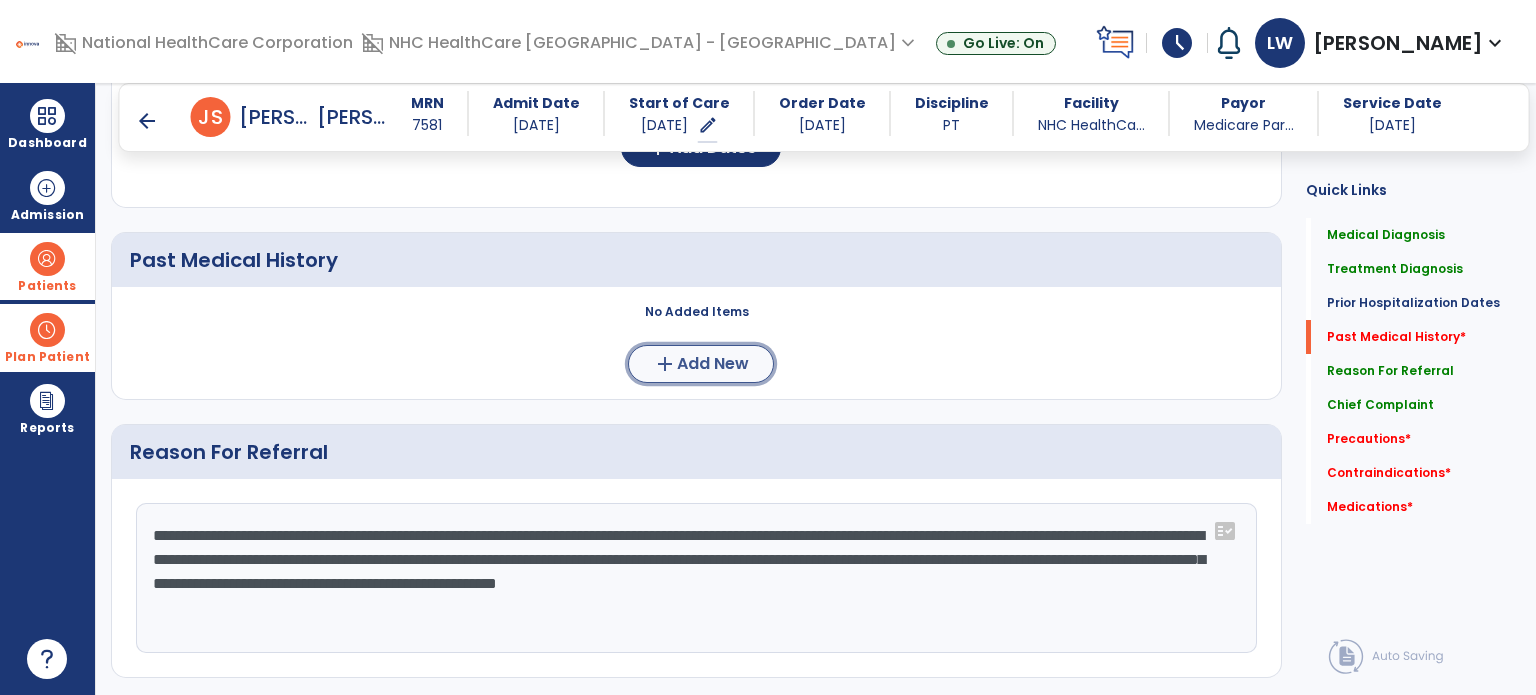 click on "add" 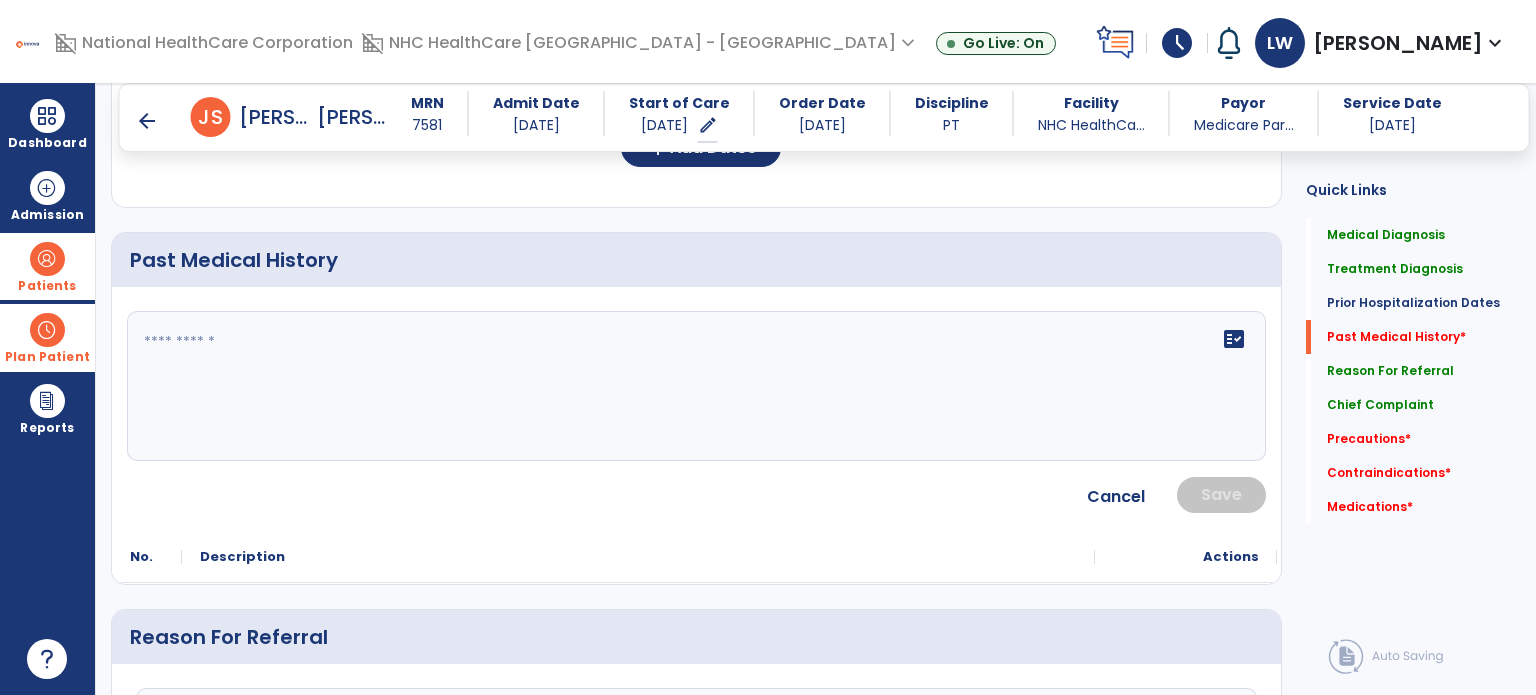 click 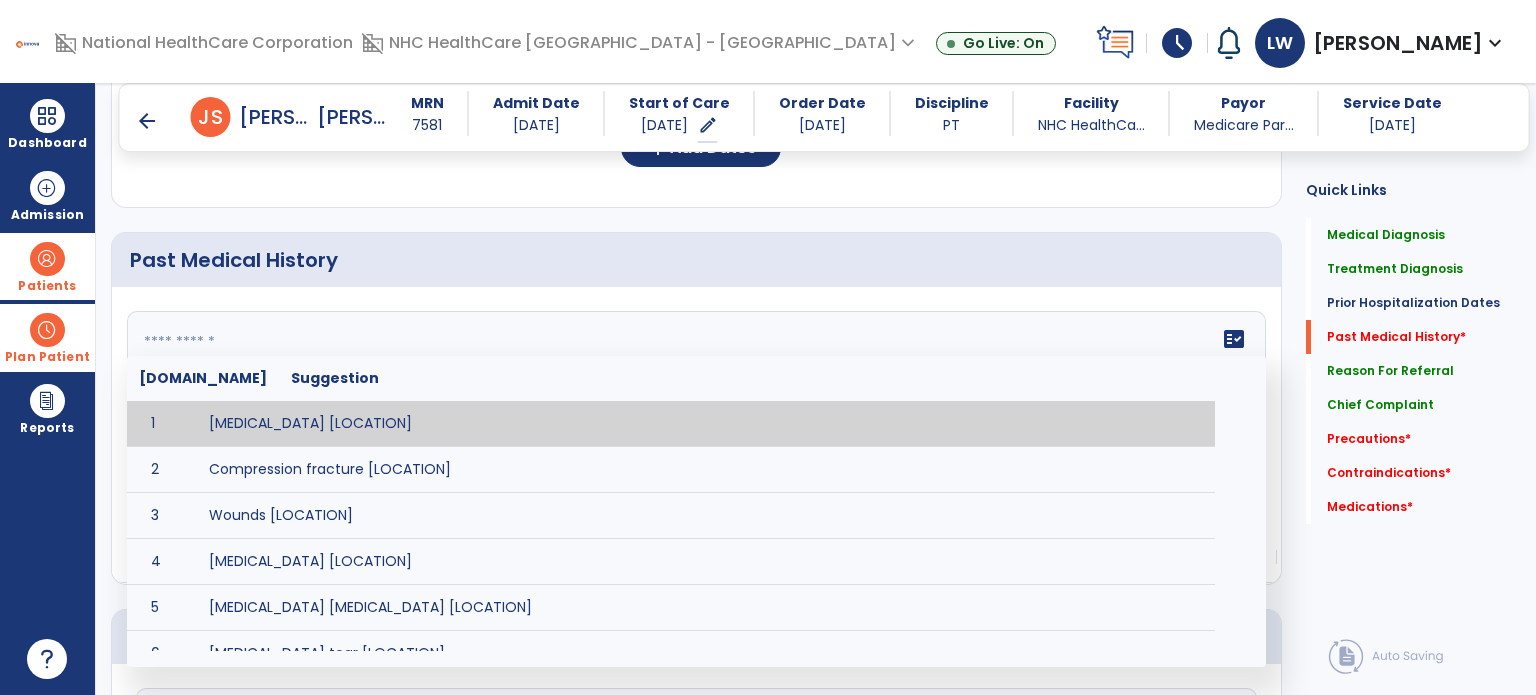 paste on "**********" 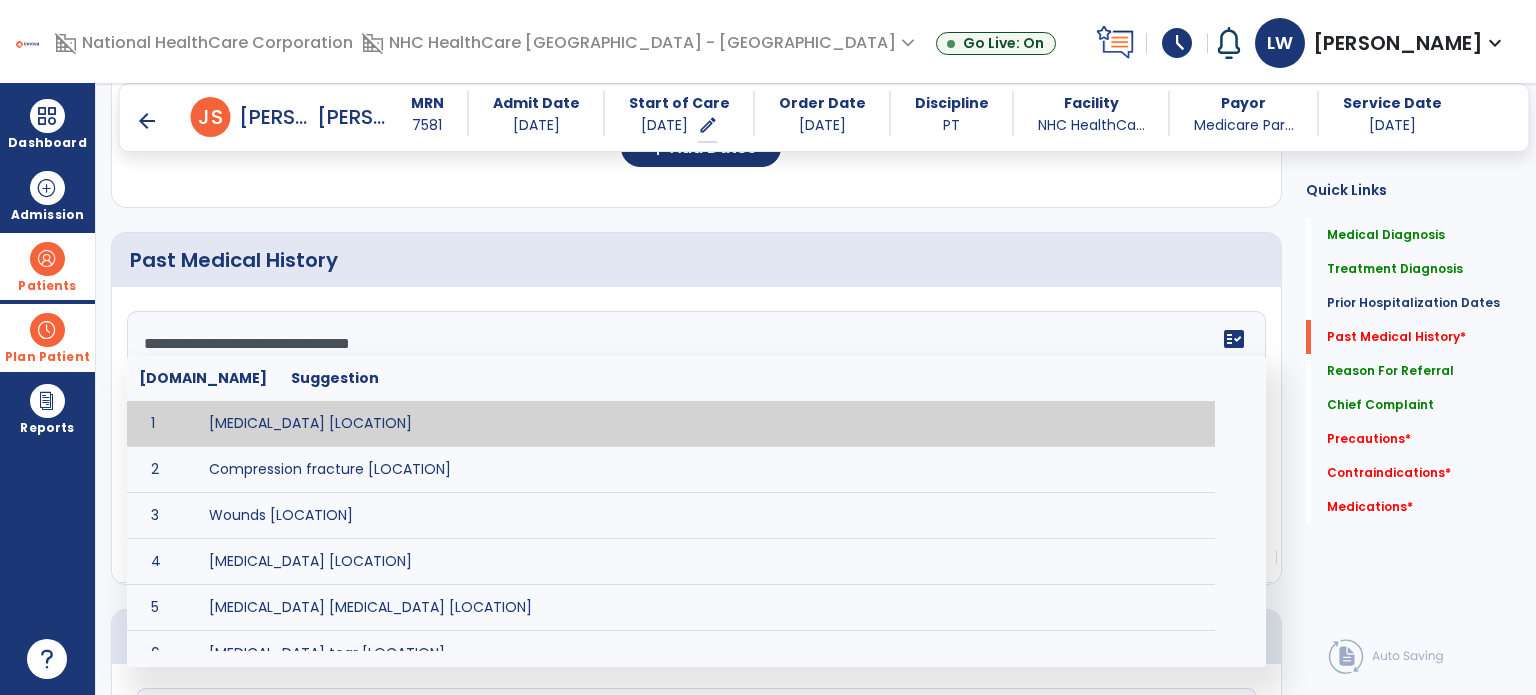 scroll, scrollTop: 375, scrollLeft: 0, axis: vertical 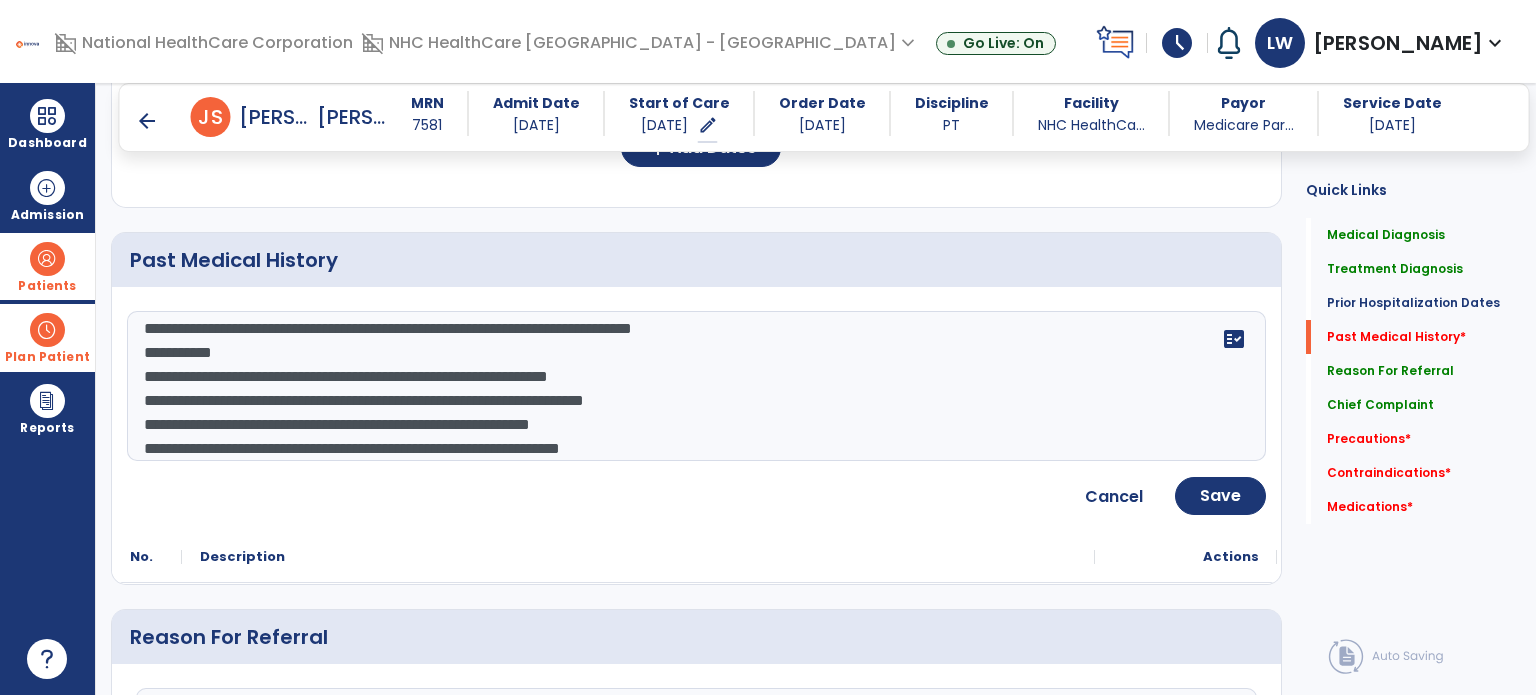 click on "**********" 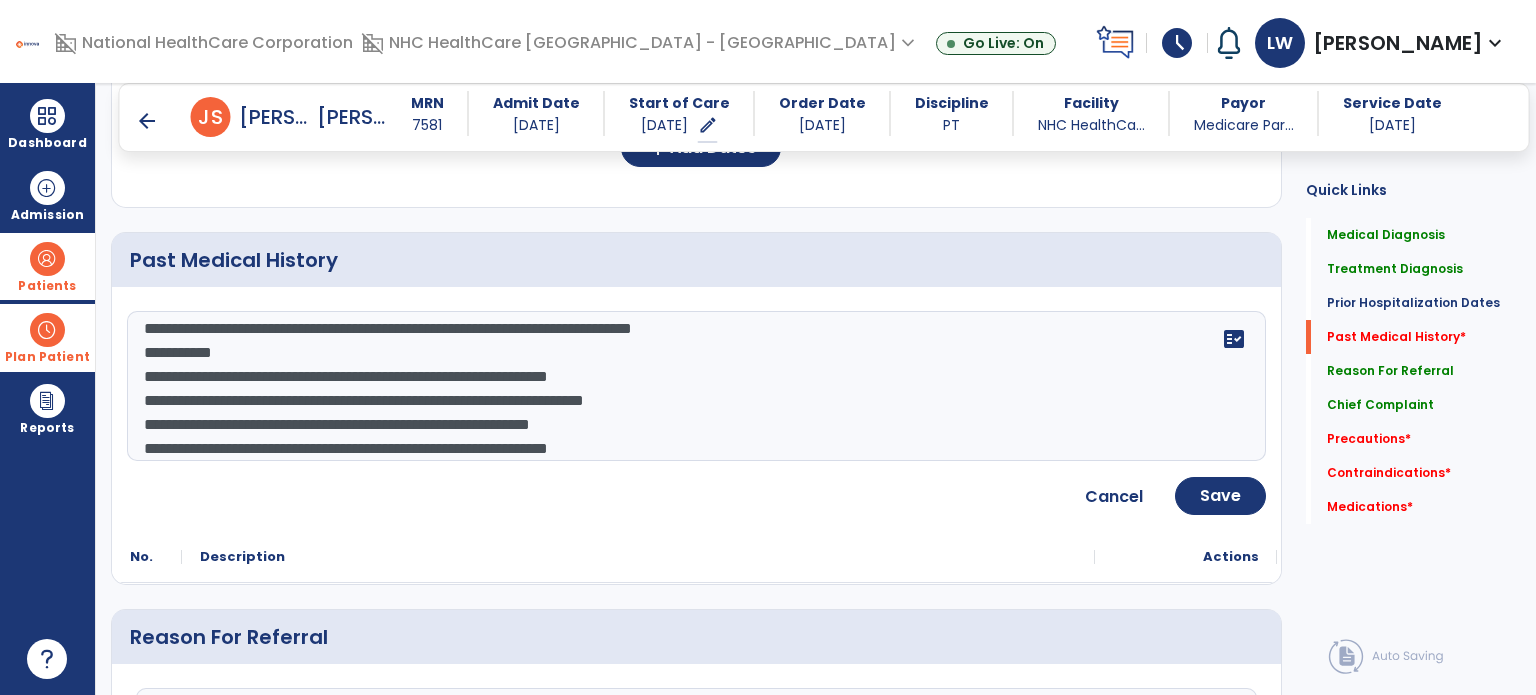 click on "**********" 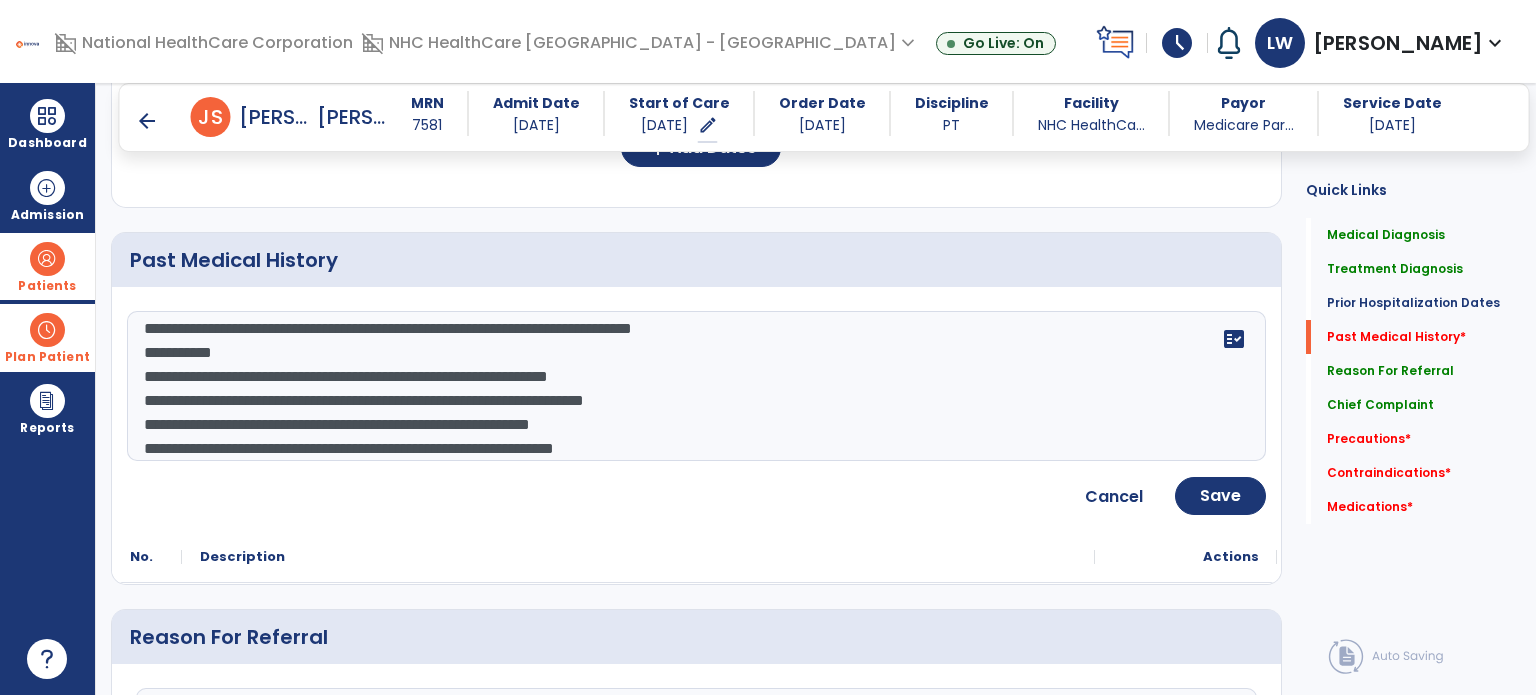 type on "**********" 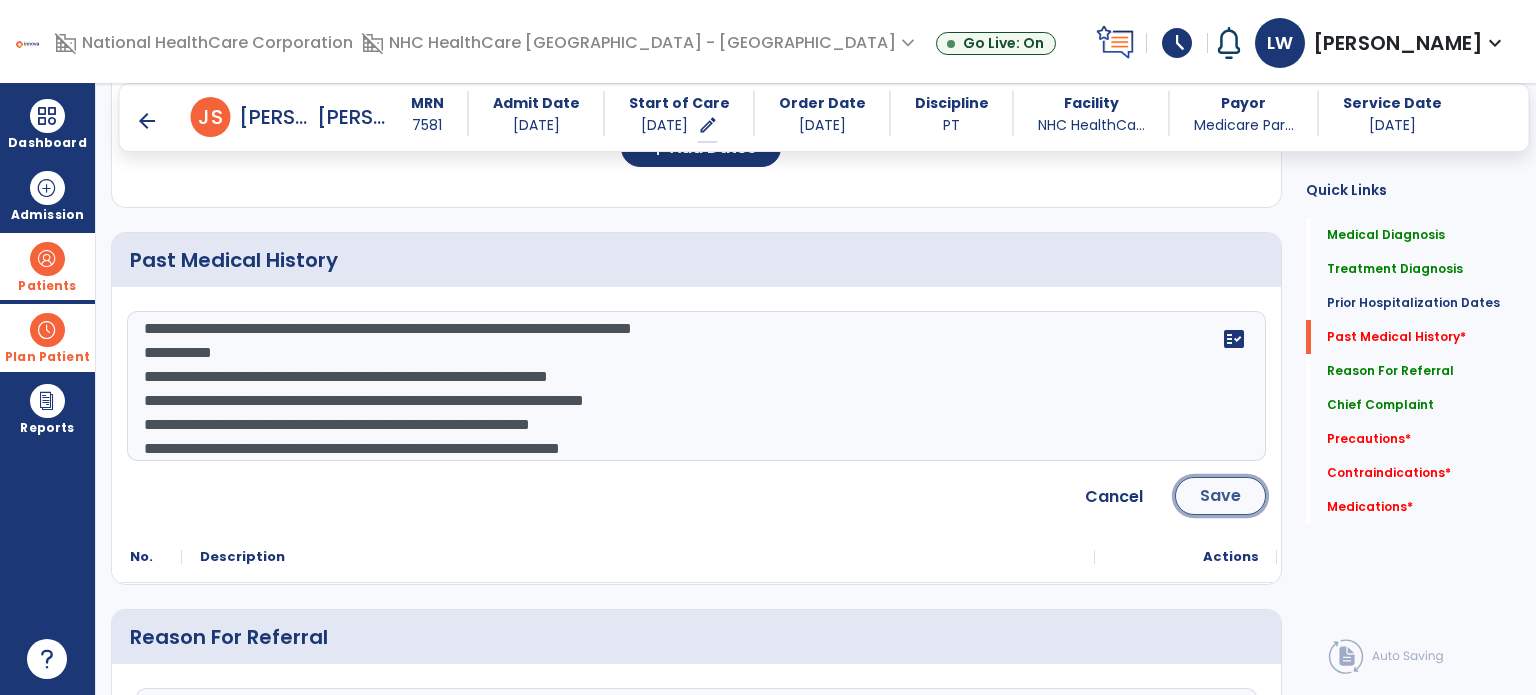 click on "Save" 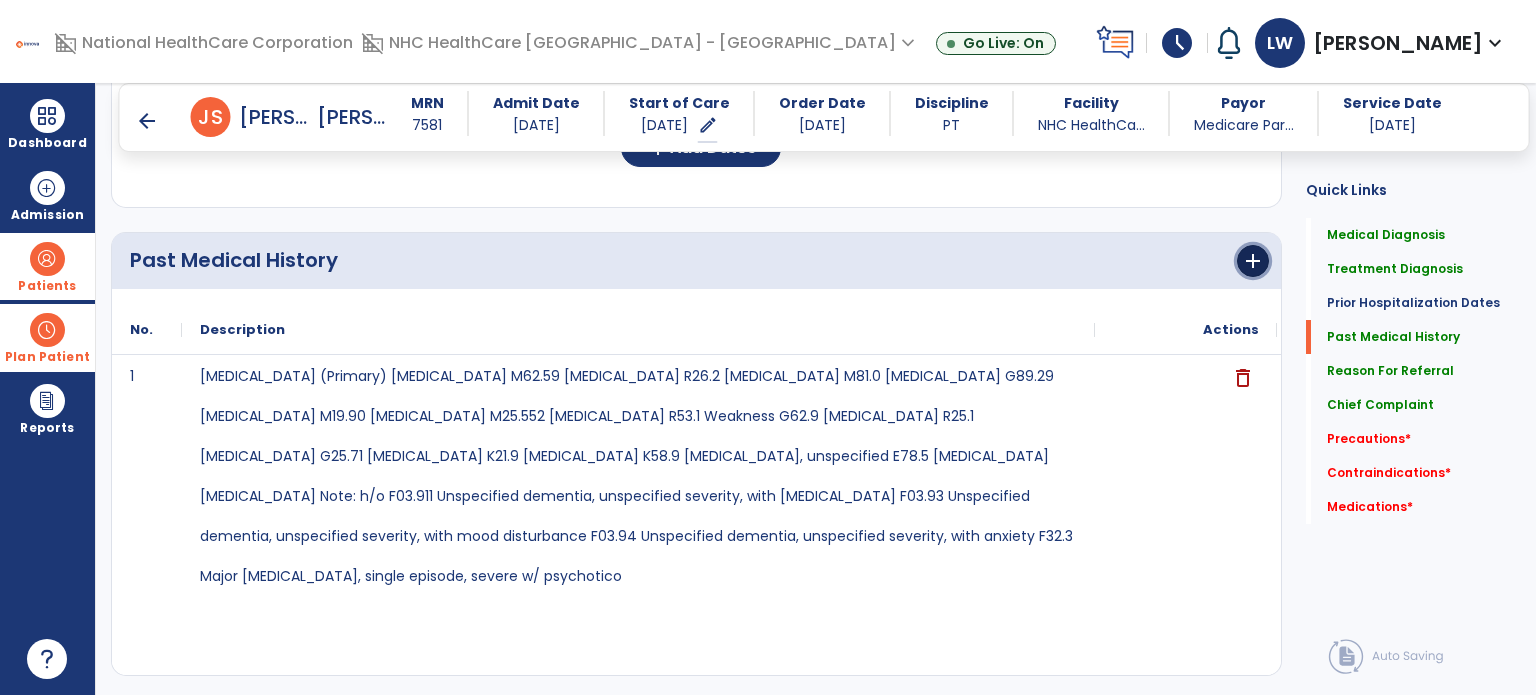 click on "add" 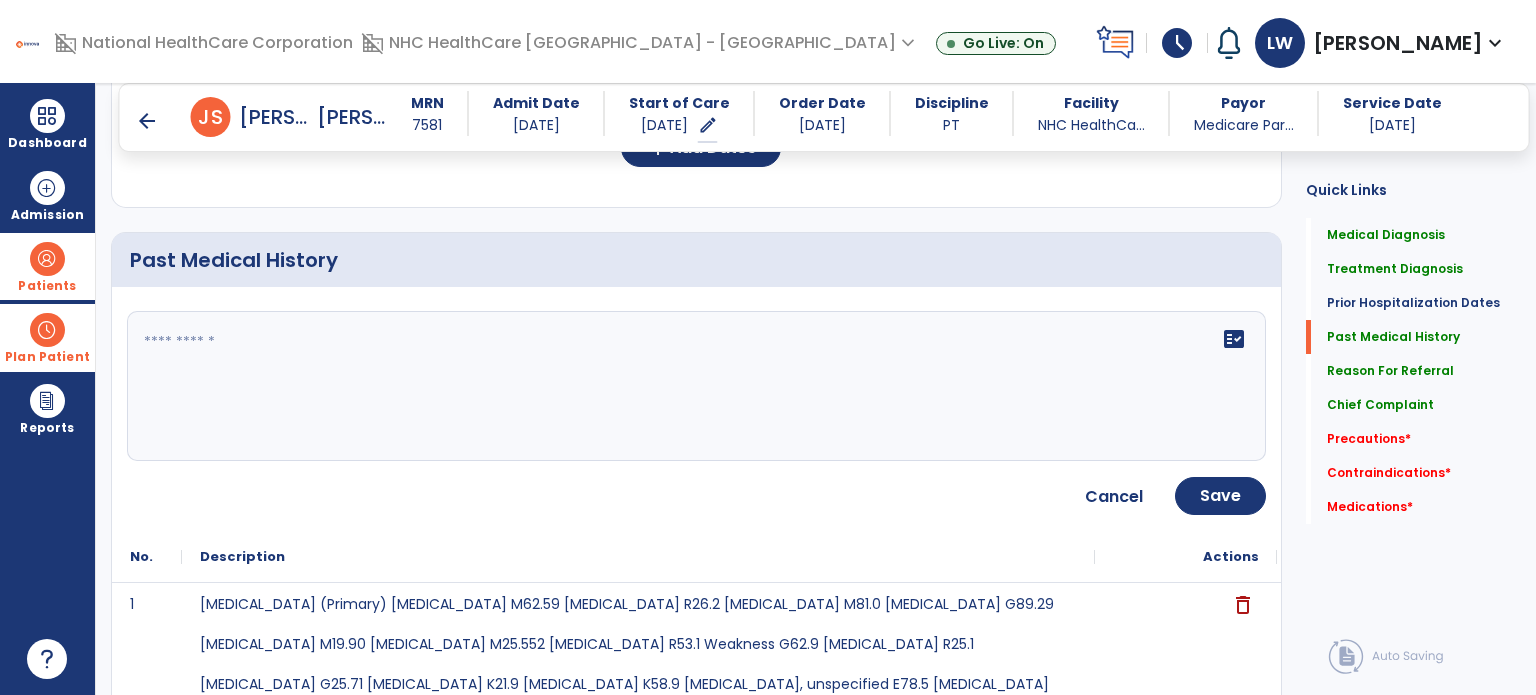 click on "fact_check" 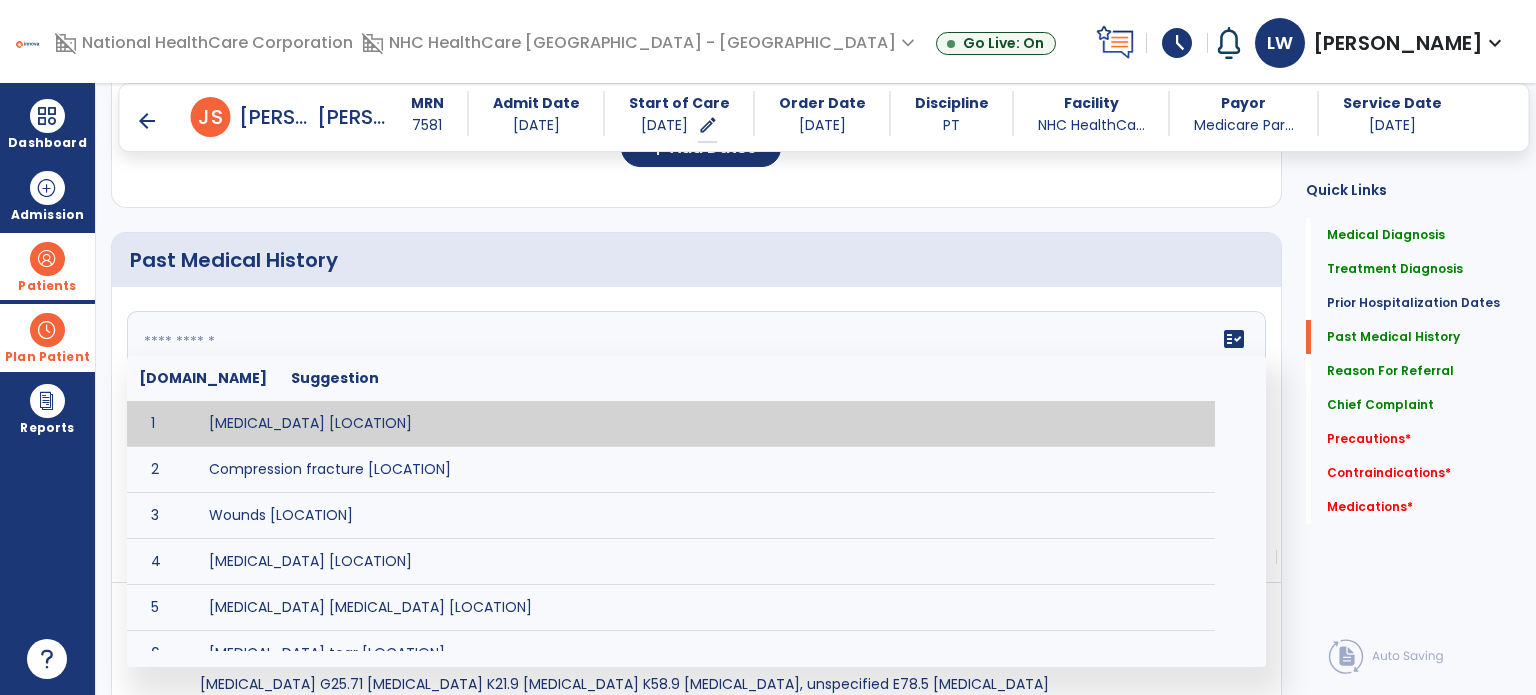 paste on "**********" 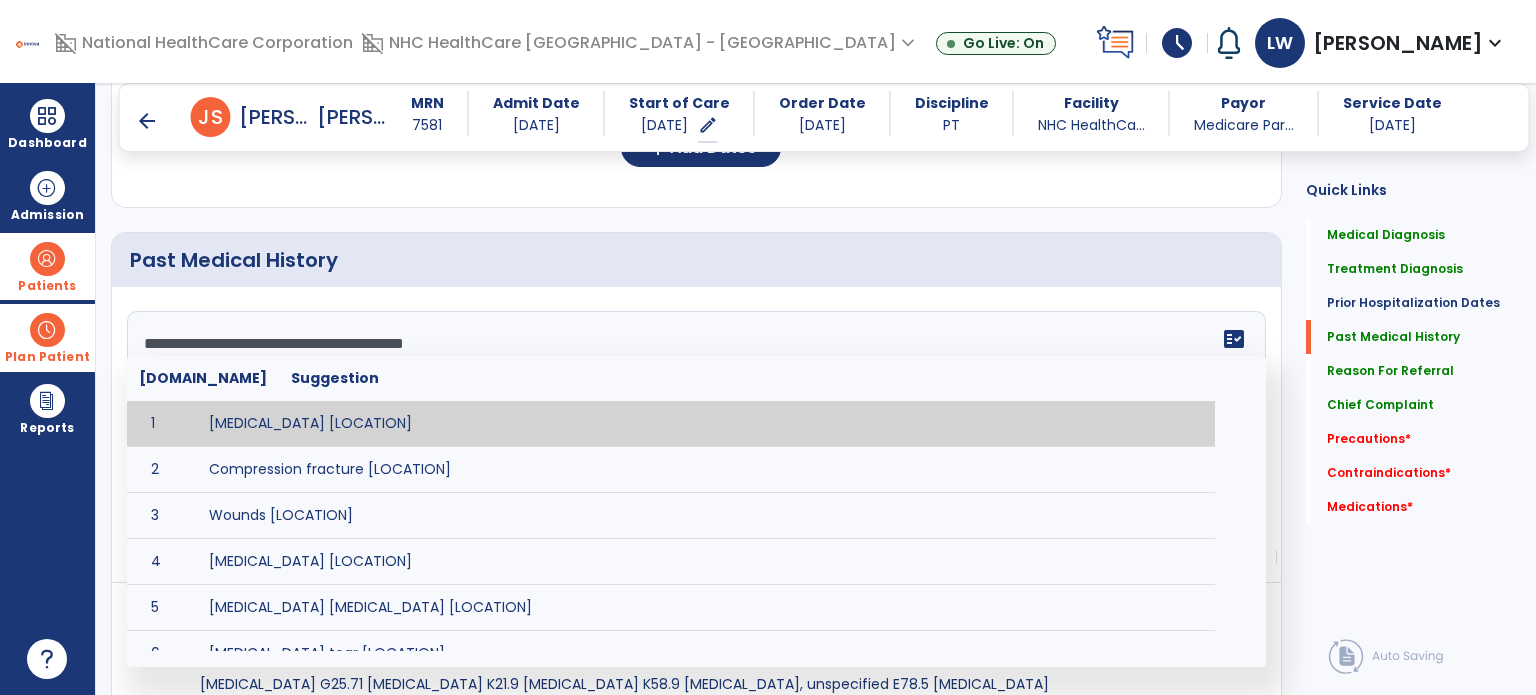 scroll, scrollTop: 159, scrollLeft: 0, axis: vertical 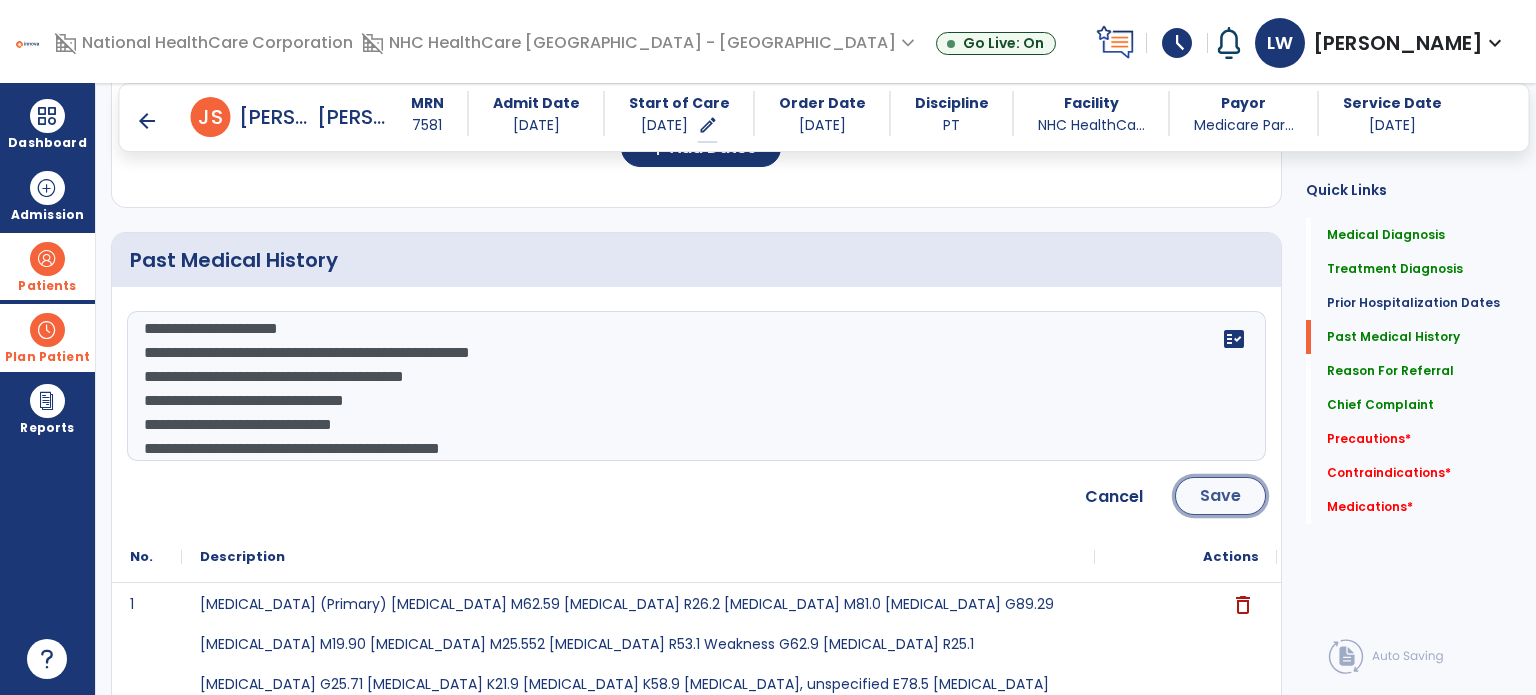 click on "Save" 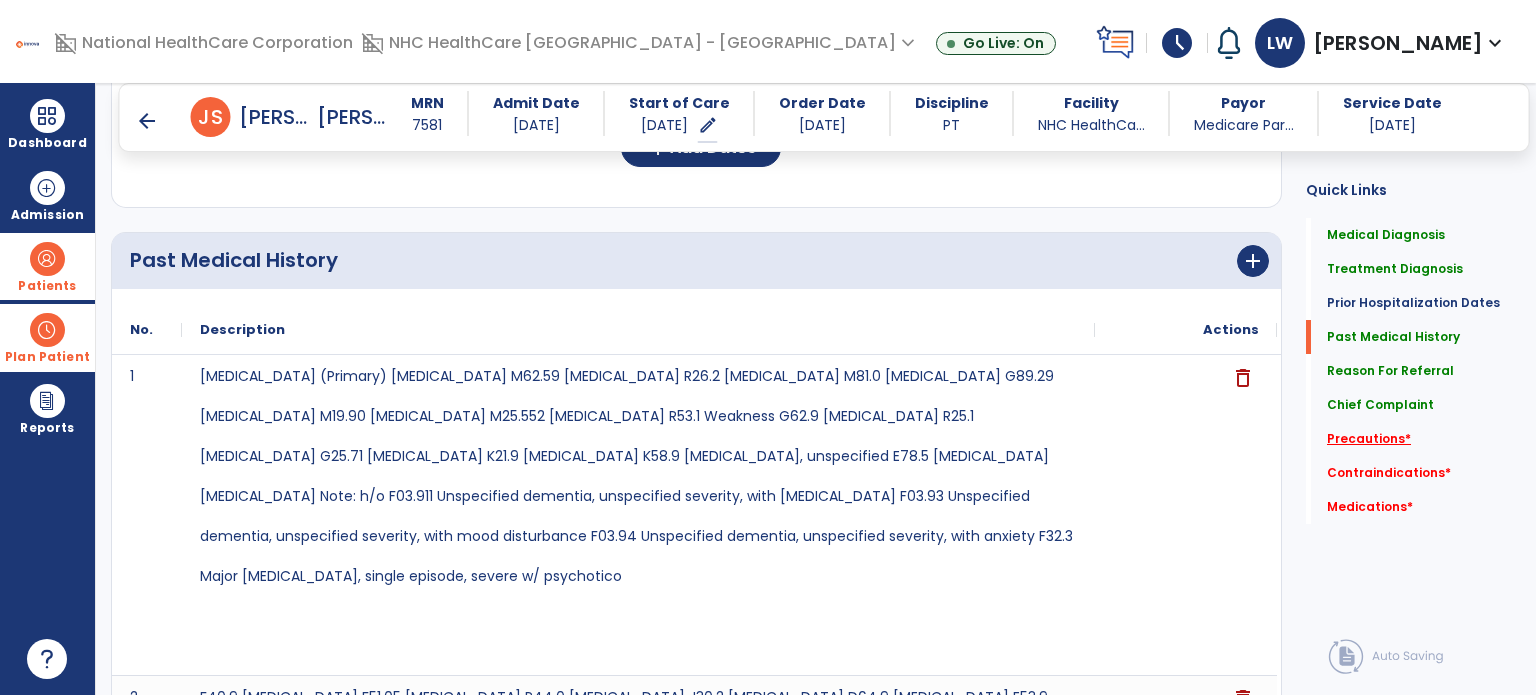 click on "Precautions   *" 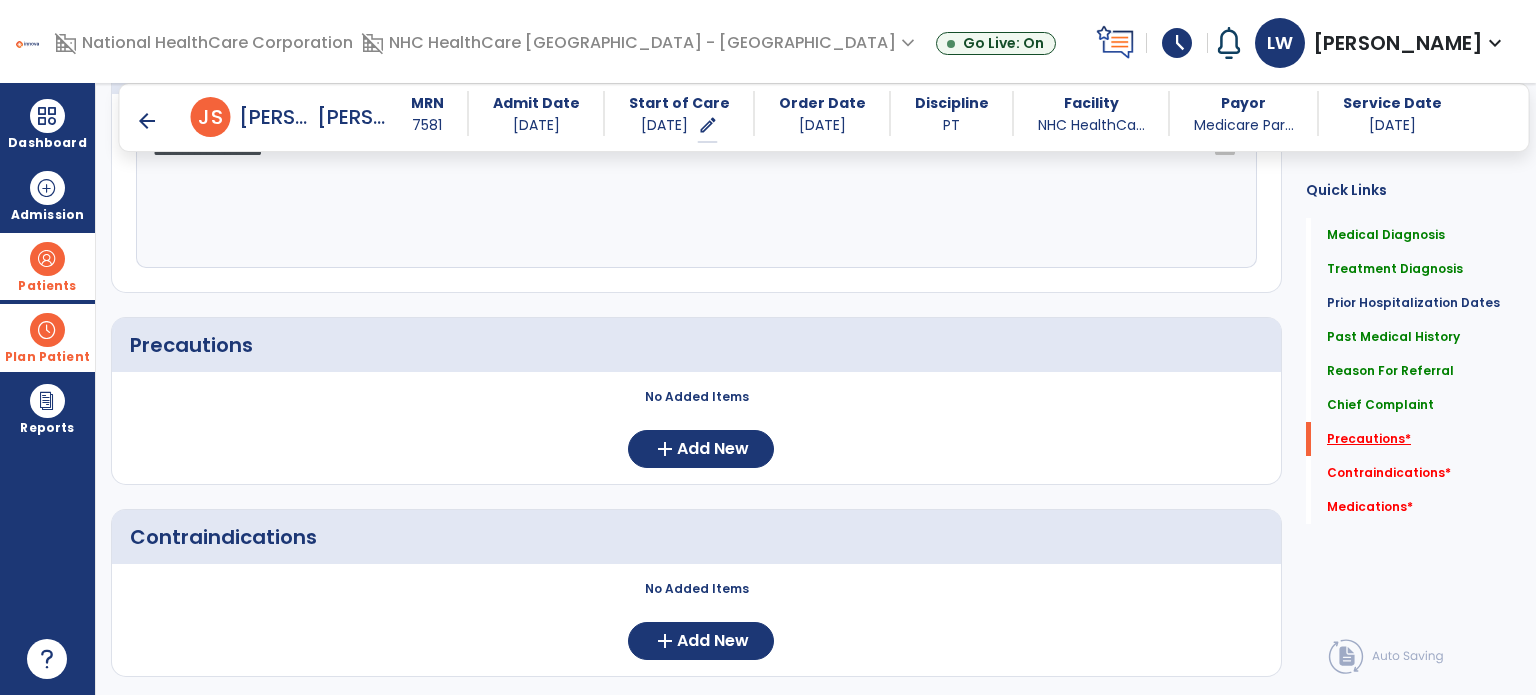scroll, scrollTop: 1859, scrollLeft: 0, axis: vertical 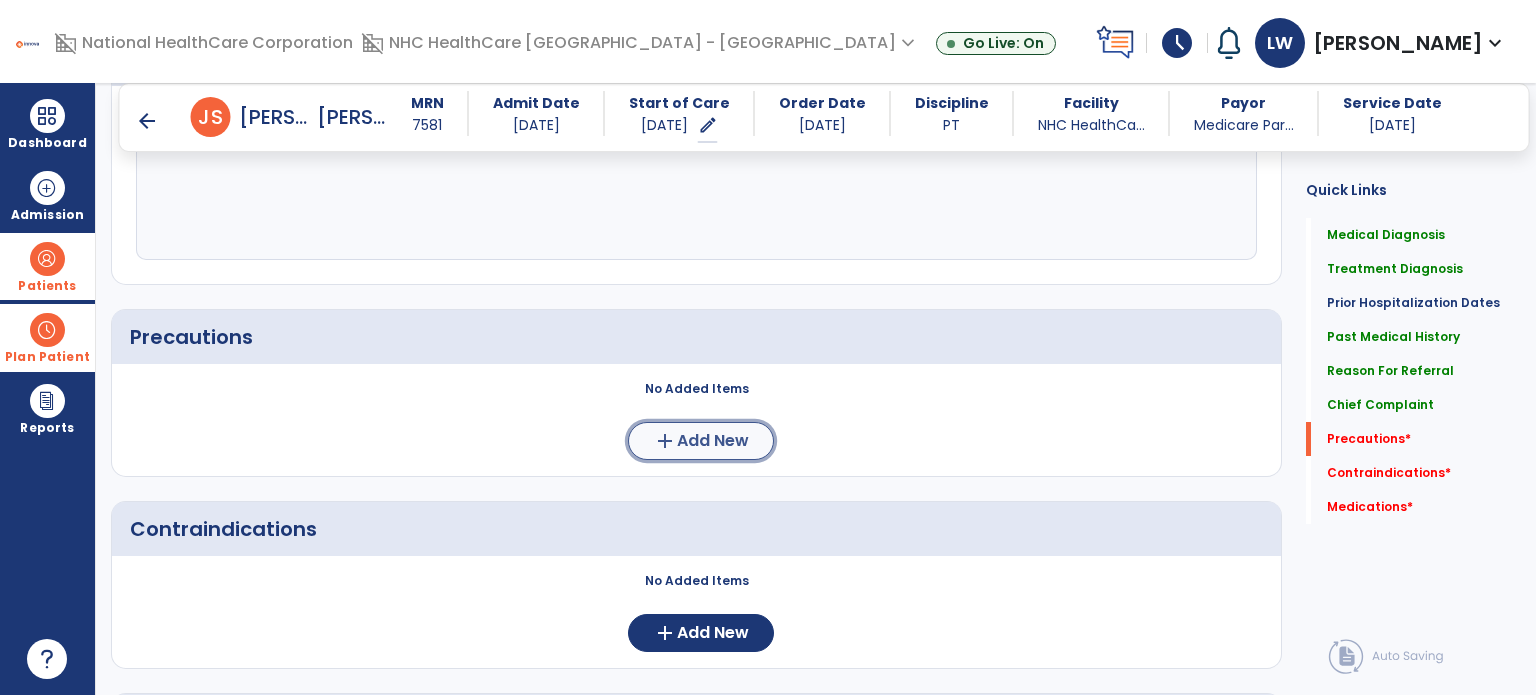 click on "add" 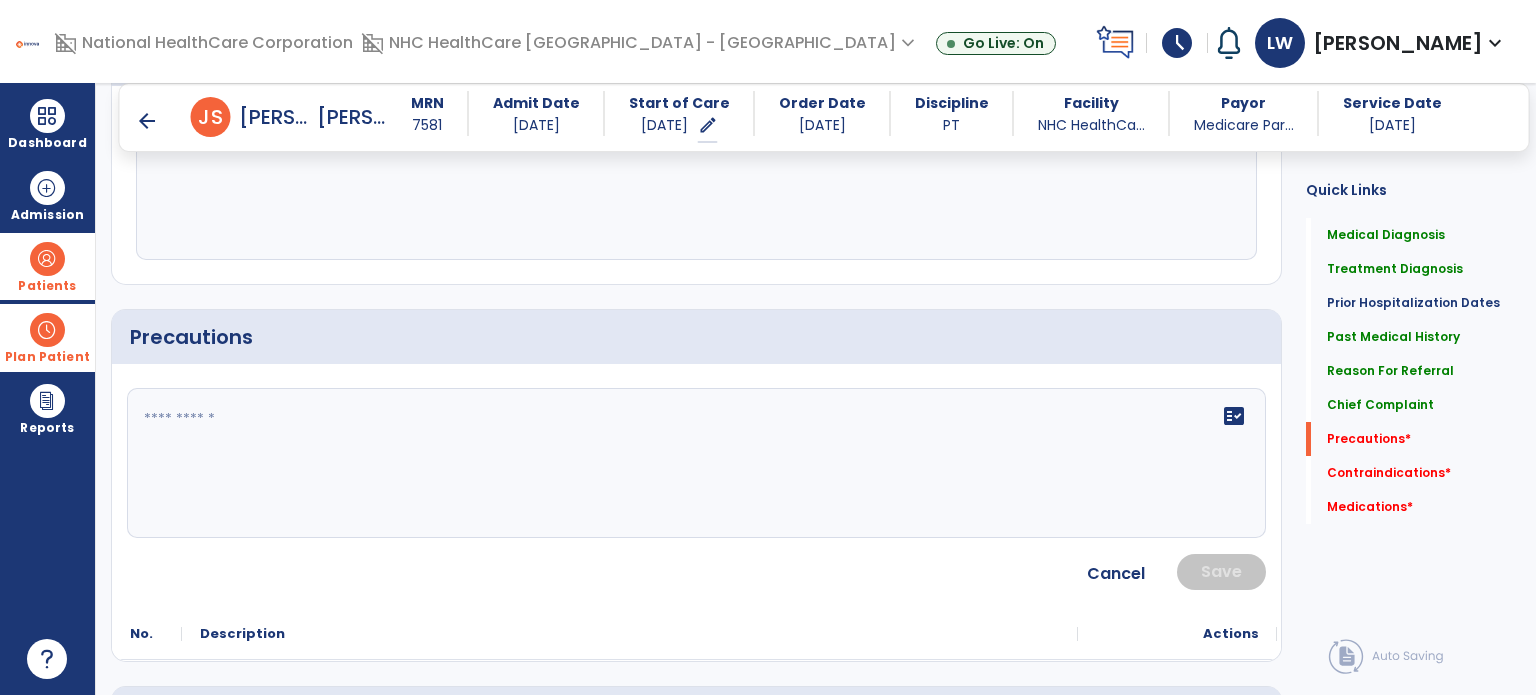 click on "fact_check" 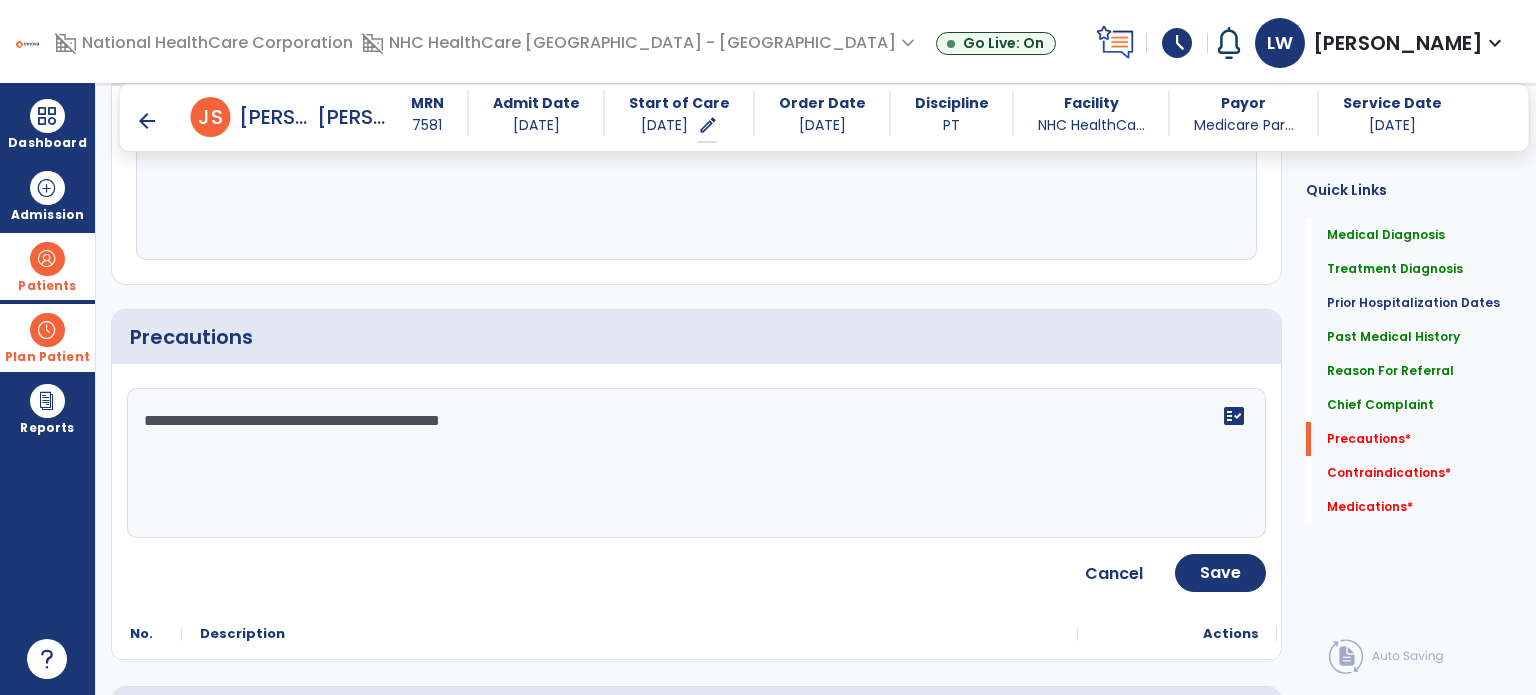 click on "**********" 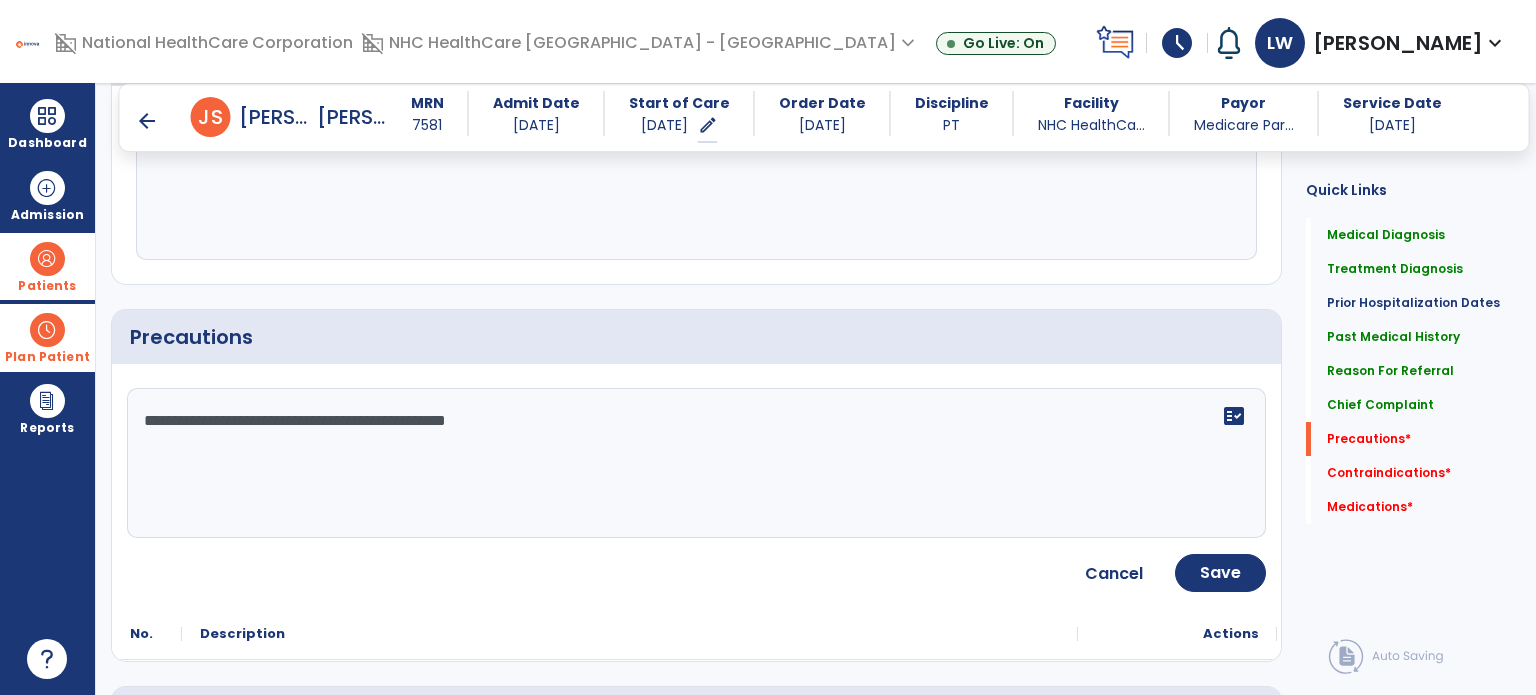 type on "**********" 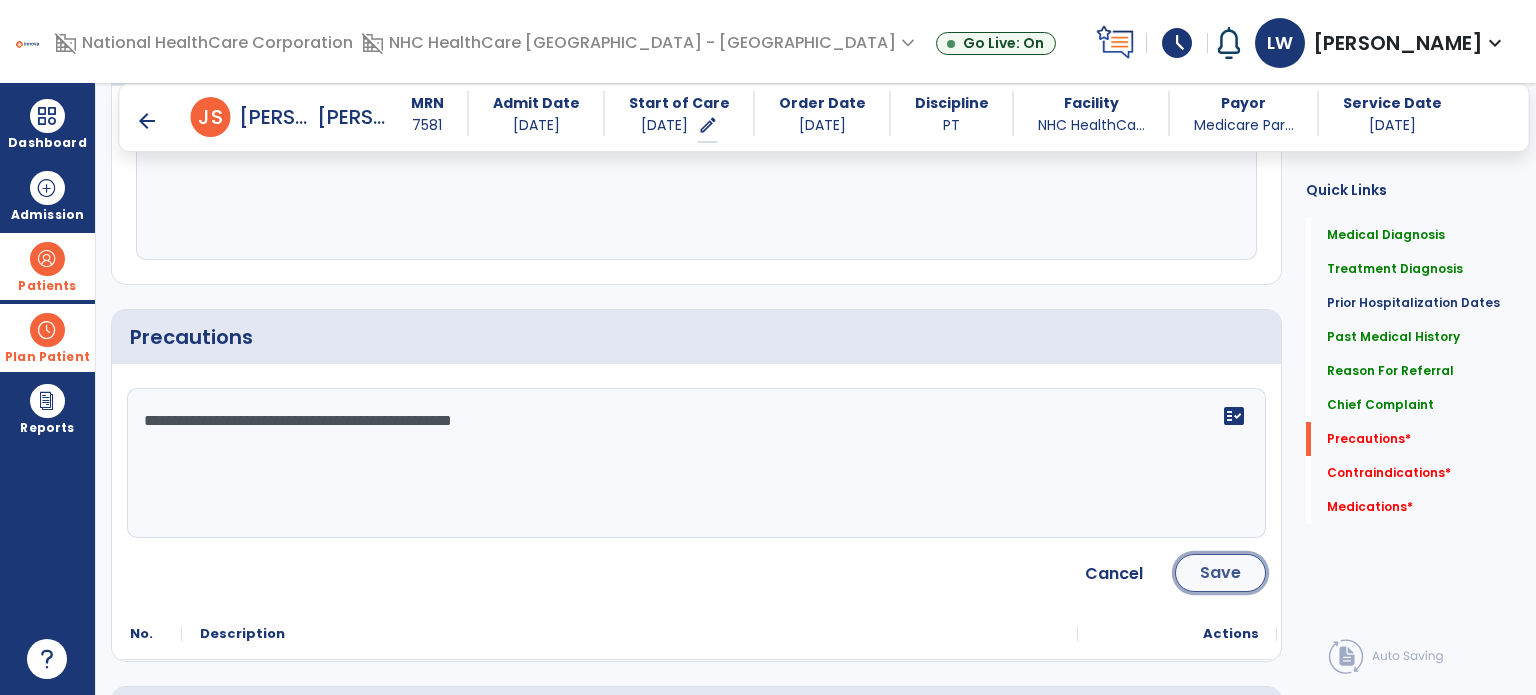 click on "Save" 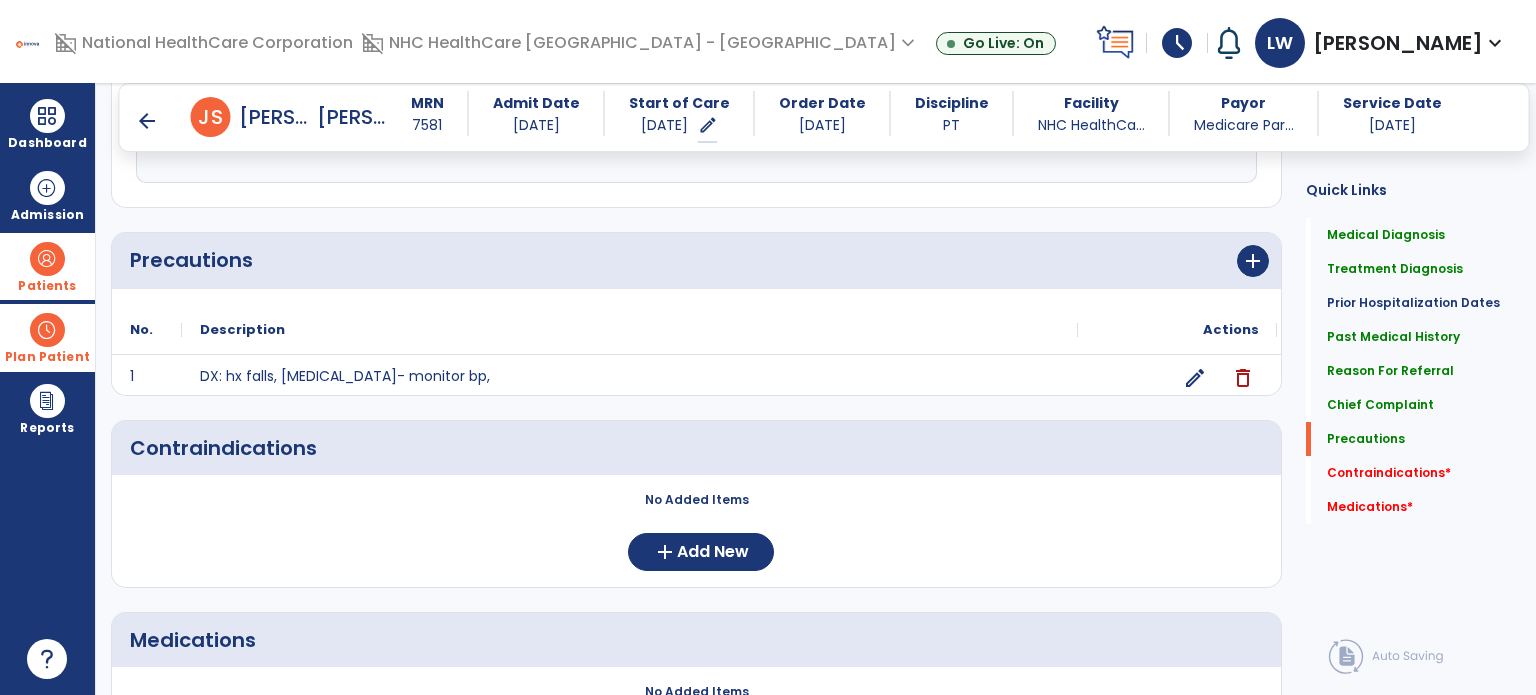 scroll, scrollTop: 2084, scrollLeft: 0, axis: vertical 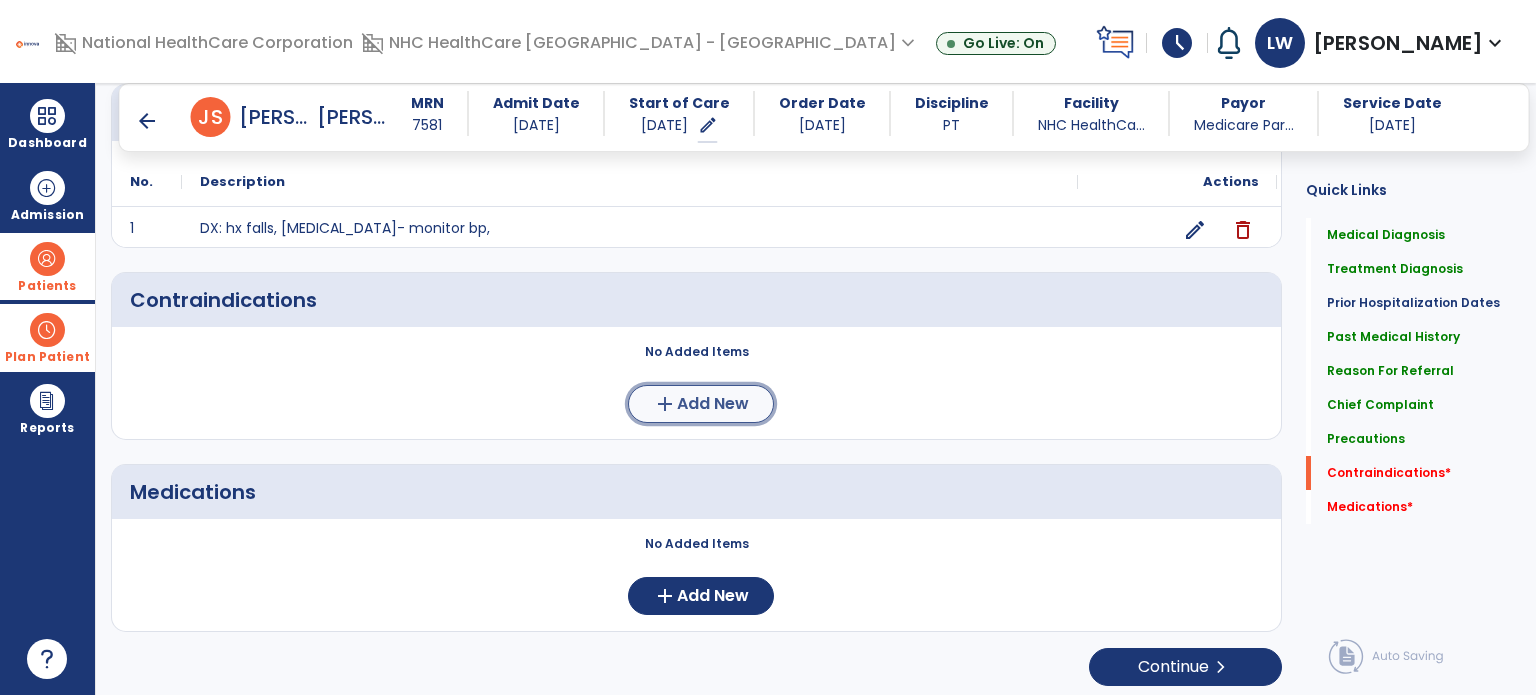 click on "add" 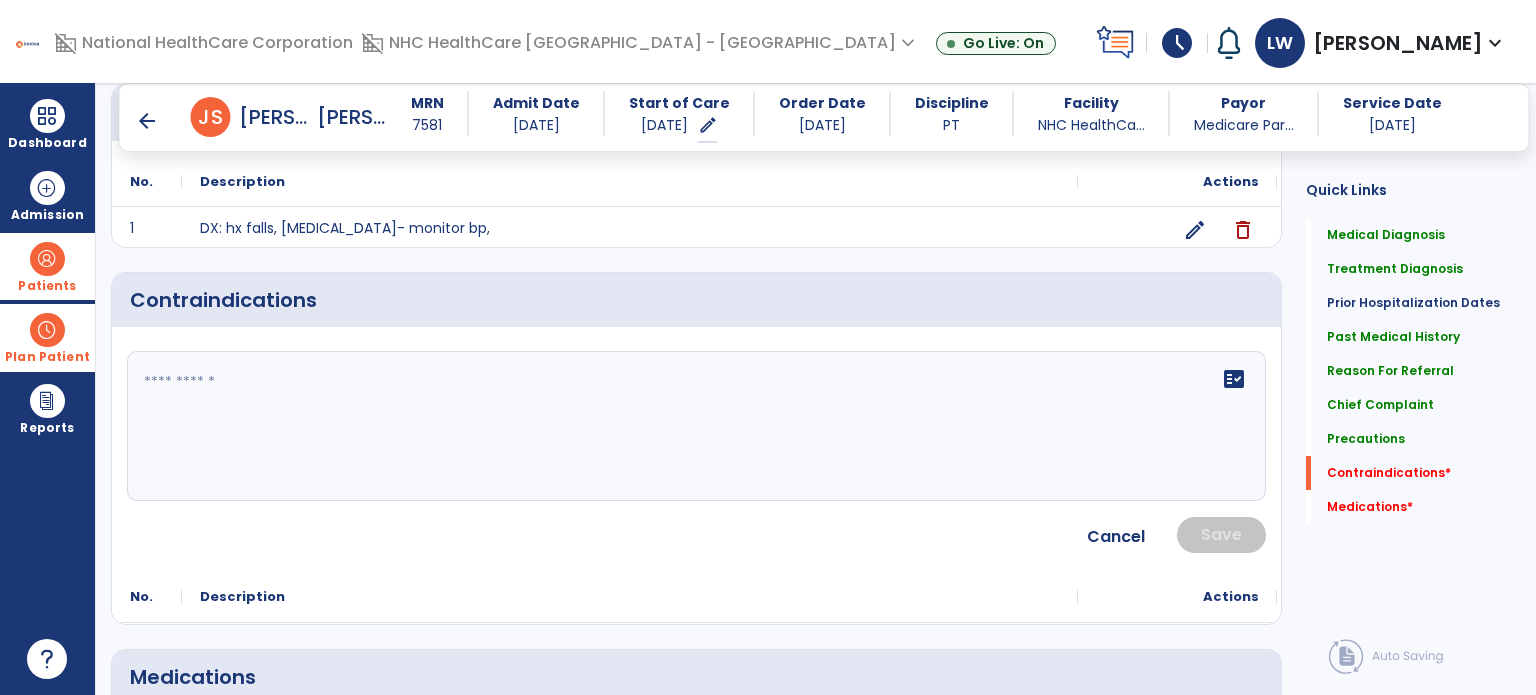 click 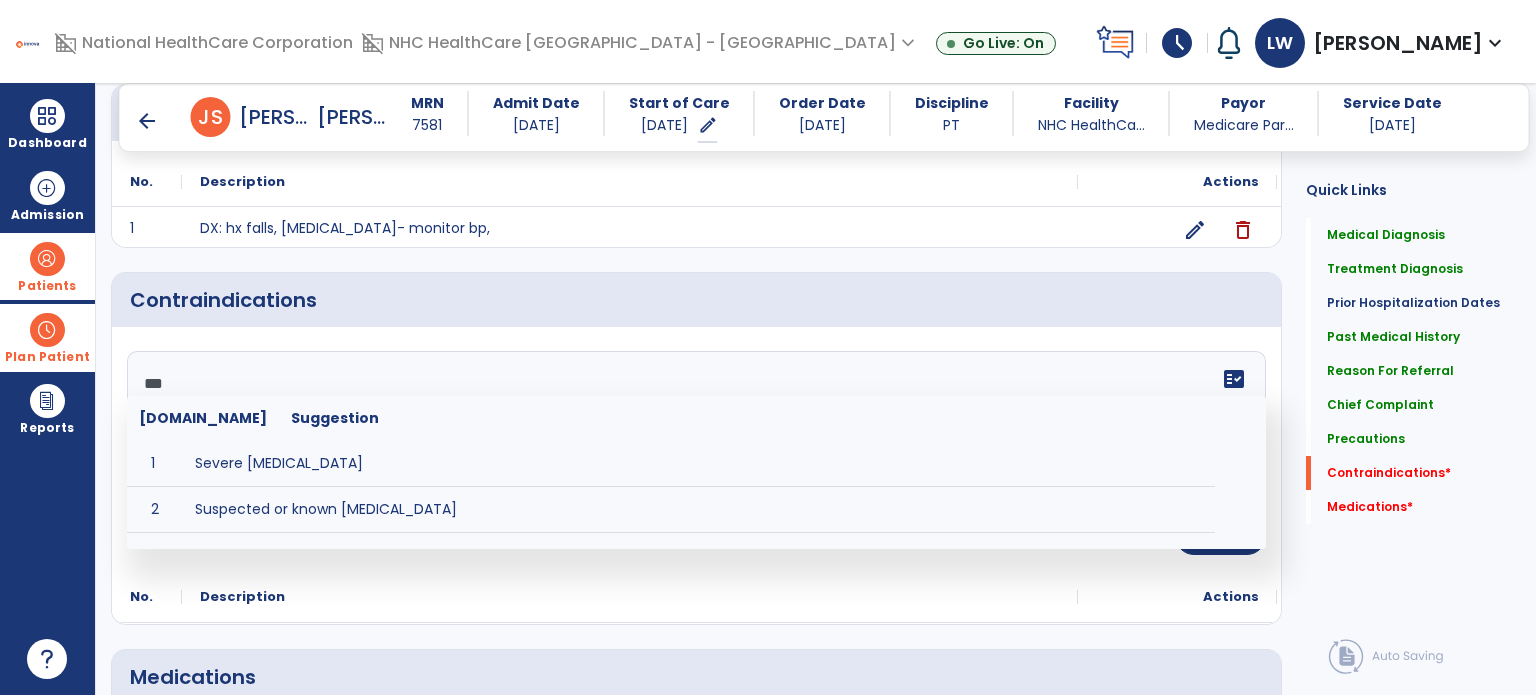type on "****" 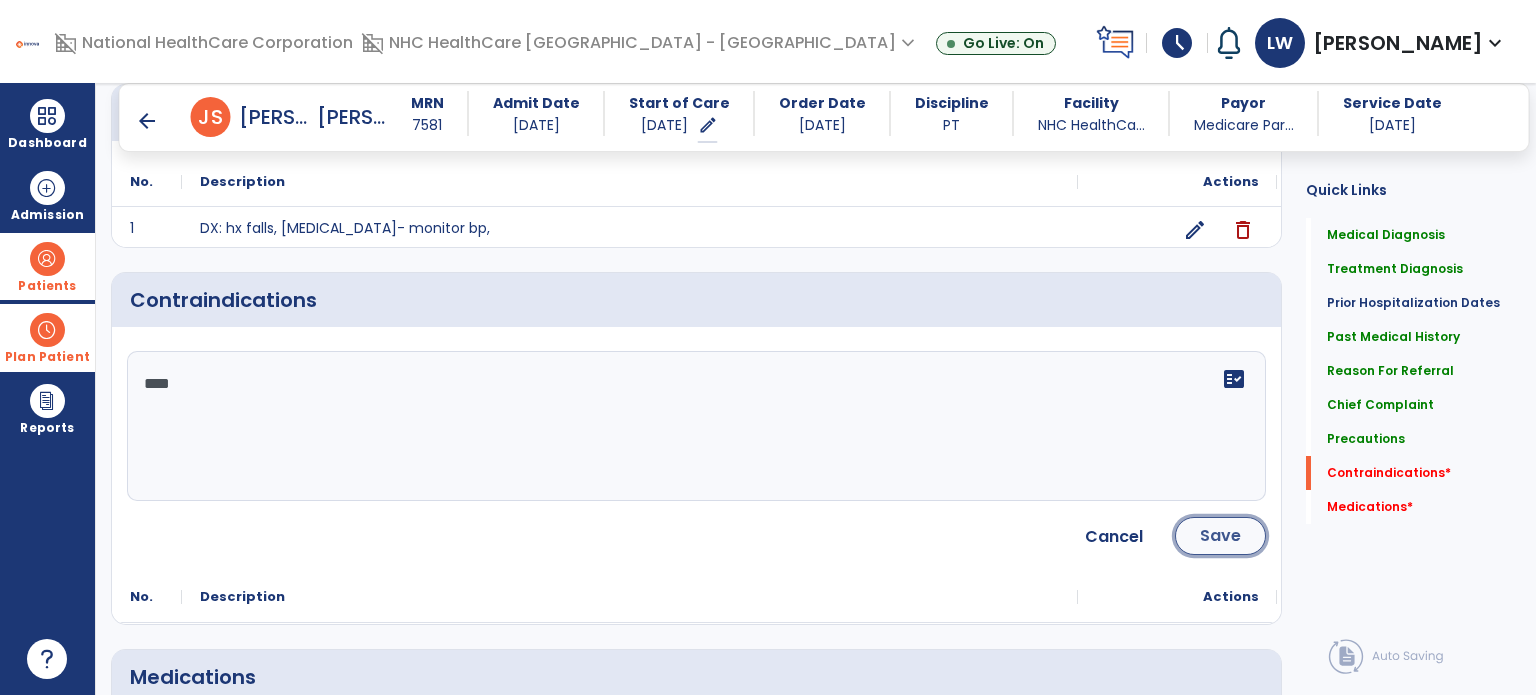 click on "Save" 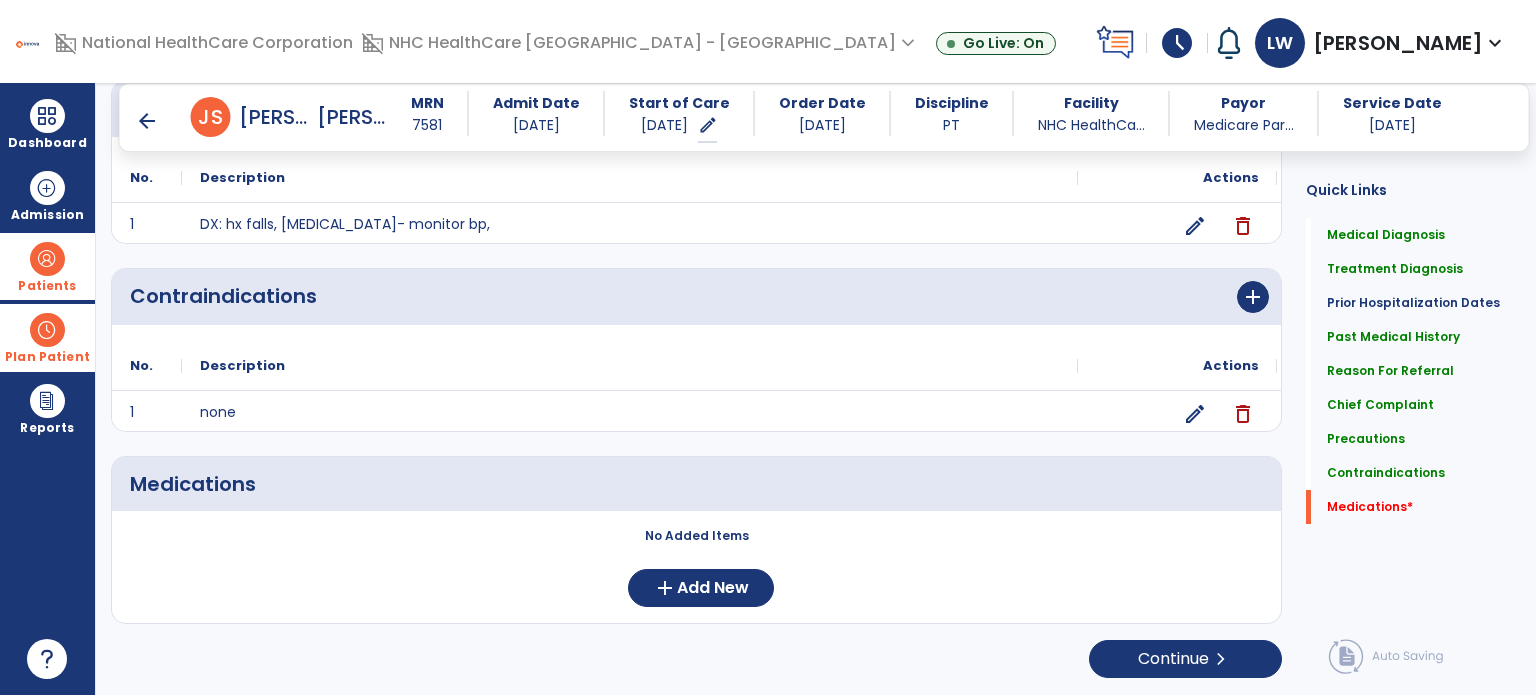 scroll, scrollTop: 2081, scrollLeft: 0, axis: vertical 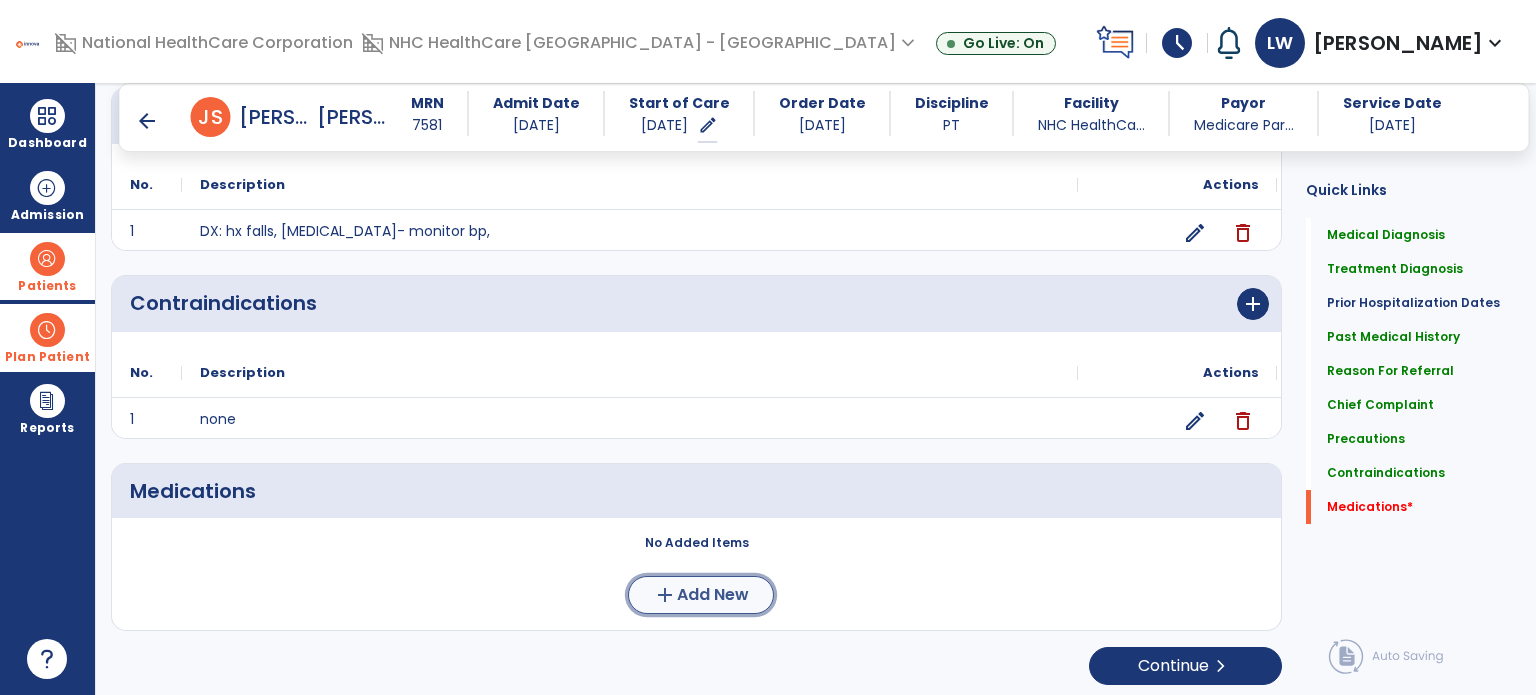 click on "Add New" 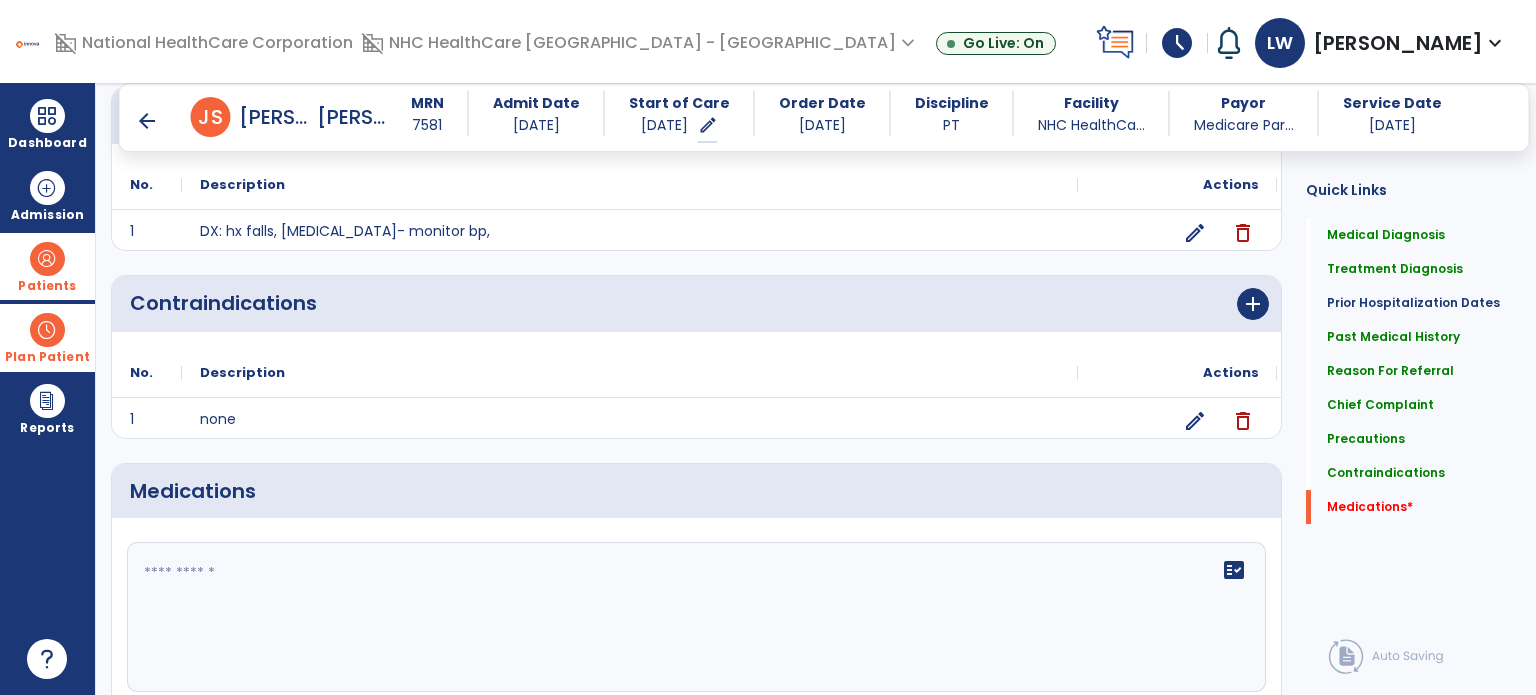 click on "fact_check" 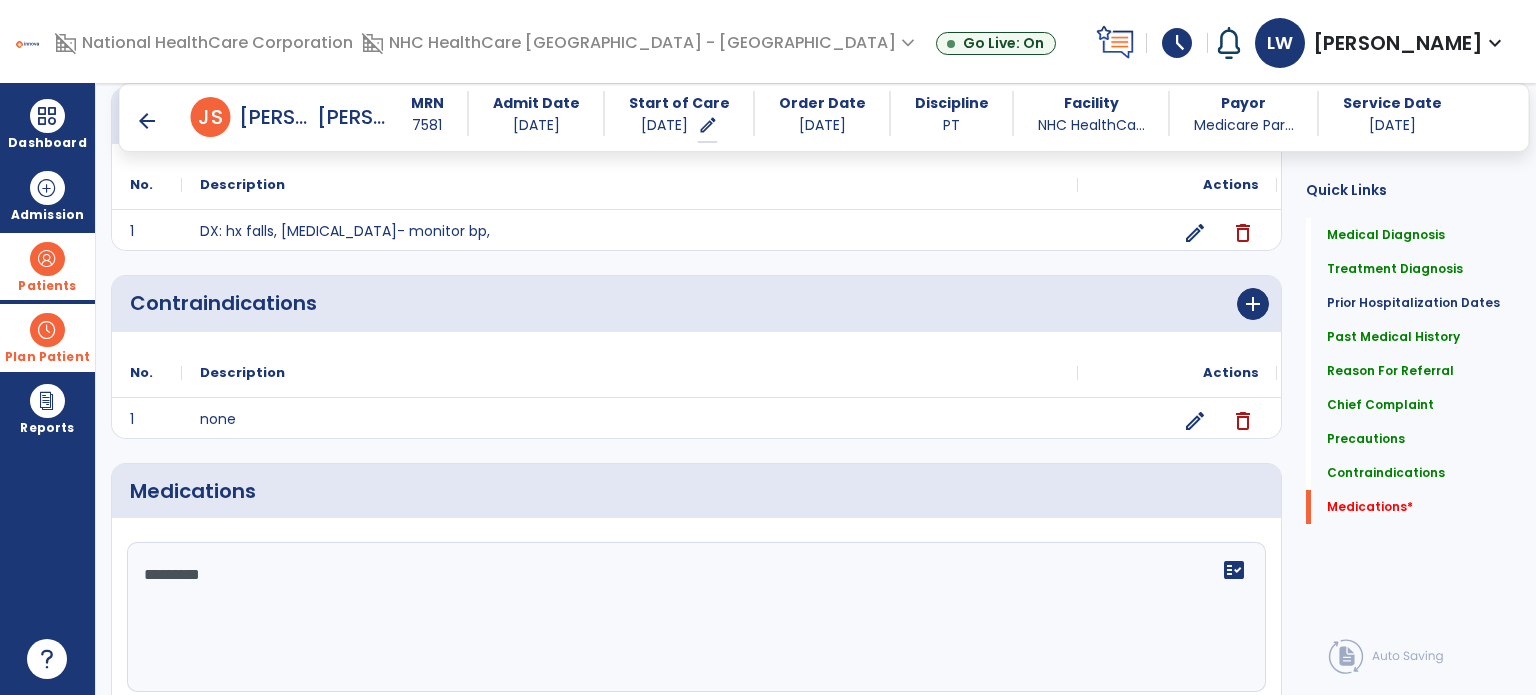 type on "**********" 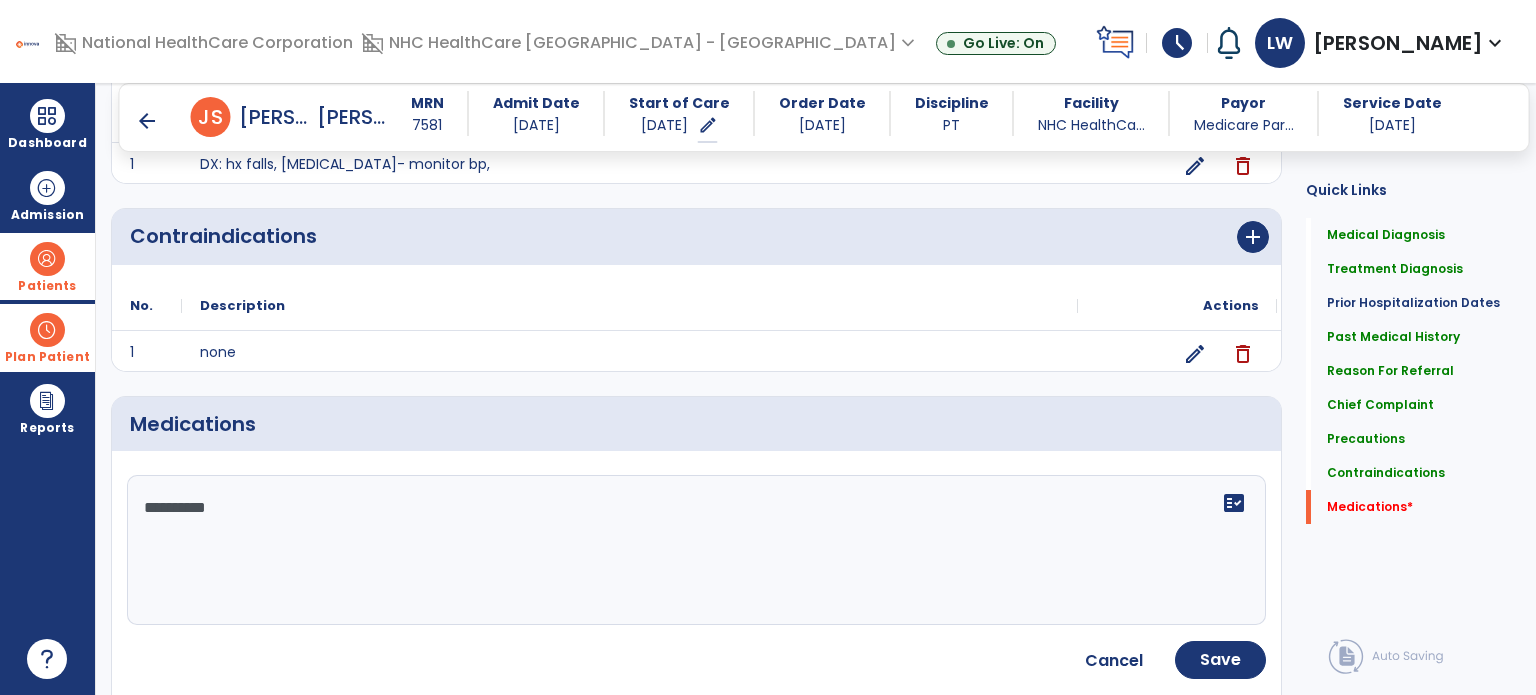 scroll, scrollTop: 2265, scrollLeft: 0, axis: vertical 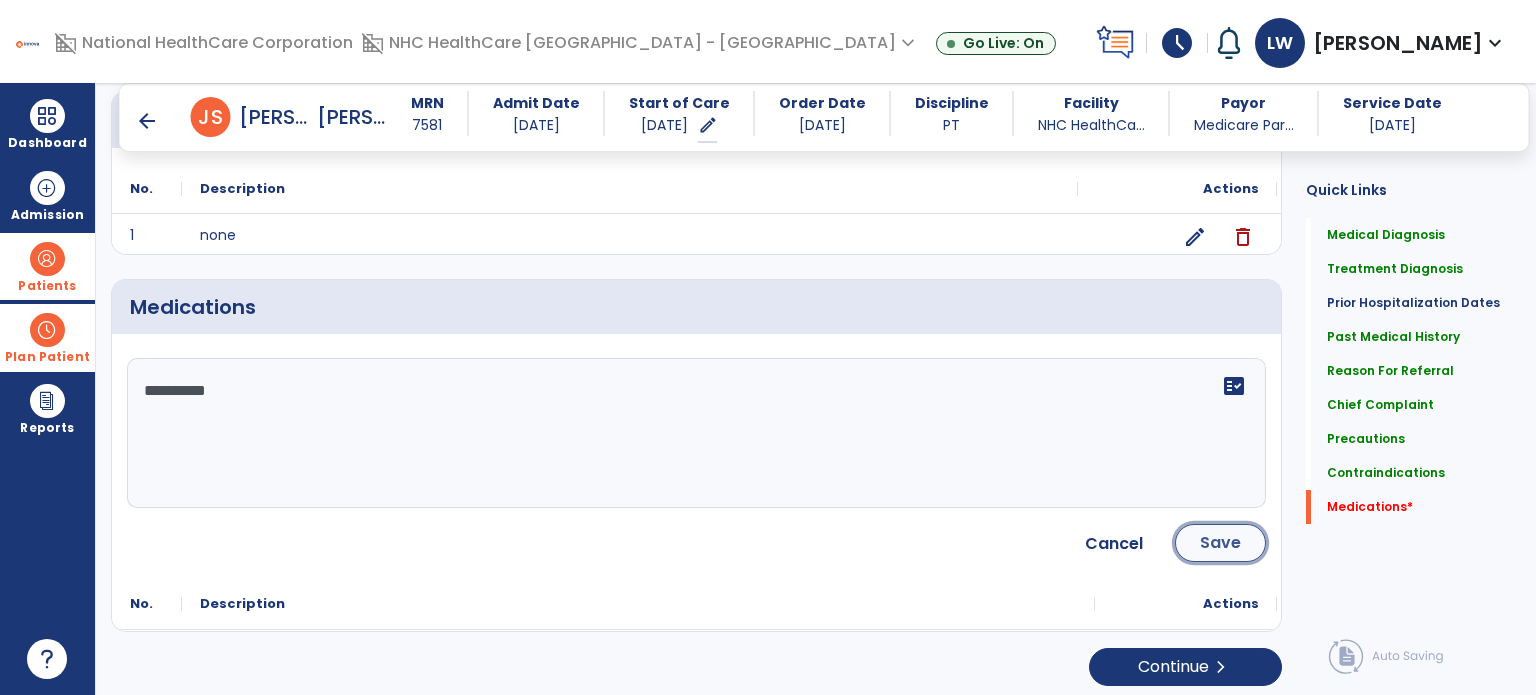 click on "Save" 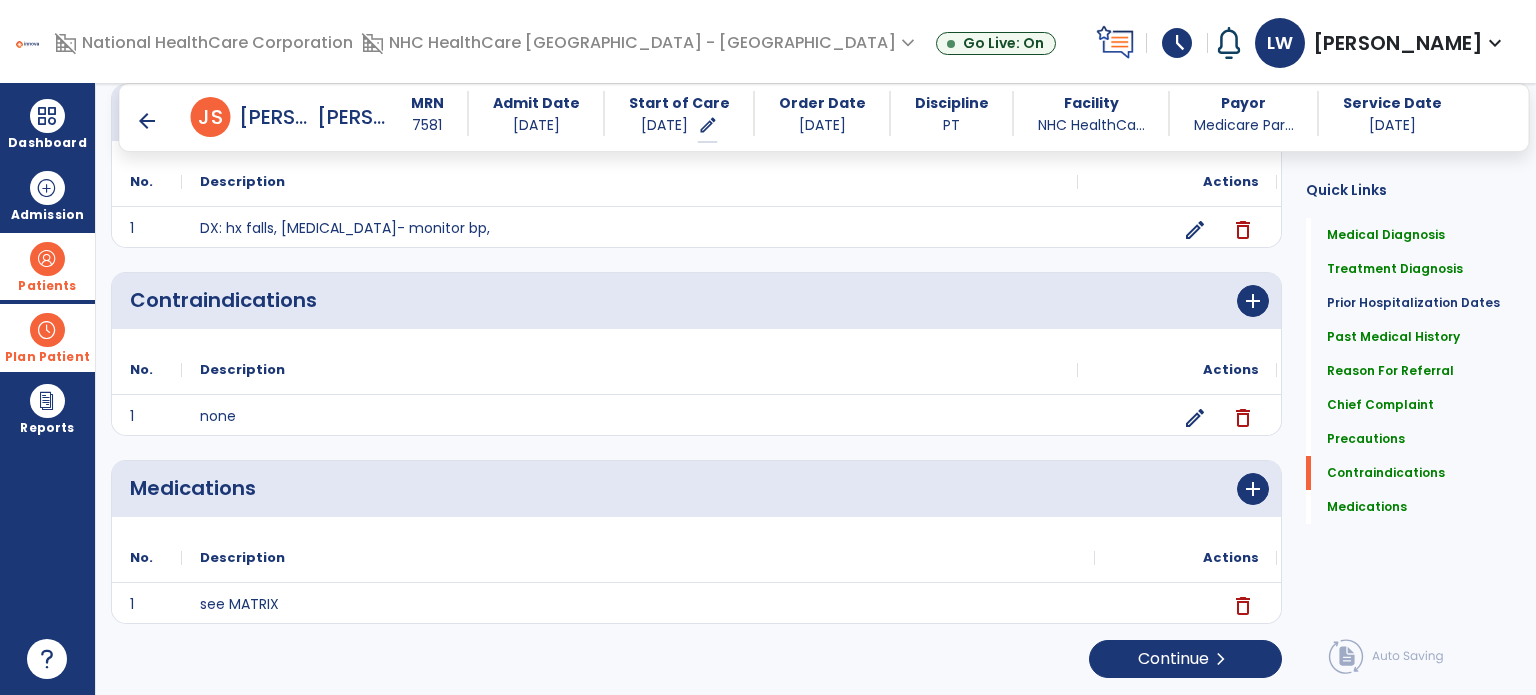 scroll, scrollTop: 2077, scrollLeft: 0, axis: vertical 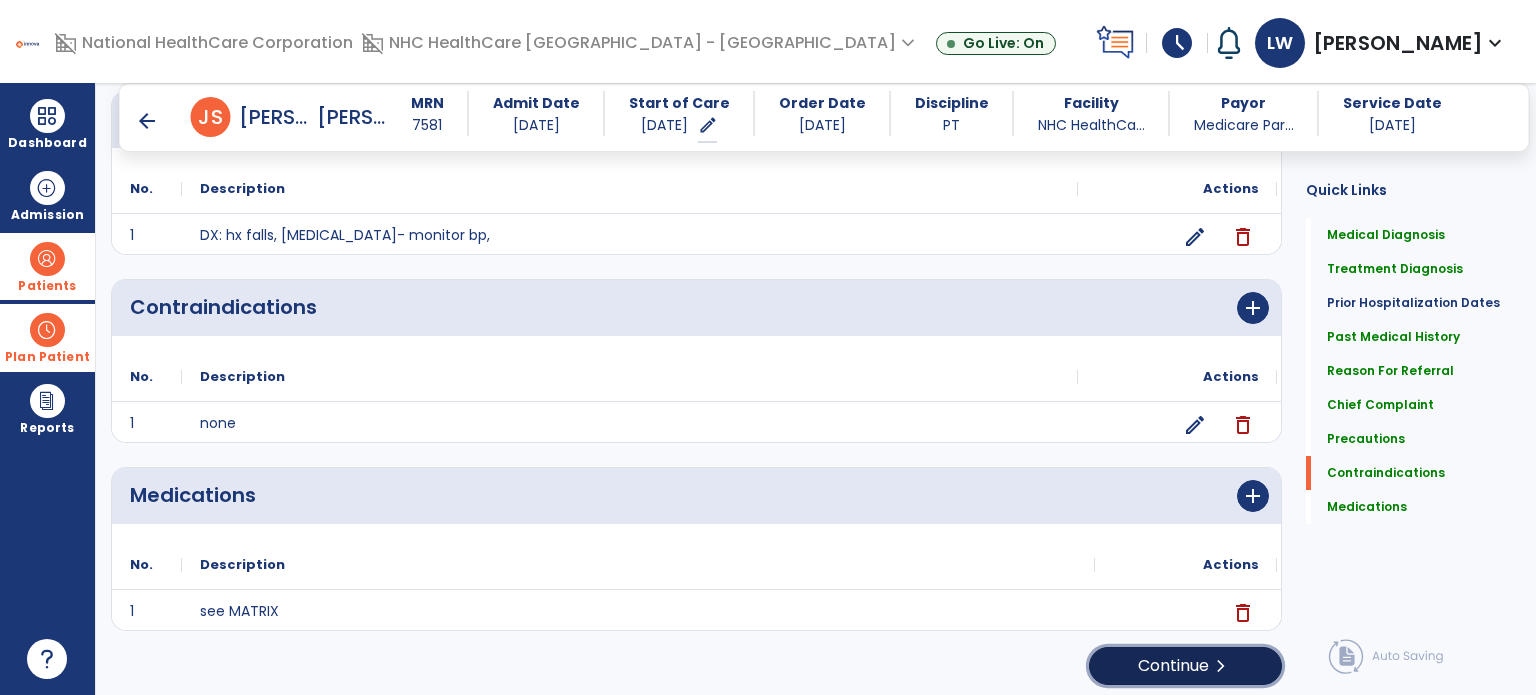 click on "Continue  chevron_right" 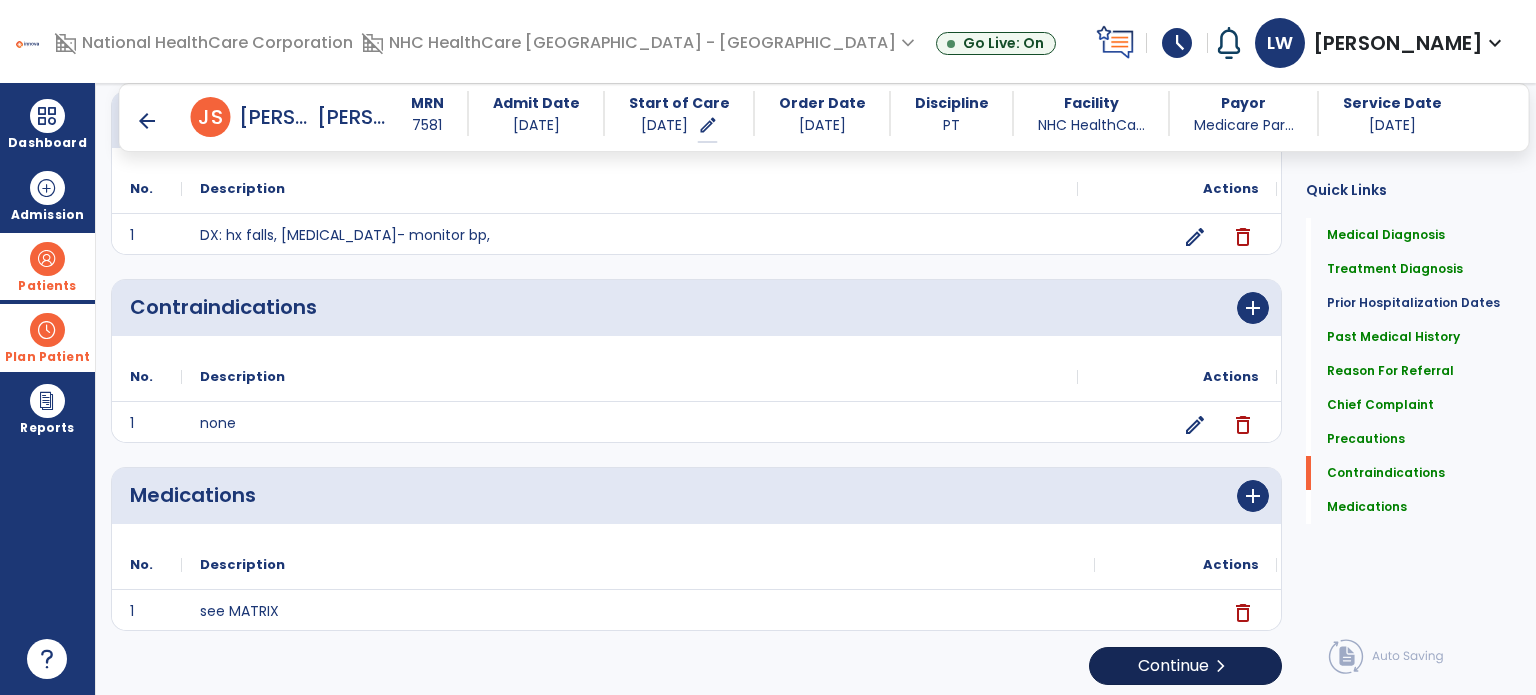 scroll, scrollTop: 0, scrollLeft: 0, axis: both 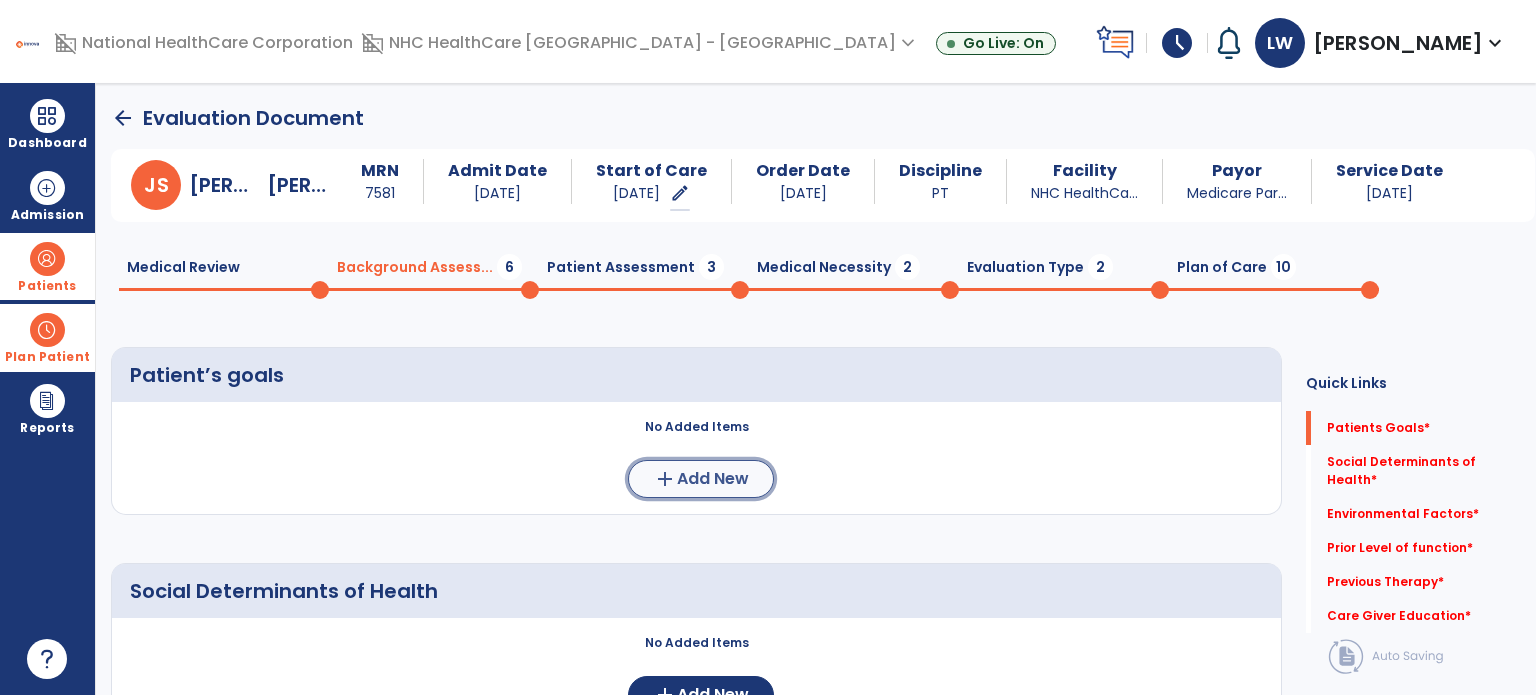 click on "add" 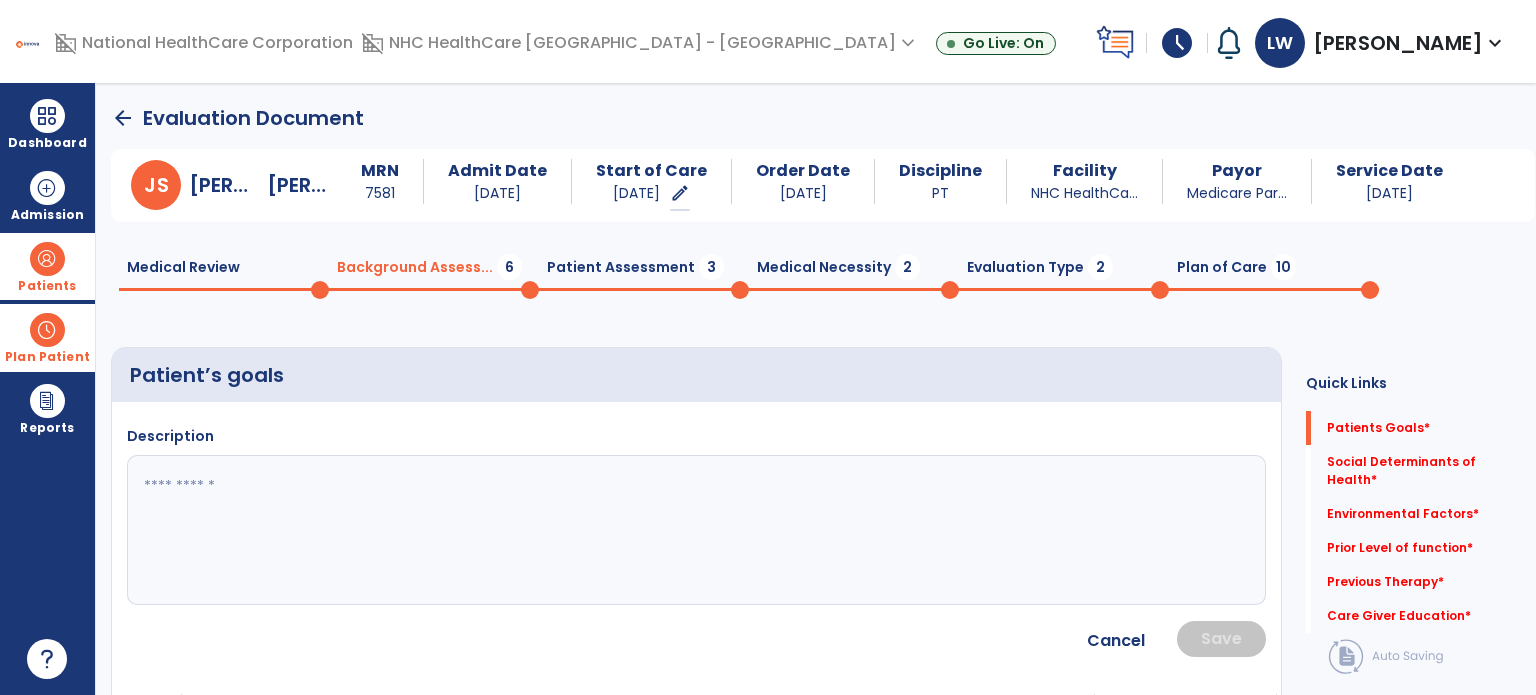 click 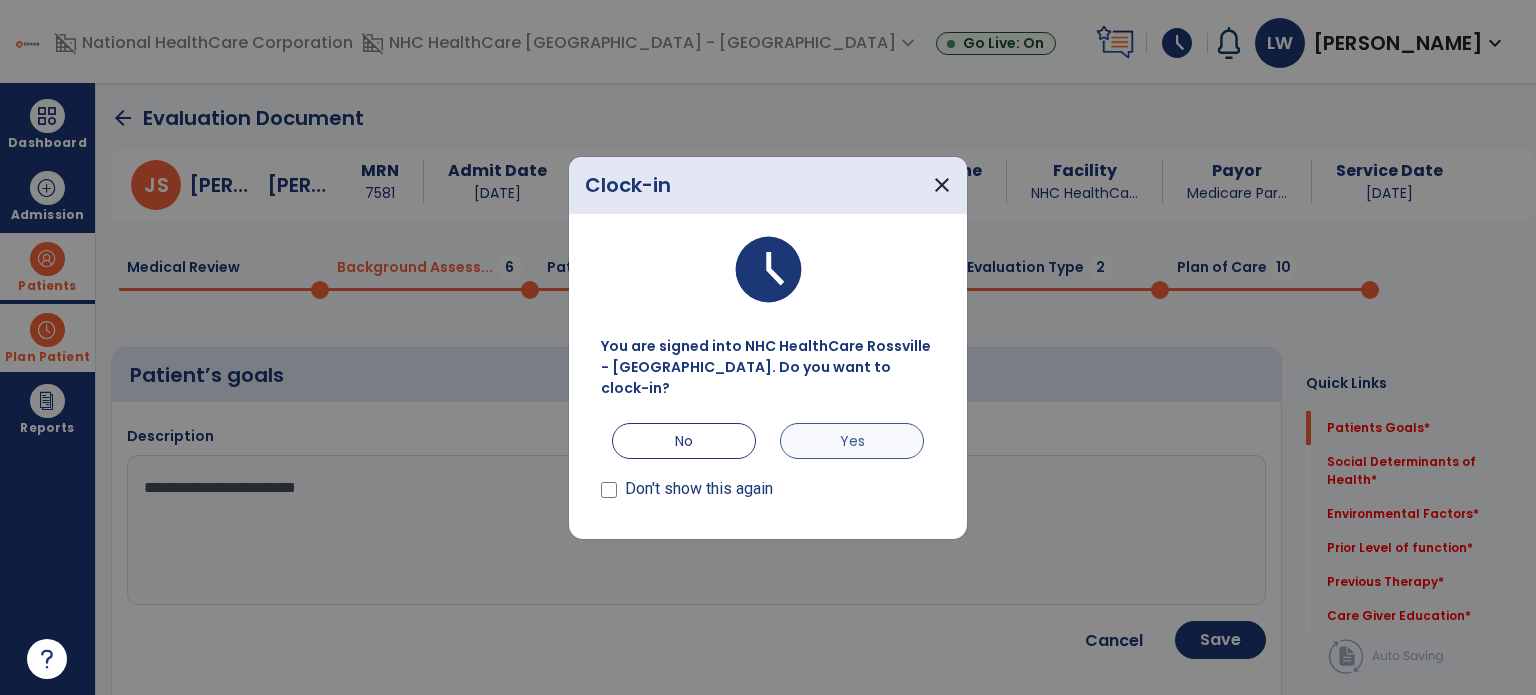 click on "Yes" at bounding box center [852, 441] 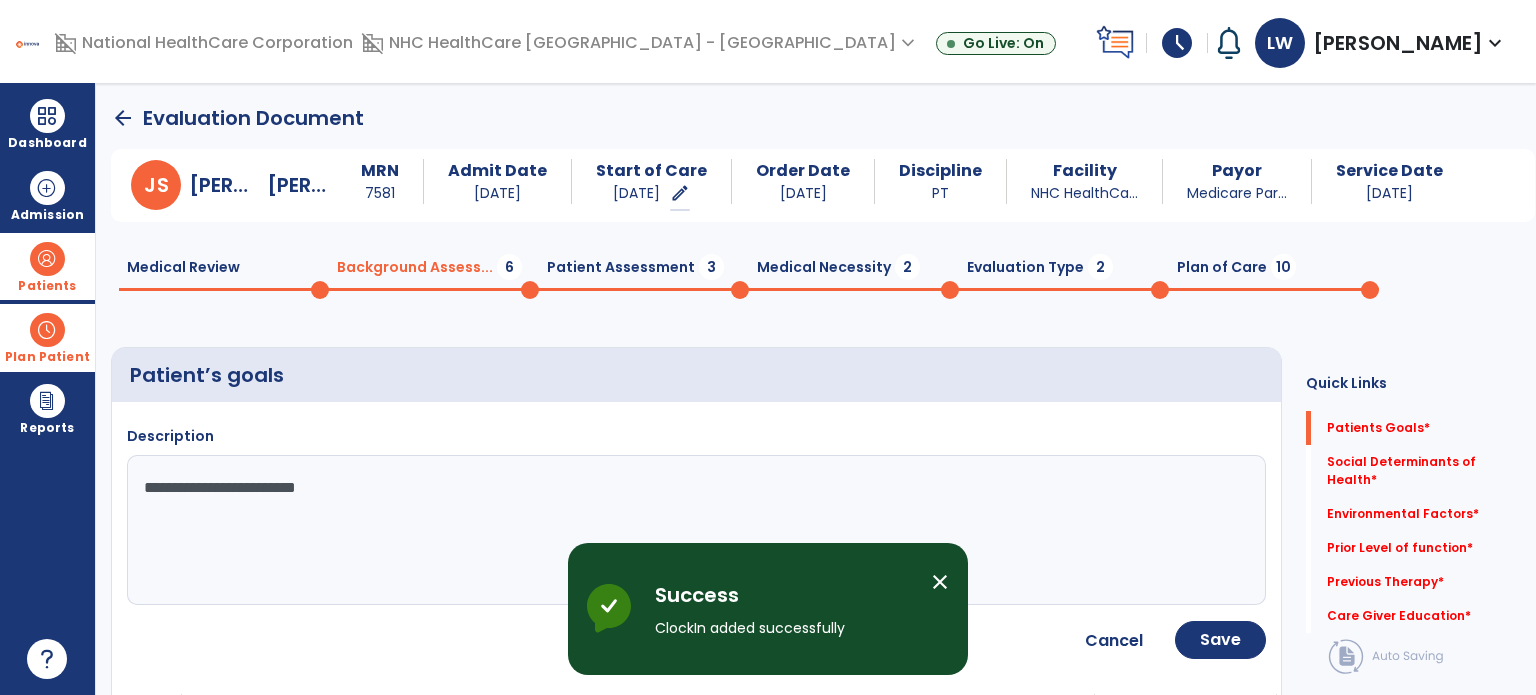 click on "**********" 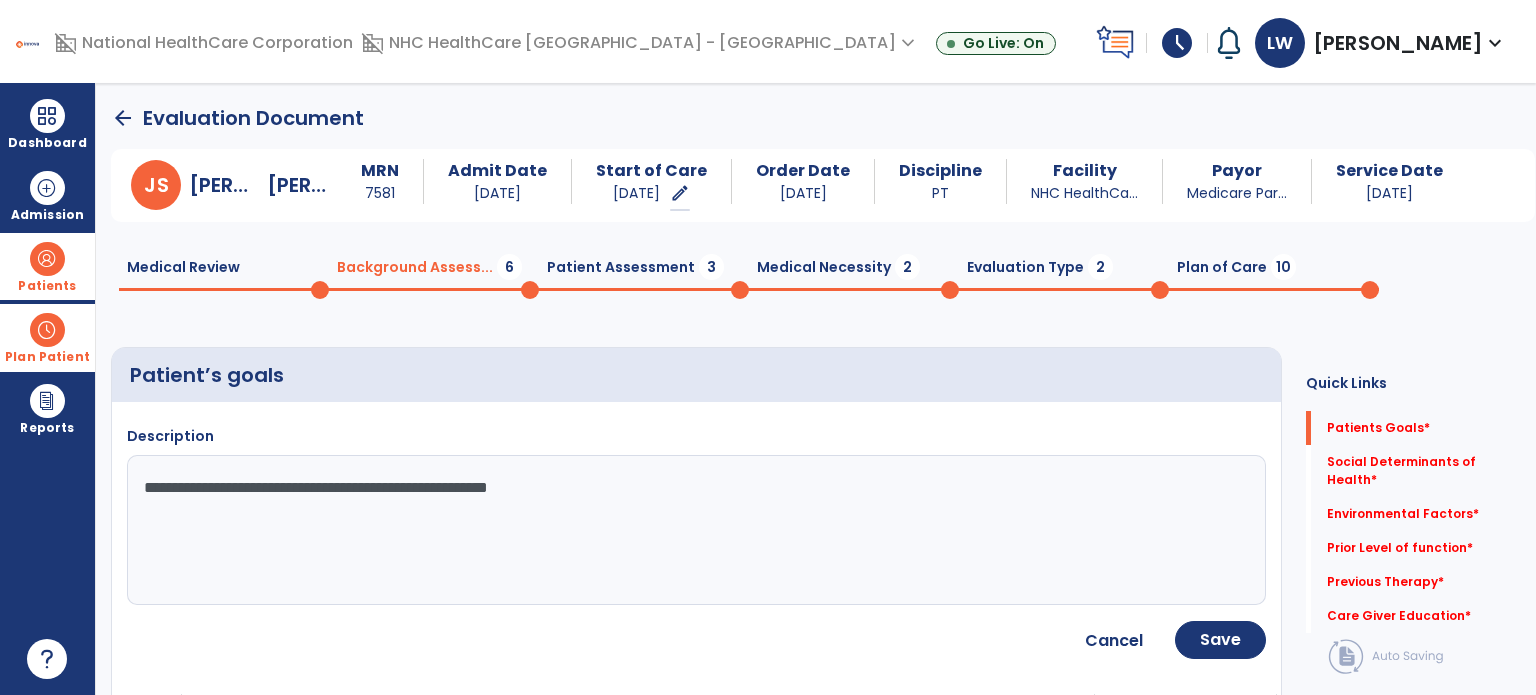type on "**********" 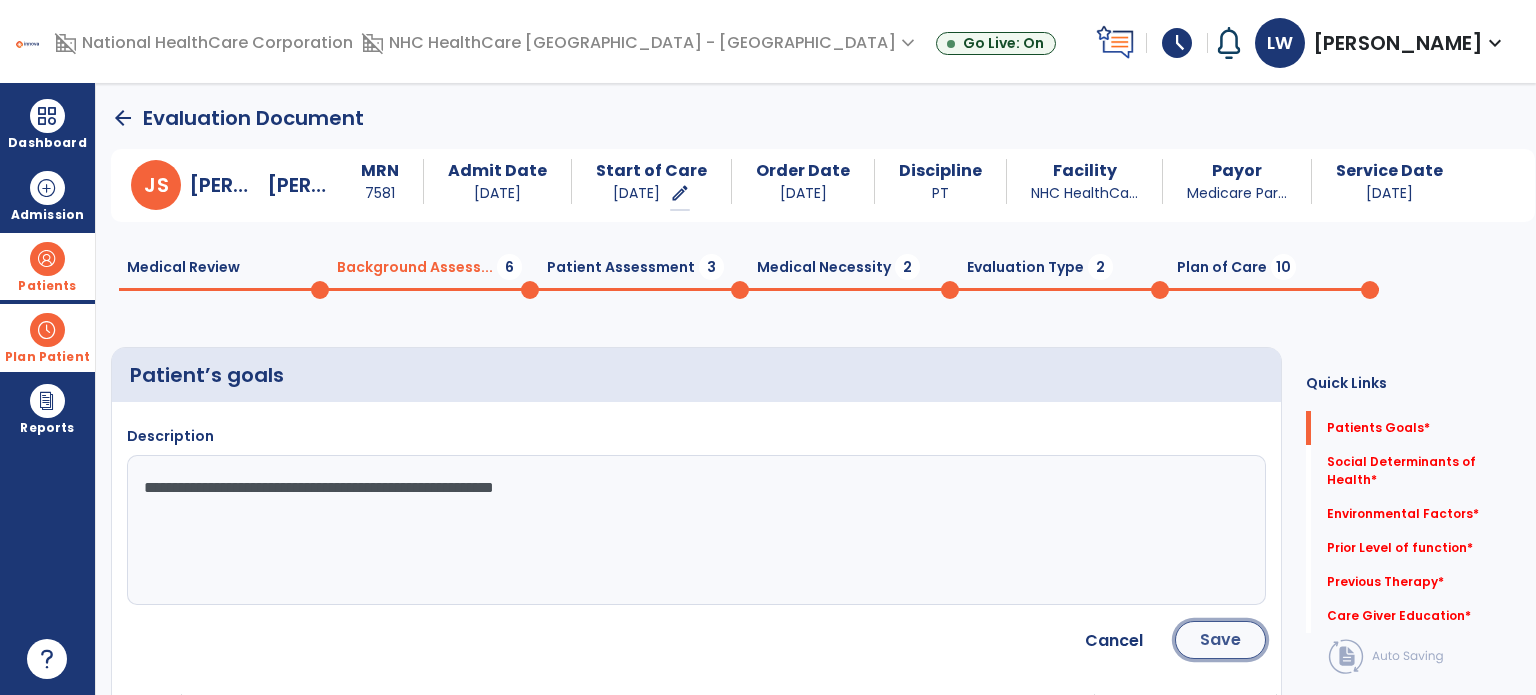click on "Save" 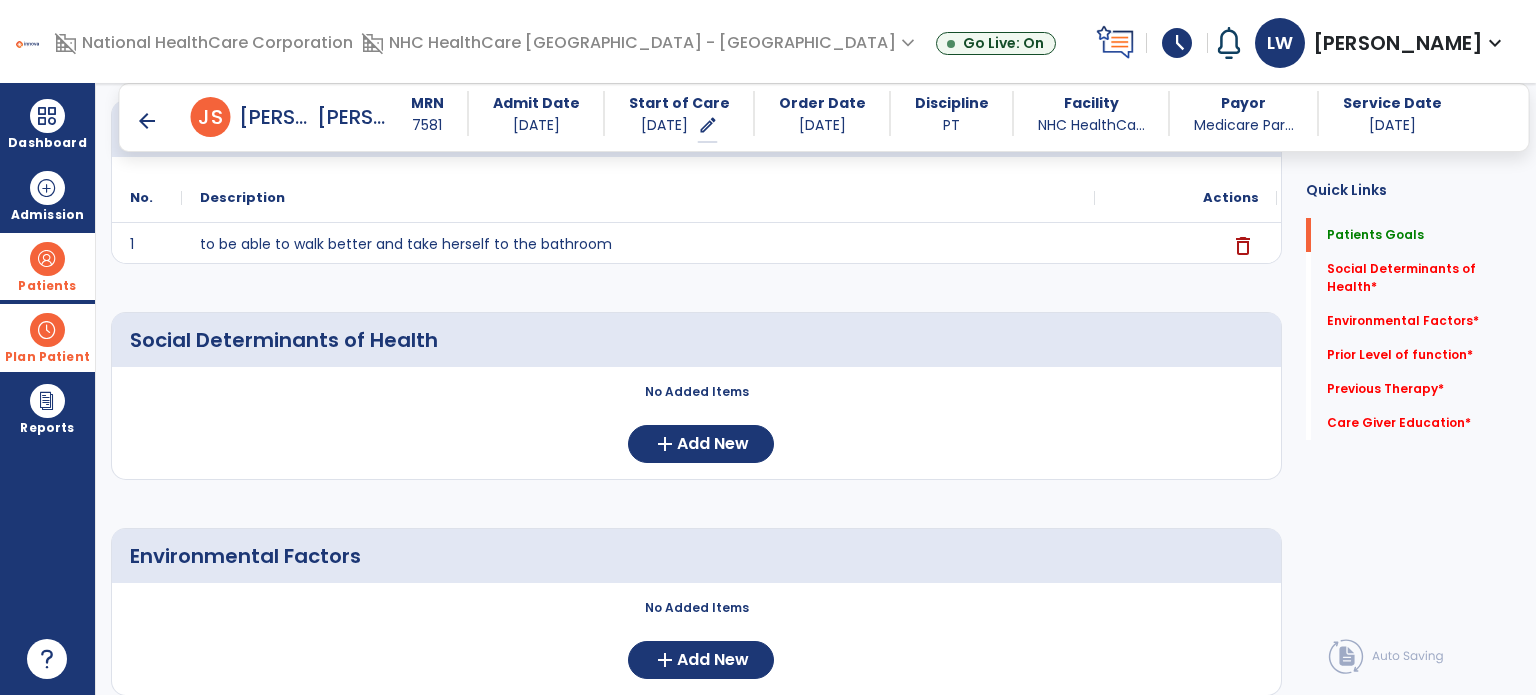 scroll, scrollTop: 246, scrollLeft: 0, axis: vertical 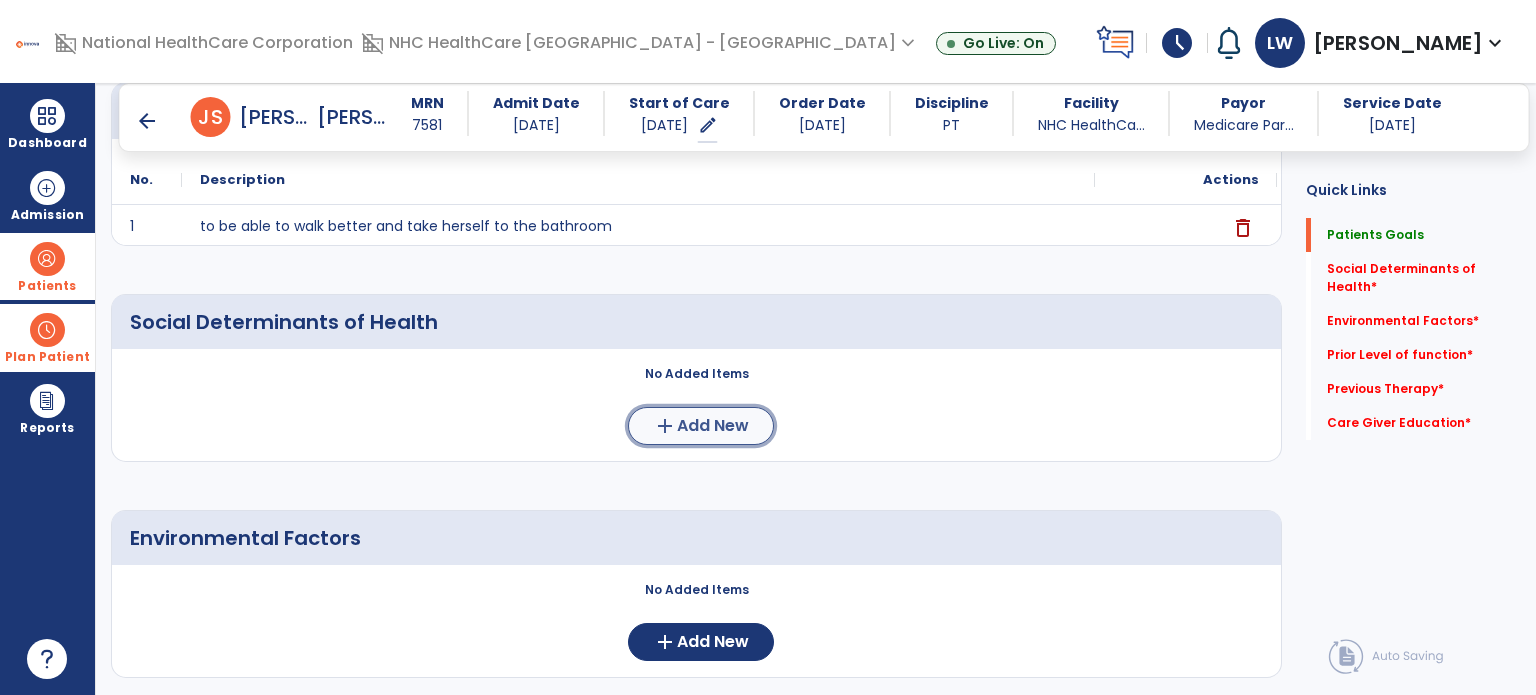 click on "add" 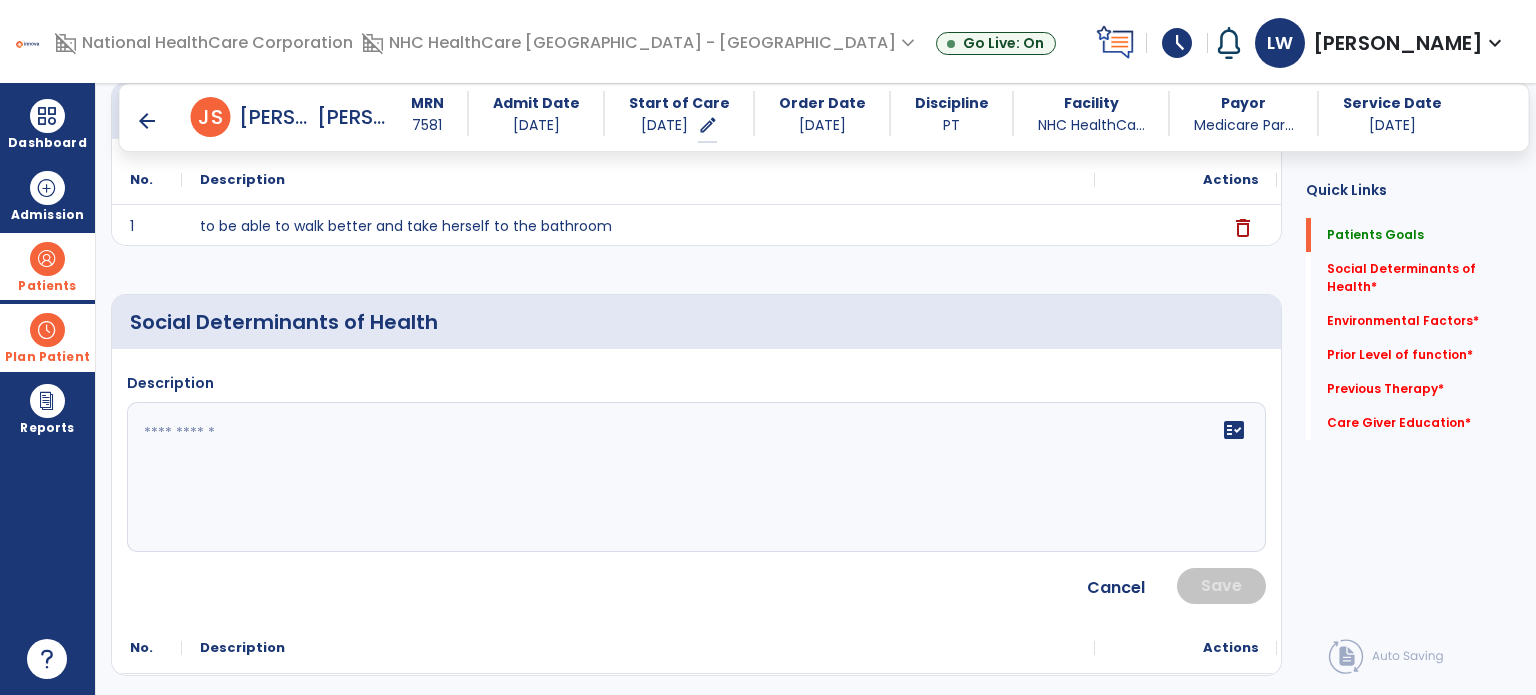 click 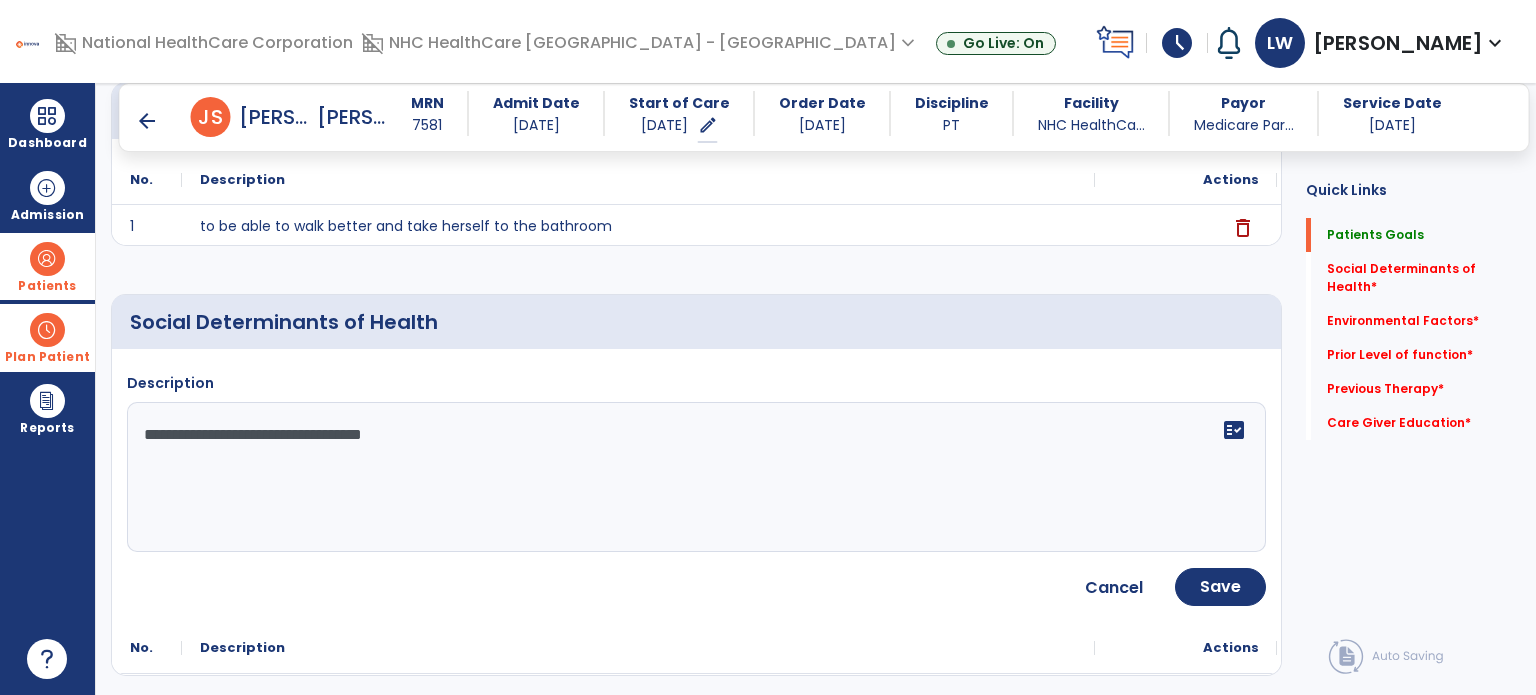 type on "**********" 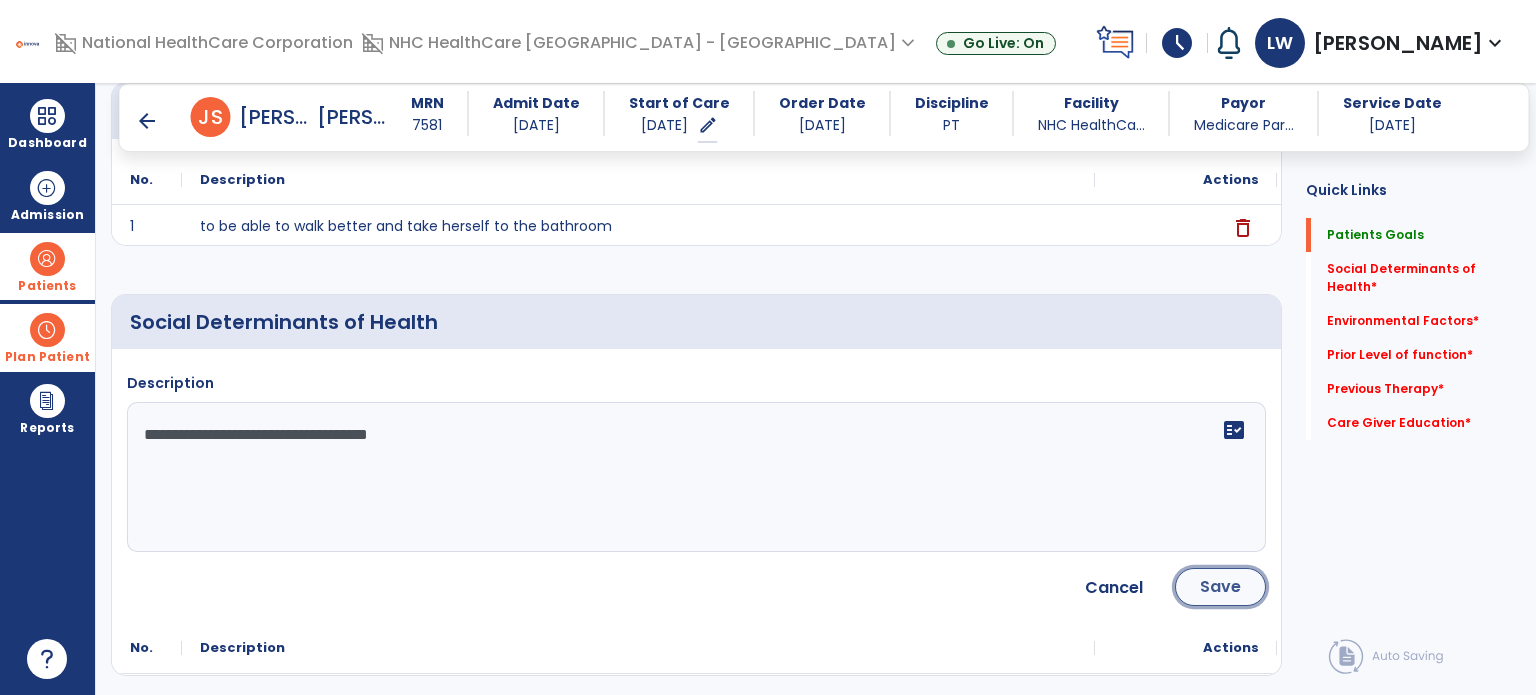 click on "Save" 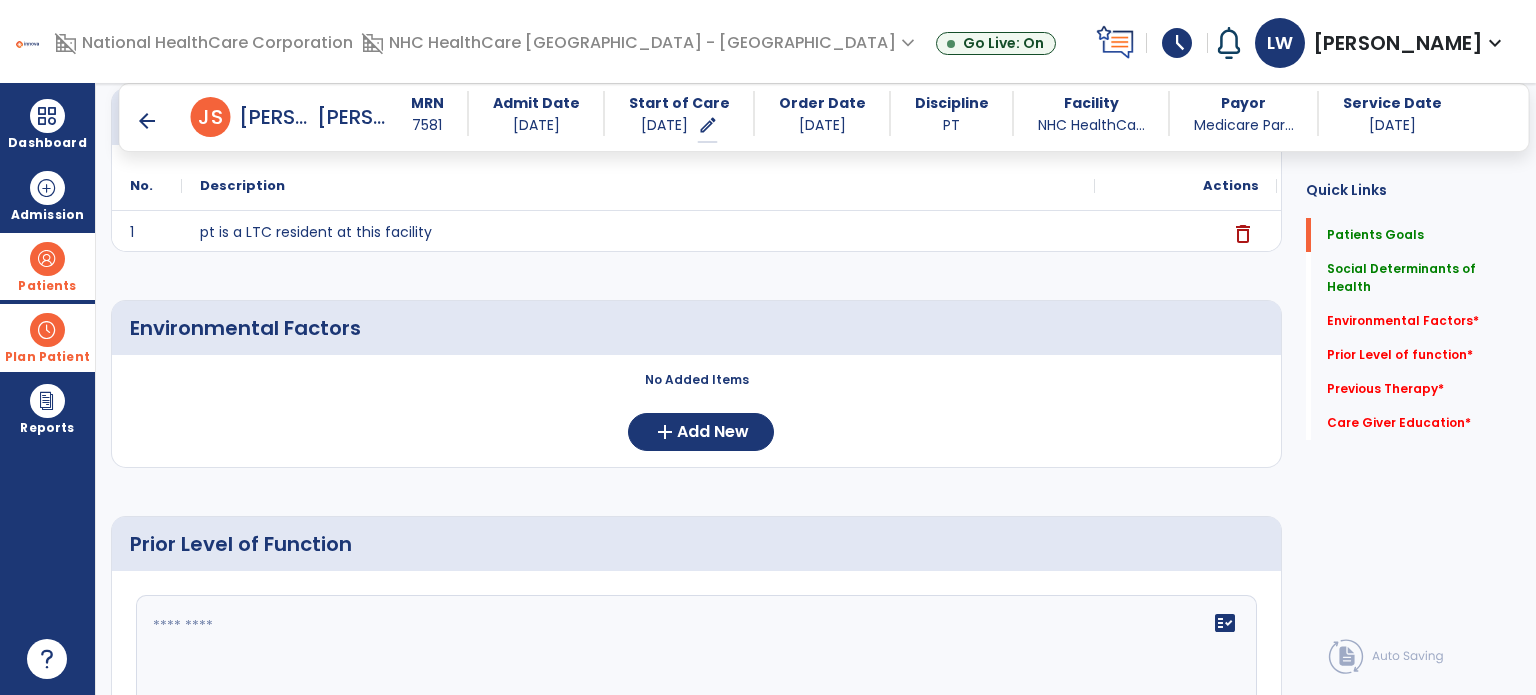 scroll, scrollTop: 453, scrollLeft: 0, axis: vertical 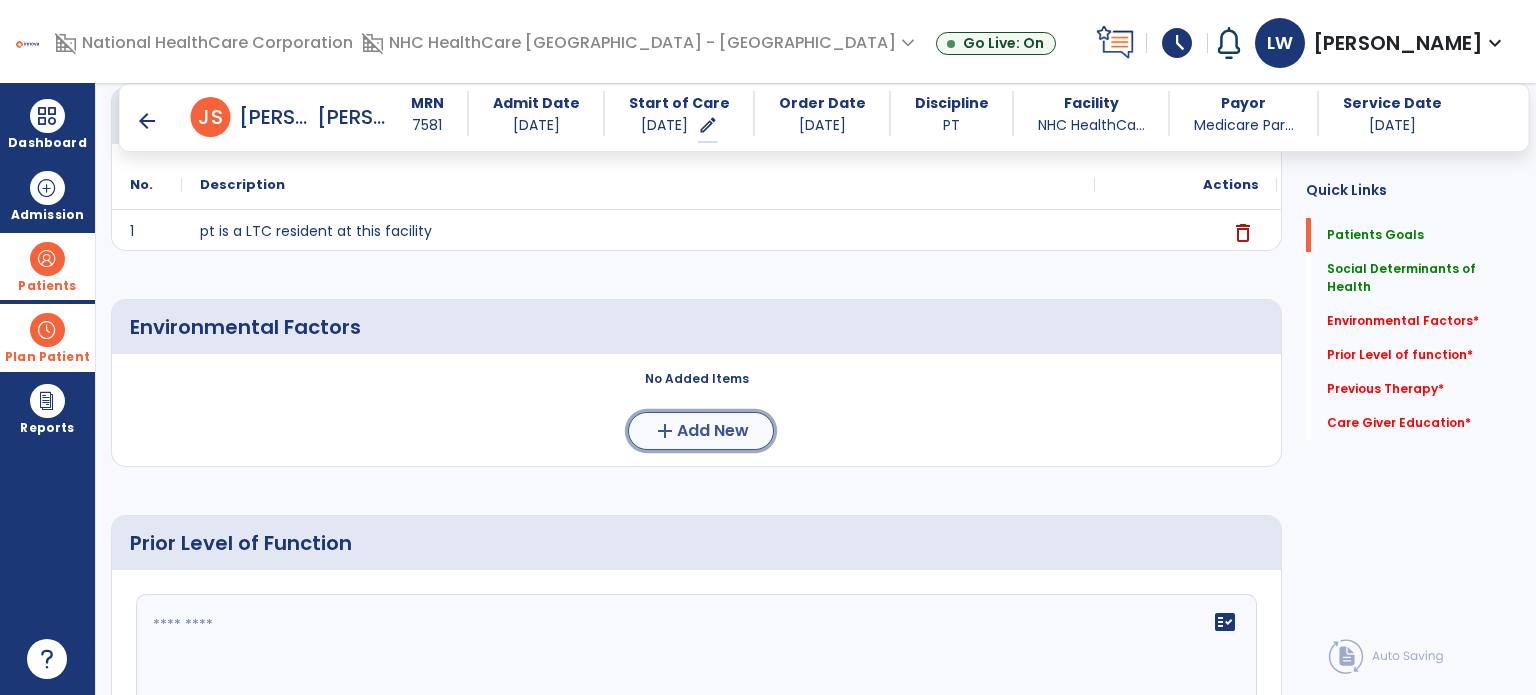 click on "add" 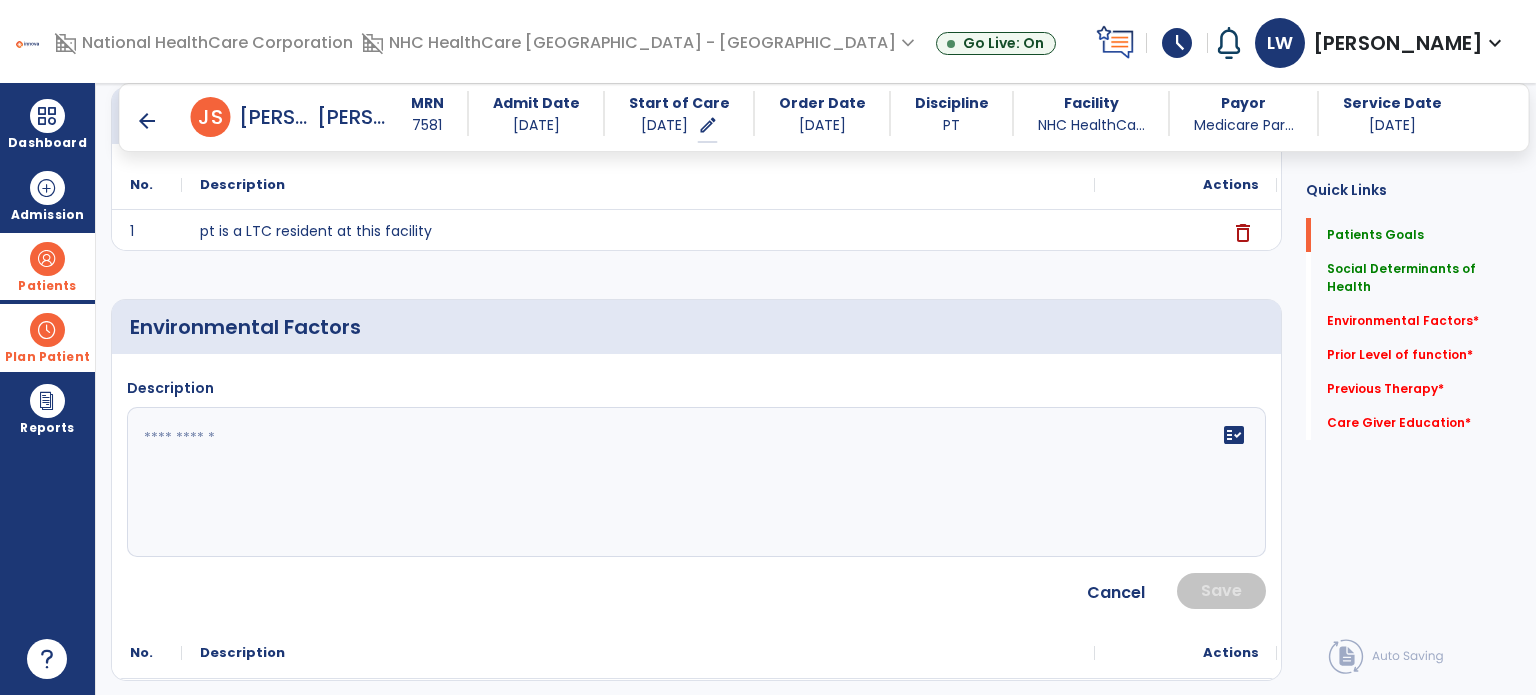 click 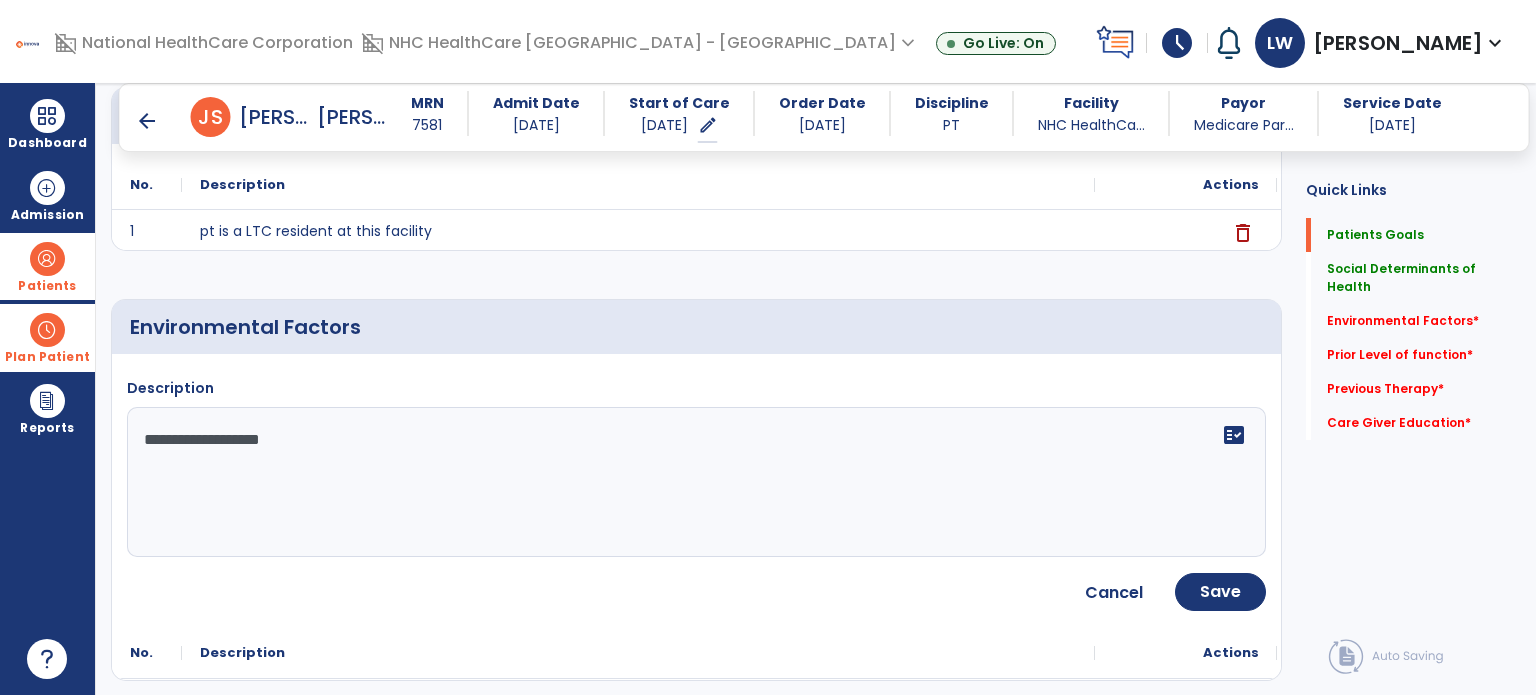 type on "**********" 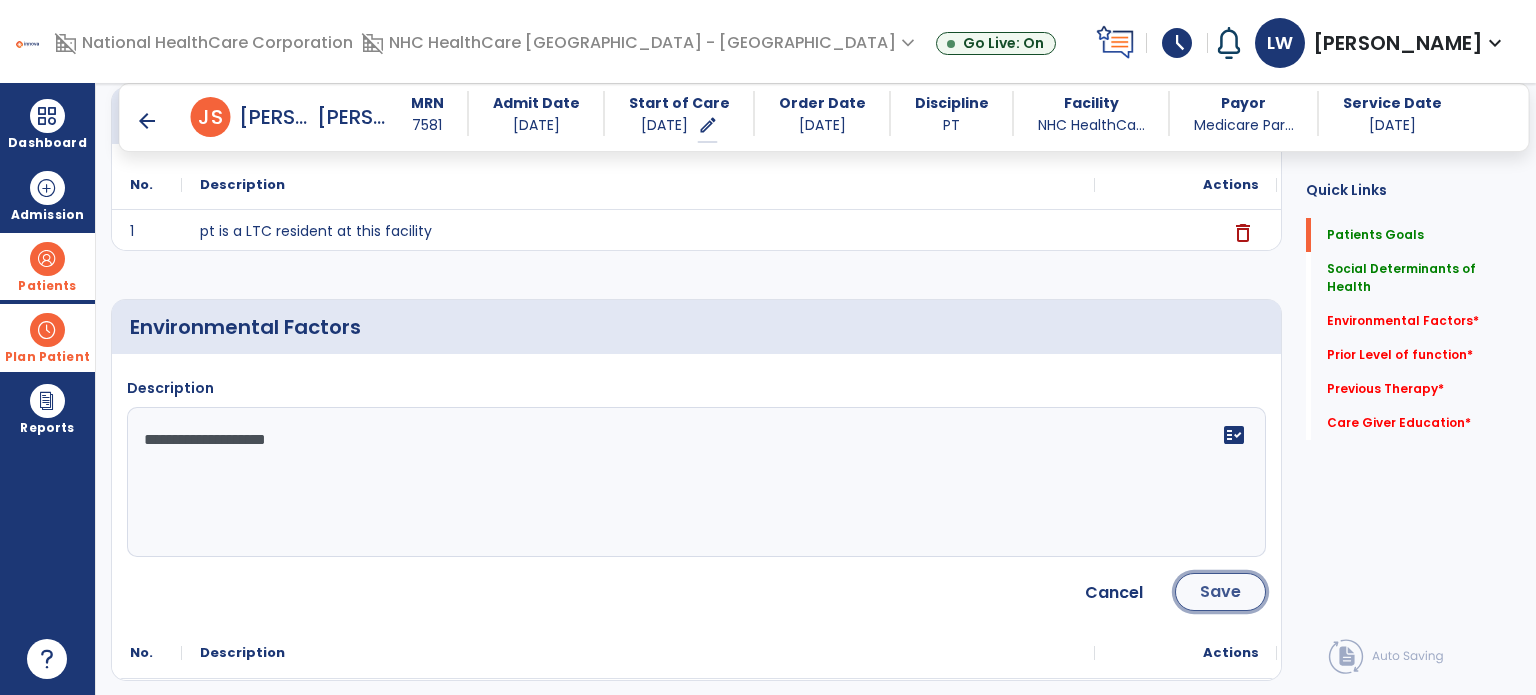 click on "Save" 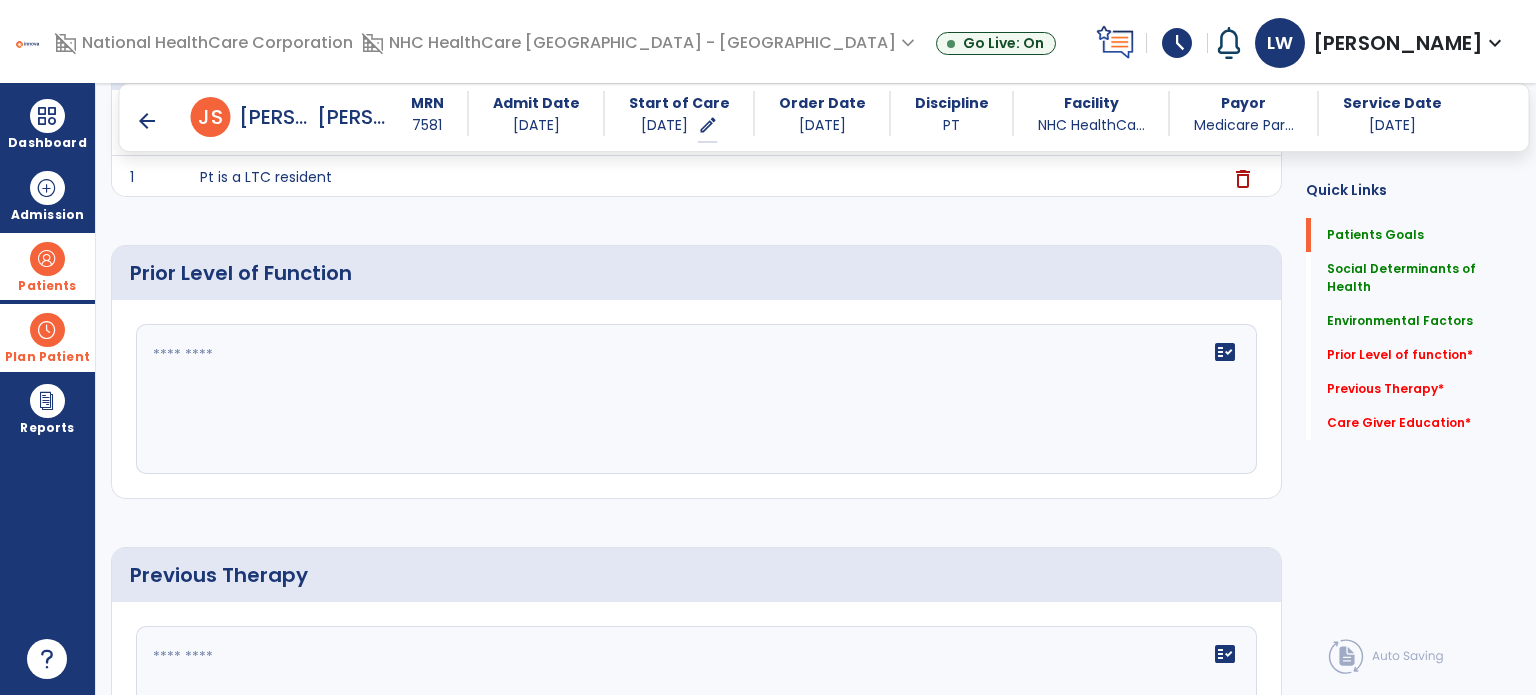 scroll, scrollTop: 753, scrollLeft: 0, axis: vertical 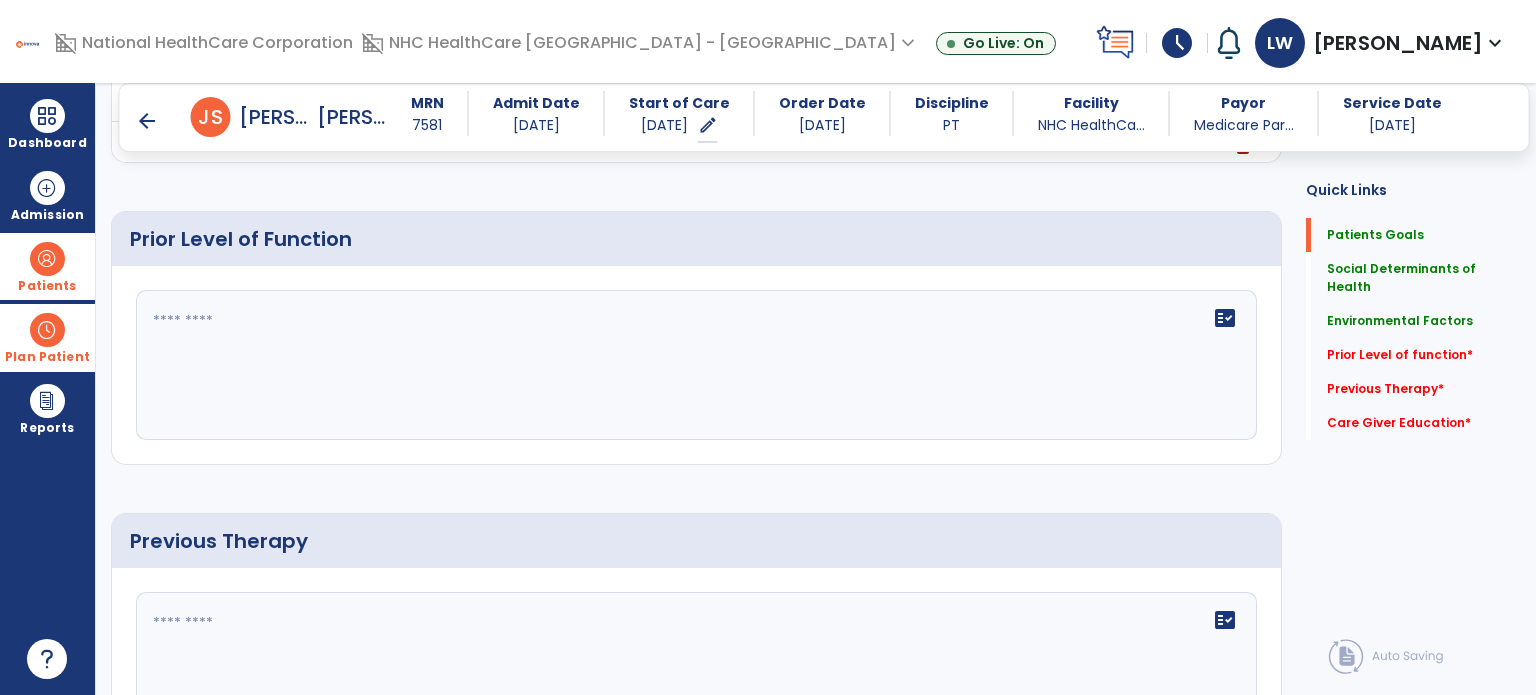 click on "fact_check" 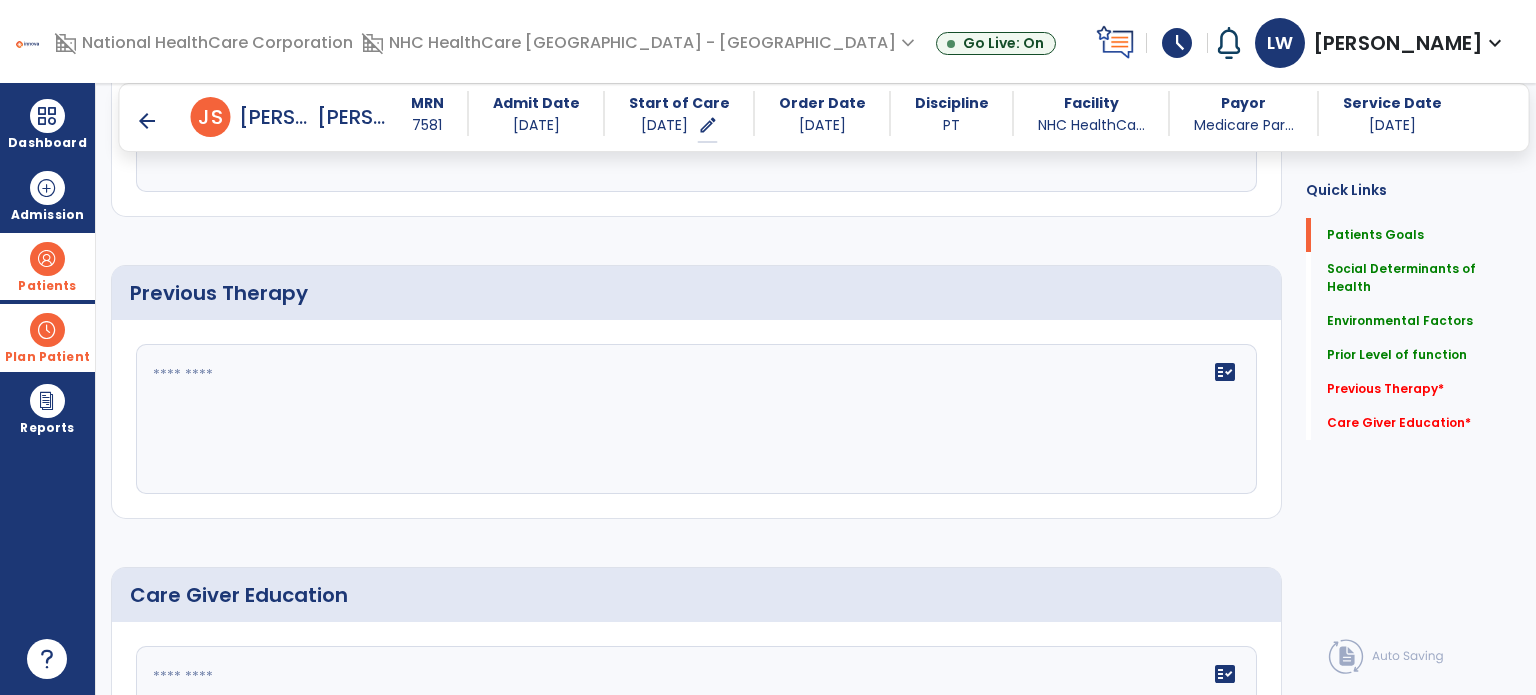 scroll, scrollTop: 1051, scrollLeft: 0, axis: vertical 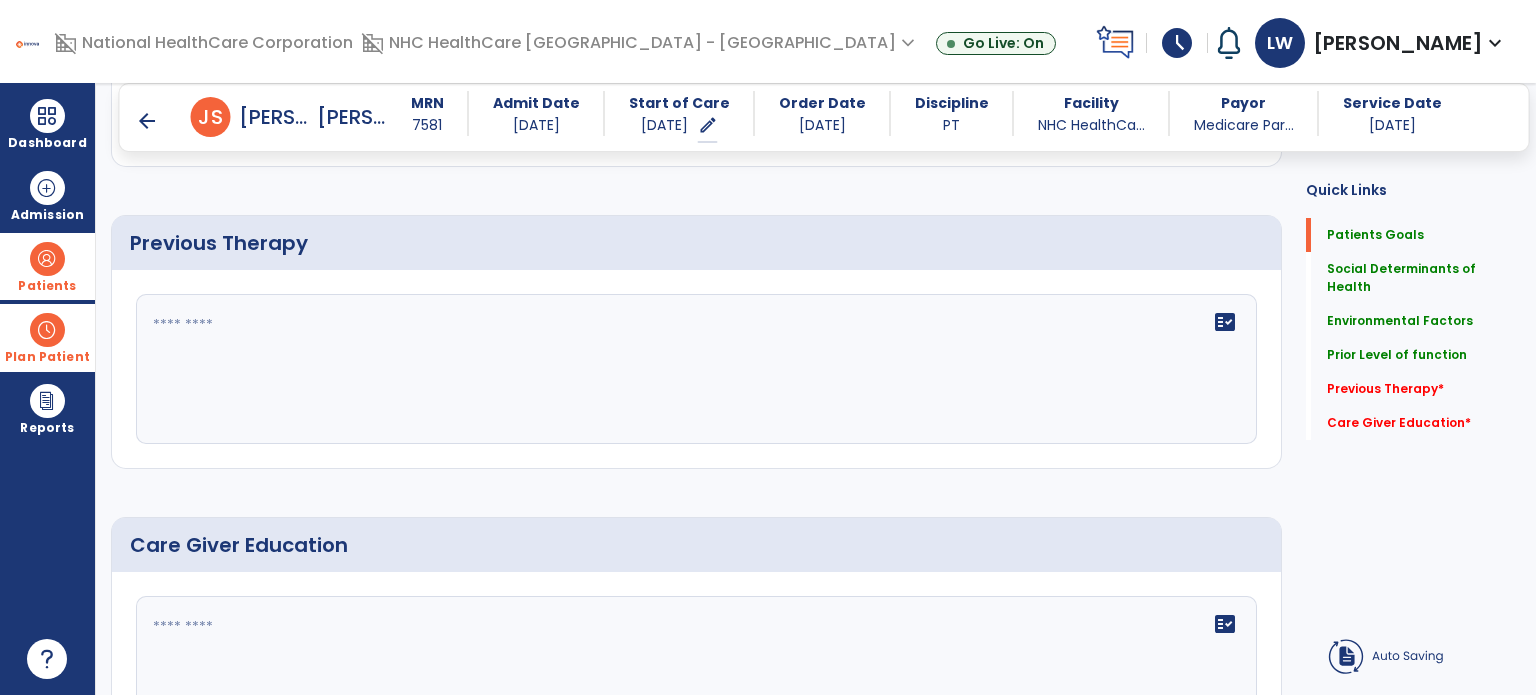 type on "**********" 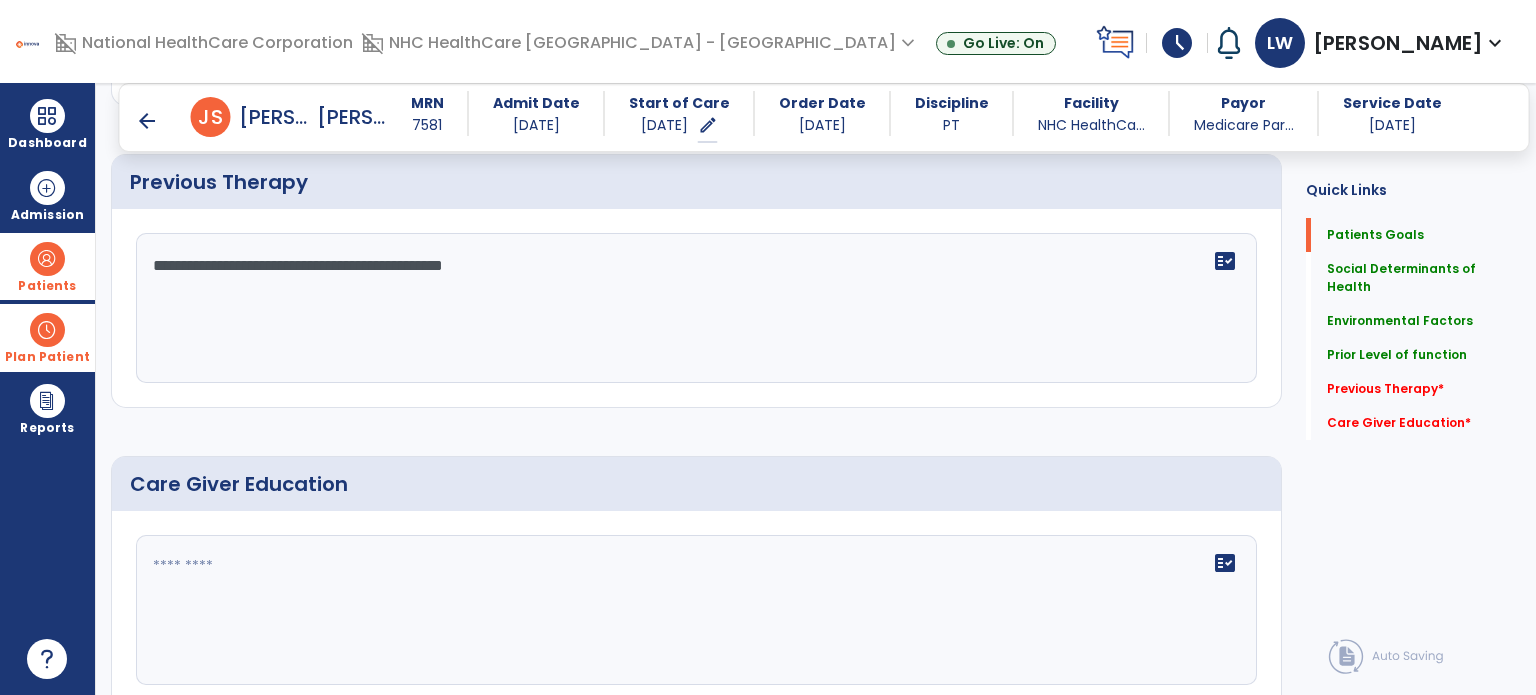 scroll, scrollTop: 1192, scrollLeft: 0, axis: vertical 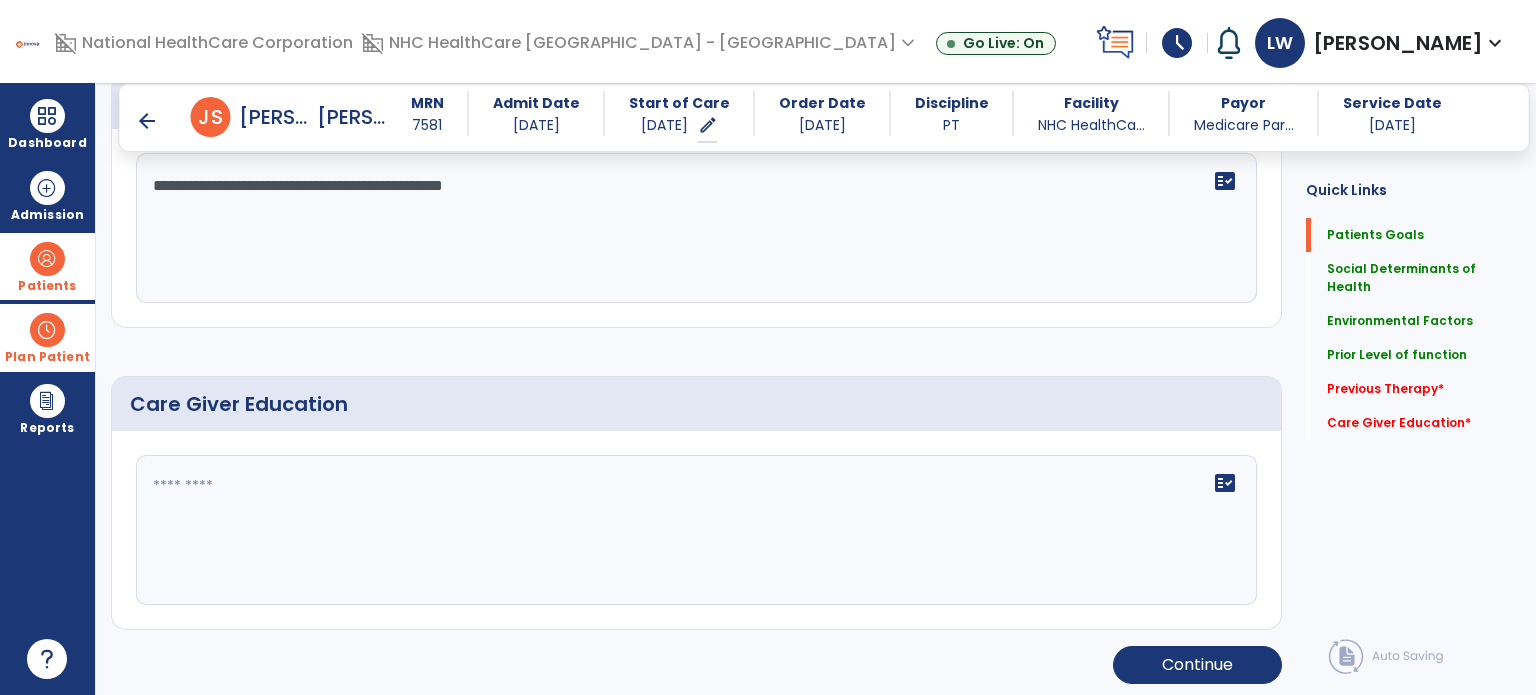 type on "**********" 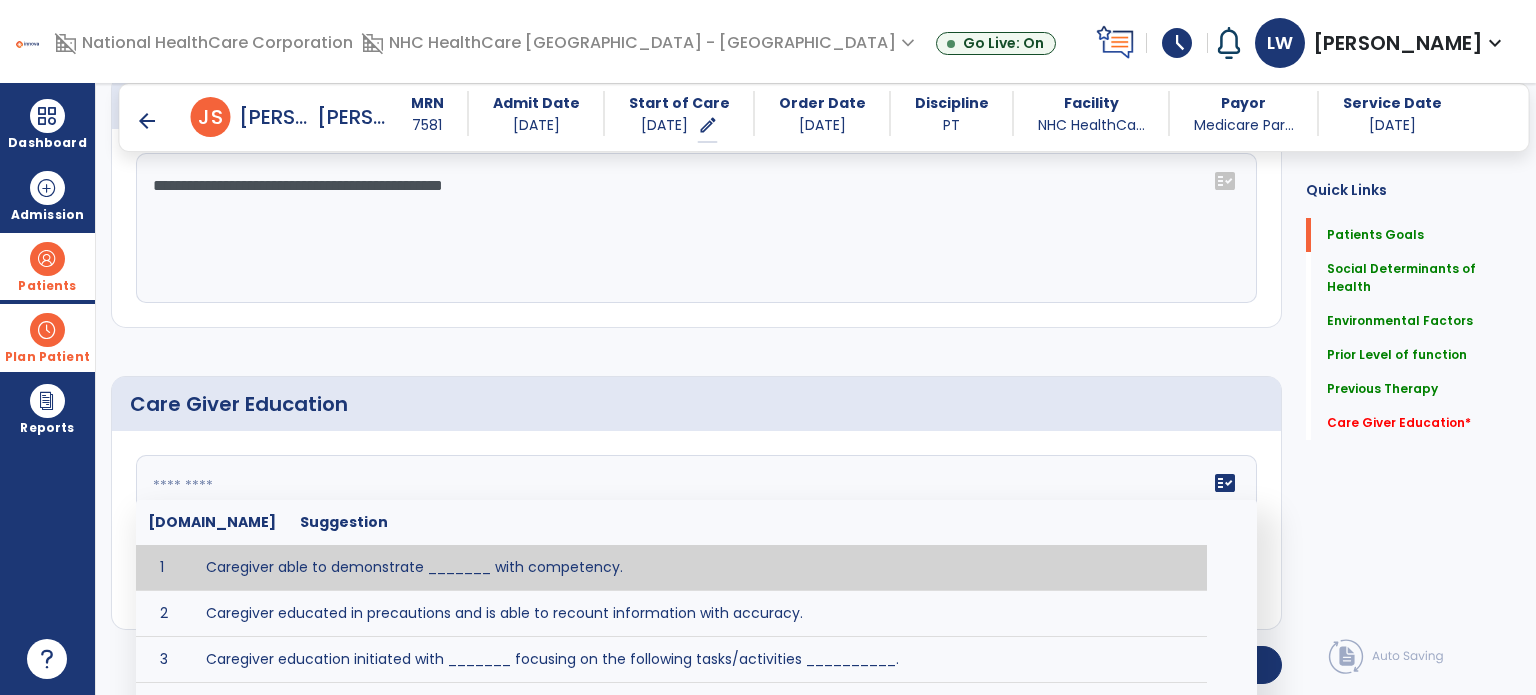type on "*" 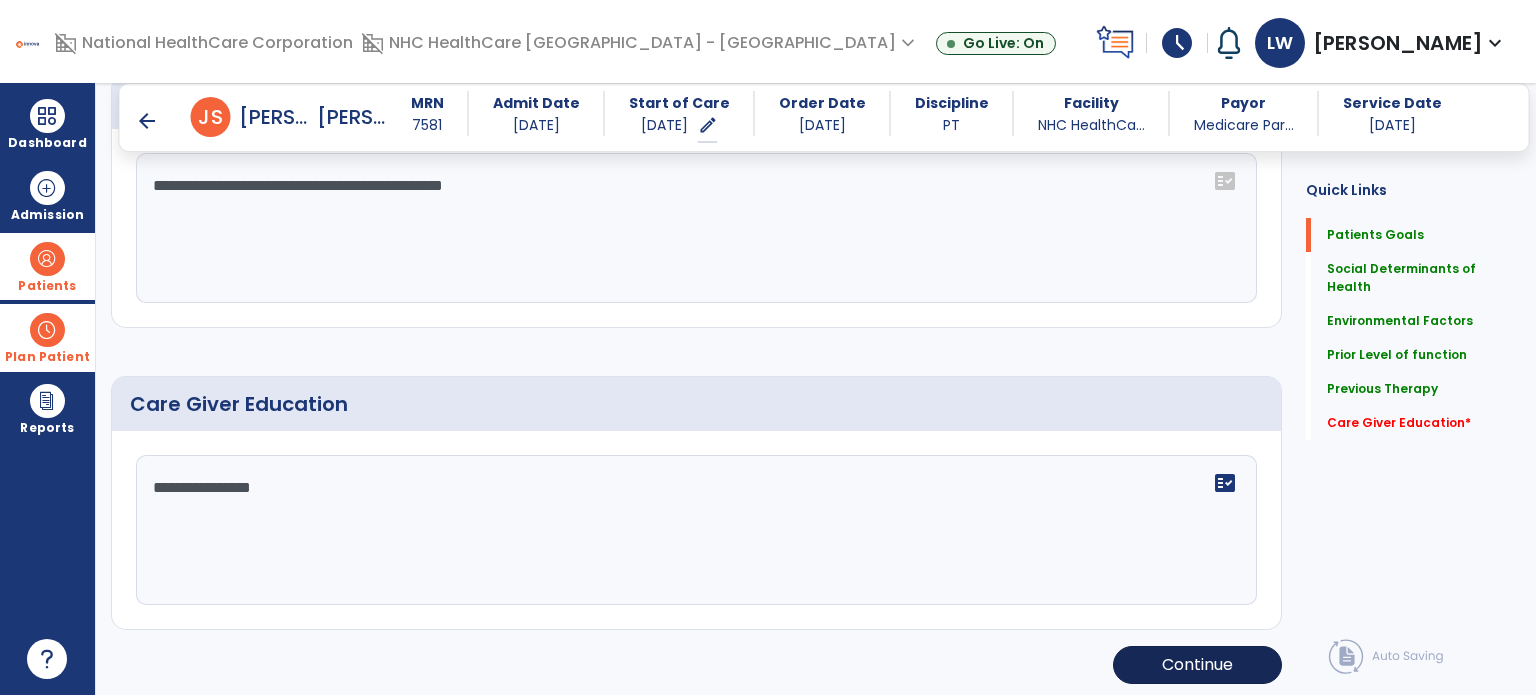 type on "**********" 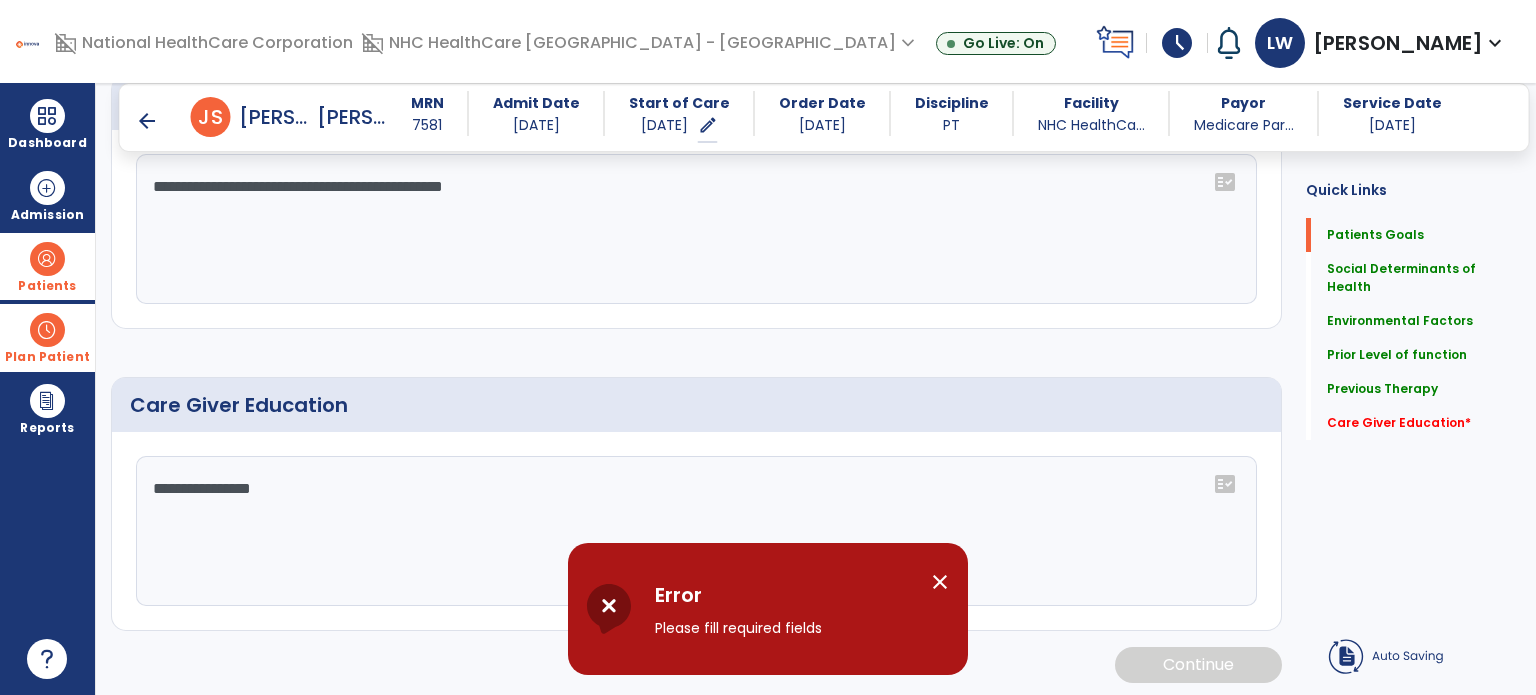 scroll, scrollTop: 1192, scrollLeft: 0, axis: vertical 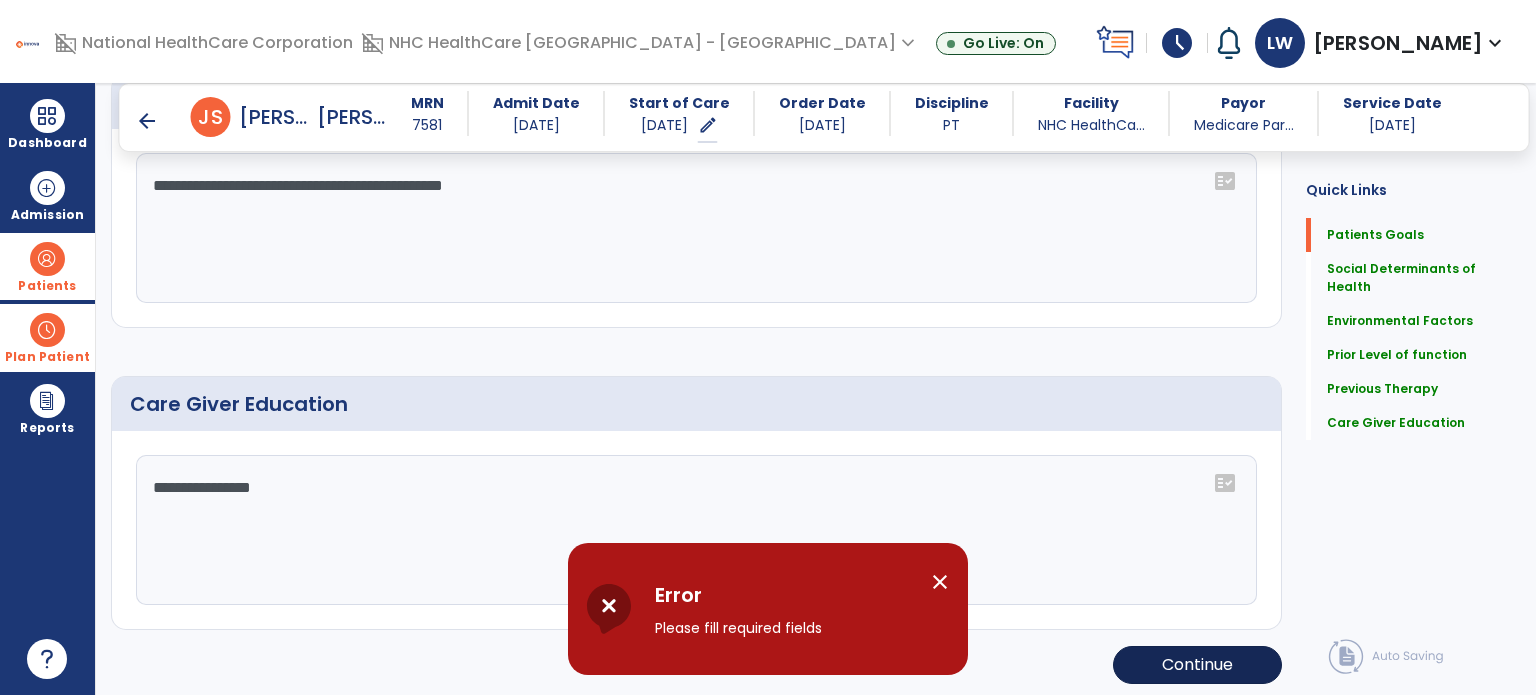 click on "Continue" 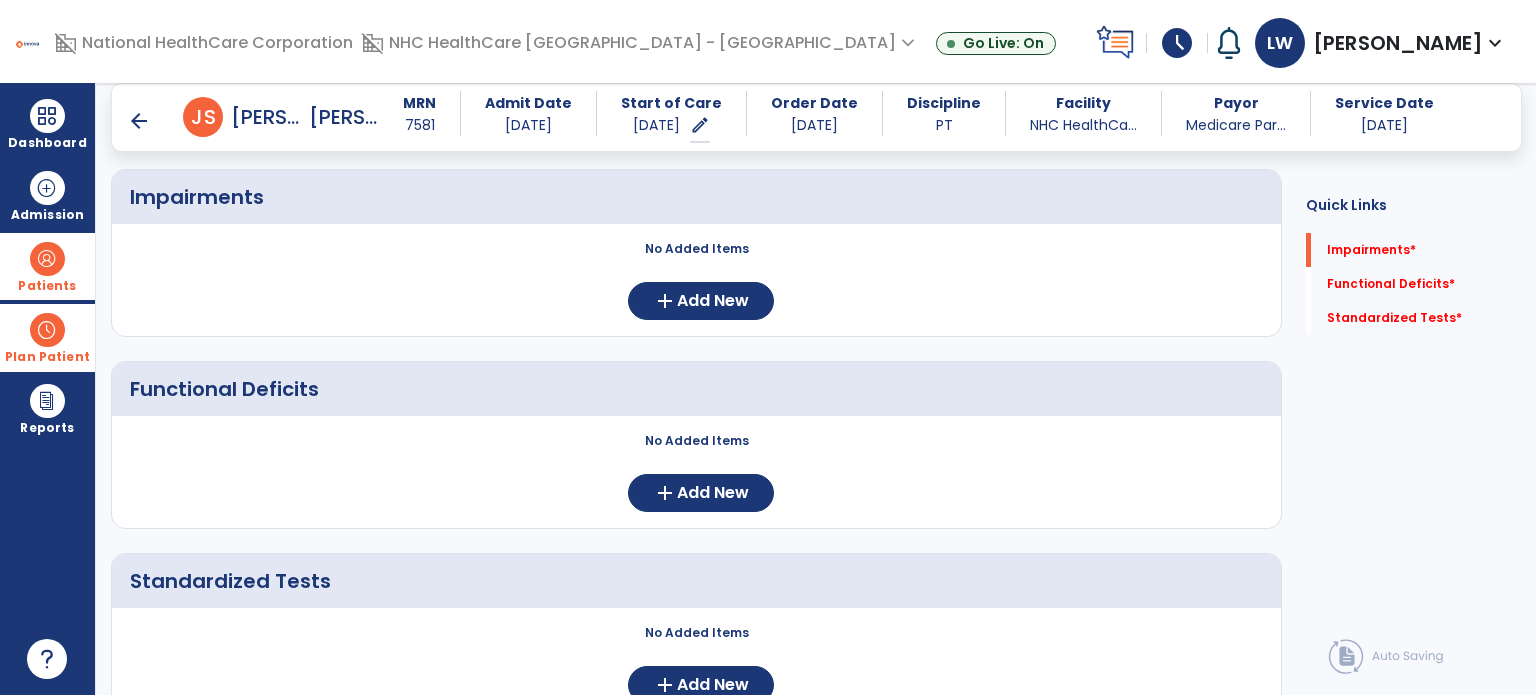 scroll, scrollTop: 252, scrollLeft: 0, axis: vertical 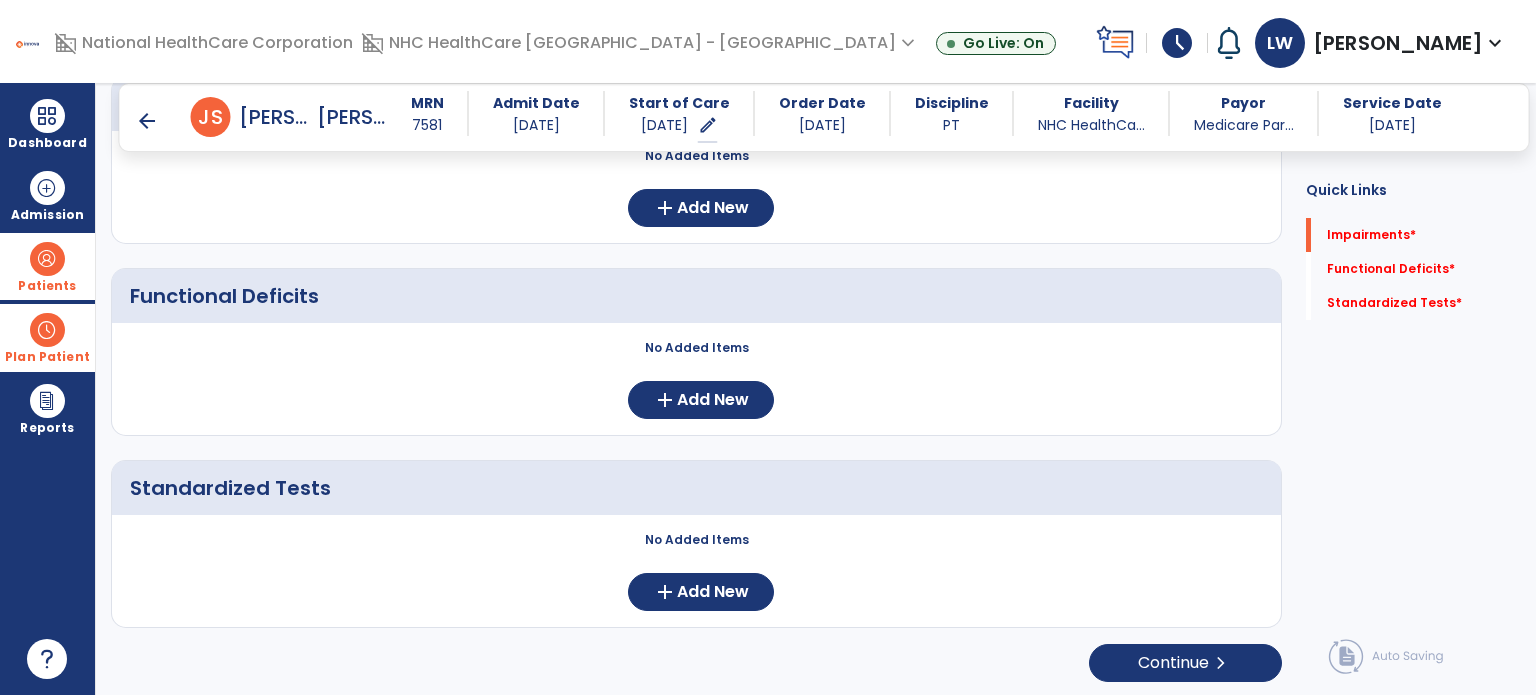 click on "Quick Links  Impairments   *  Impairments   *  Functional Deficits   *  Functional Deficits   *  Standardized Tests   *  Standardized Tests   *" 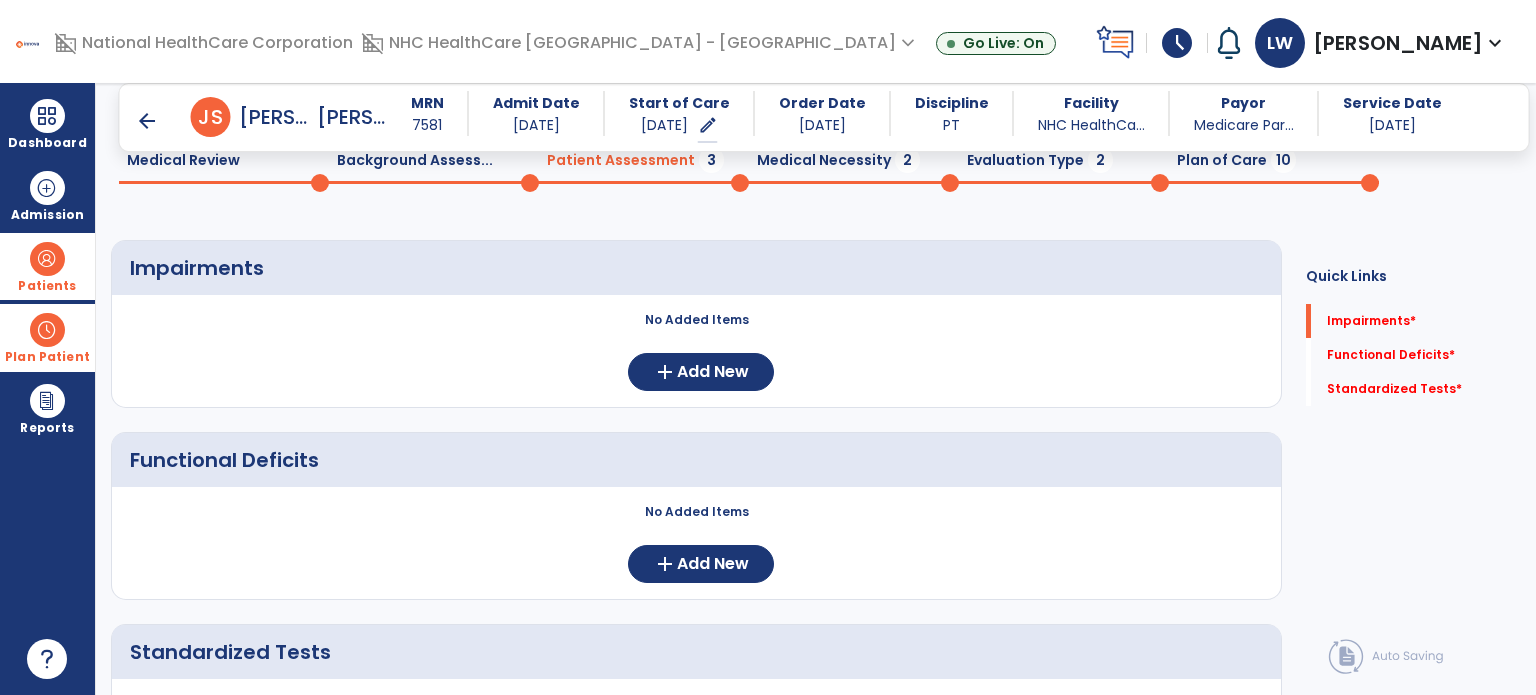 scroll, scrollTop: 0, scrollLeft: 0, axis: both 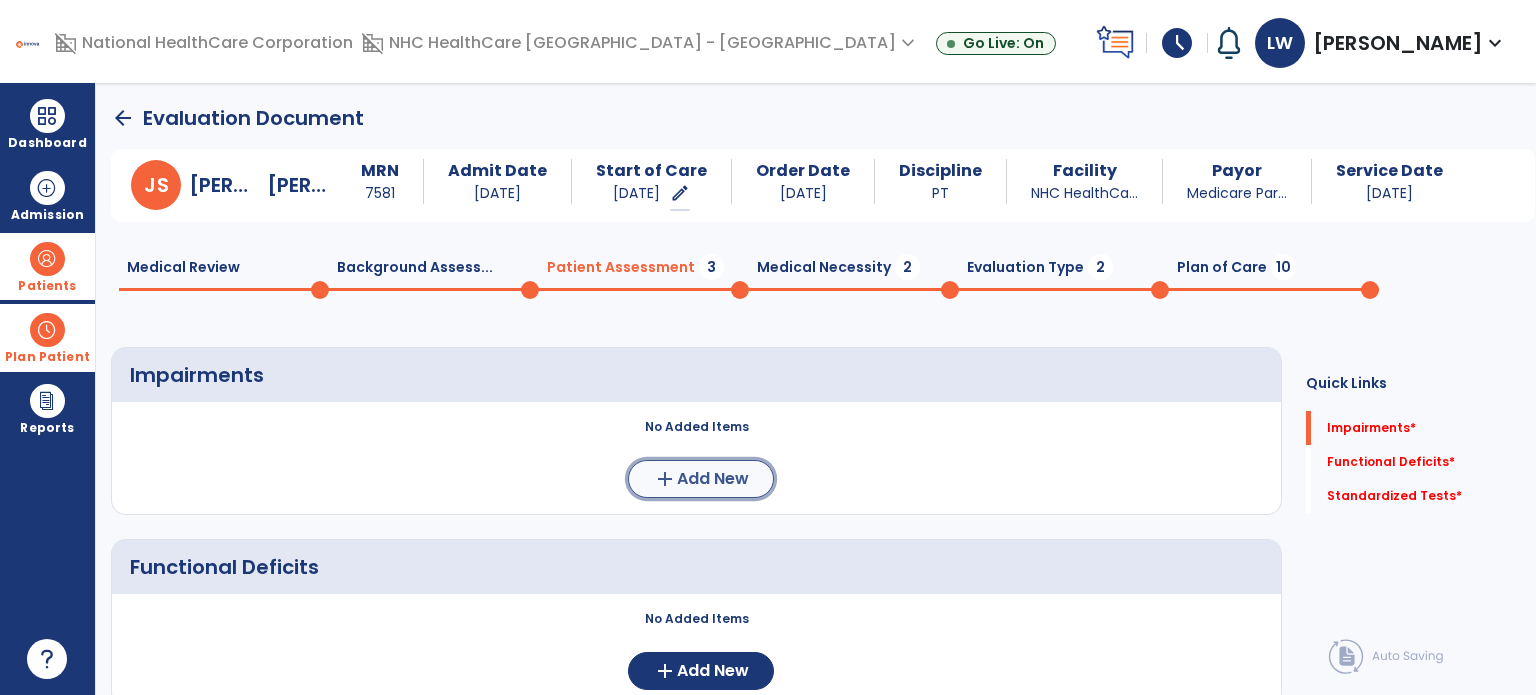 click on "add  Add New" 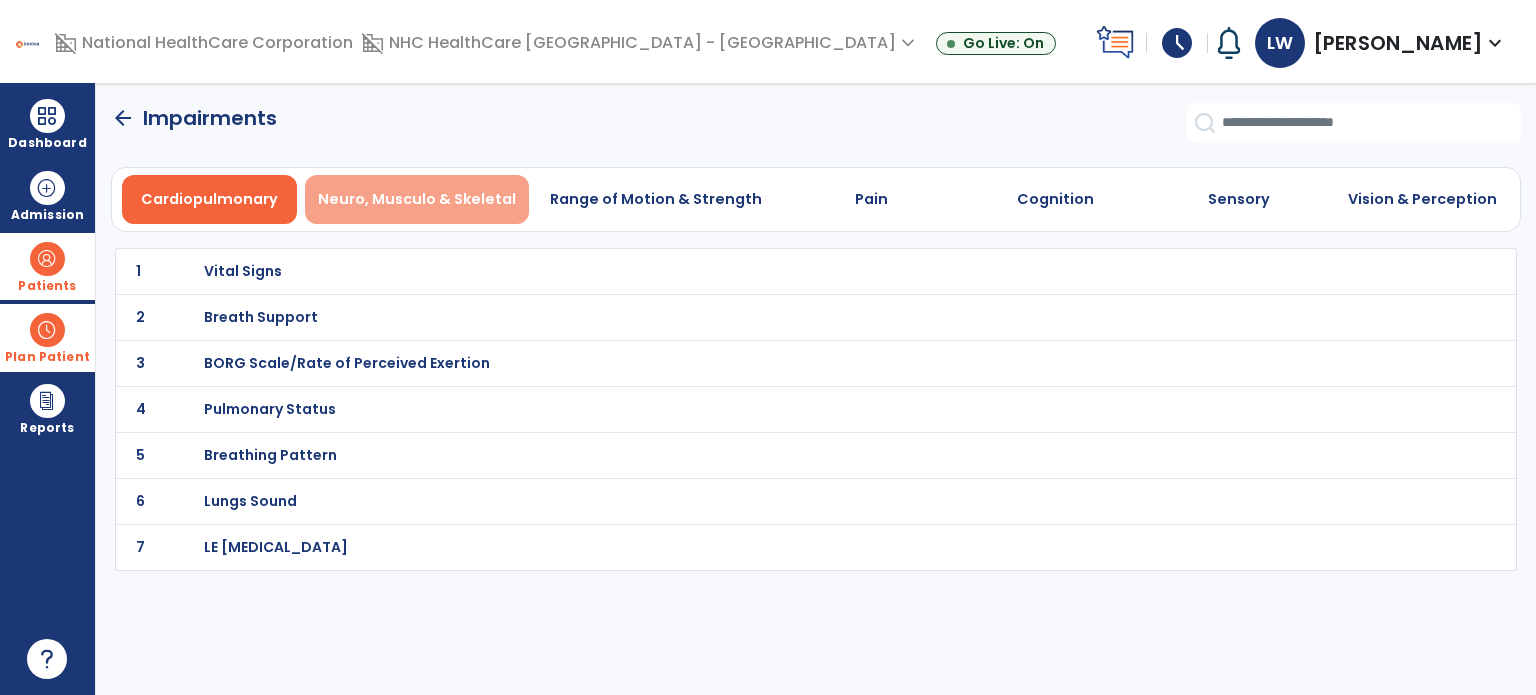 click on "Neuro, Musculo & Skeletal" at bounding box center (417, 199) 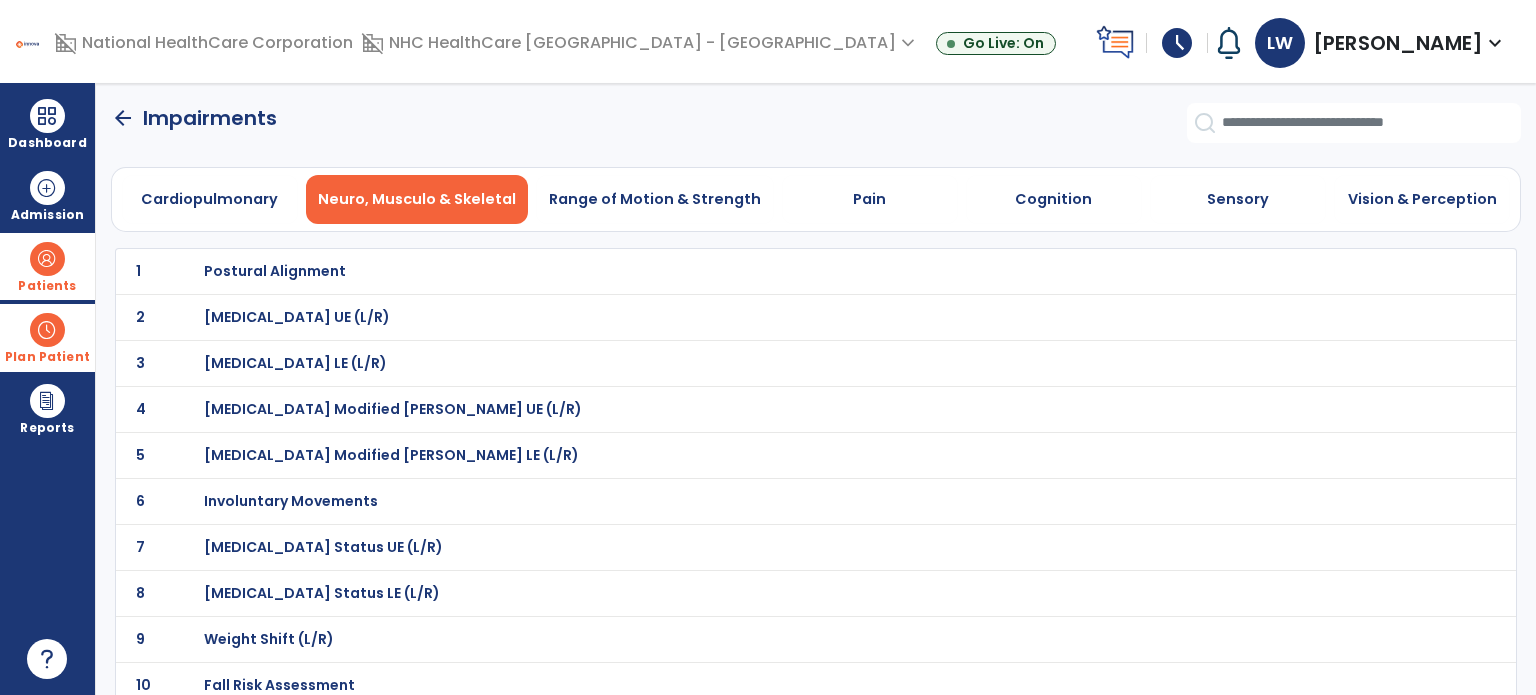 click on "Postural Alignment" at bounding box center (275, 271) 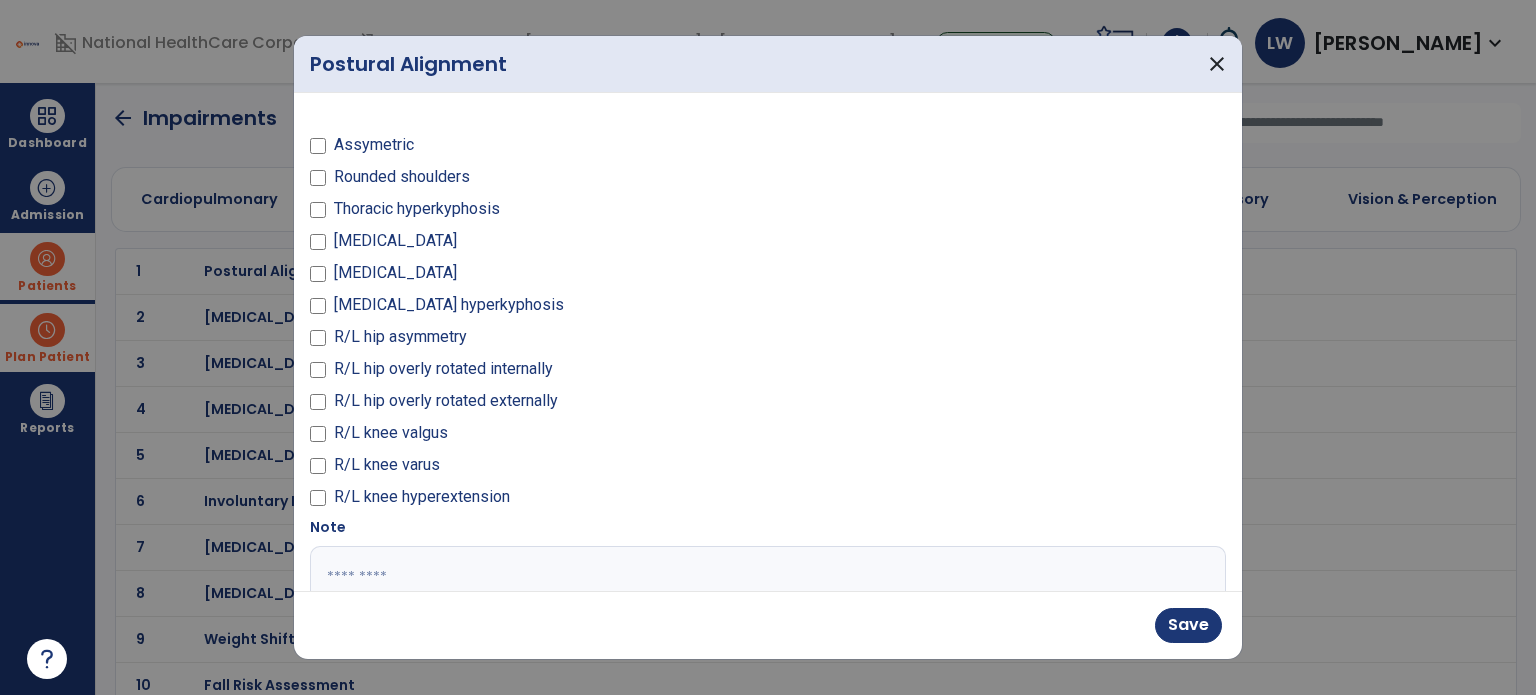 click at bounding box center (766, 621) 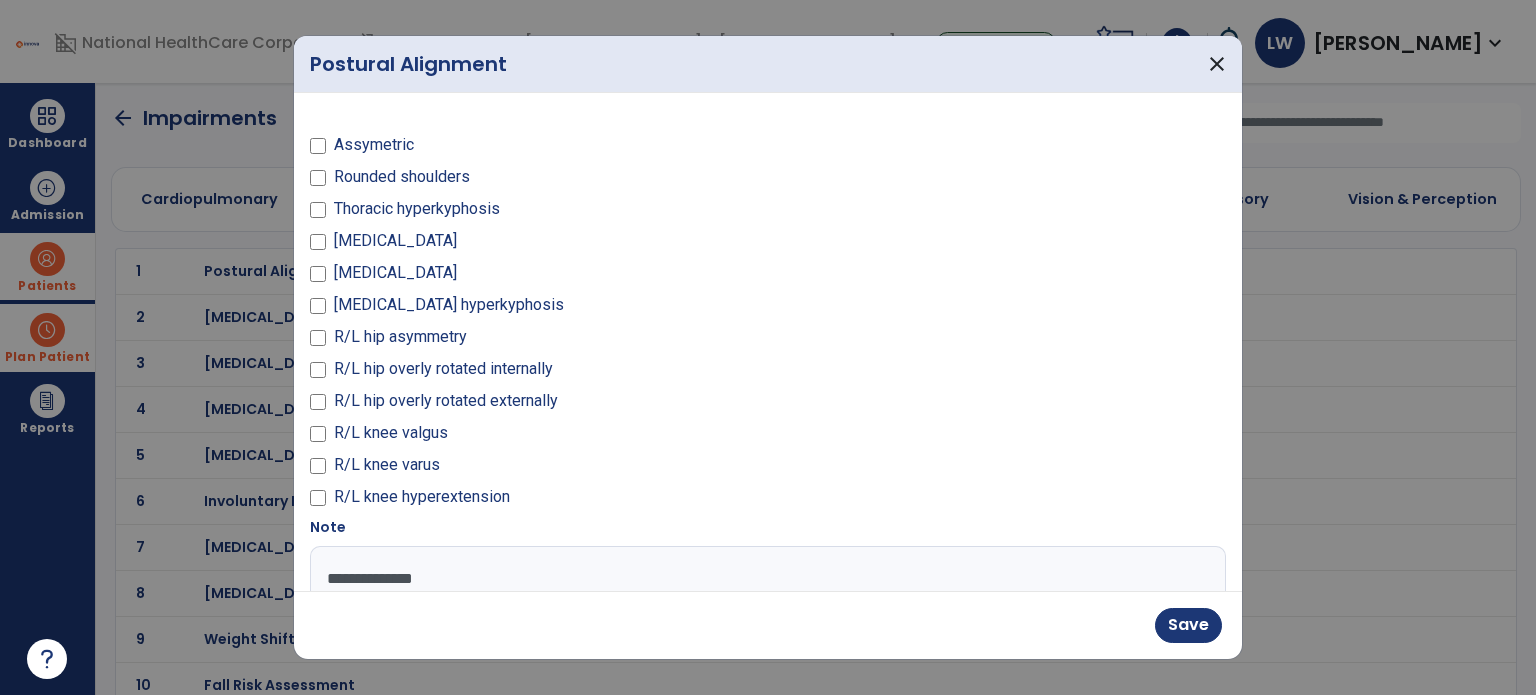 type on "**********" 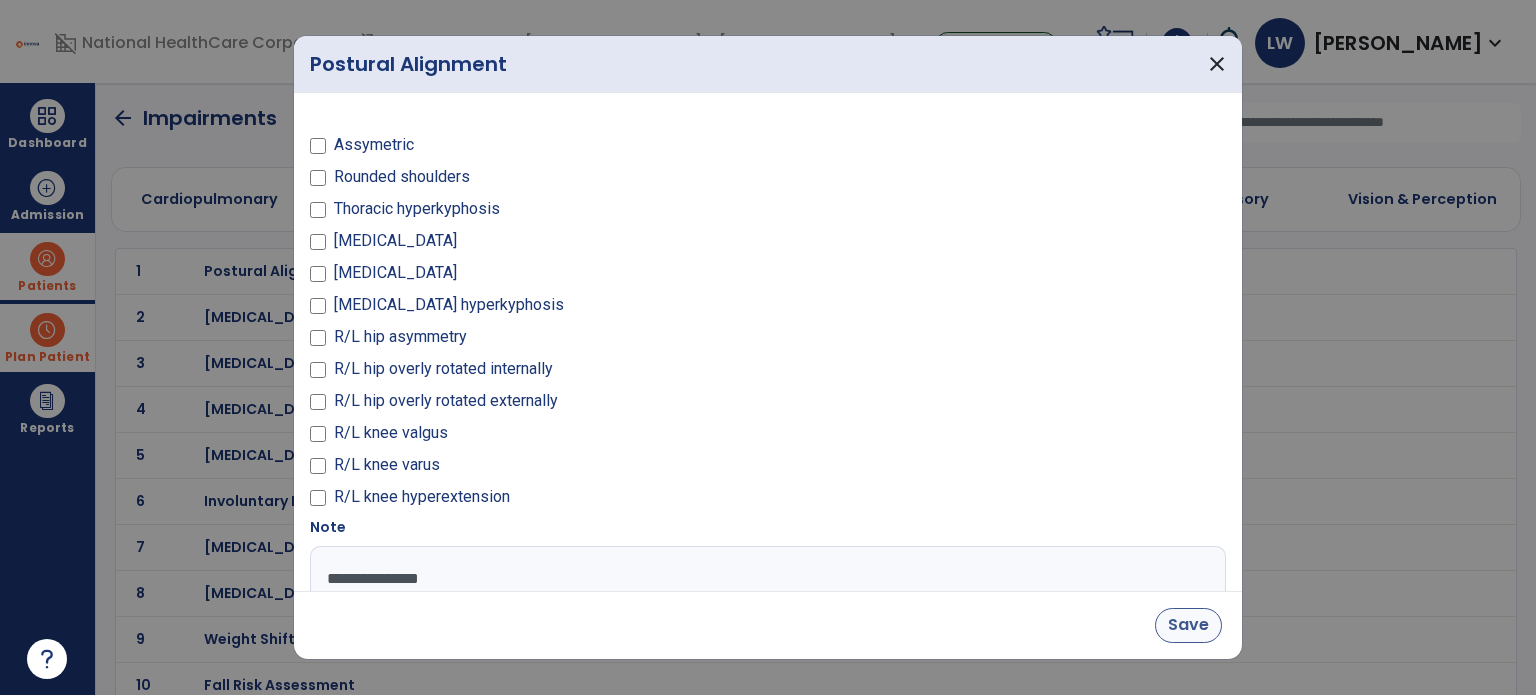 click on "Save" at bounding box center [1188, 625] 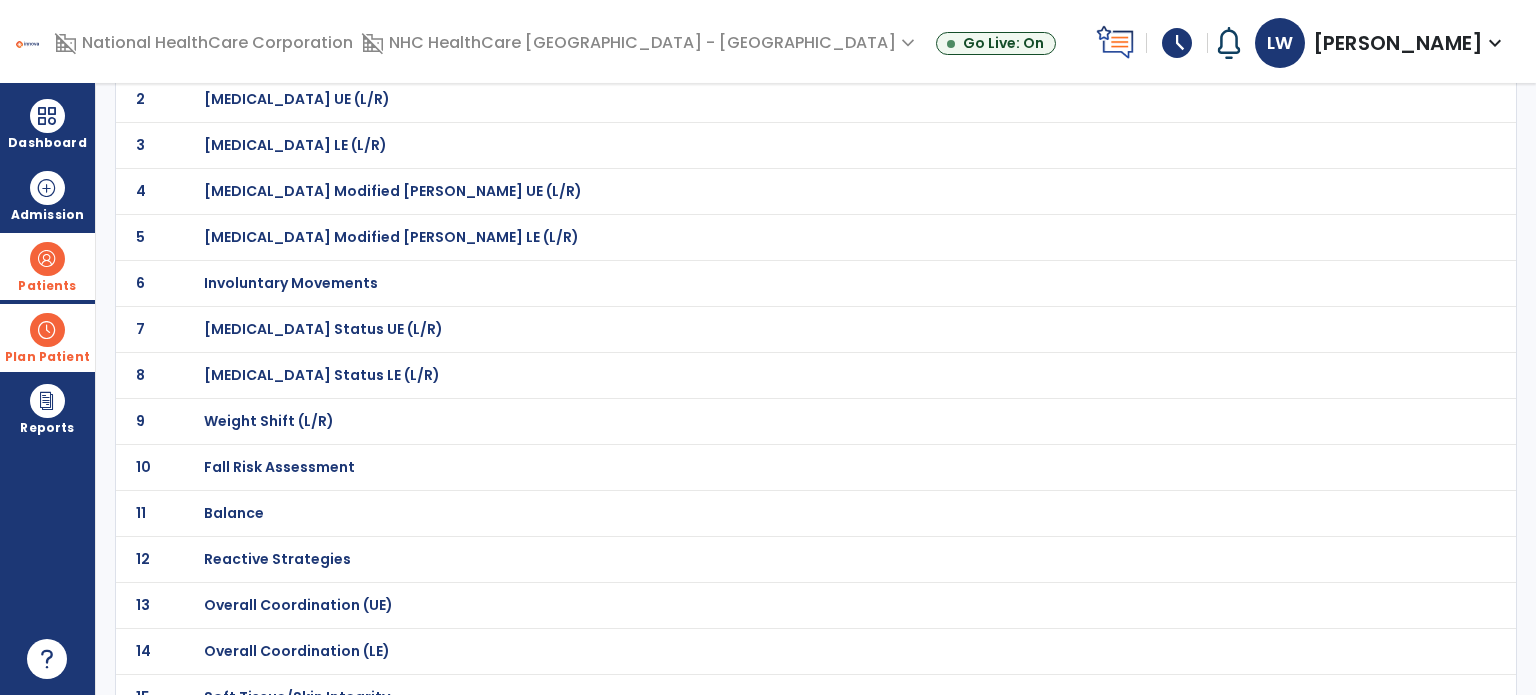 scroll, scrollTop: 221, scrollLeft: 0, axis: vertical 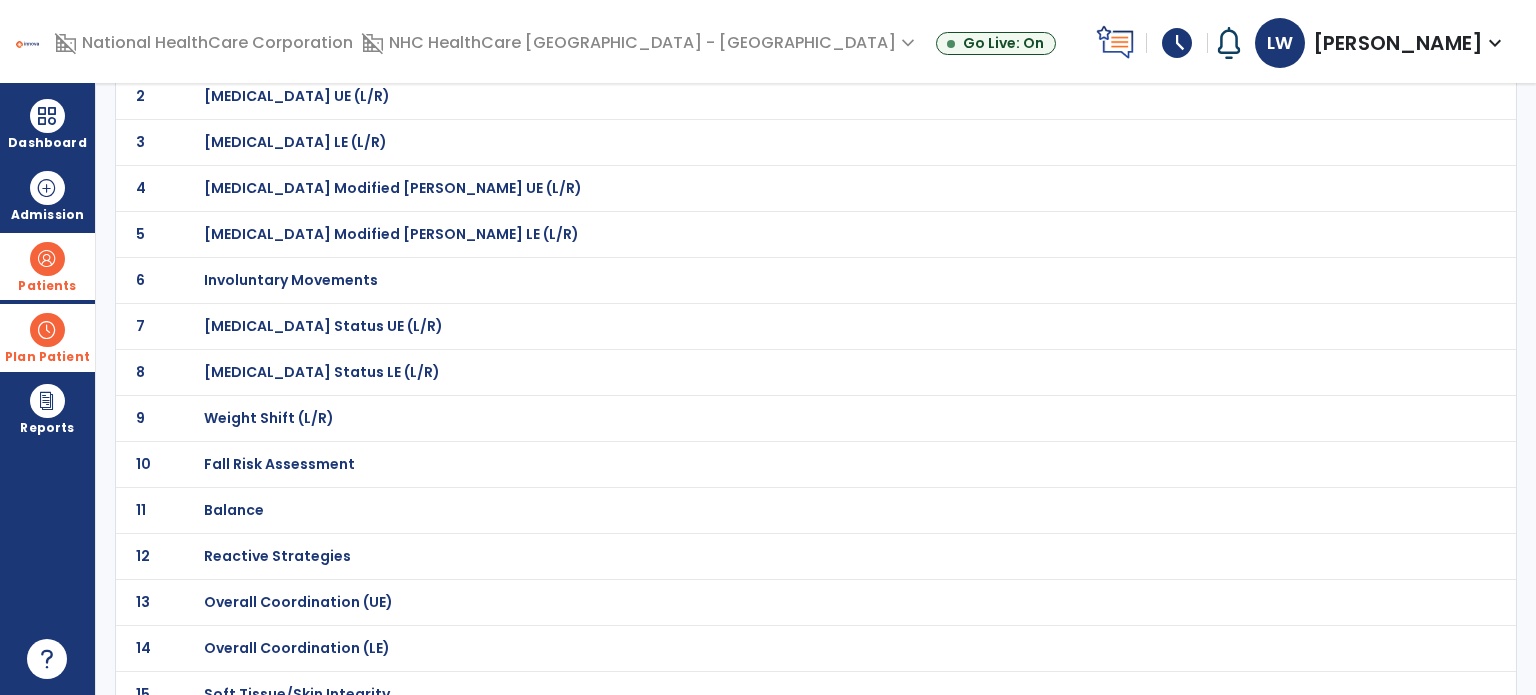click on "Fall Risk Assessment" at bounding box center [275, 50] 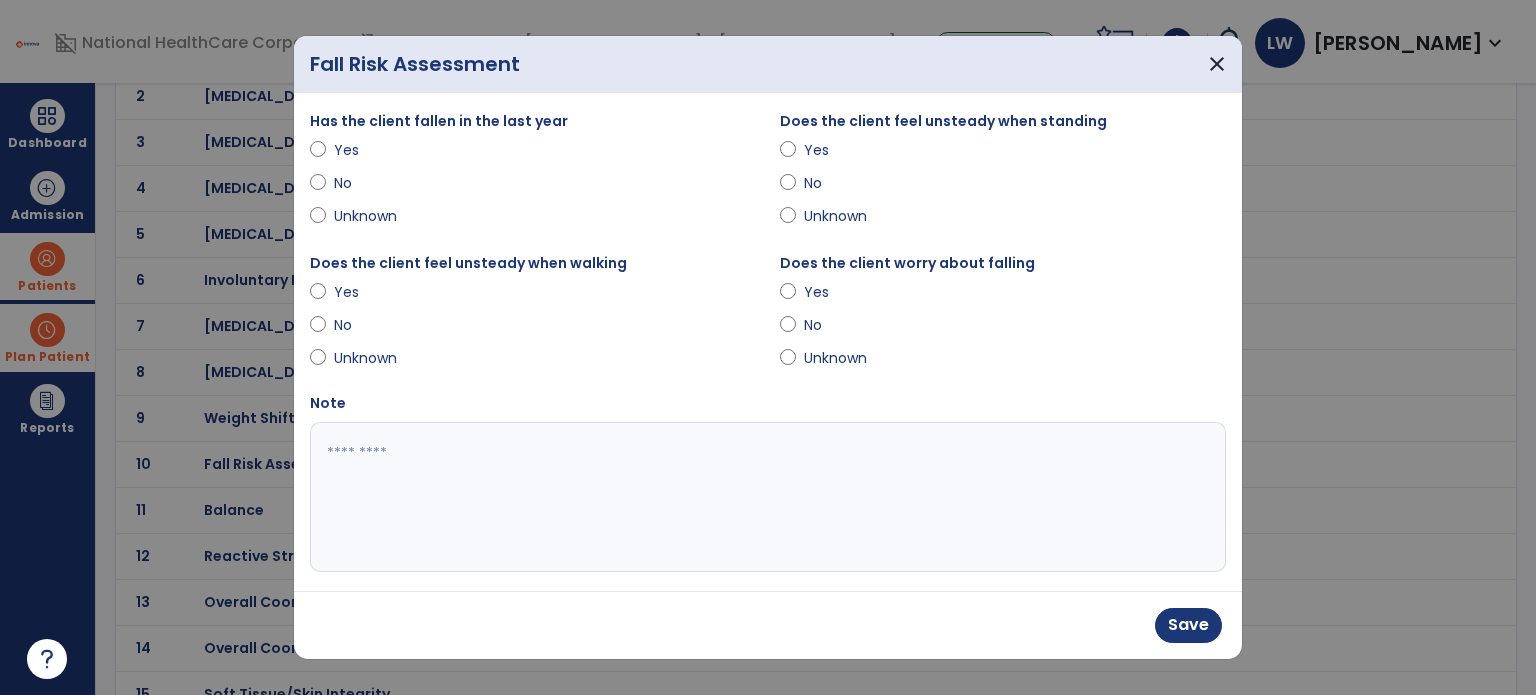 click on "Yes" at bounding box center [369, 292] 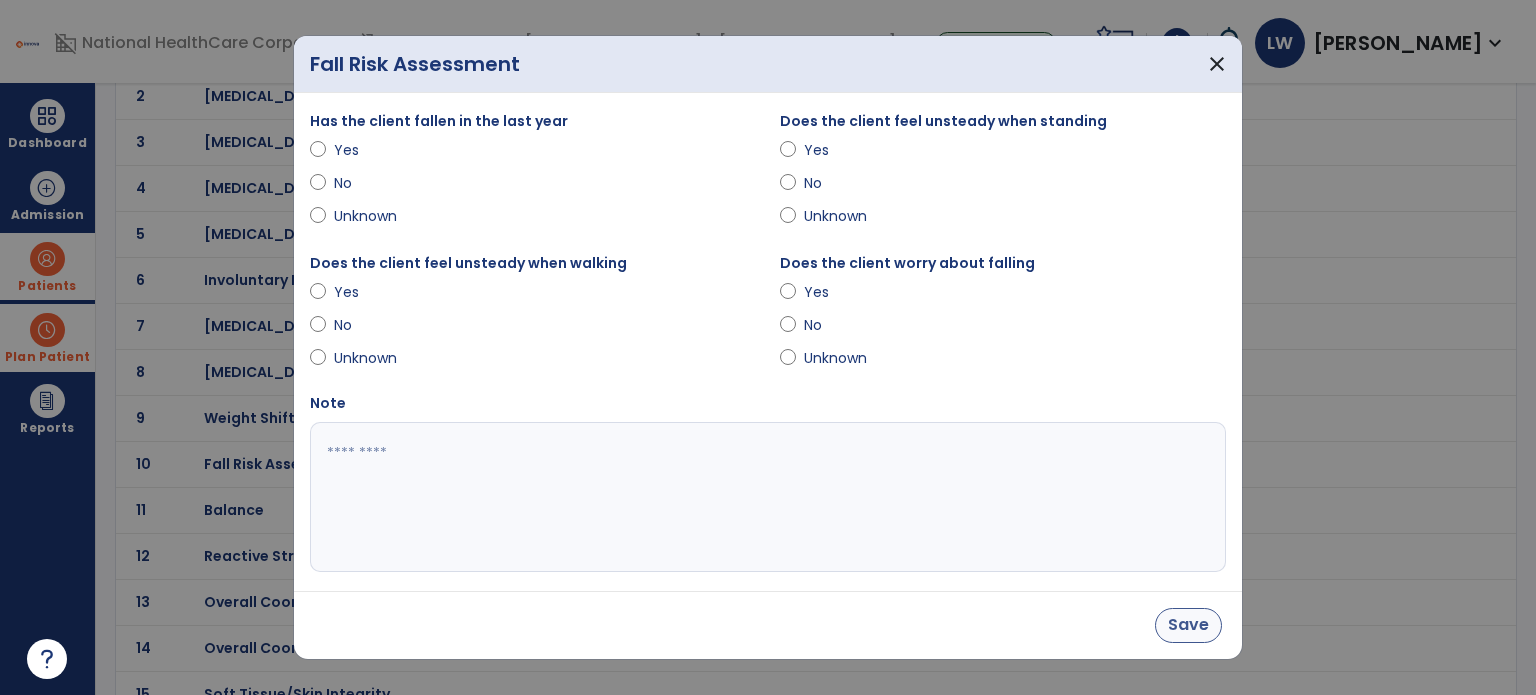 click on "Save" at bounding box center (1188, 625) 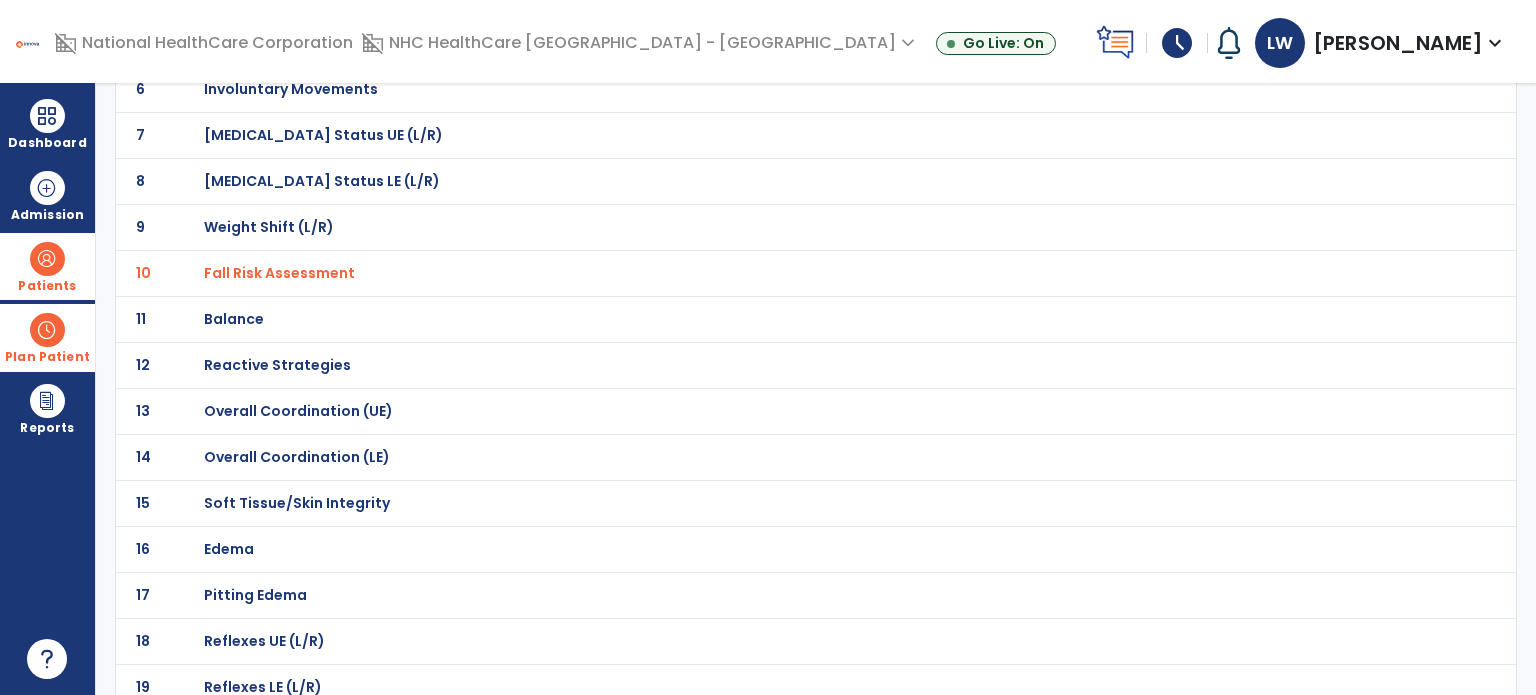 scroll, scrollTop: 470, scrollLeft: 0, axis: vertical 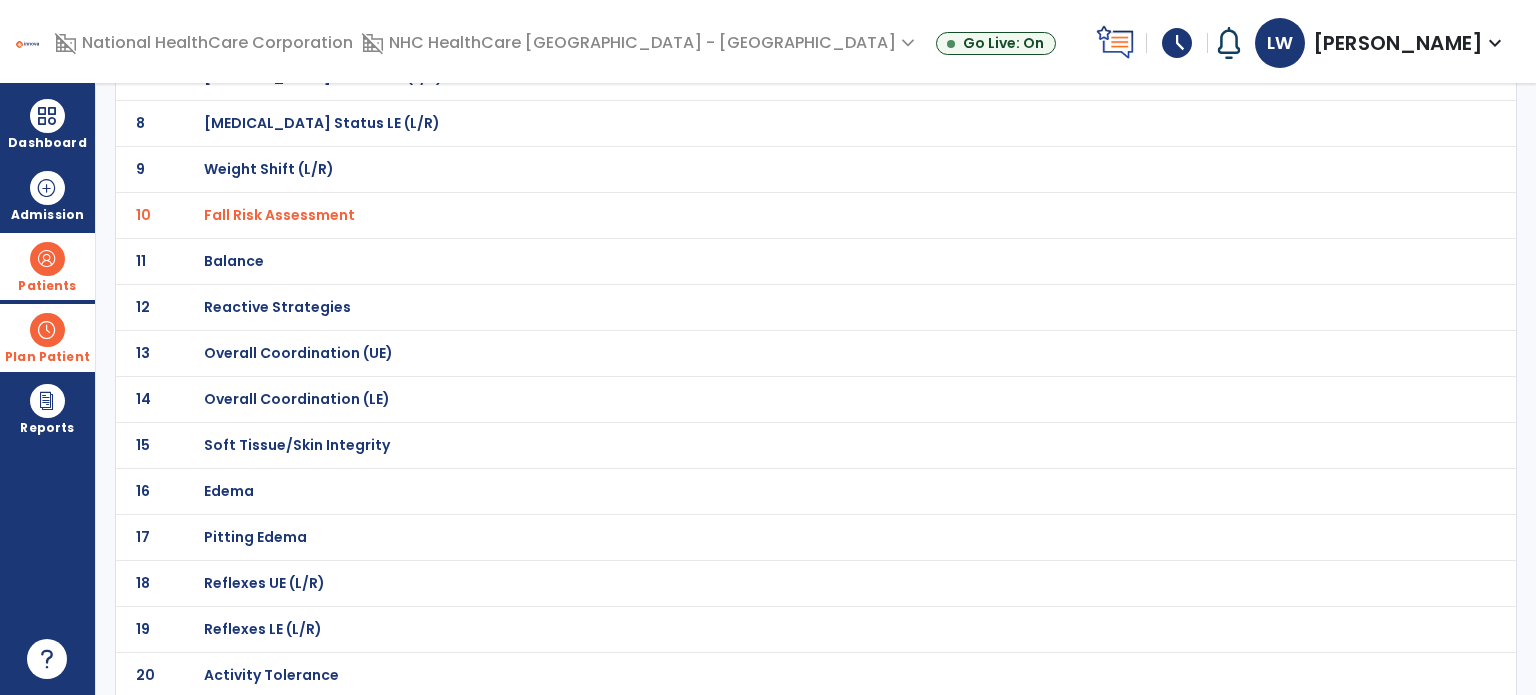 click on "Balance" at bounding box center (275, -199) 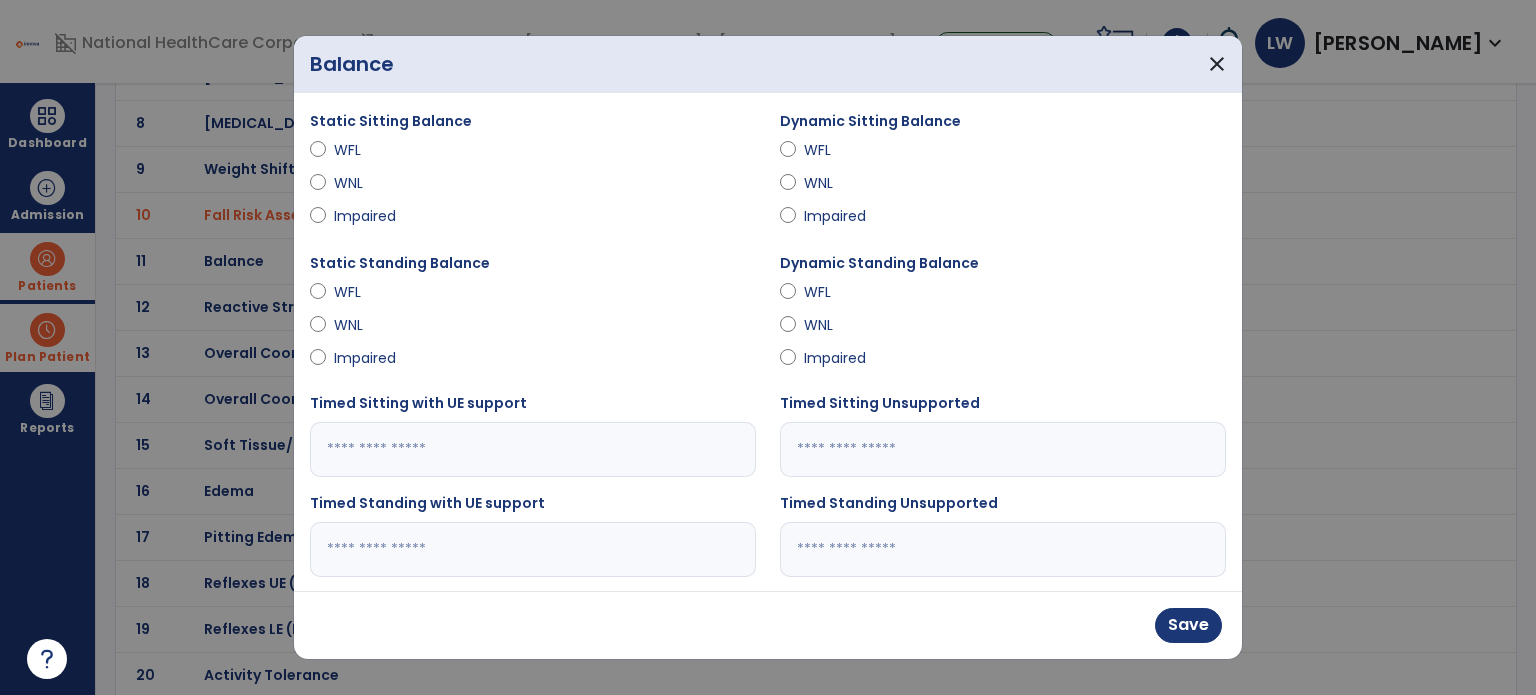 click on "Impaired" at bounding box center [839, 216] 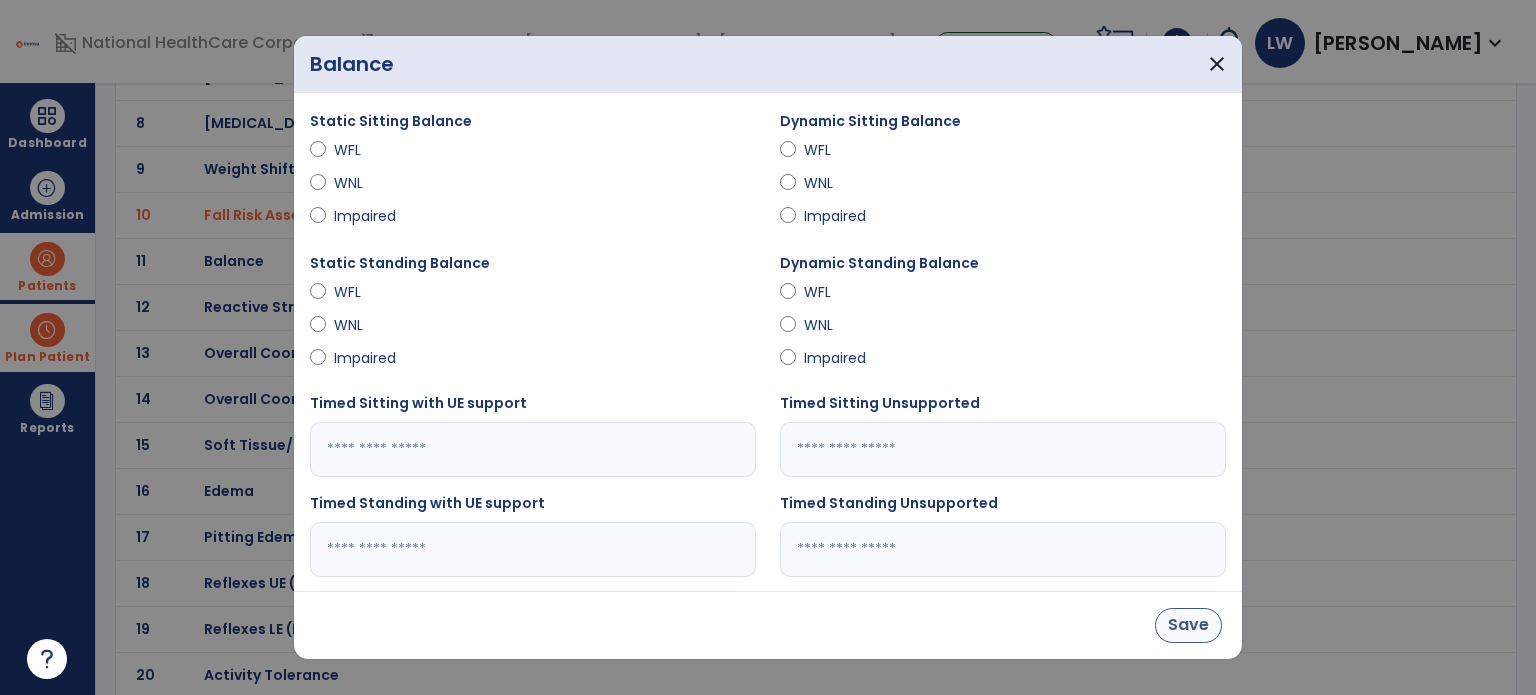 click on "Save" at bounding box center (1188, 625) 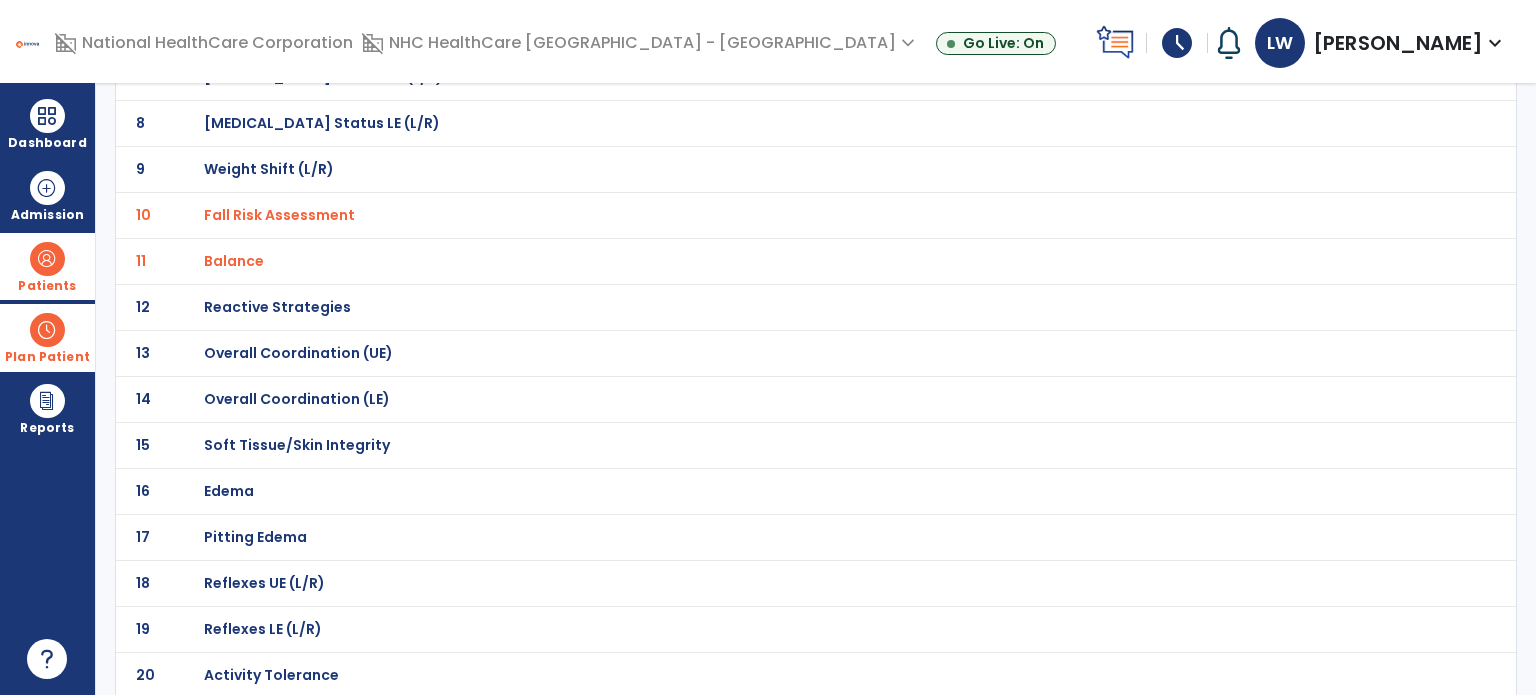 click on "Overall Coordination (LE)" at bounding box center (275, -199) 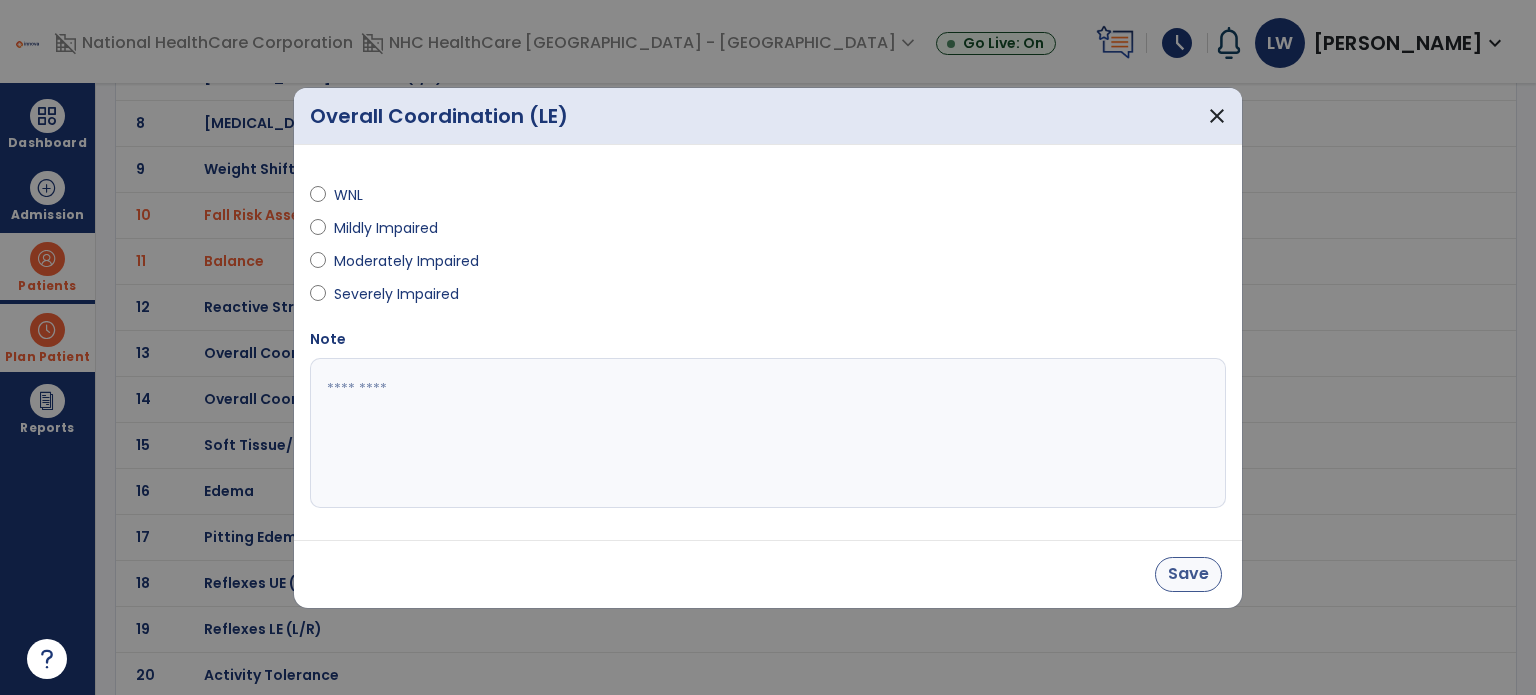 click on "Save" at bounding box center (1188, 574) 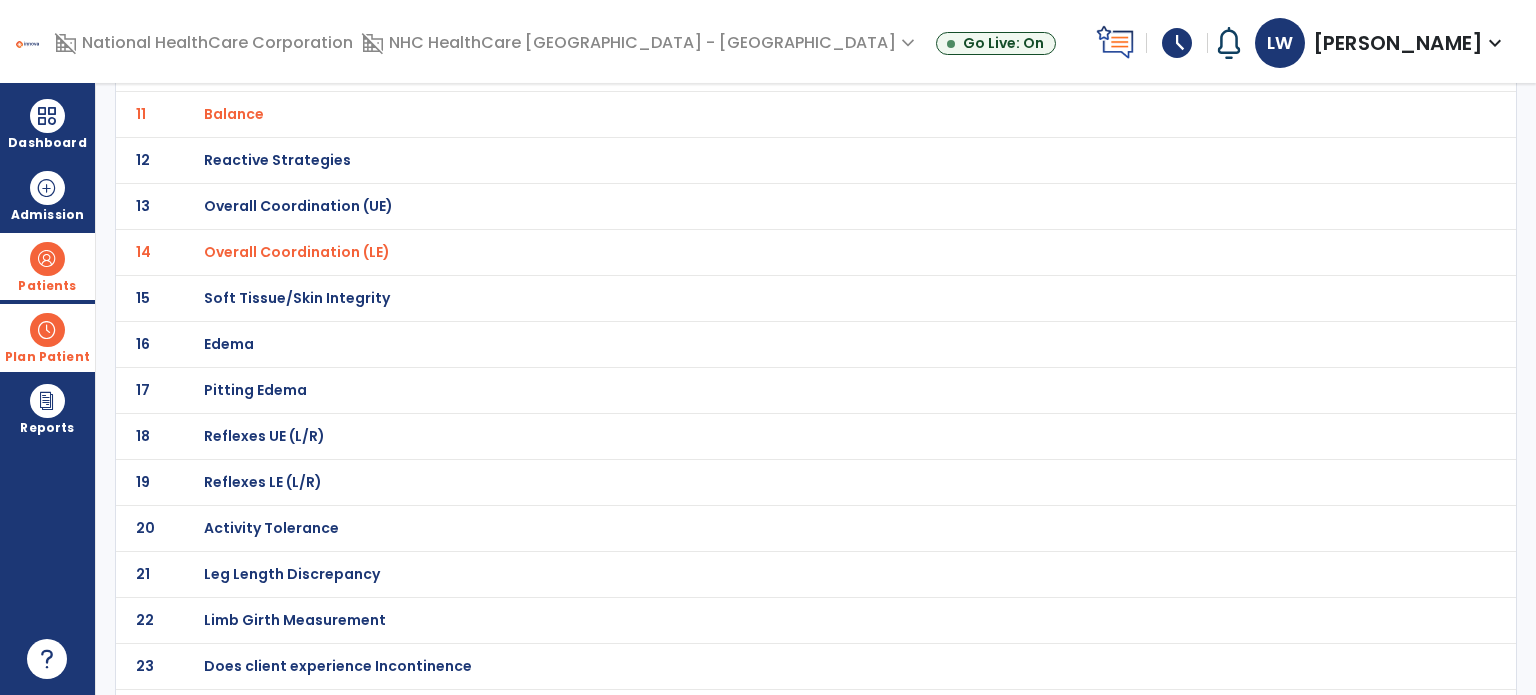 scroll, scrollTop: 630, scrollLeft: 0, axis: vertical 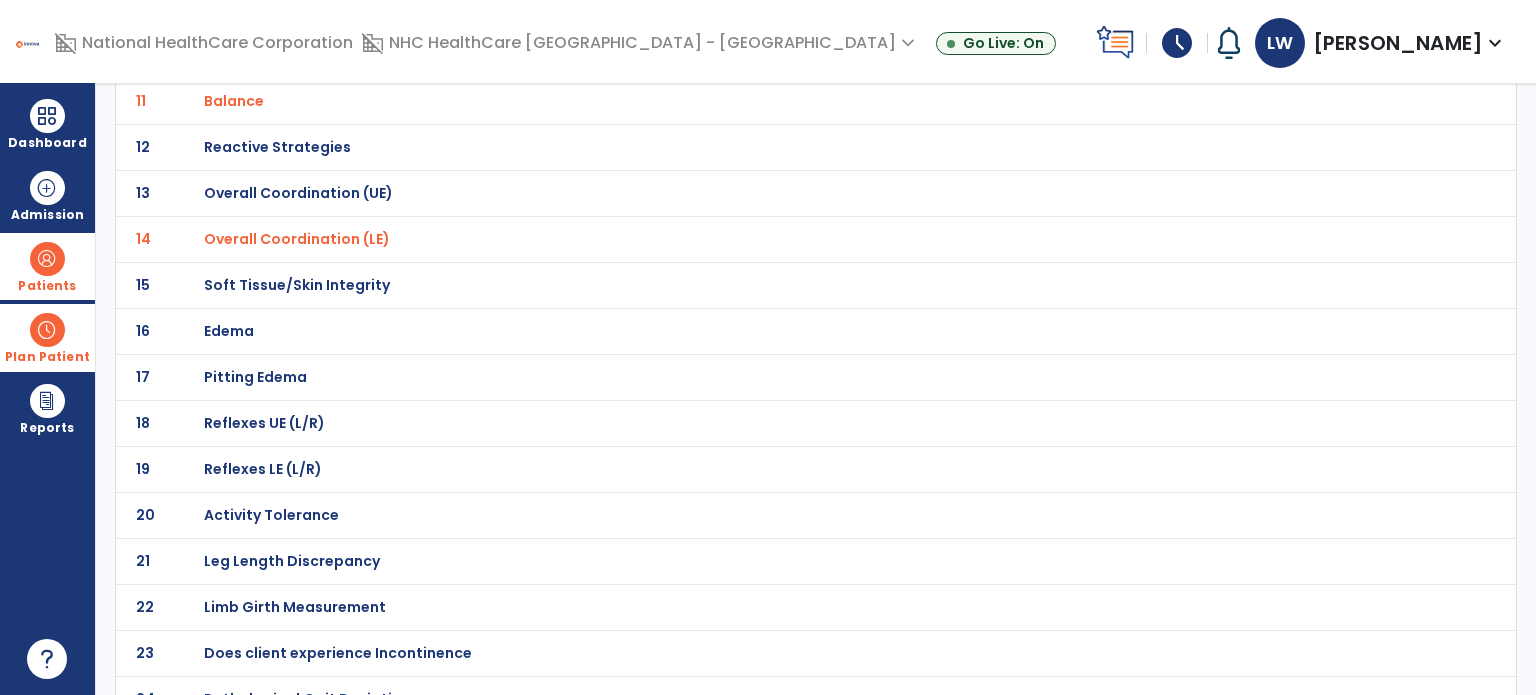 click on "Overall Coordination (LE)" at bounding box center [275, -359] 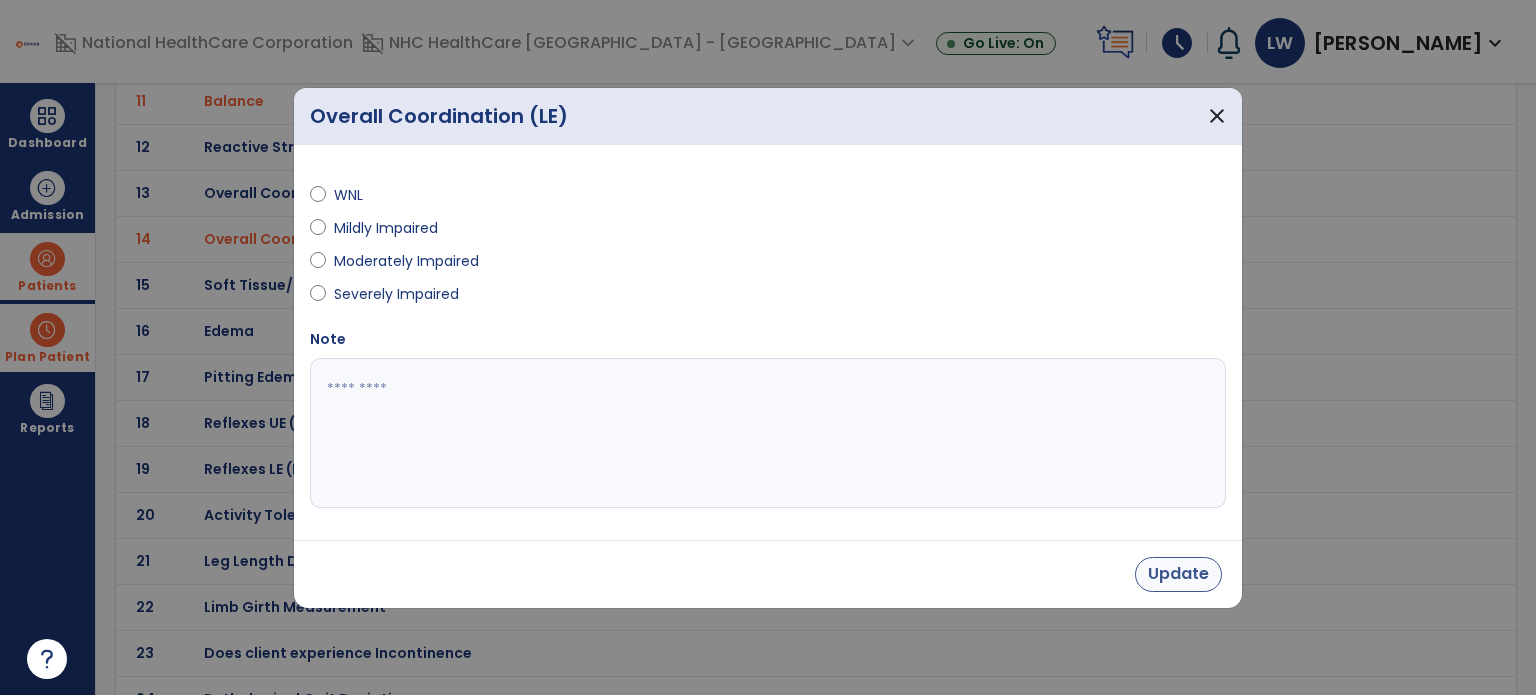 click on "Update" at bounding box center (1178, 574) 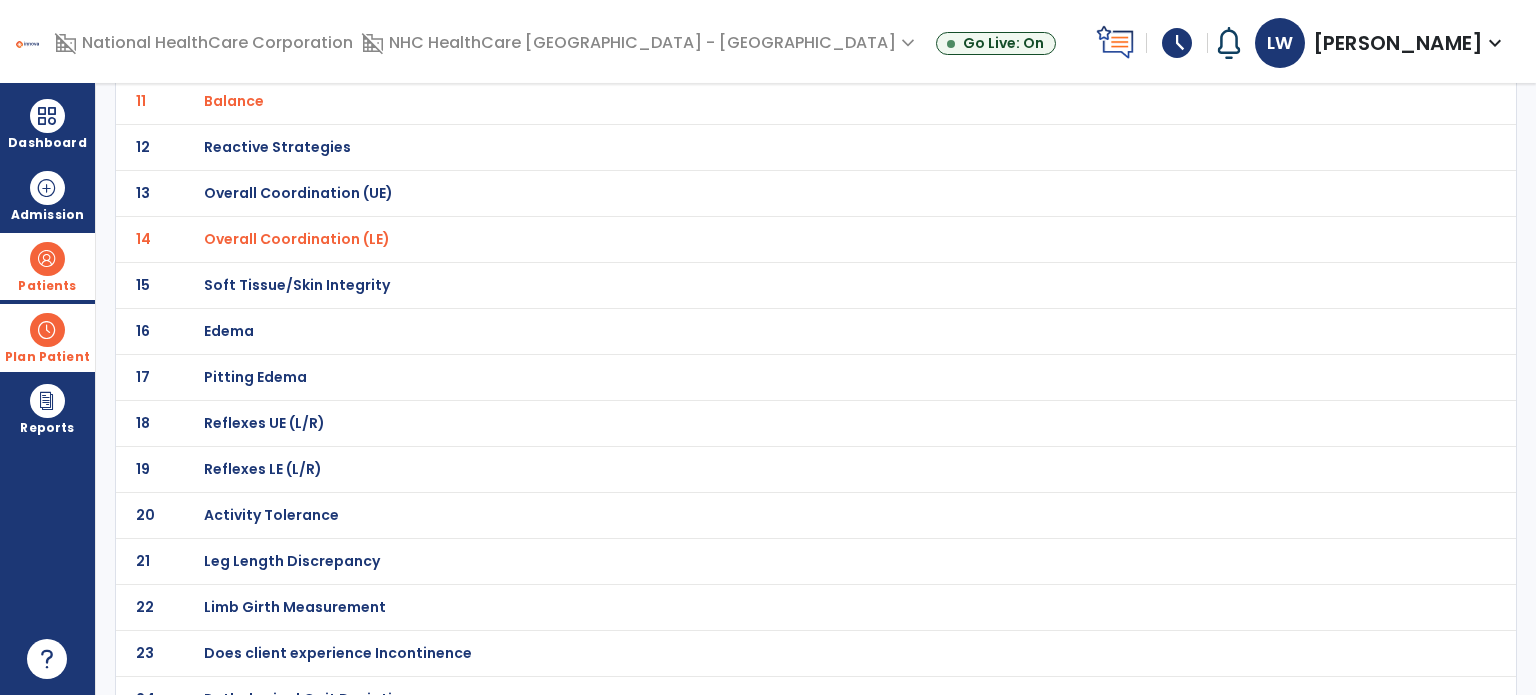click on "Overall Coordination (UE)" at bounding box center [275, -359] 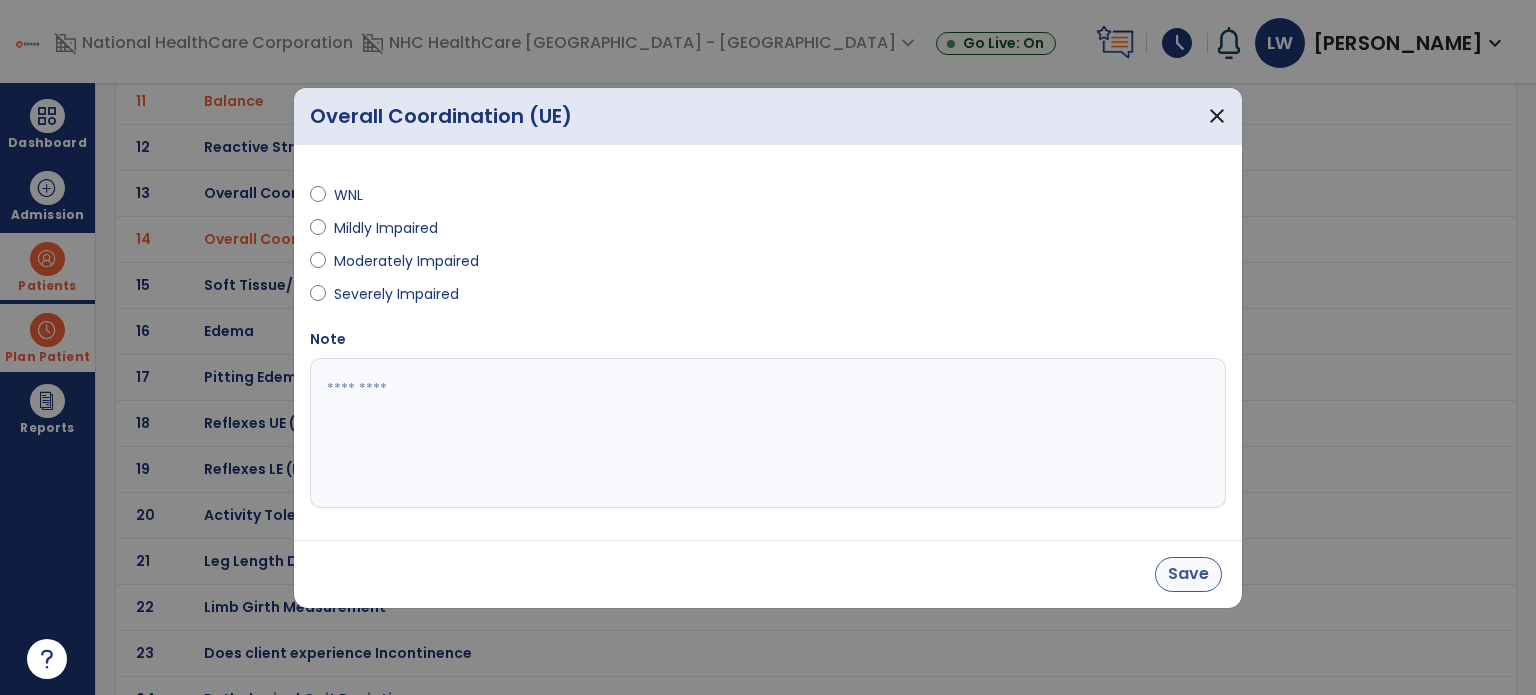click on "Save" at bounding box center [1188, 574] 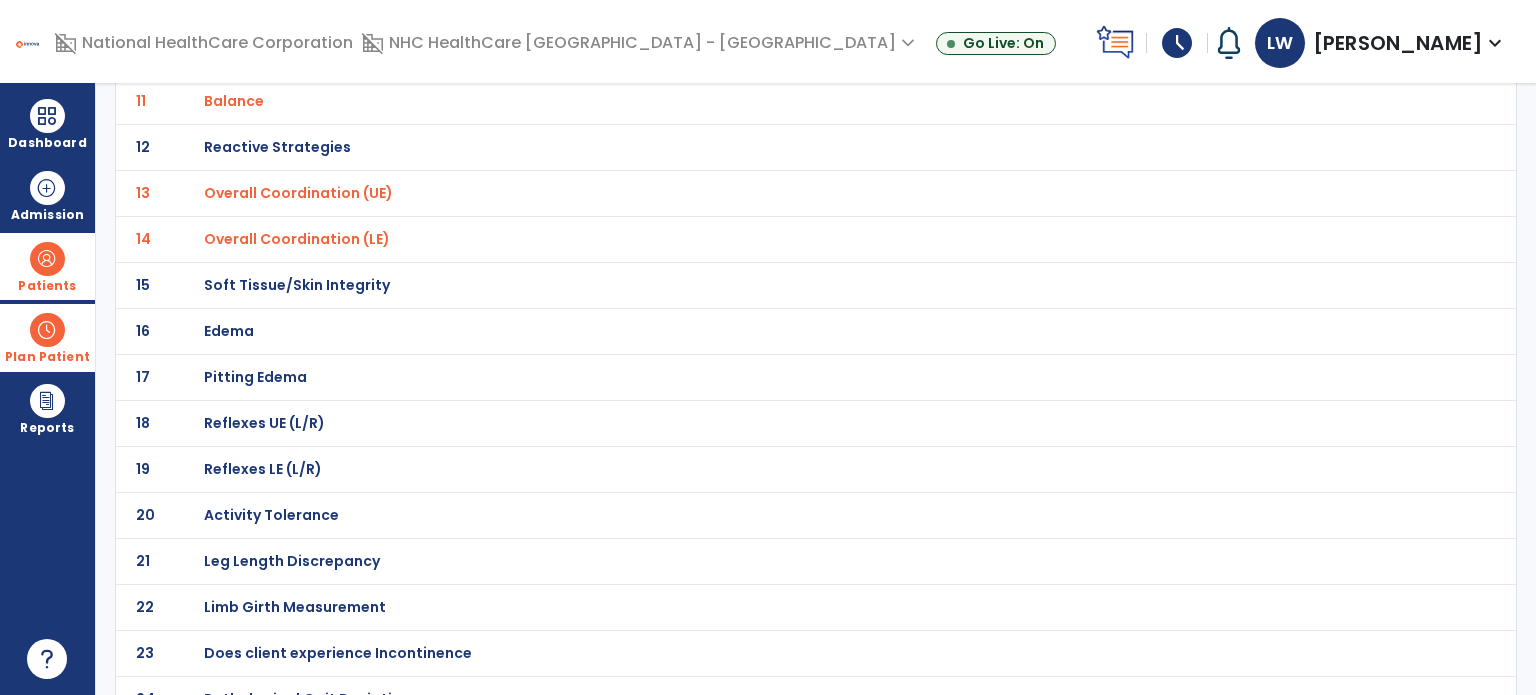 click on "Overall Coordination (LE)" at bounding box center (275, -359) 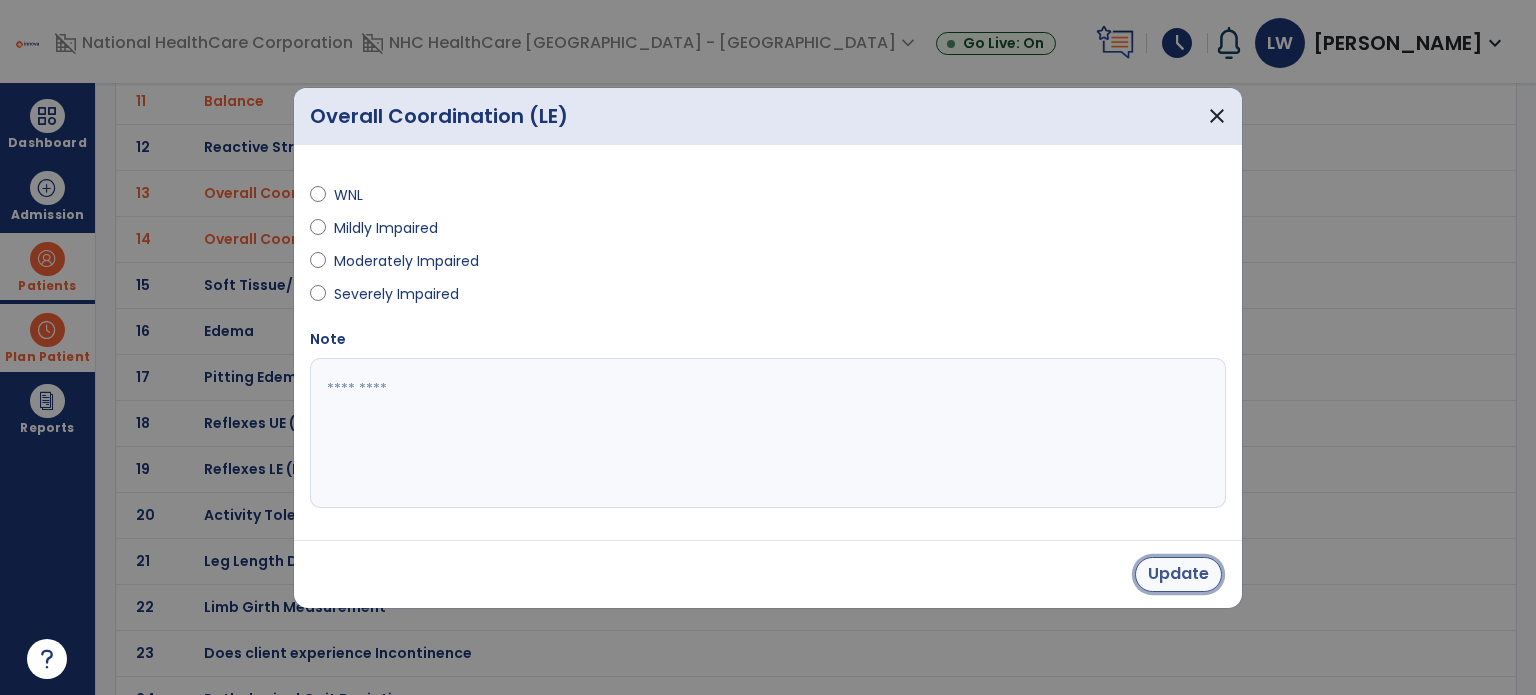click on "Update" at bounding box center [1178, 574] 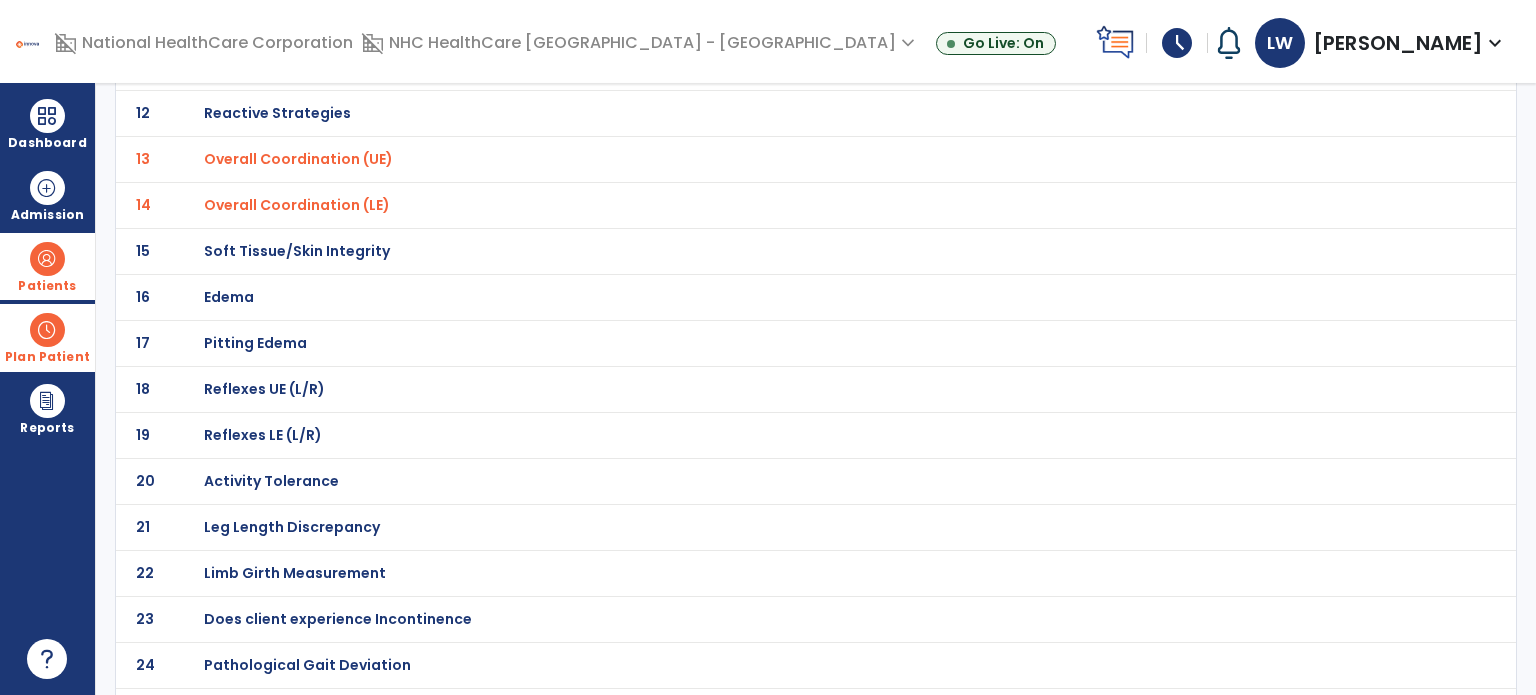scroll, scrollTop: 698, scrollLeft: 0, axis: vertical 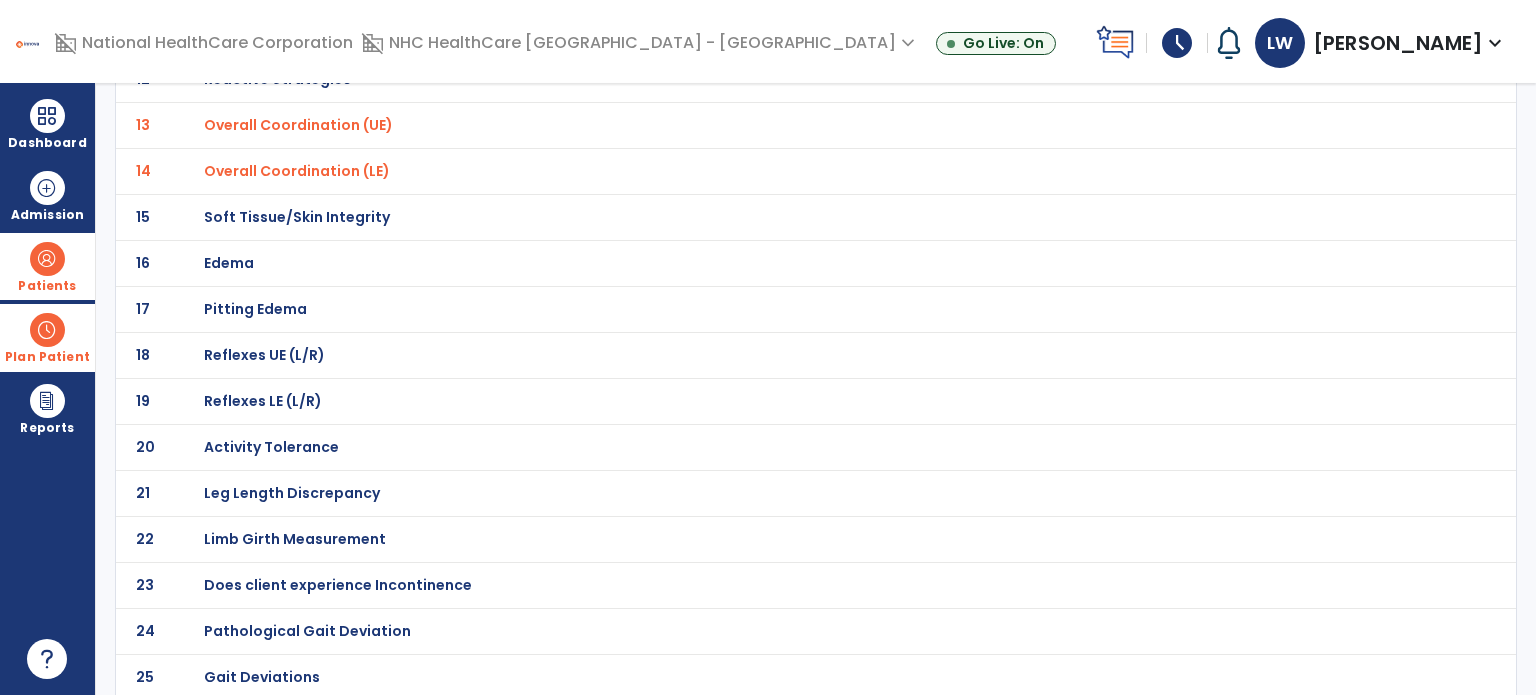 click on "Pathological Gait Deviation" at bounding box center (275, -427) 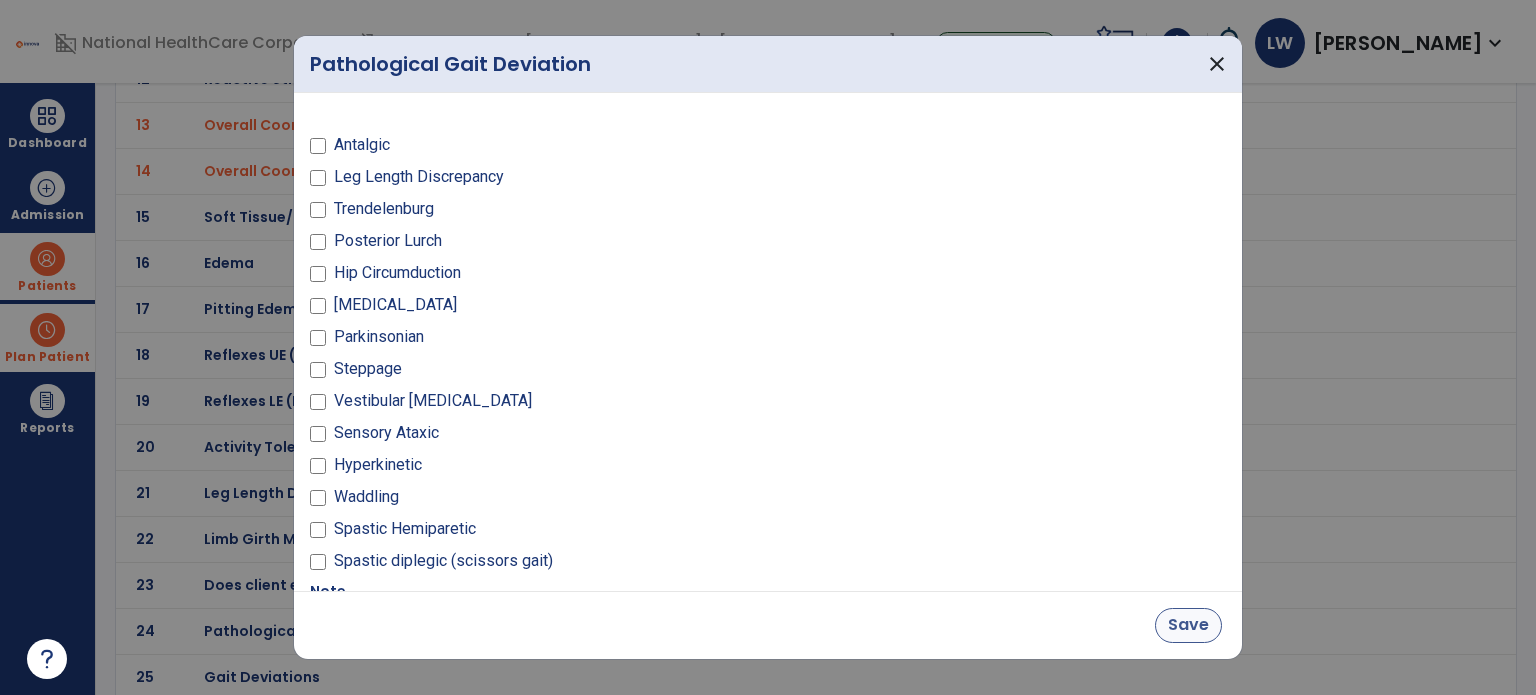 click on "Save" at bounding box center (1188, 625) 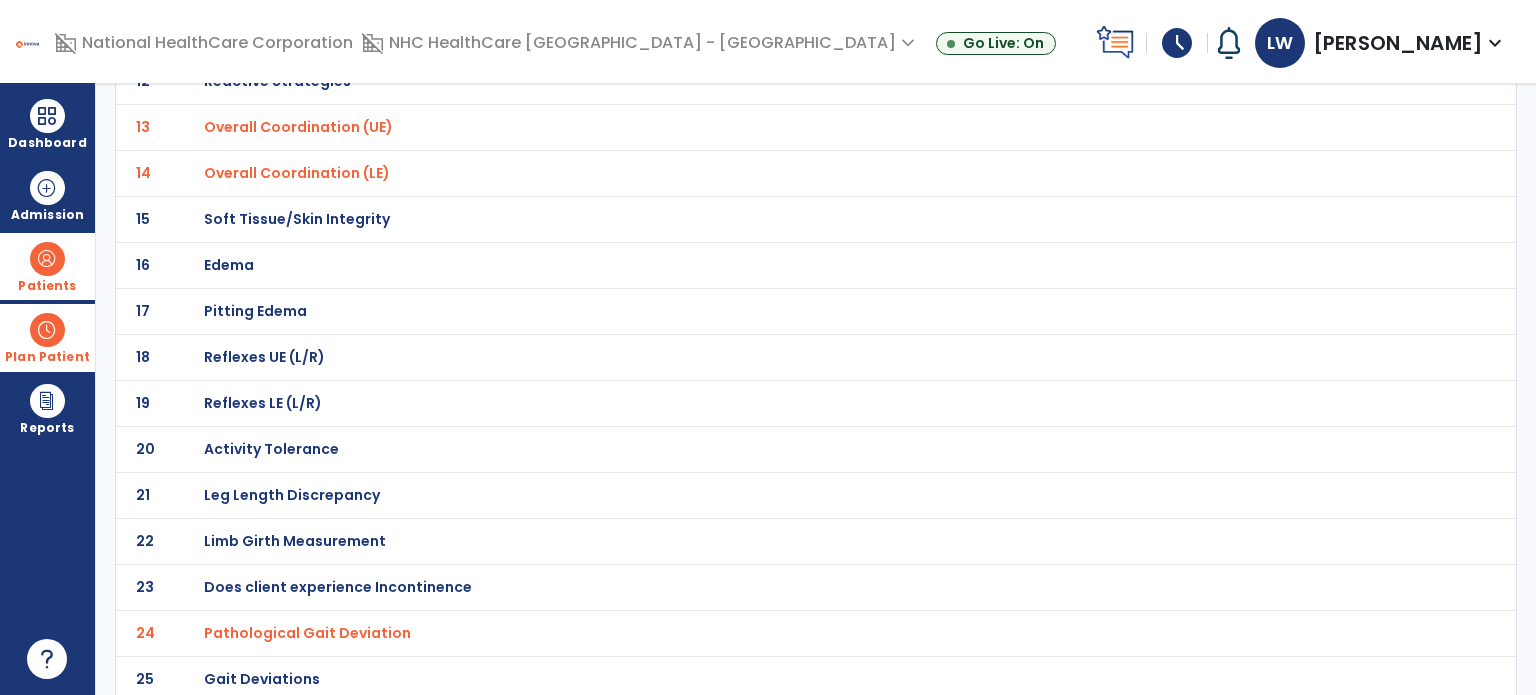 scroll, scrollTop: 698, scrollLeft: 0, axis: vertical 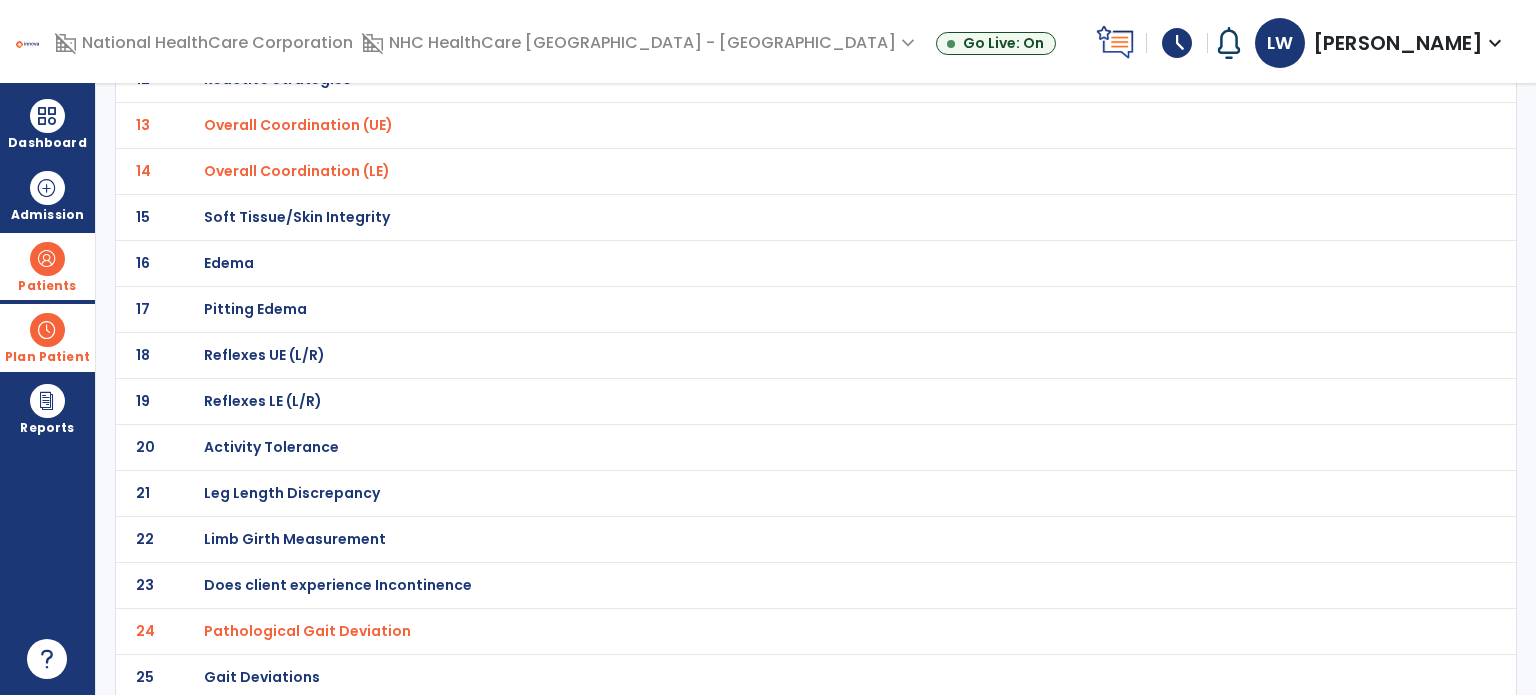click on "Pathological Gait Deviation" at bounding box center [275, -427] 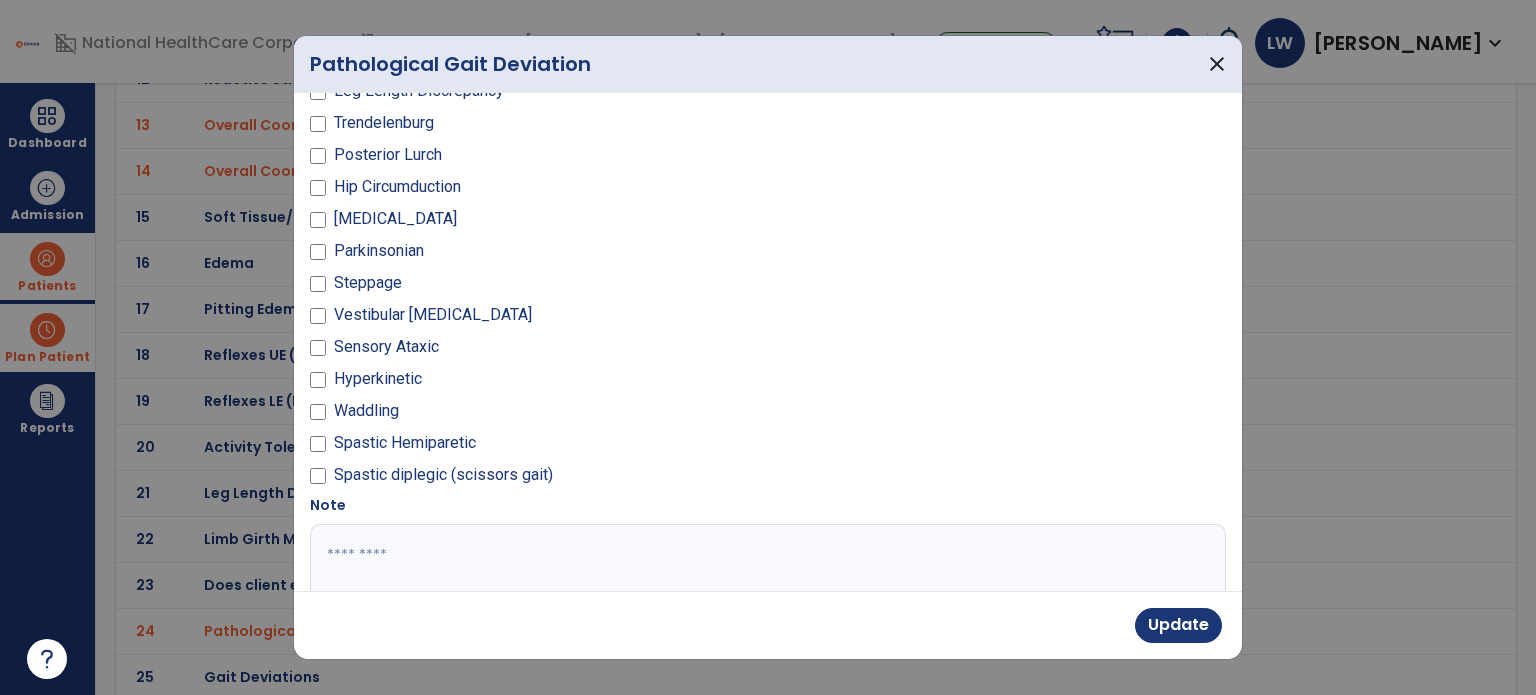 scroll, scrollTop: 198, scrollLeft: 0, axis: vertical 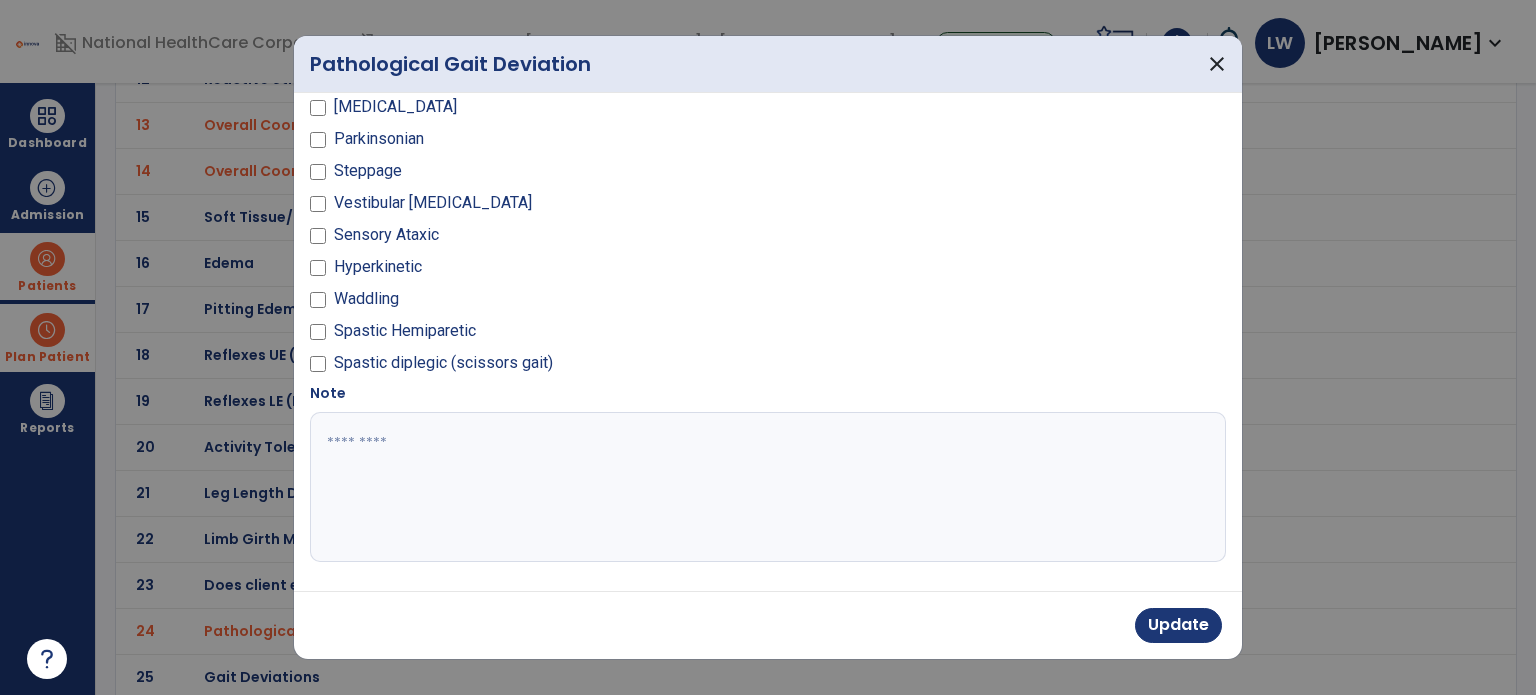 click at bounding box center [766, 487] 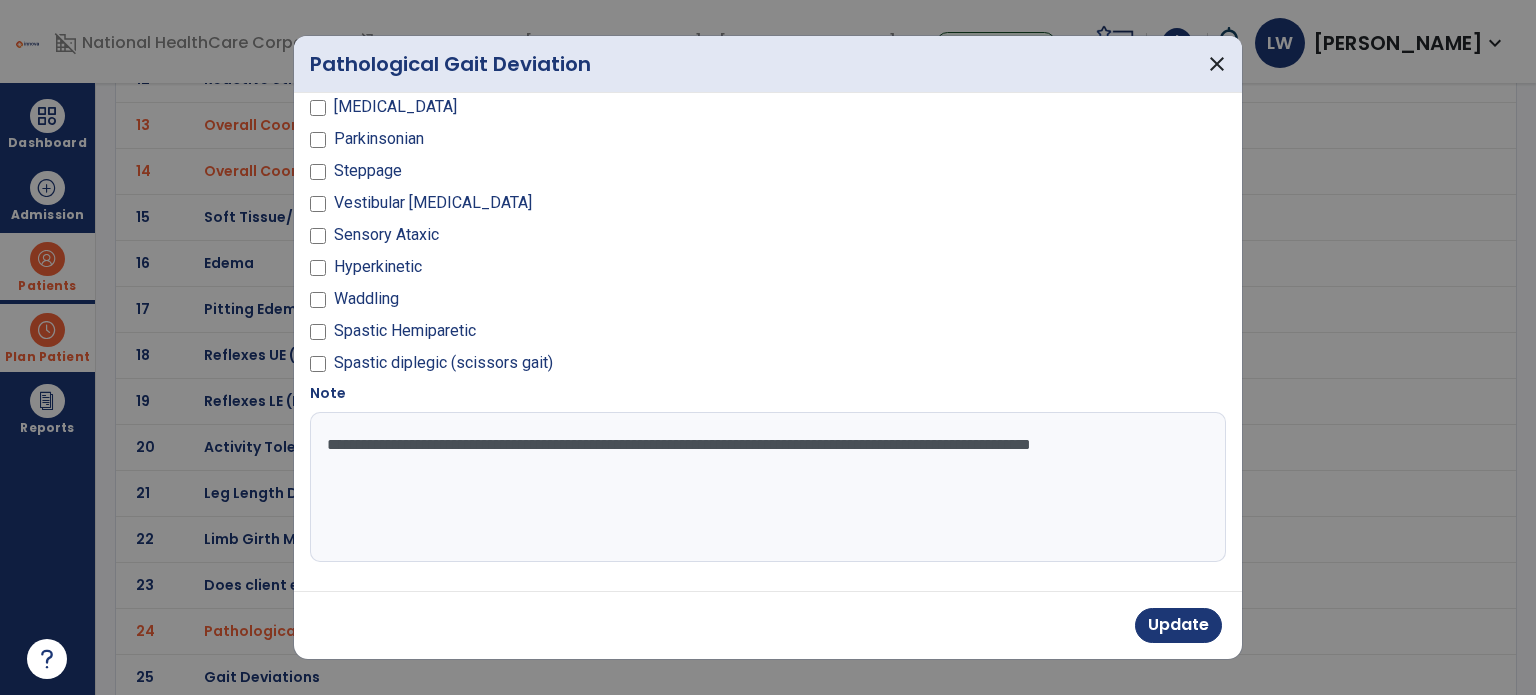 type on "**********" 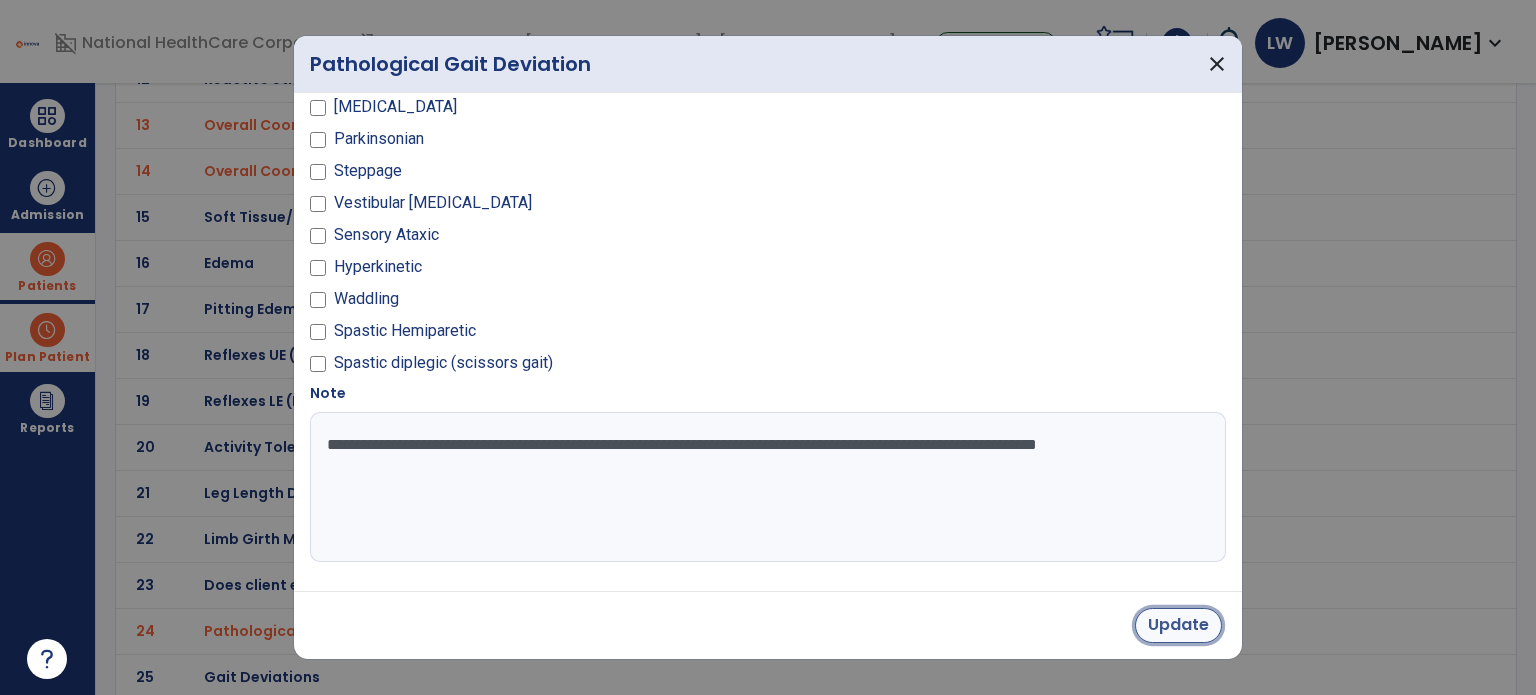 click on "Update" at bounding box center [1178, 625] 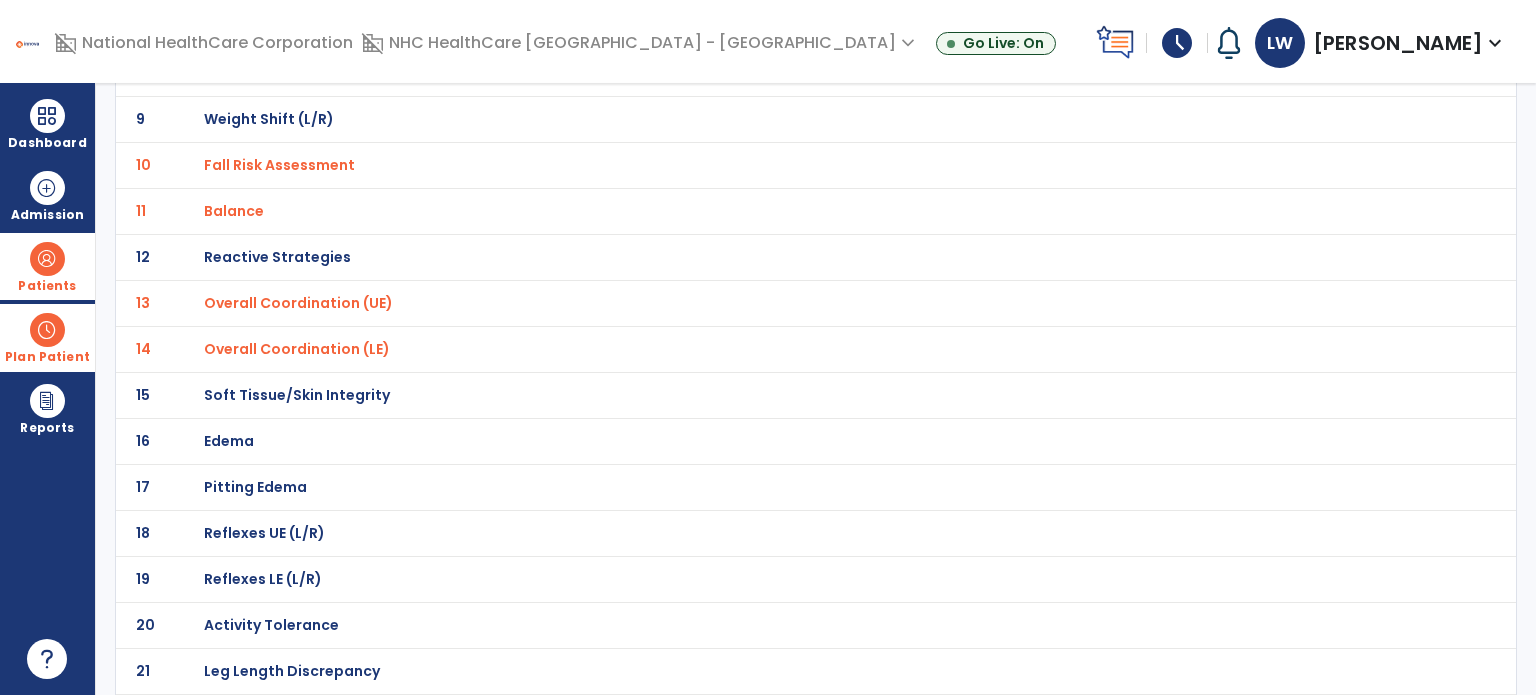 scroll, scrollTop: 0, scrollLeft: 0, axis: both 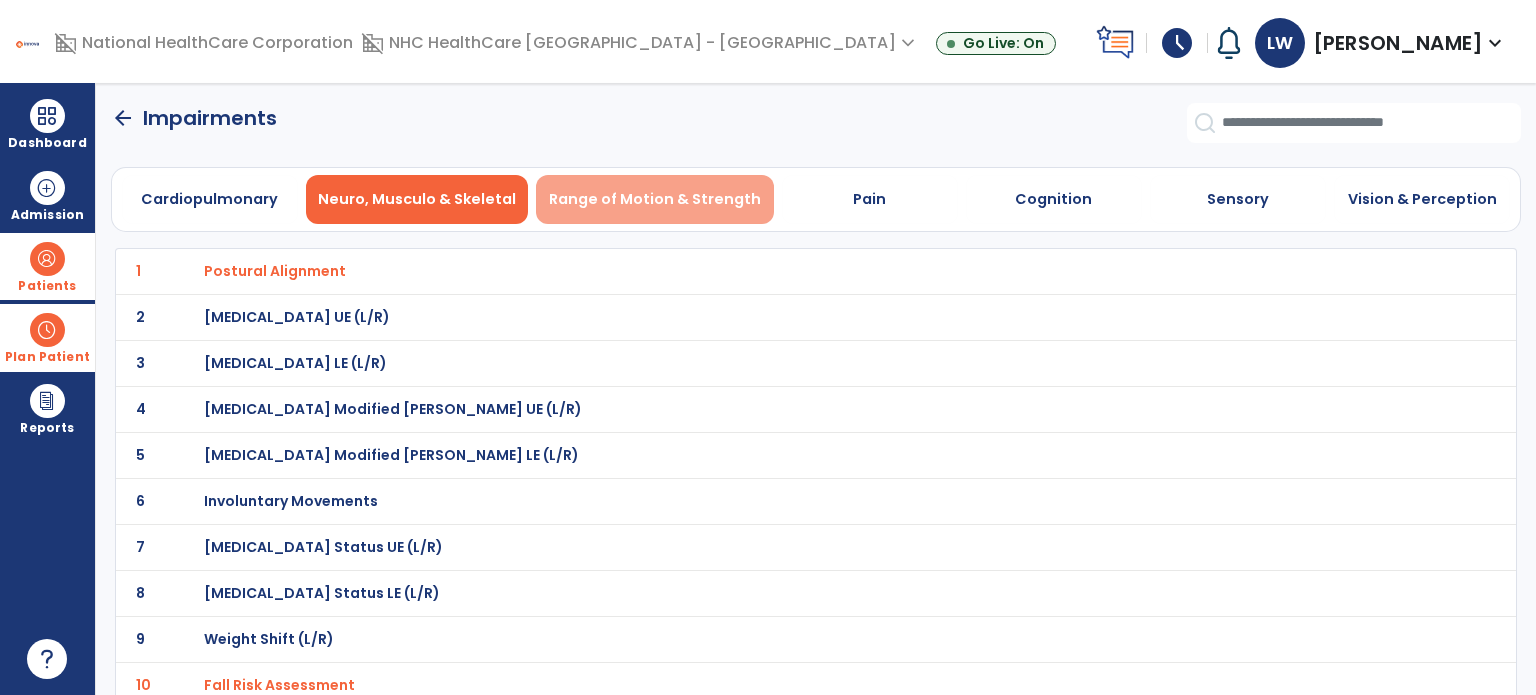 click on "Range of Motion & Strength" at bounding box center (655, 199) 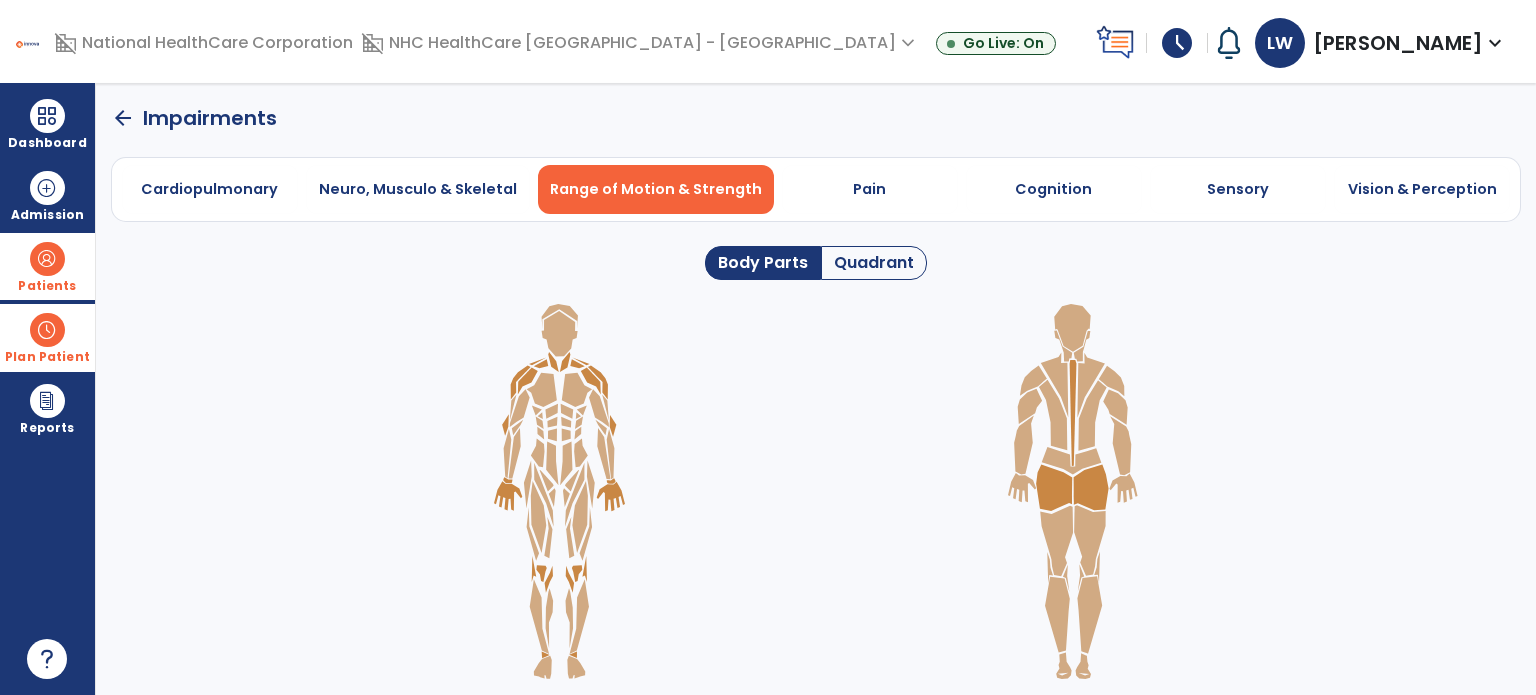 click on "Quadrant" 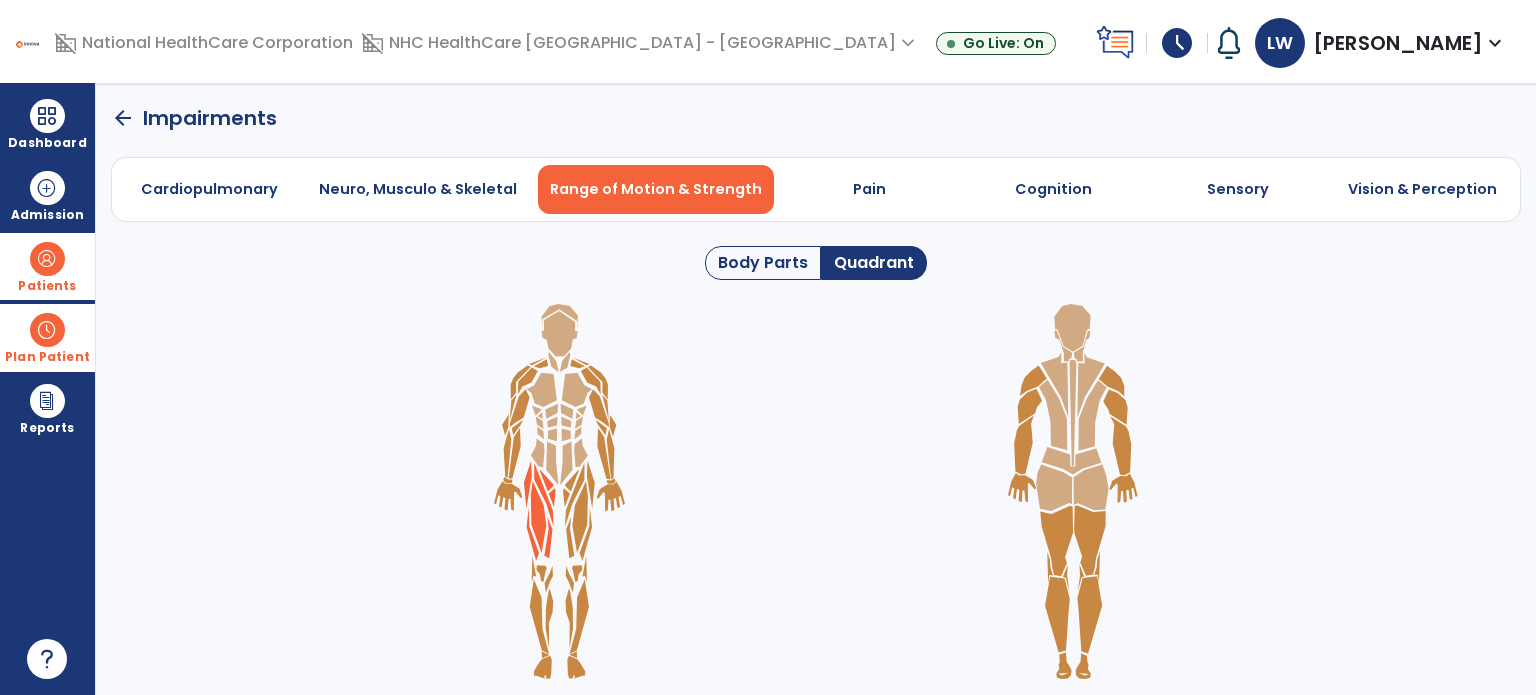 click 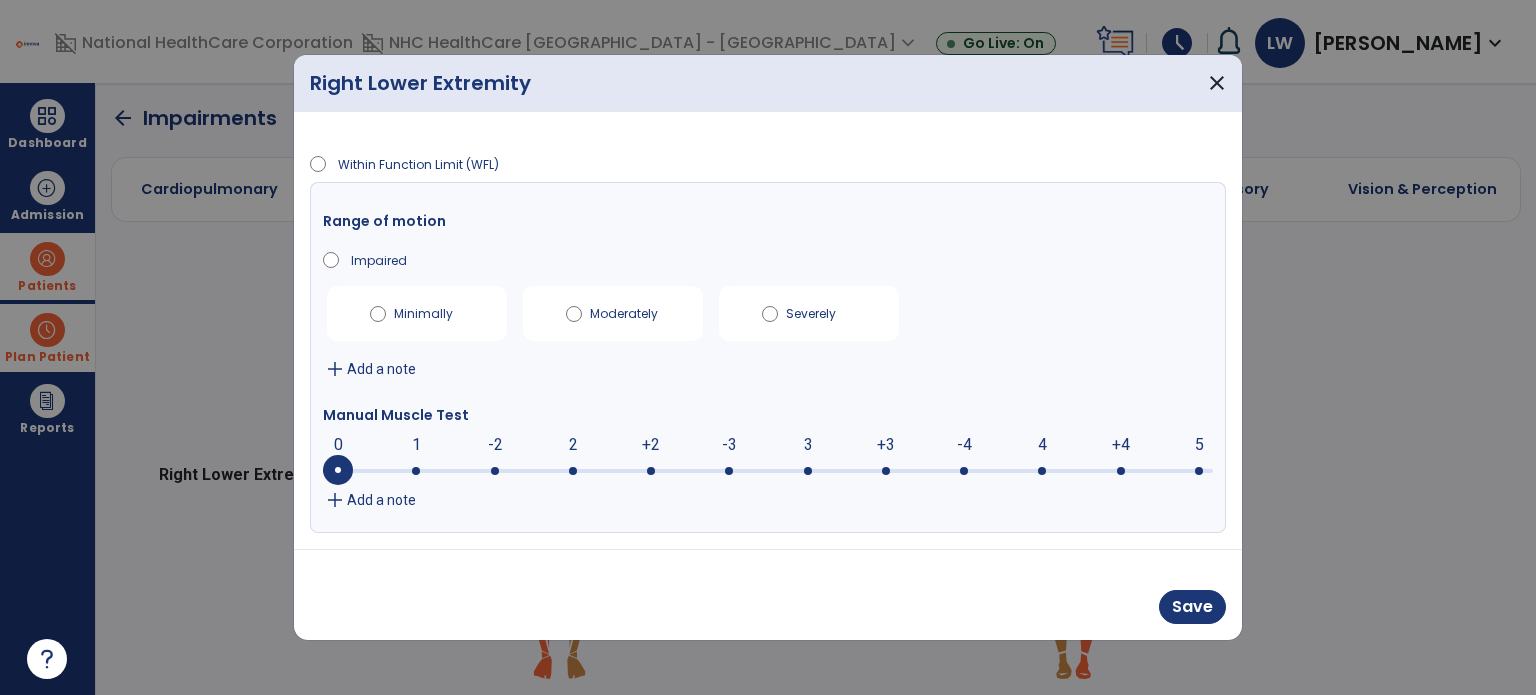 click at bounding box center (964, 471) 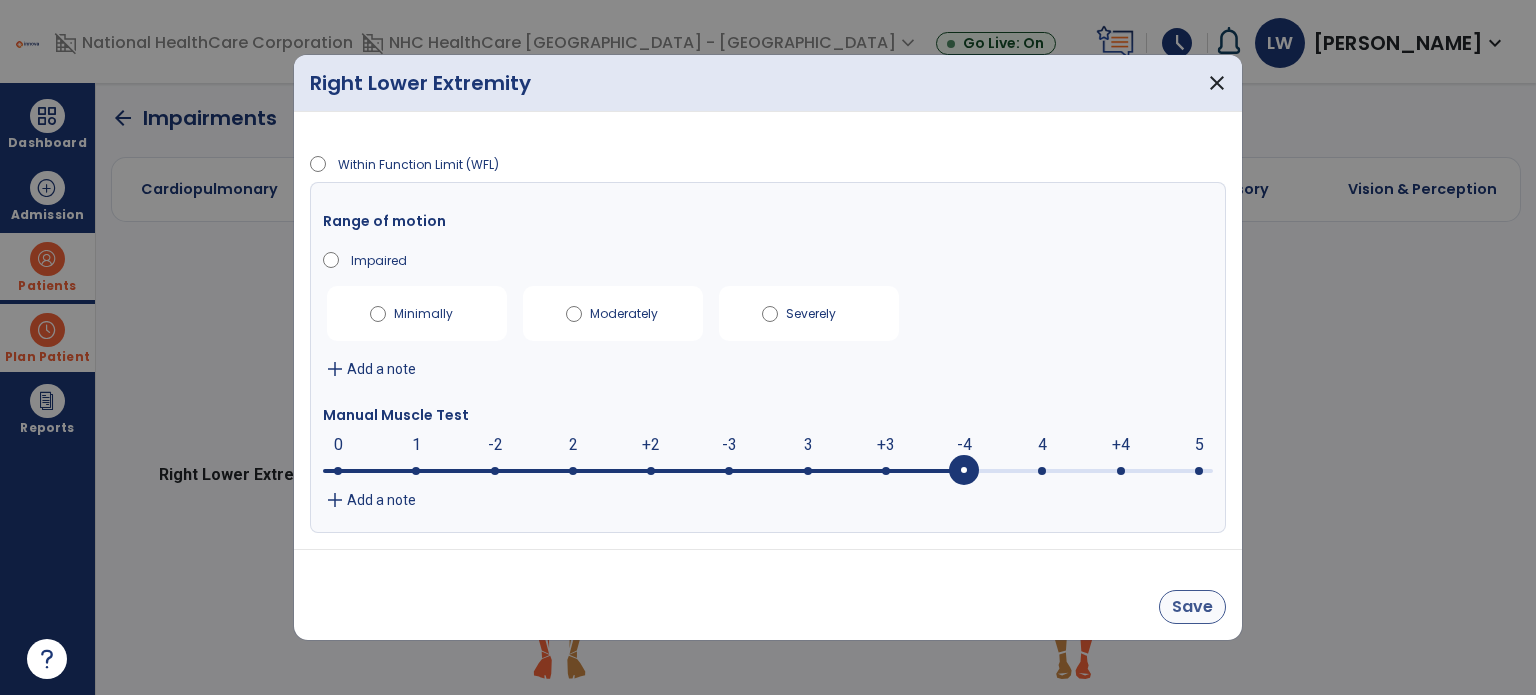 click on "Save" at bounding box center (1192, 607) 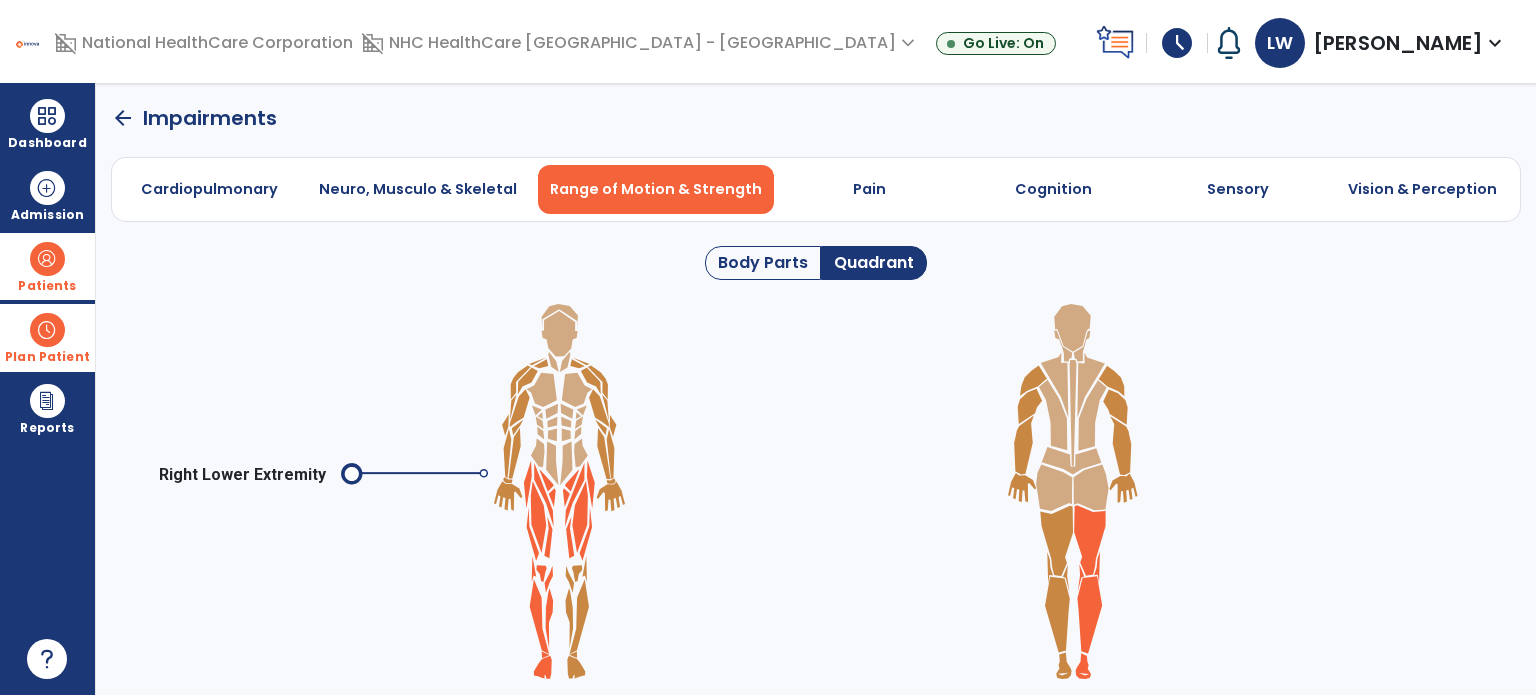 click 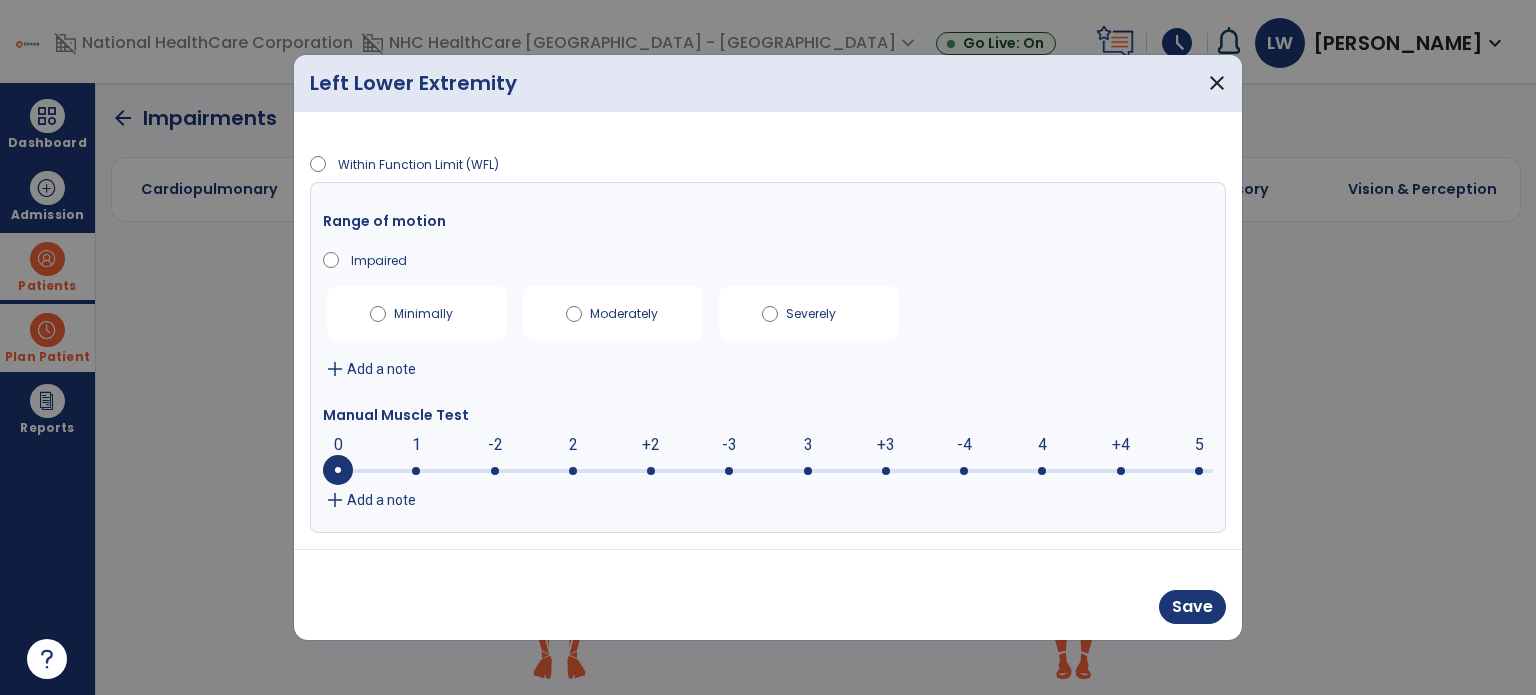click at bounding box center [964, 471] 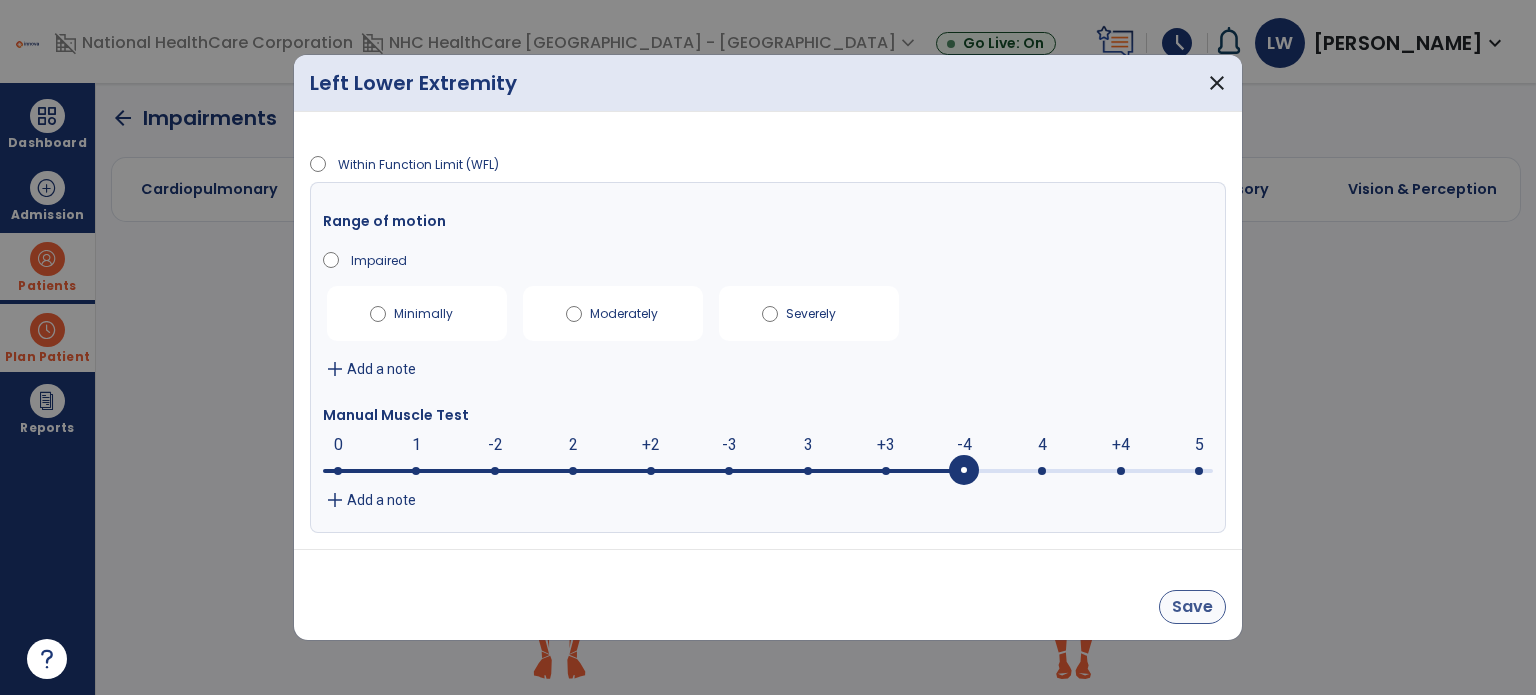 click on "Save" at bounding box center (1192, 607) 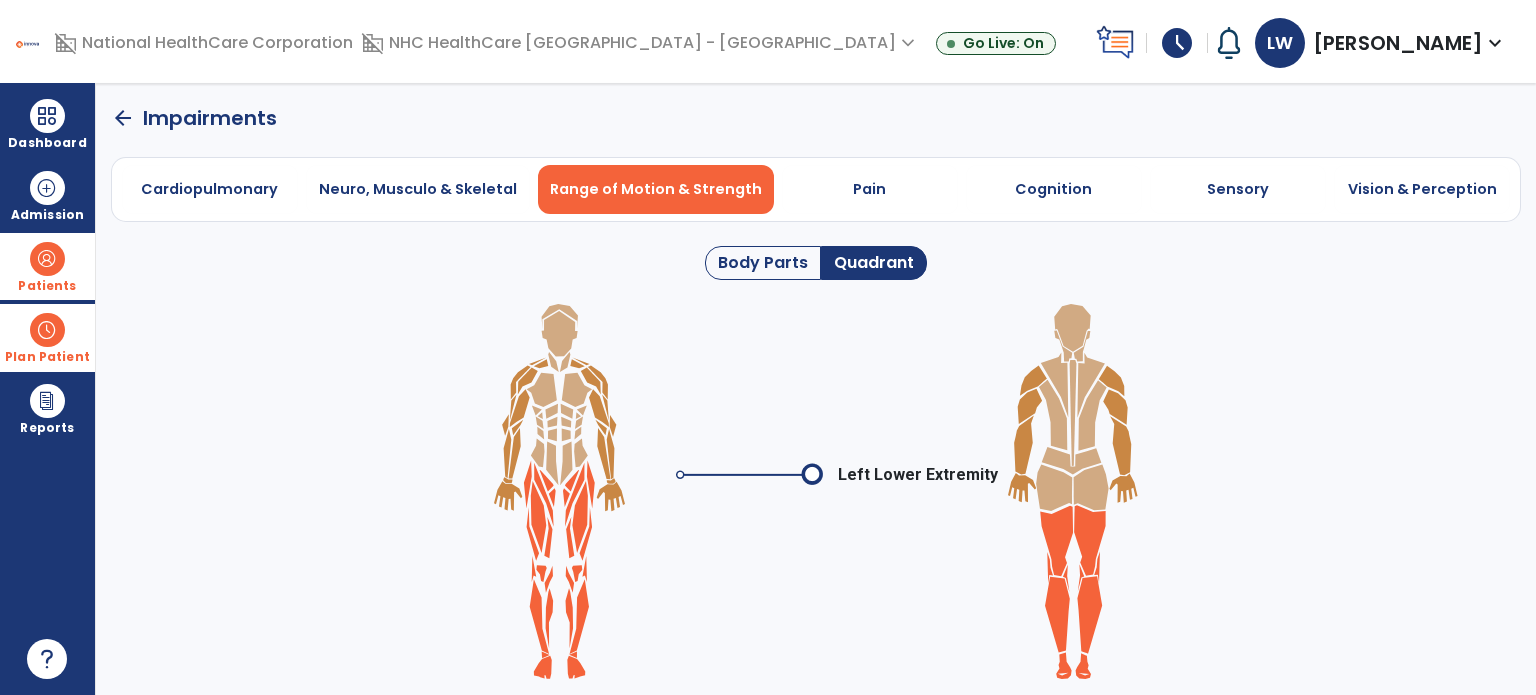 click on "arrow_back" 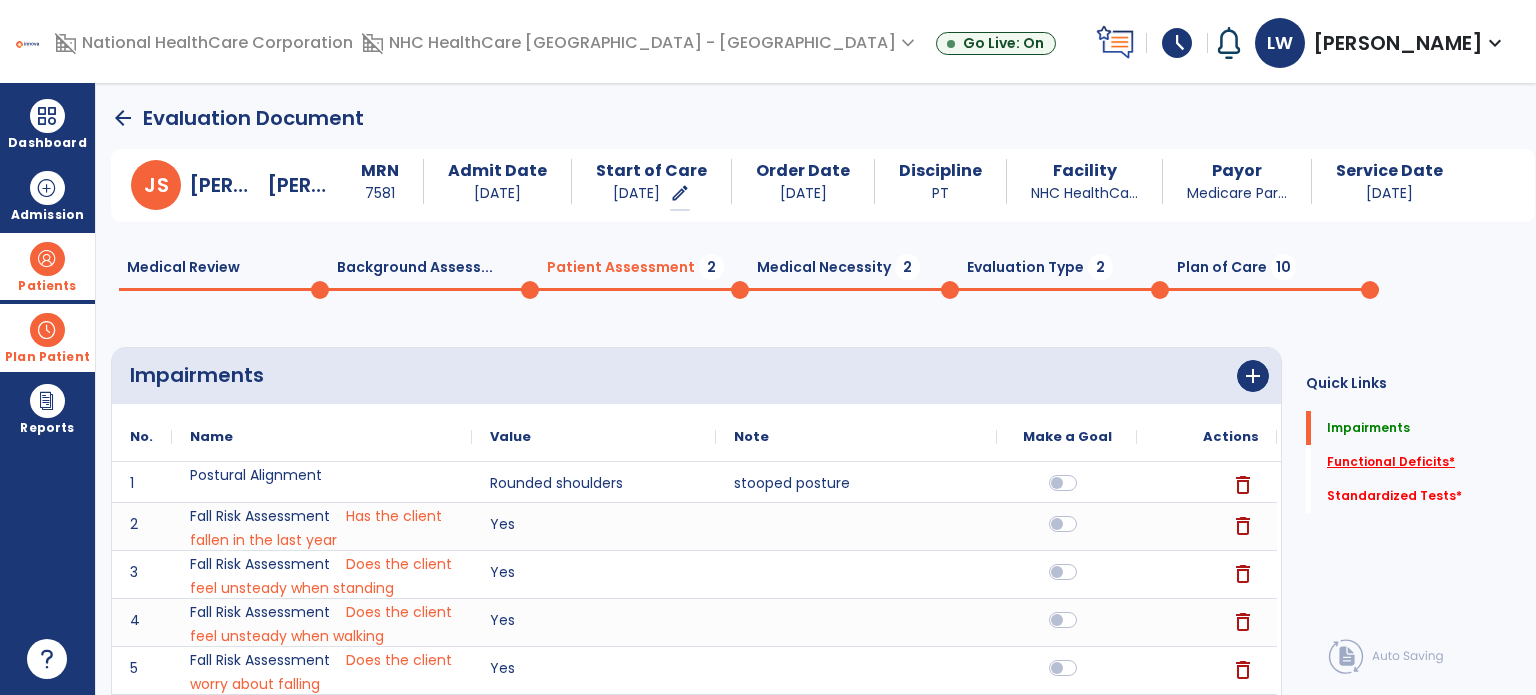click on "Functional Deficits   *" 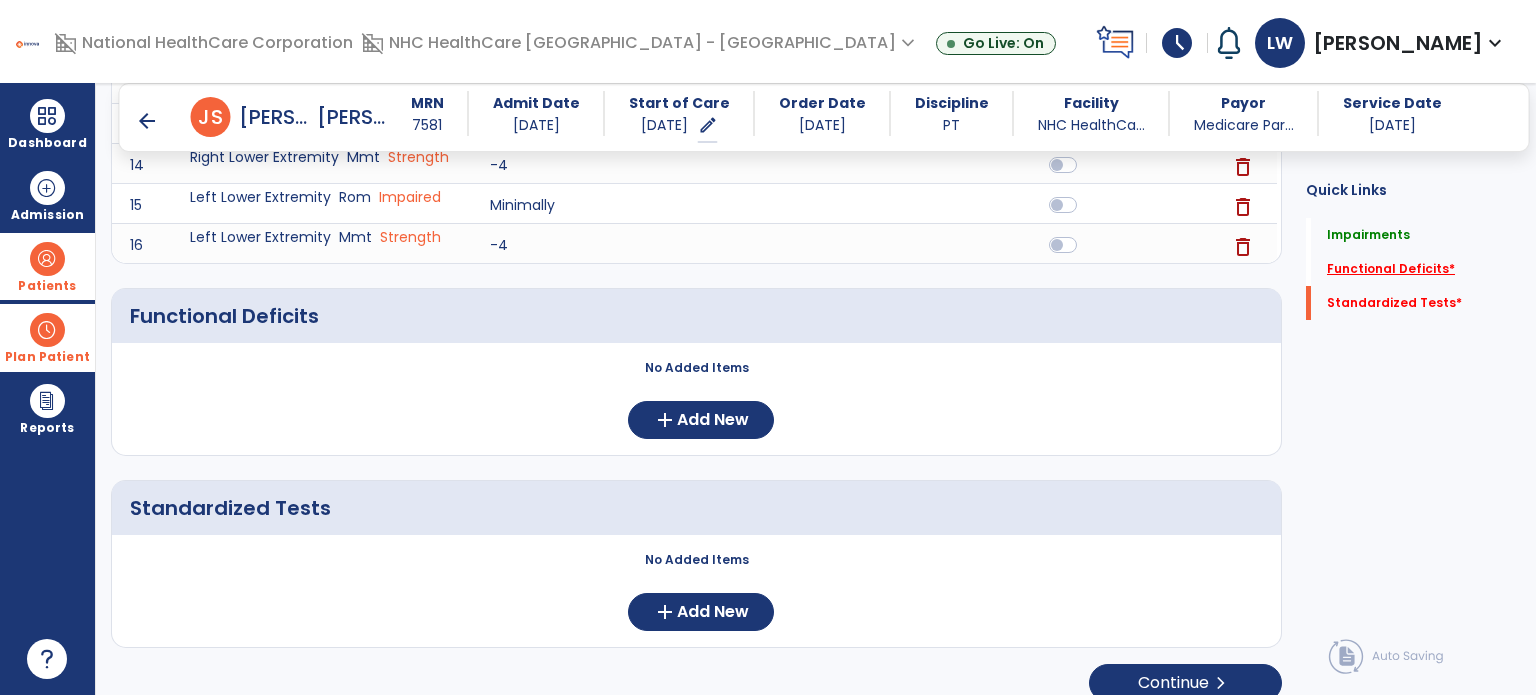 scroll, scrollTop: 973, scrollLeft: 0, axis: vertical 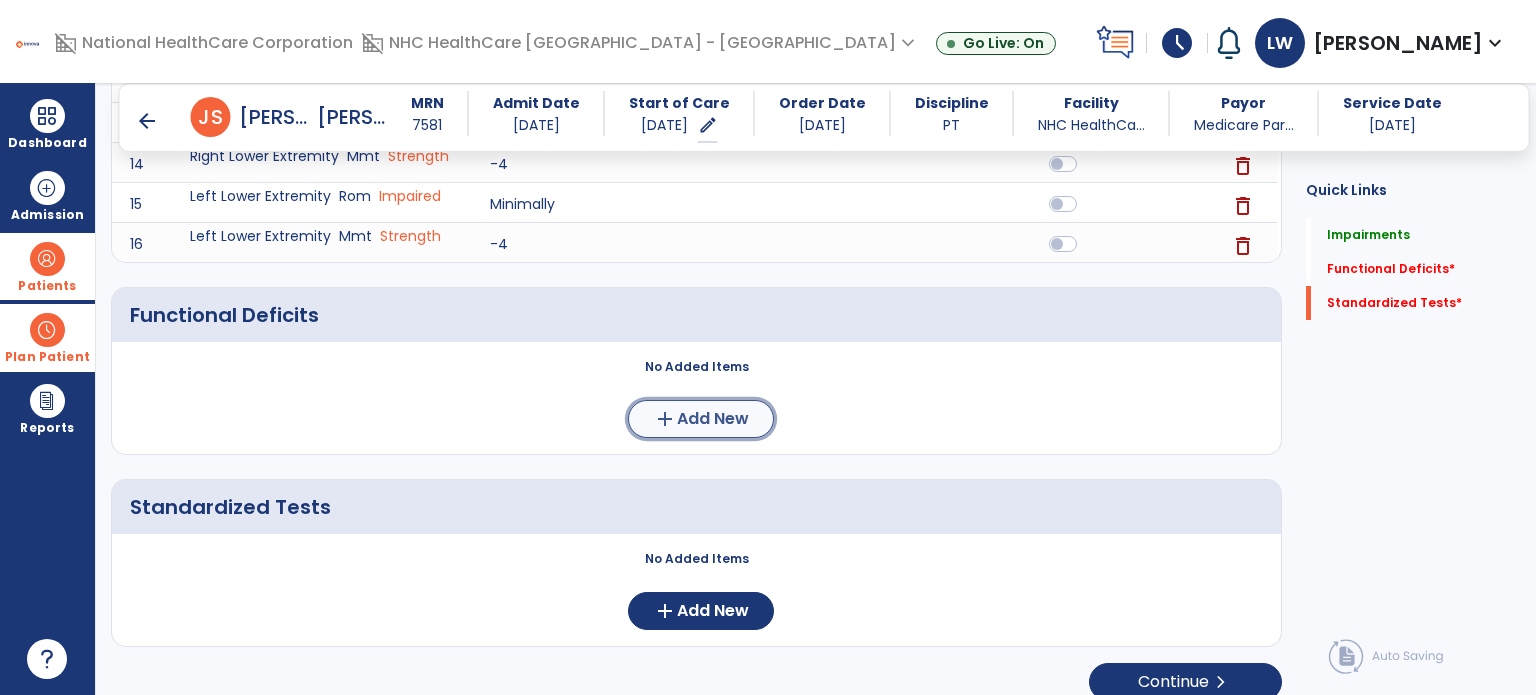 click on "add" 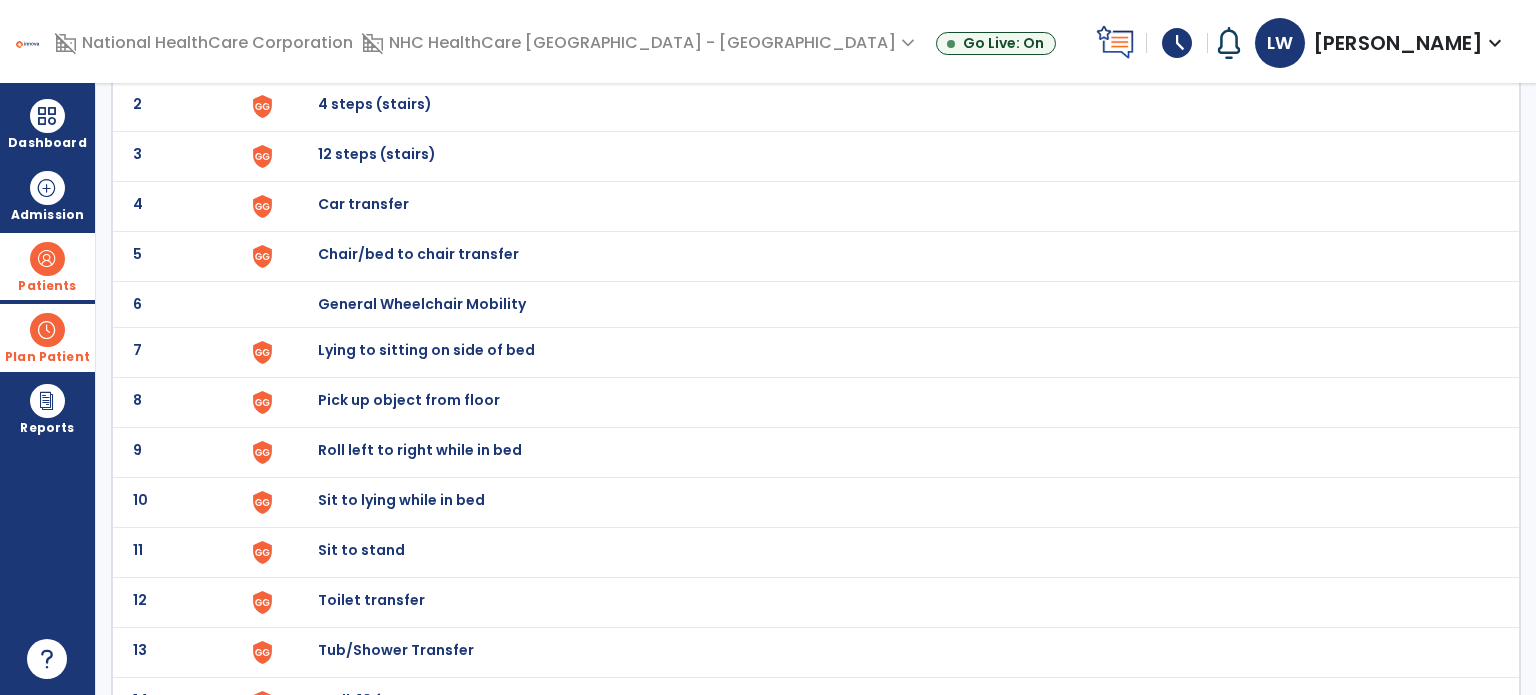 scroll, scrollTop: 240, scrollLeft: 0, axis: vertical 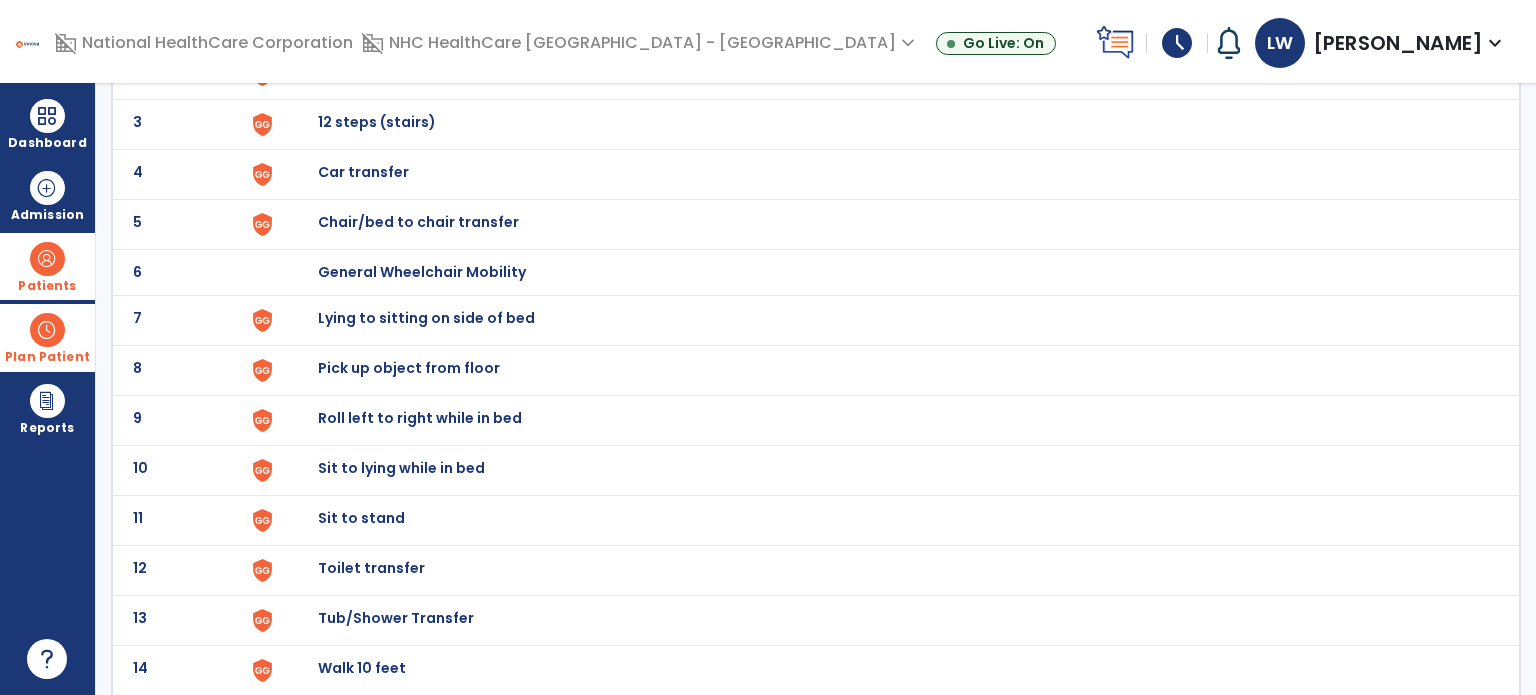 click on "Chair/bed to chair transfer" at bounding box center [364, 22] 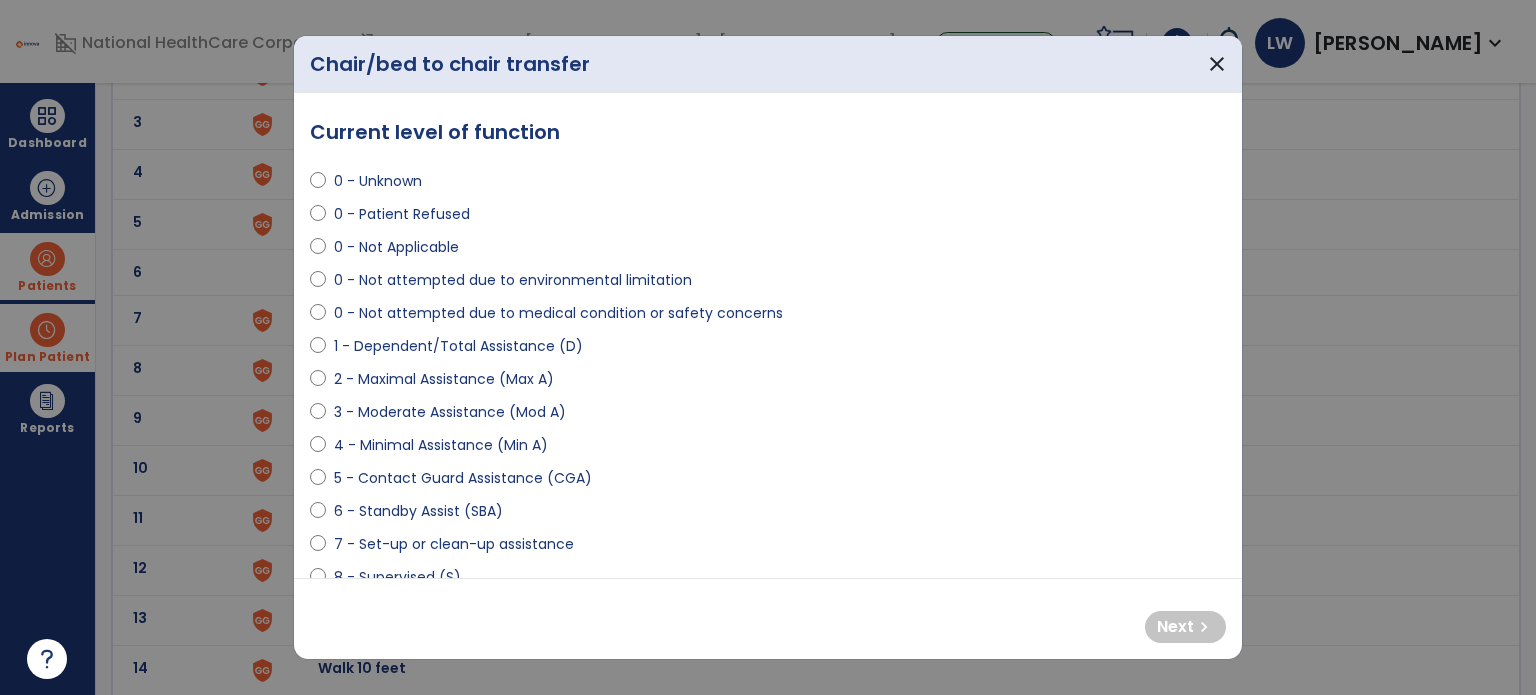 select on "**********" 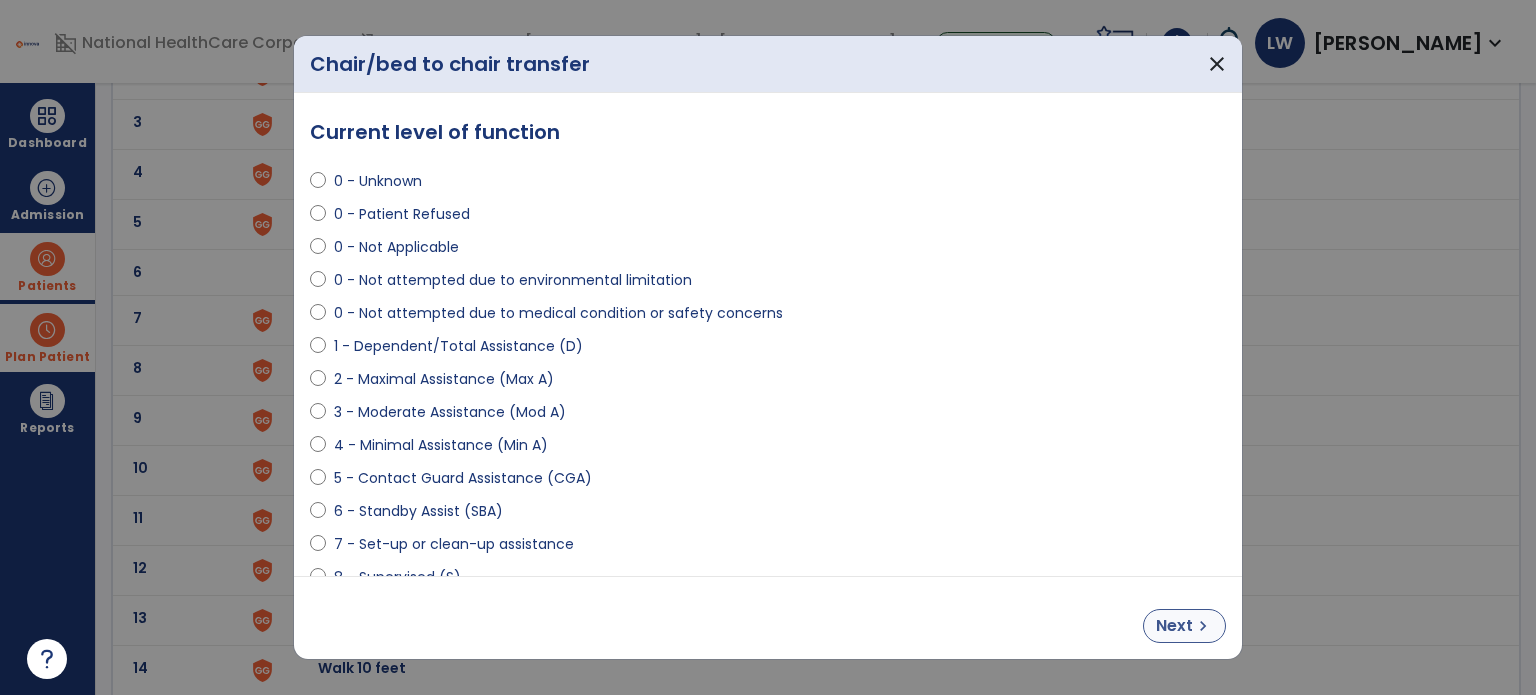 click on "chevron_right" at bounding box center [1203, 626] 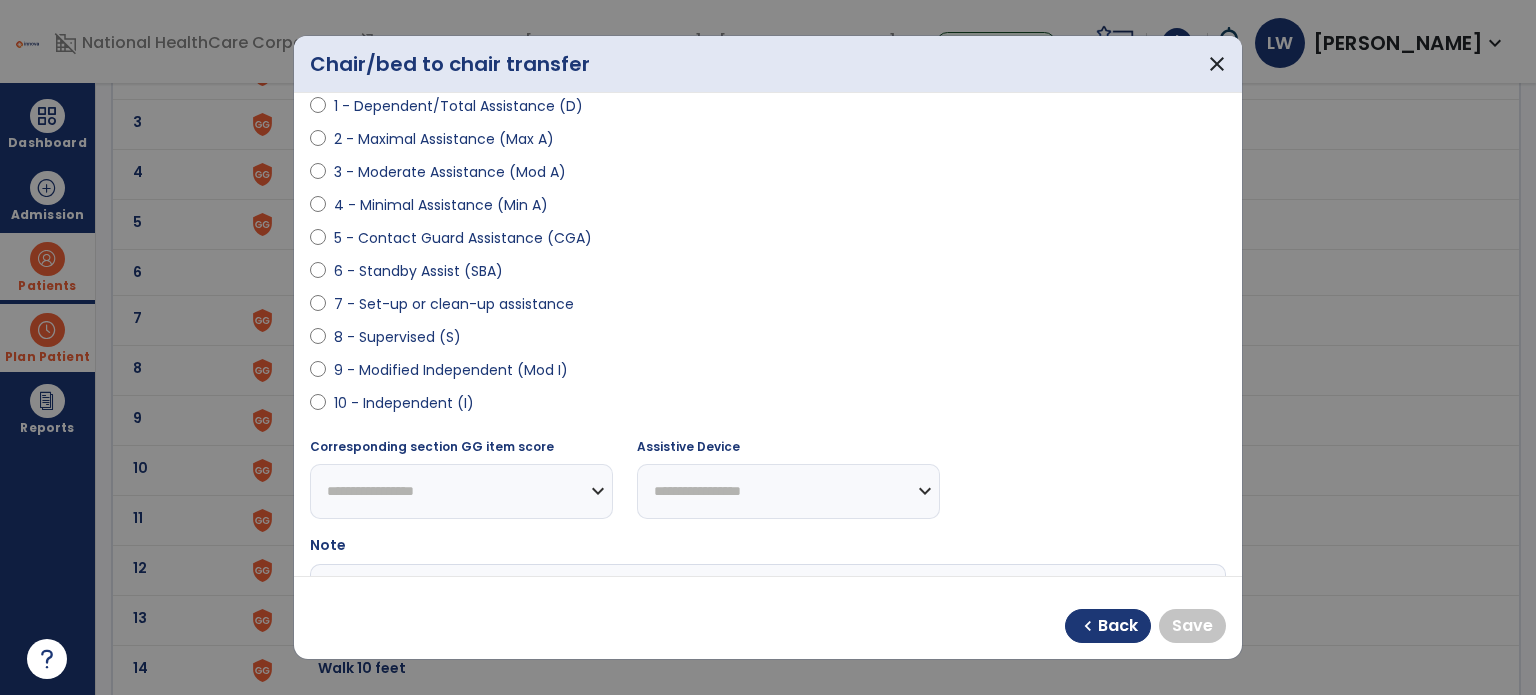 scroll, scrollTop: 244, scrollLeft: 0, axis: vertical 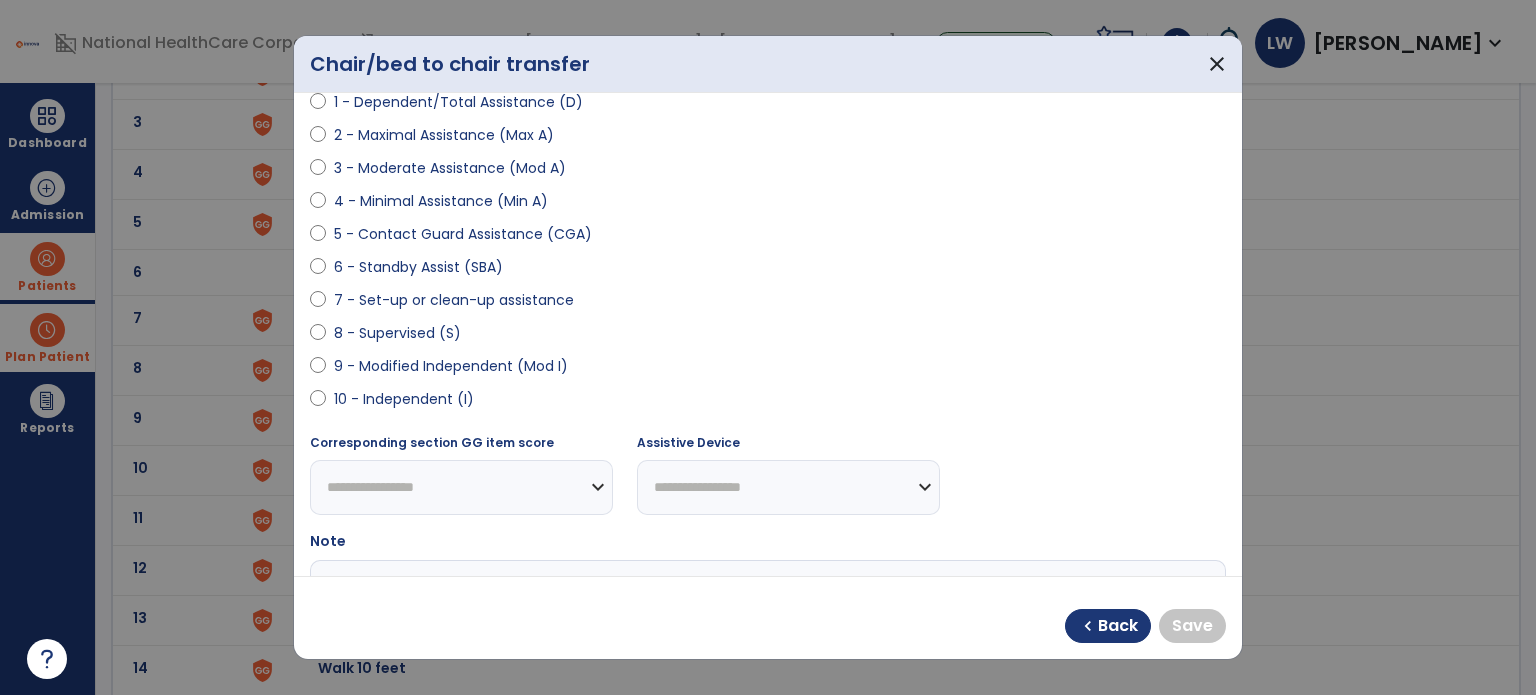 click on "9 - Modified Independent (Mod I)" at bounding box center [451, 366] 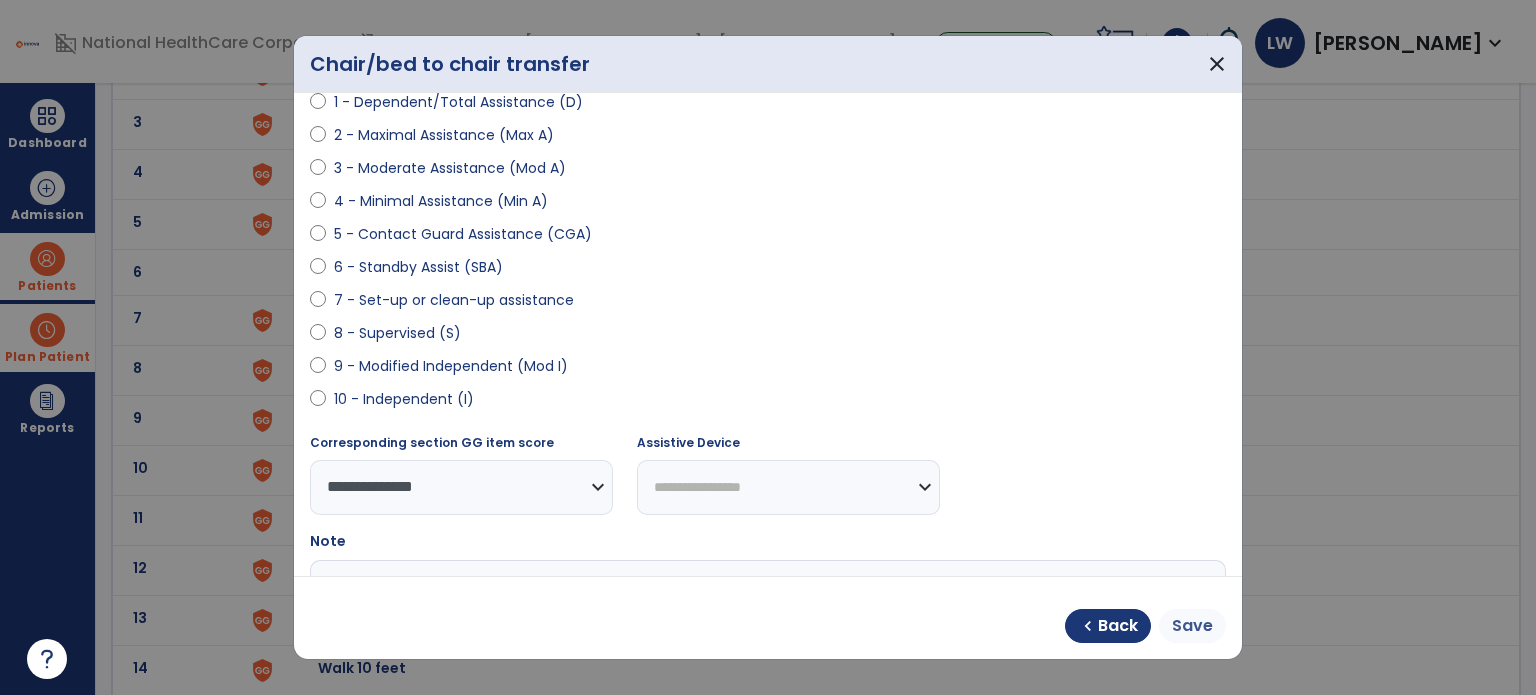click on "Save" at bounding box center (1192, 626) 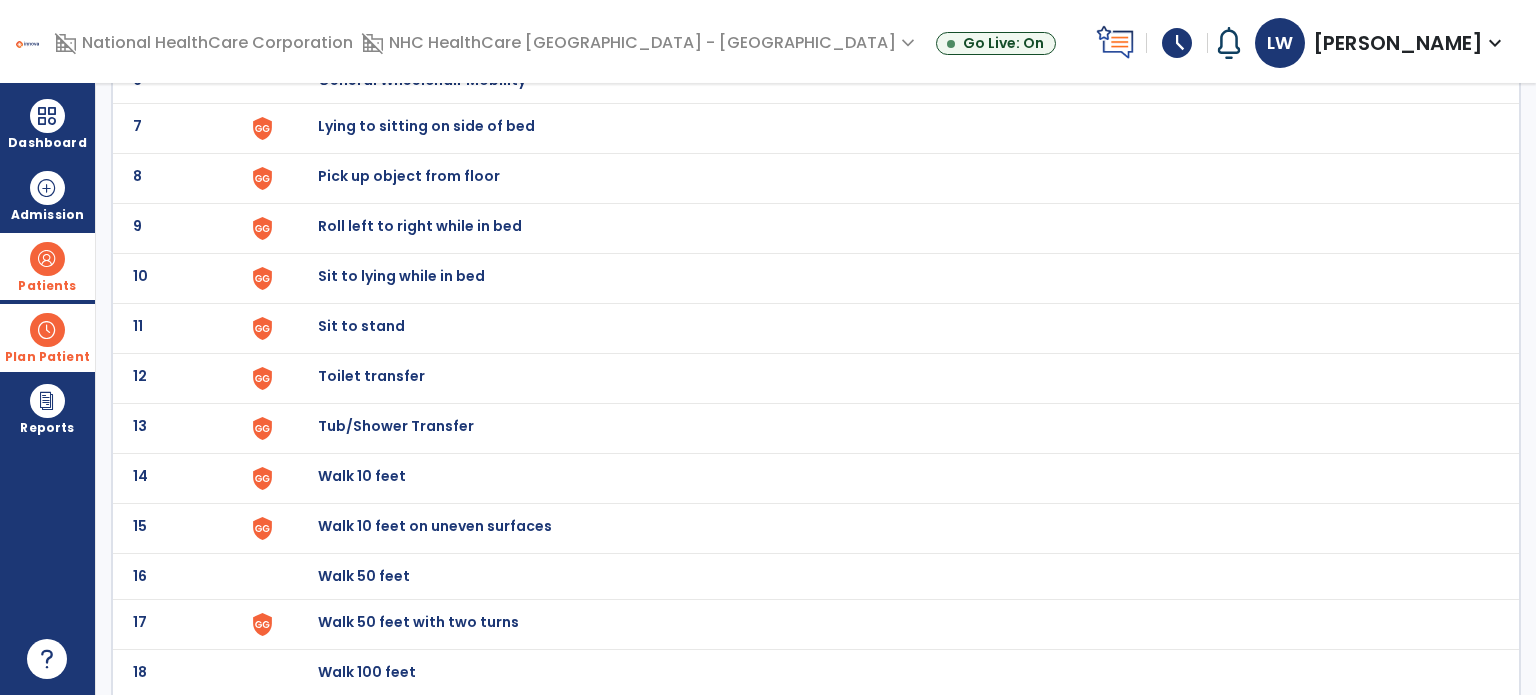 scroll, scrollTop: 435, scrollLeft: 0, axis: vertical 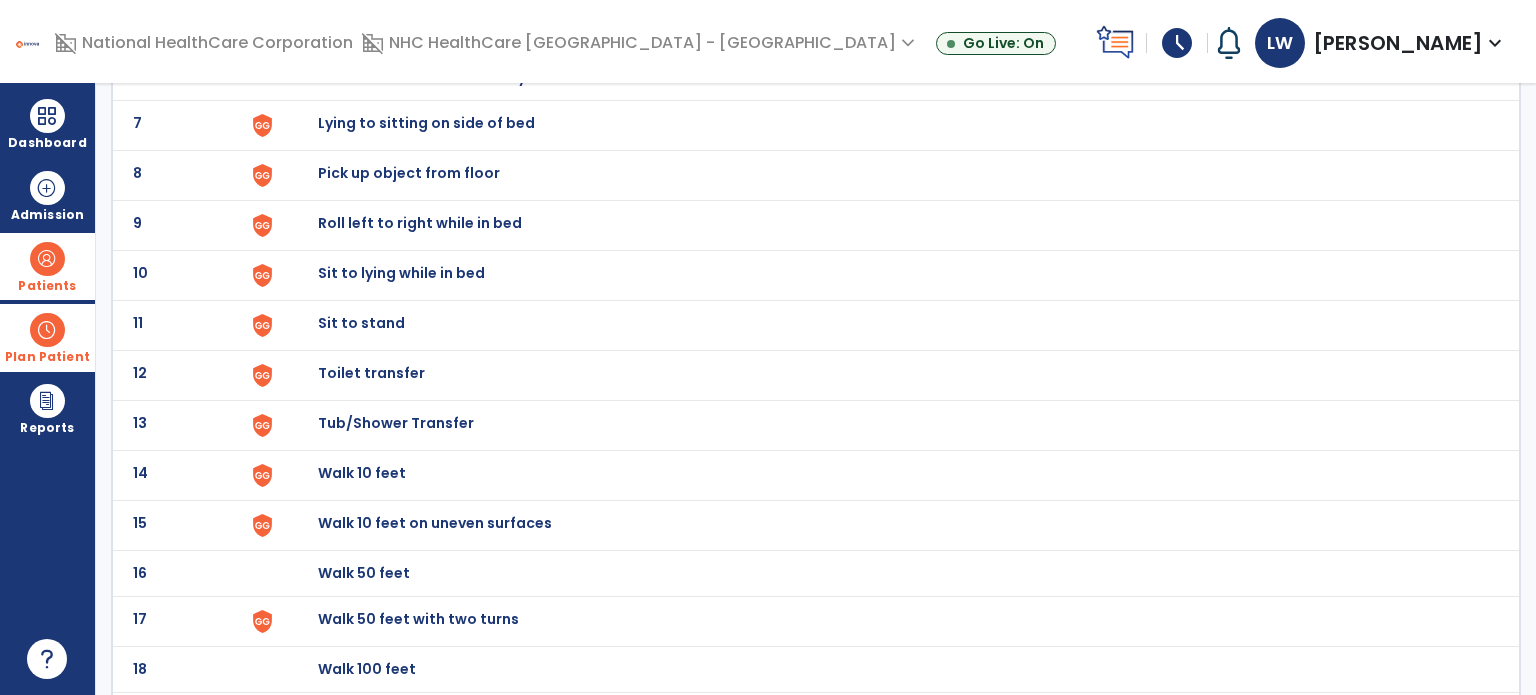 click on "Lying to sitting on side of bed" at bounding box center [364, -173] 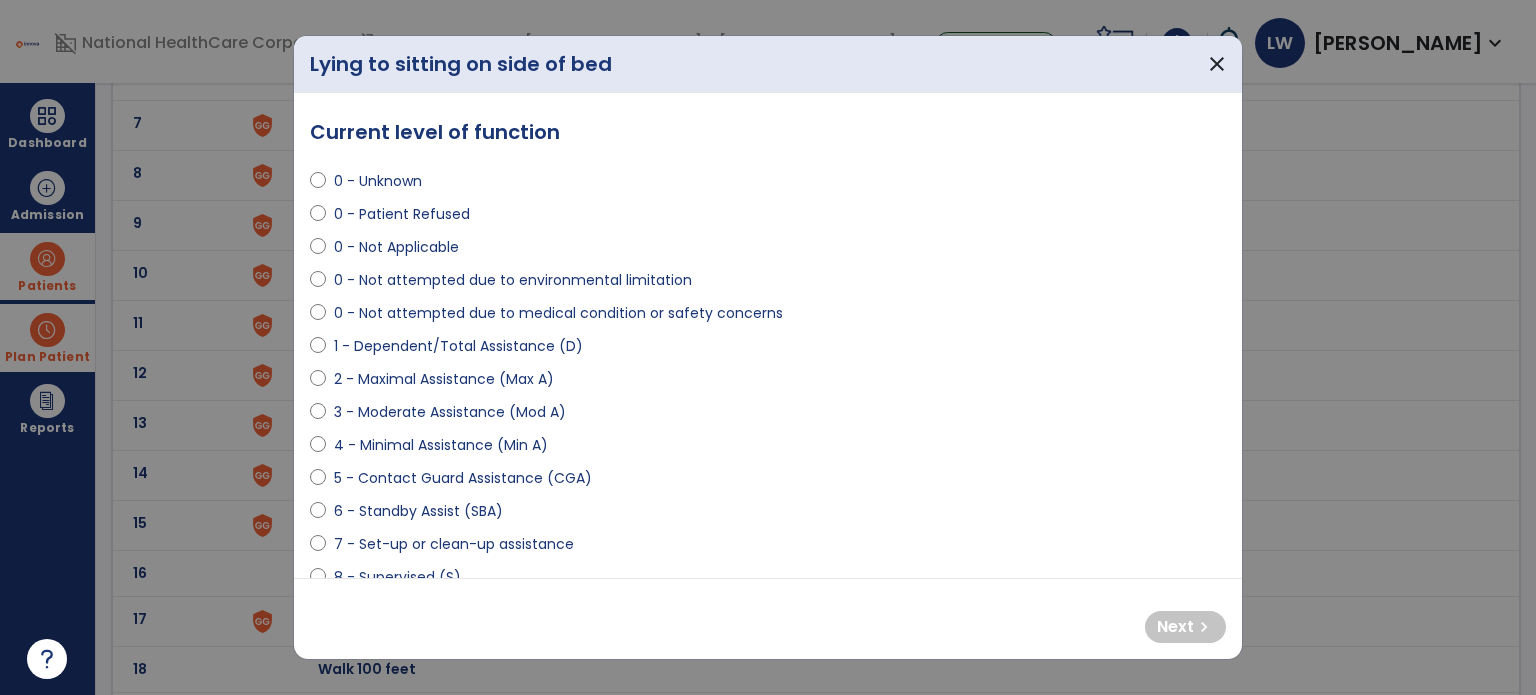 click on "4 - Minimal Assistance (Min A)" at bounding box center (441, 445) 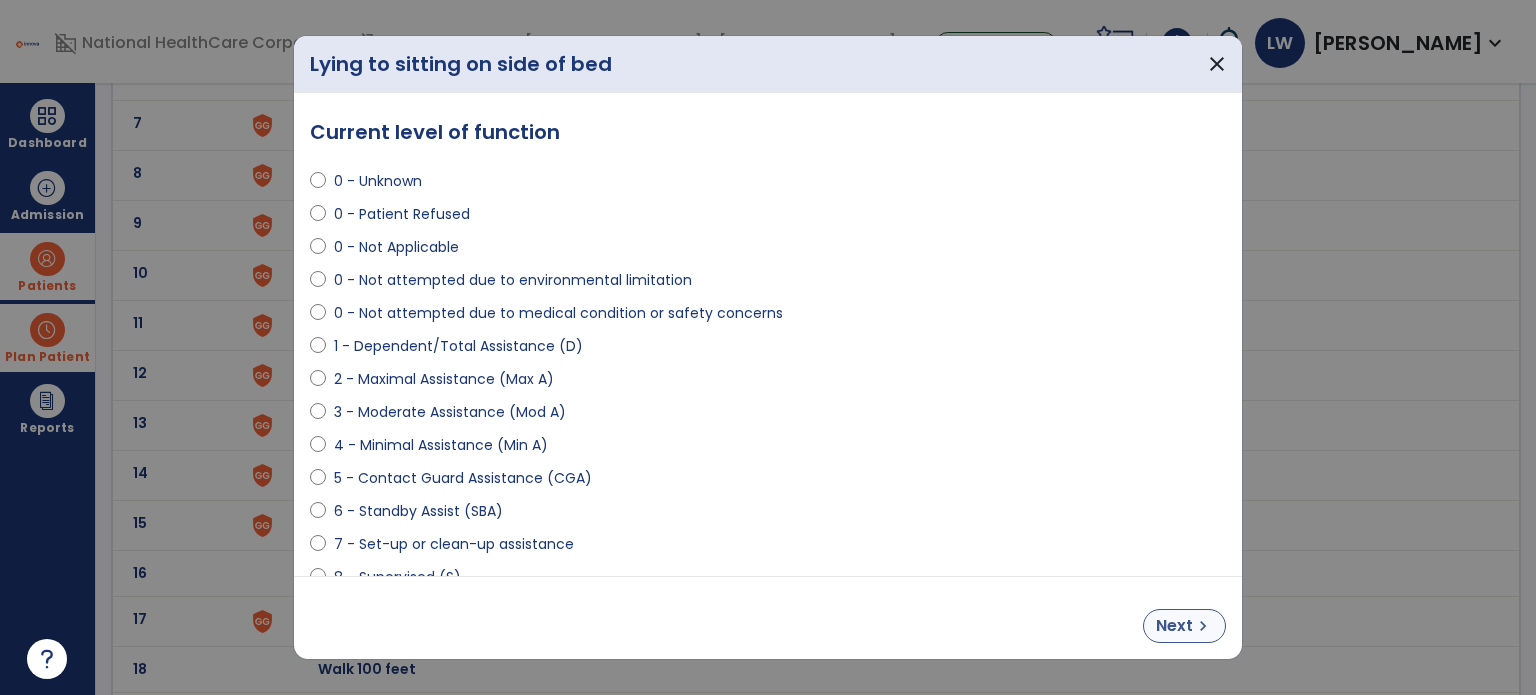 click on "chevron_right" at bounding box center (1203, 626) 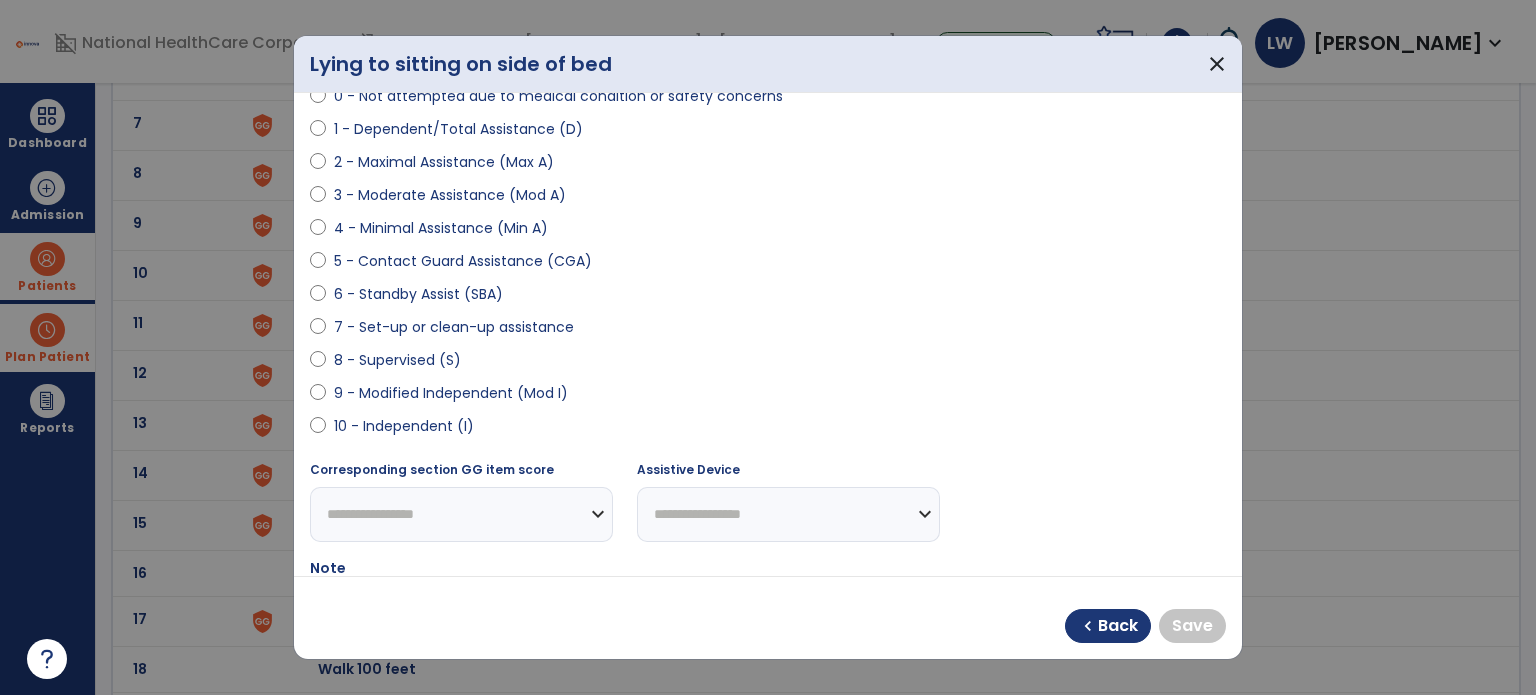 scroll, scrollTop: 218, scrollLeft: 0, axis: vertical 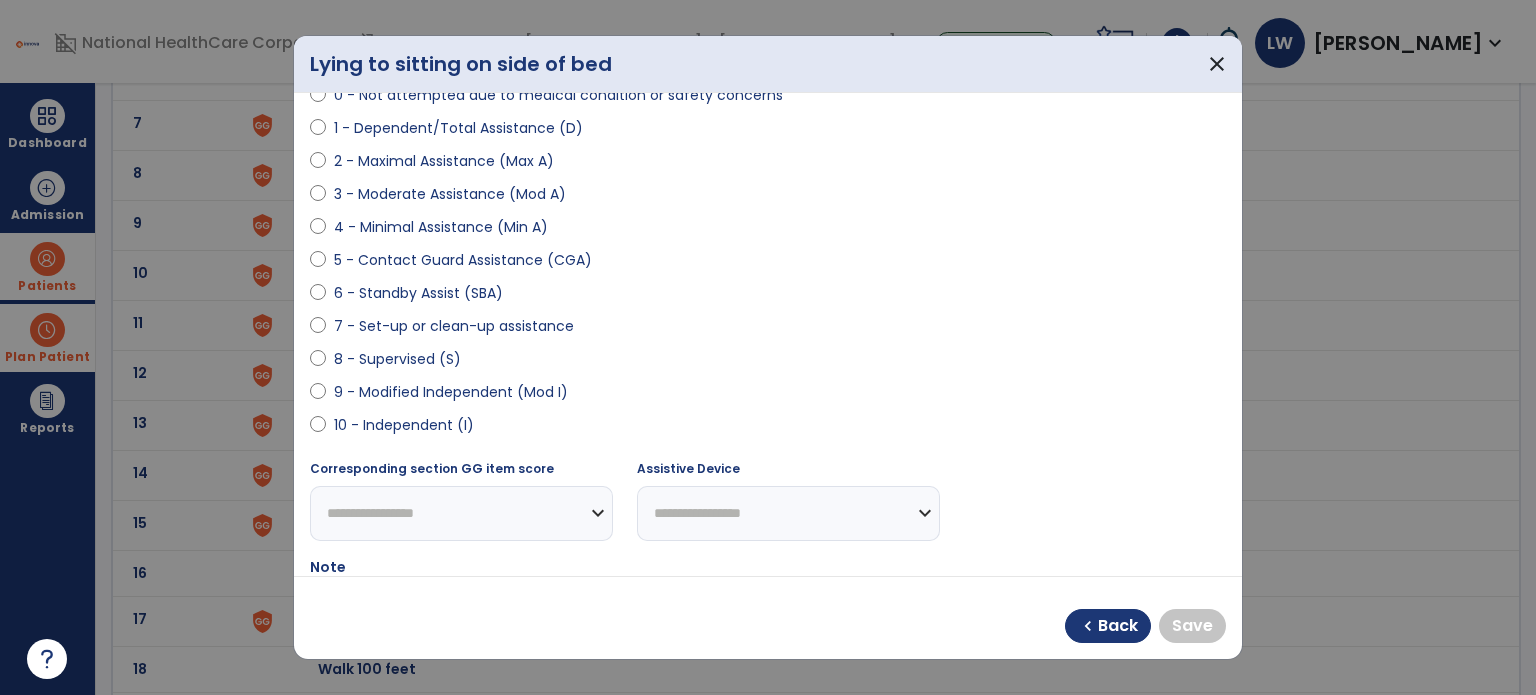 click on "9 - Modified Independent (Mod I)" at bounding box center [451, 392] 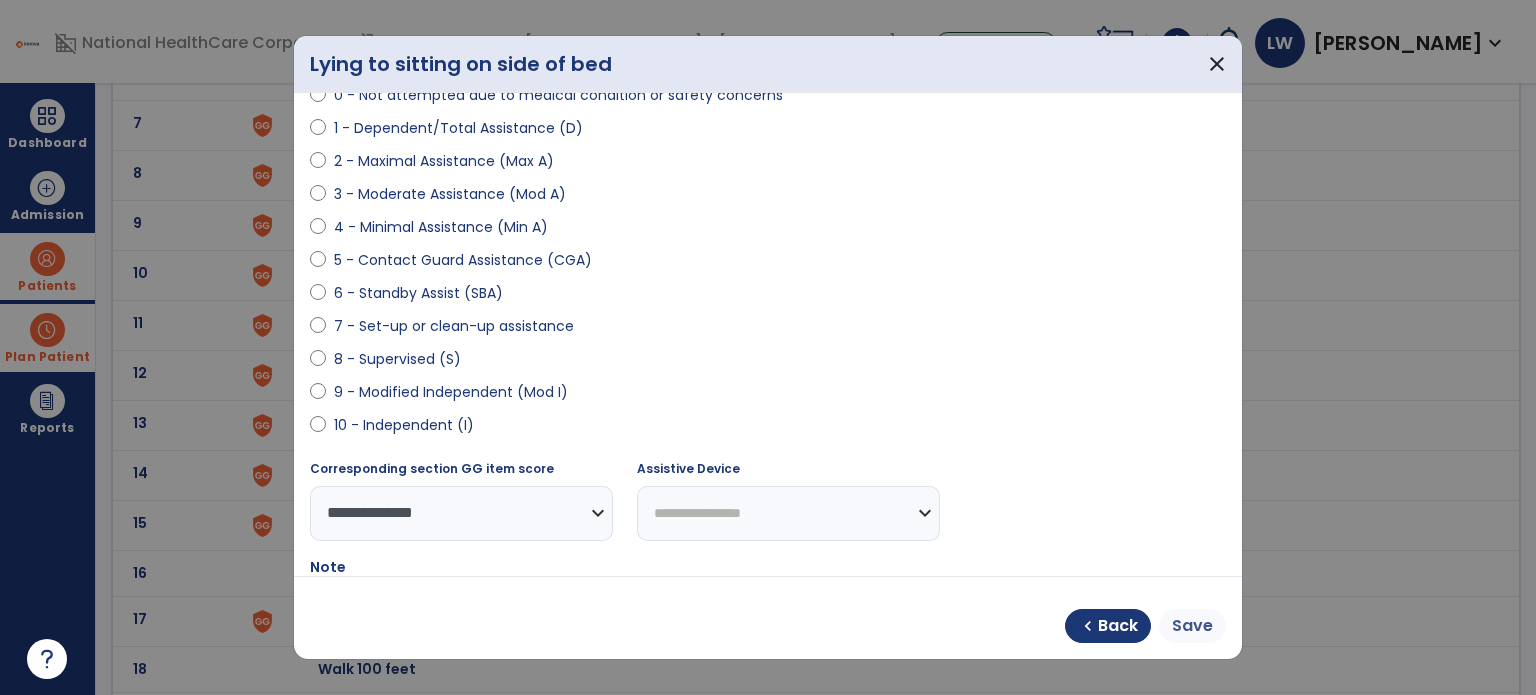click on "Save" at bounding box center (1192, 626) 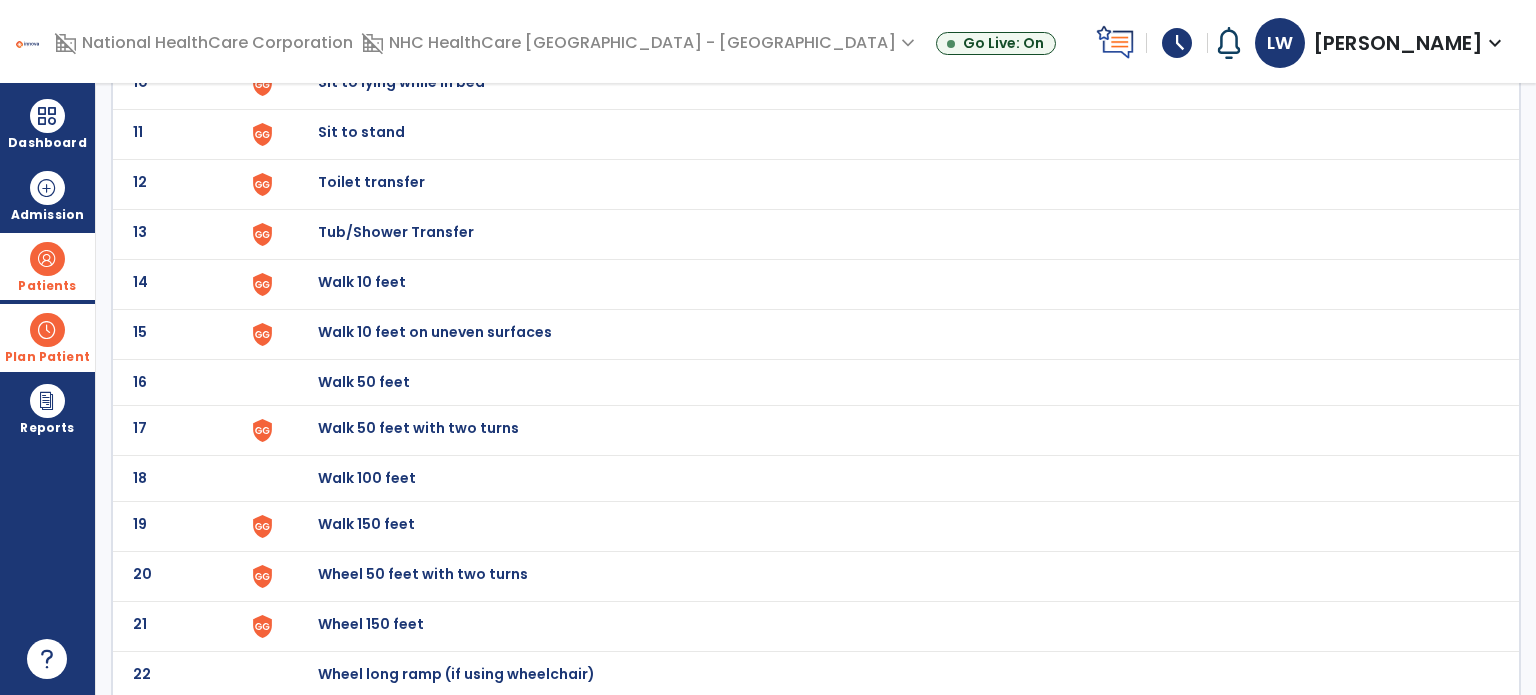 scroll, scrollTop: 670, scrollLeft: 0, axis: vertical 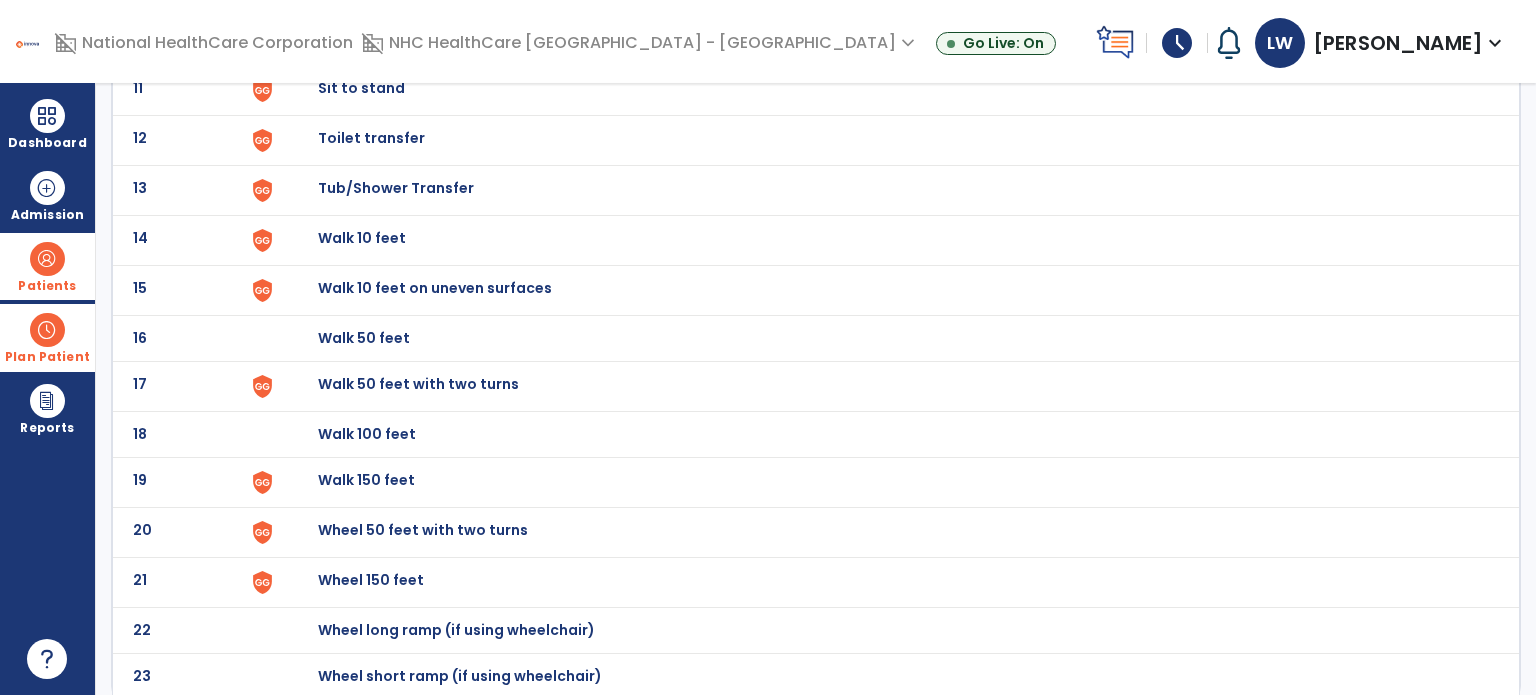 click on "Walk 50 feet with two turns" at bounding box center [364, -408] 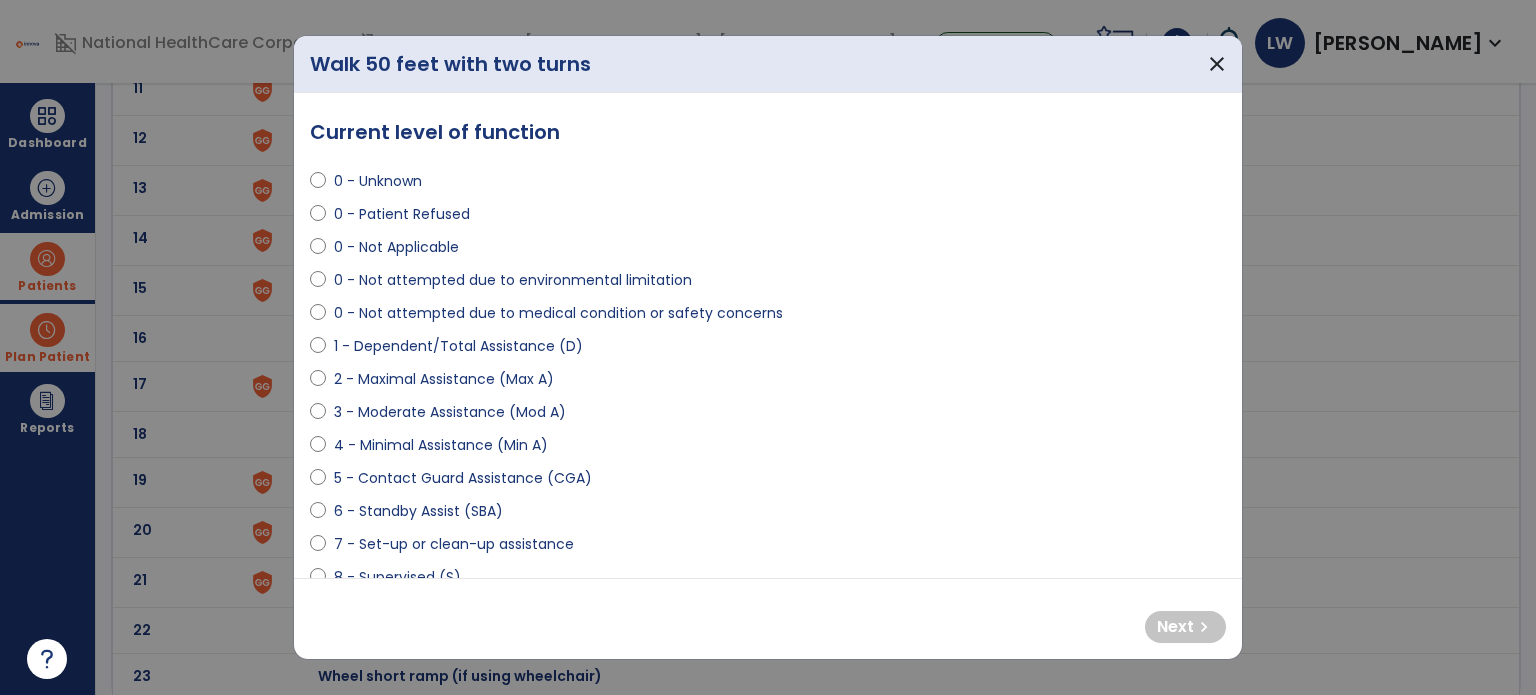 select on "**********" 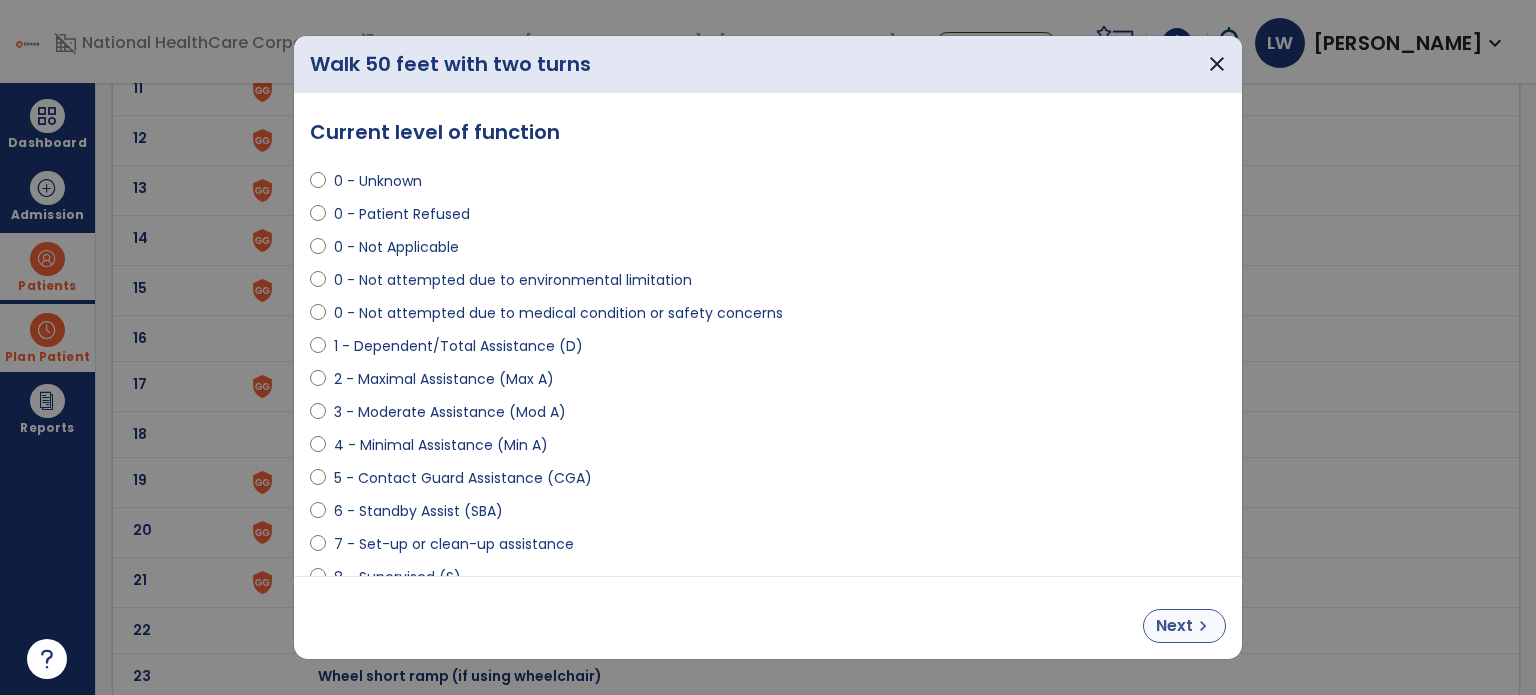 click on "Next" at bounding box center (1174, 626) 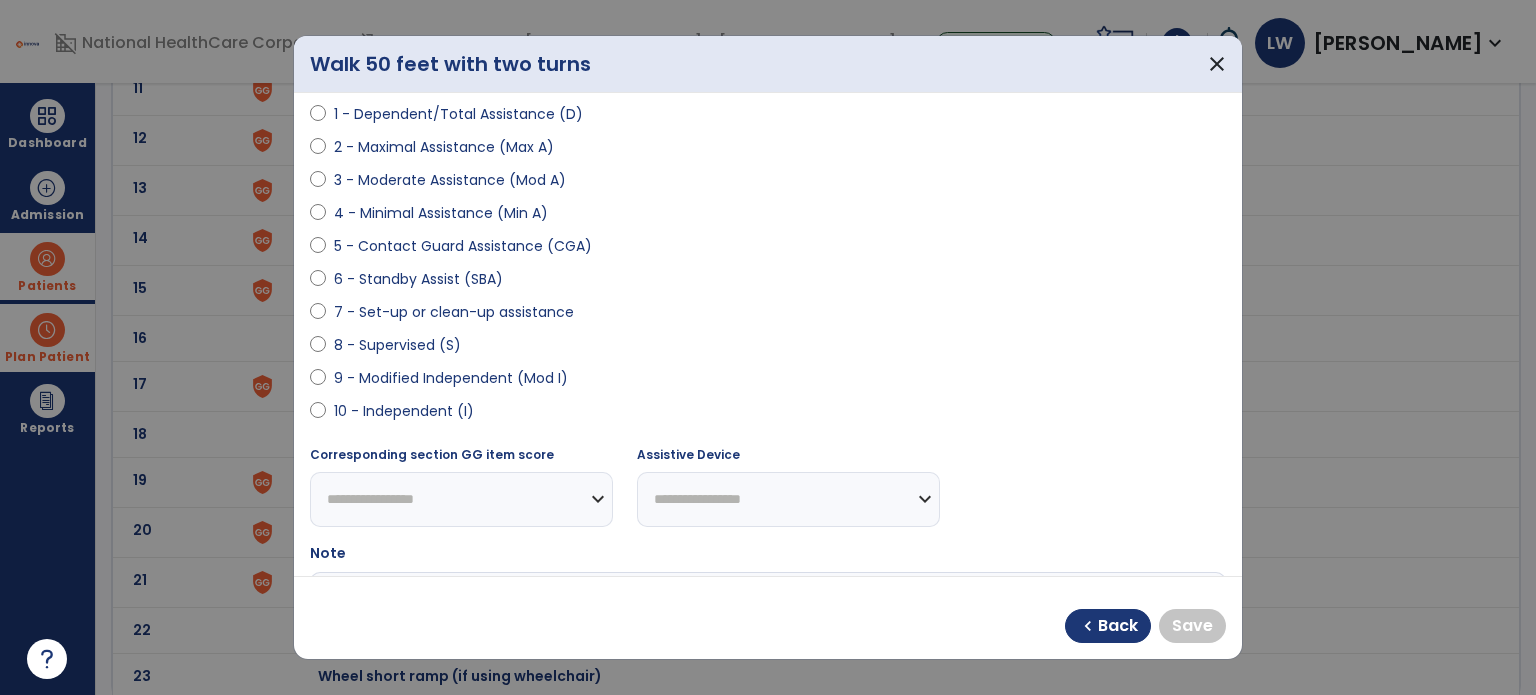 scroll, scrollTop: 232, scrollLeft: 0, axis: vertical 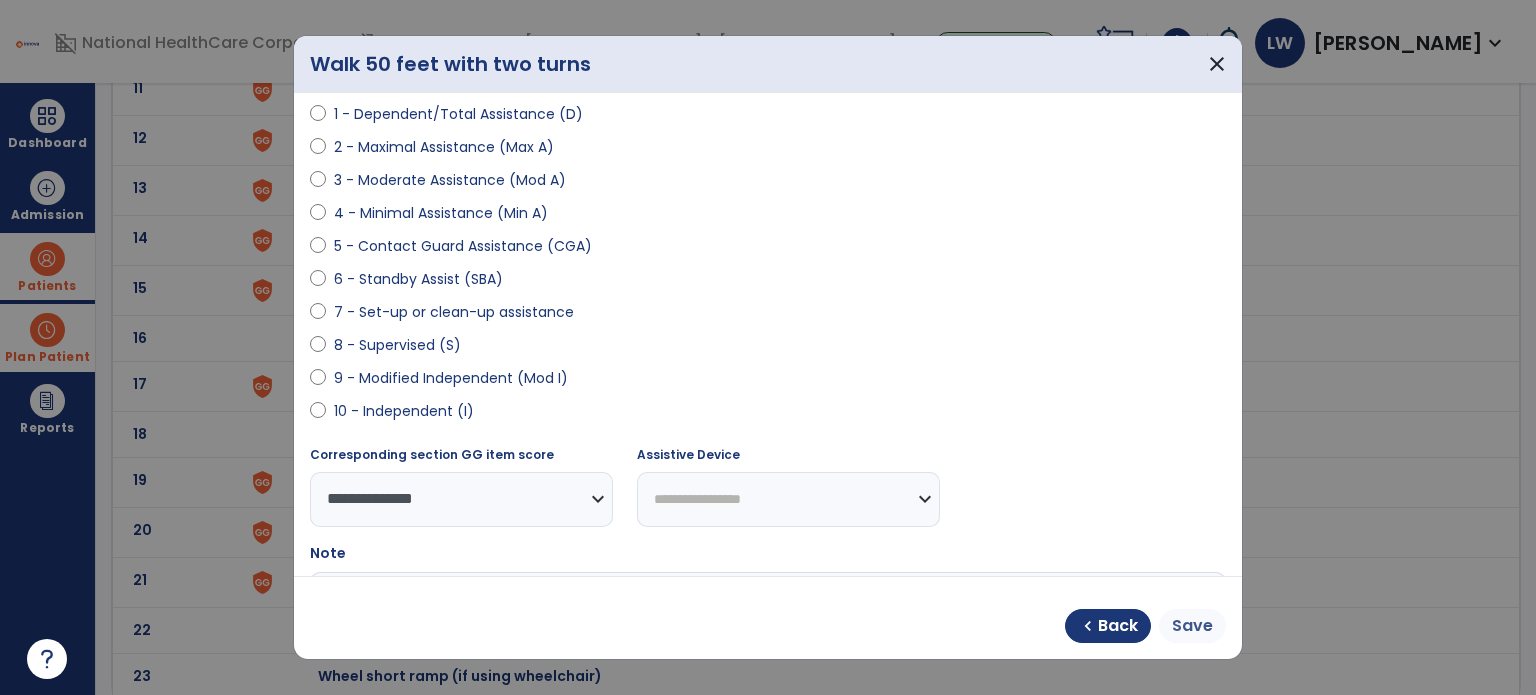 click on "Save" at bounding box center (1192, 626) 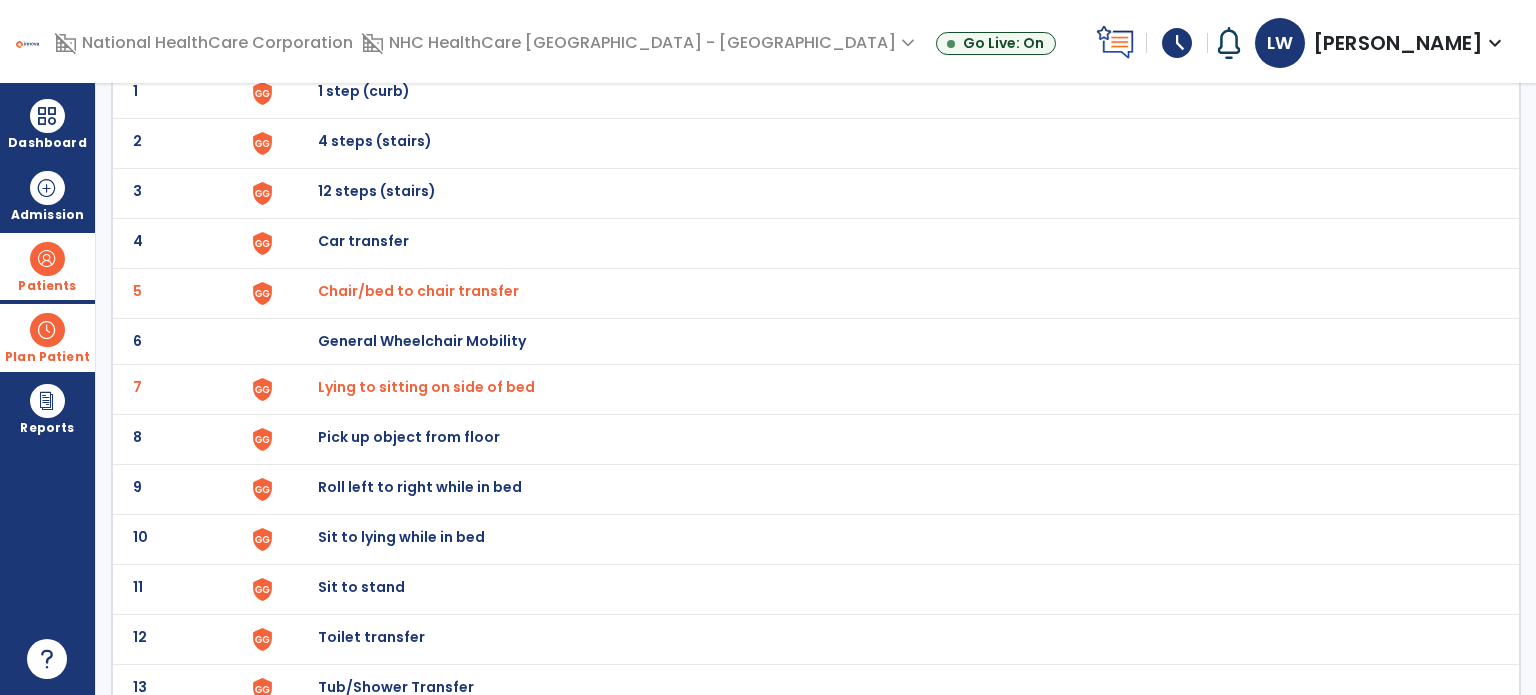 scroll, scrollTop: 0, scrollLeft: 0, axis: both 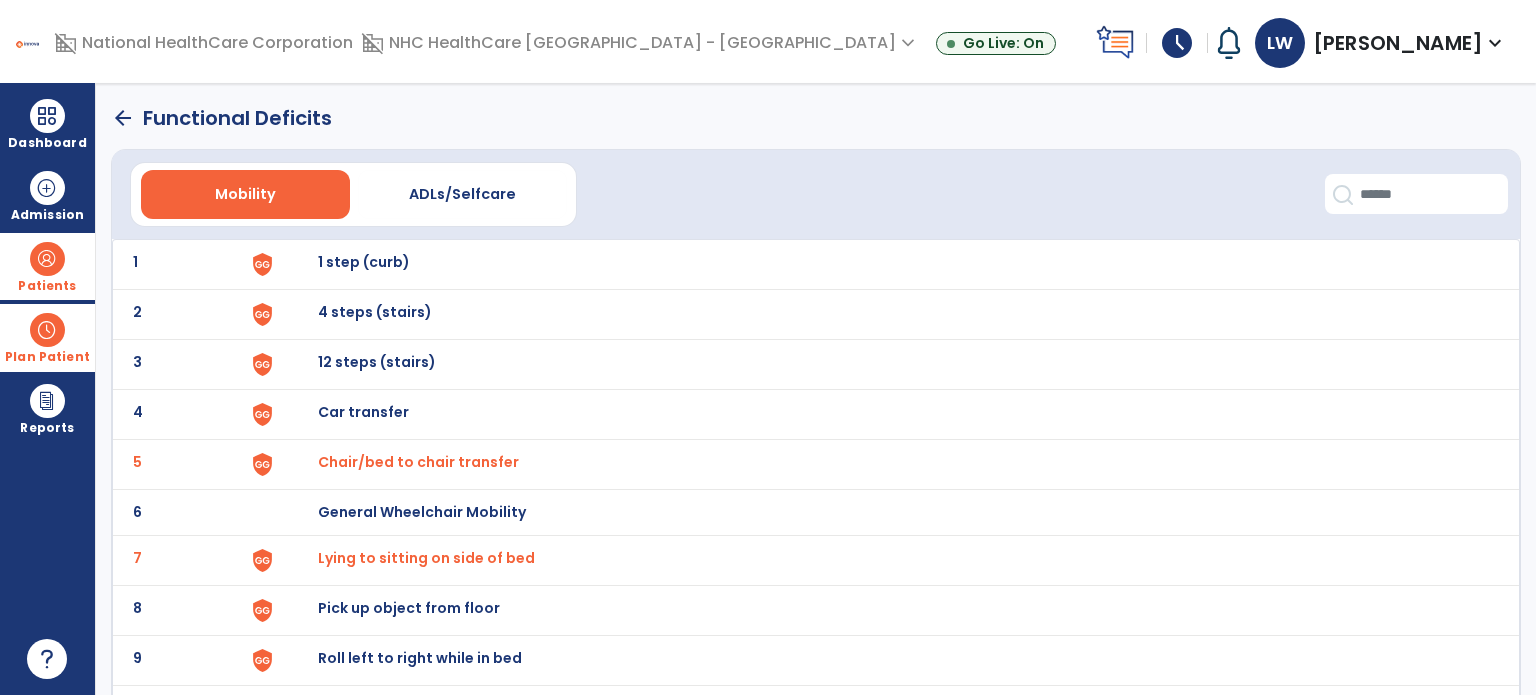 click on "arrow_back" 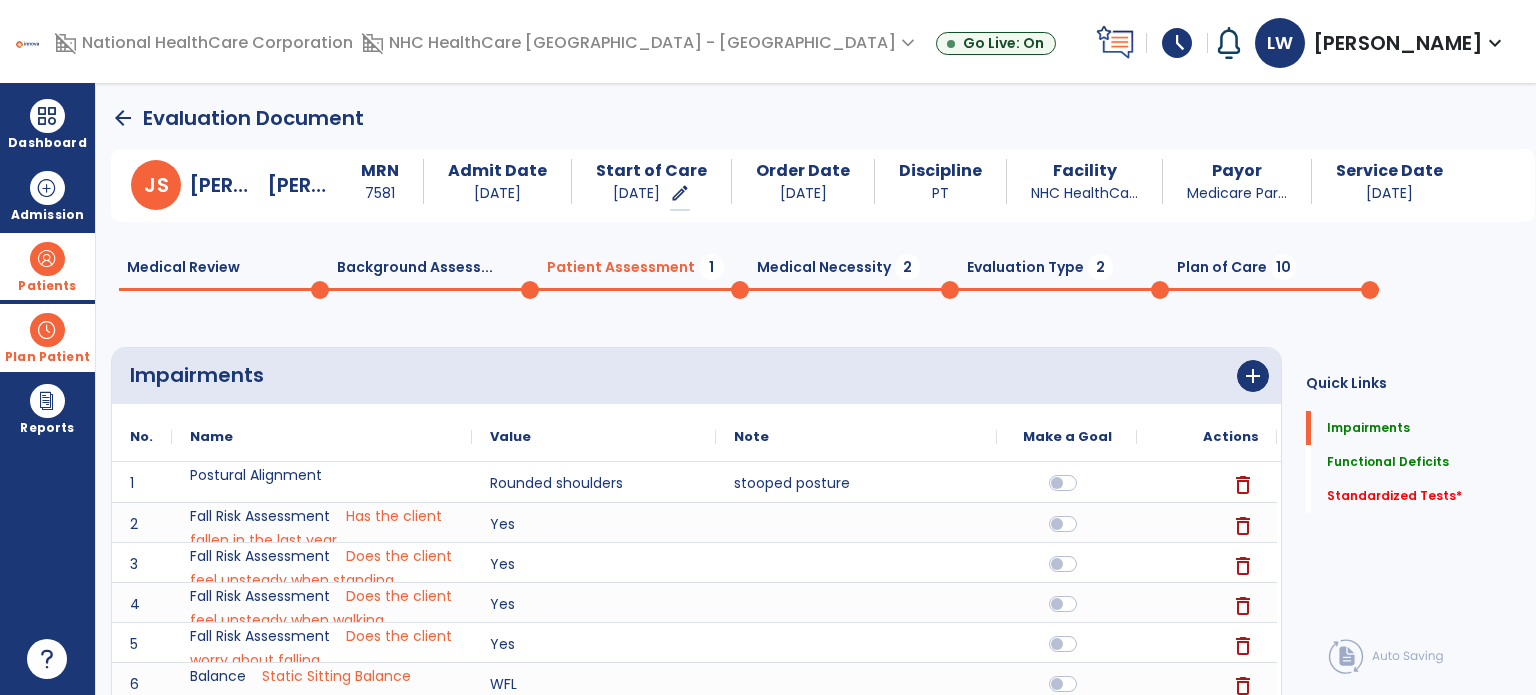 scroll, scrollTop: 20, scrollLeft: 0, axis: vertical 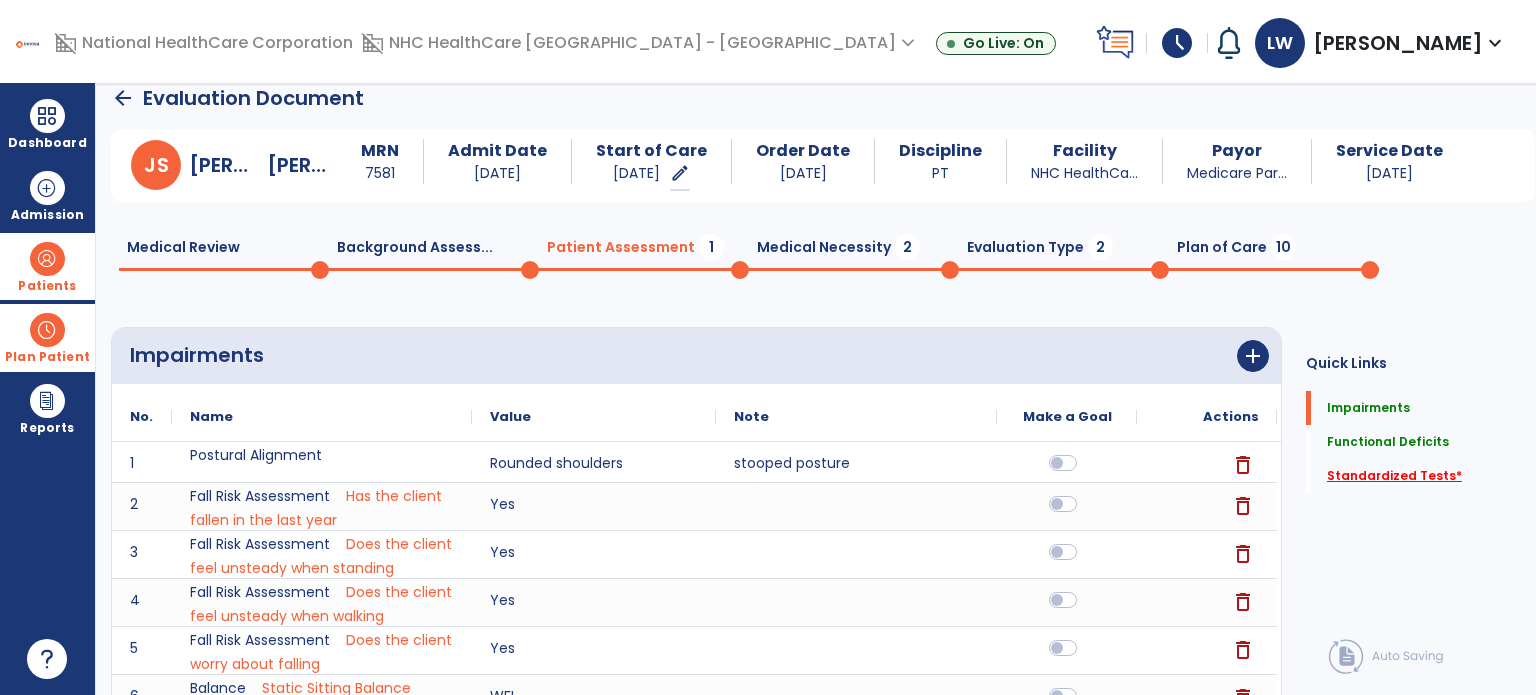 click on "Standardized Tests   *" 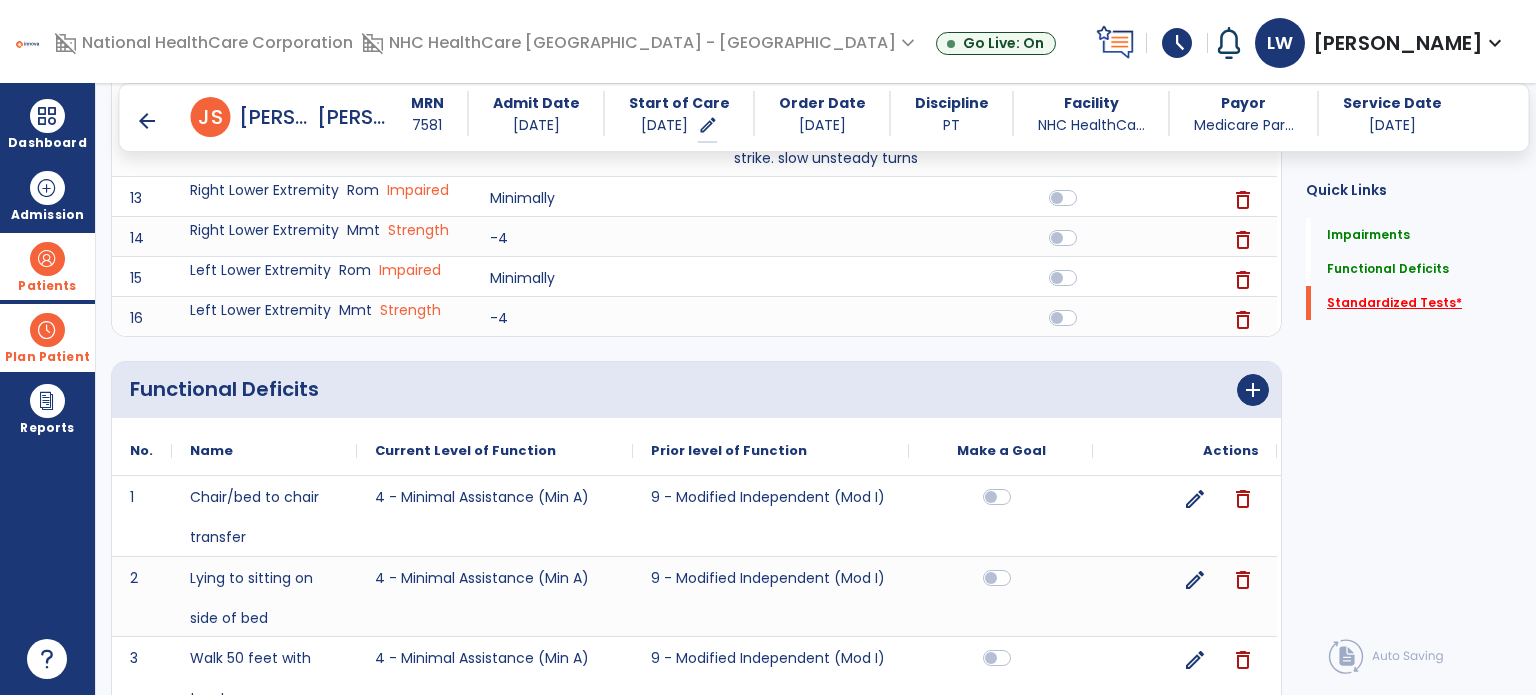 scroll, scrollTop: 1180, scrollLeft: 0, axis: vertical 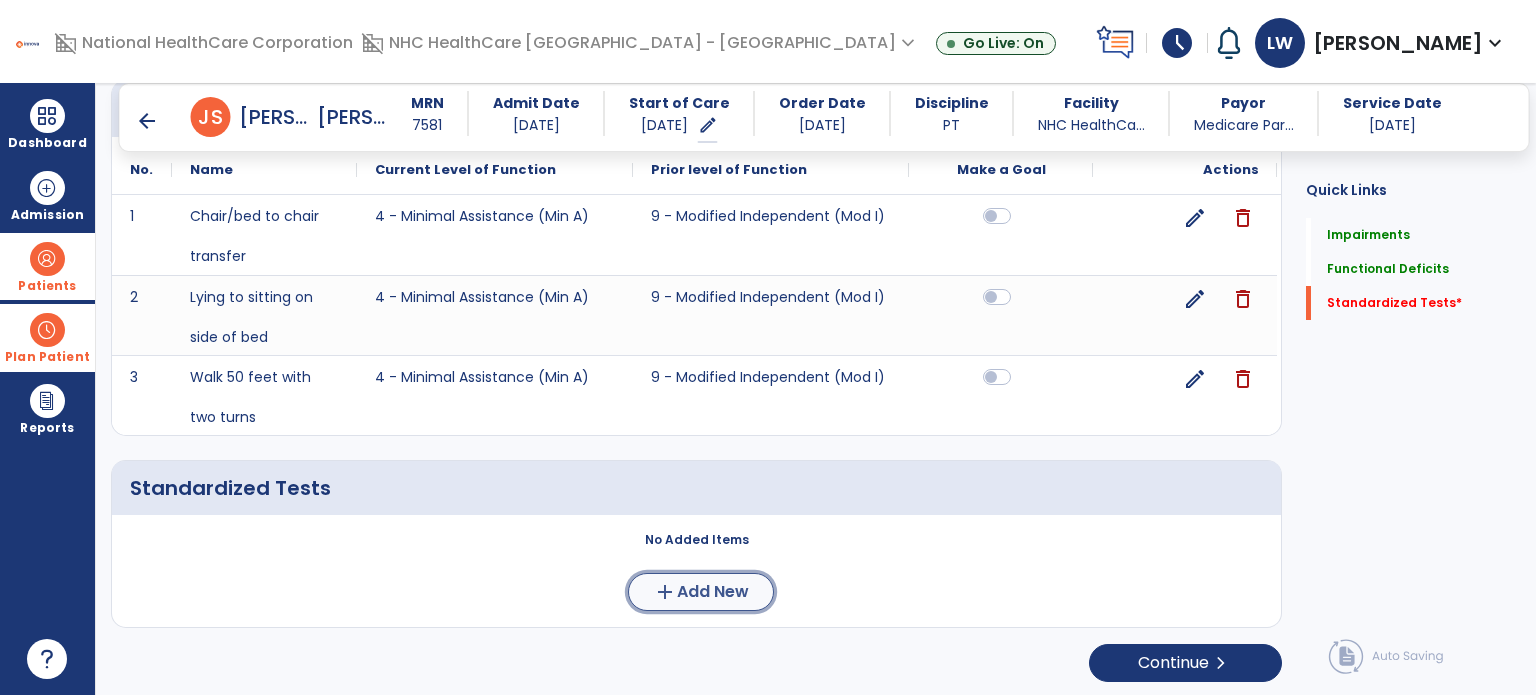 click on "add" 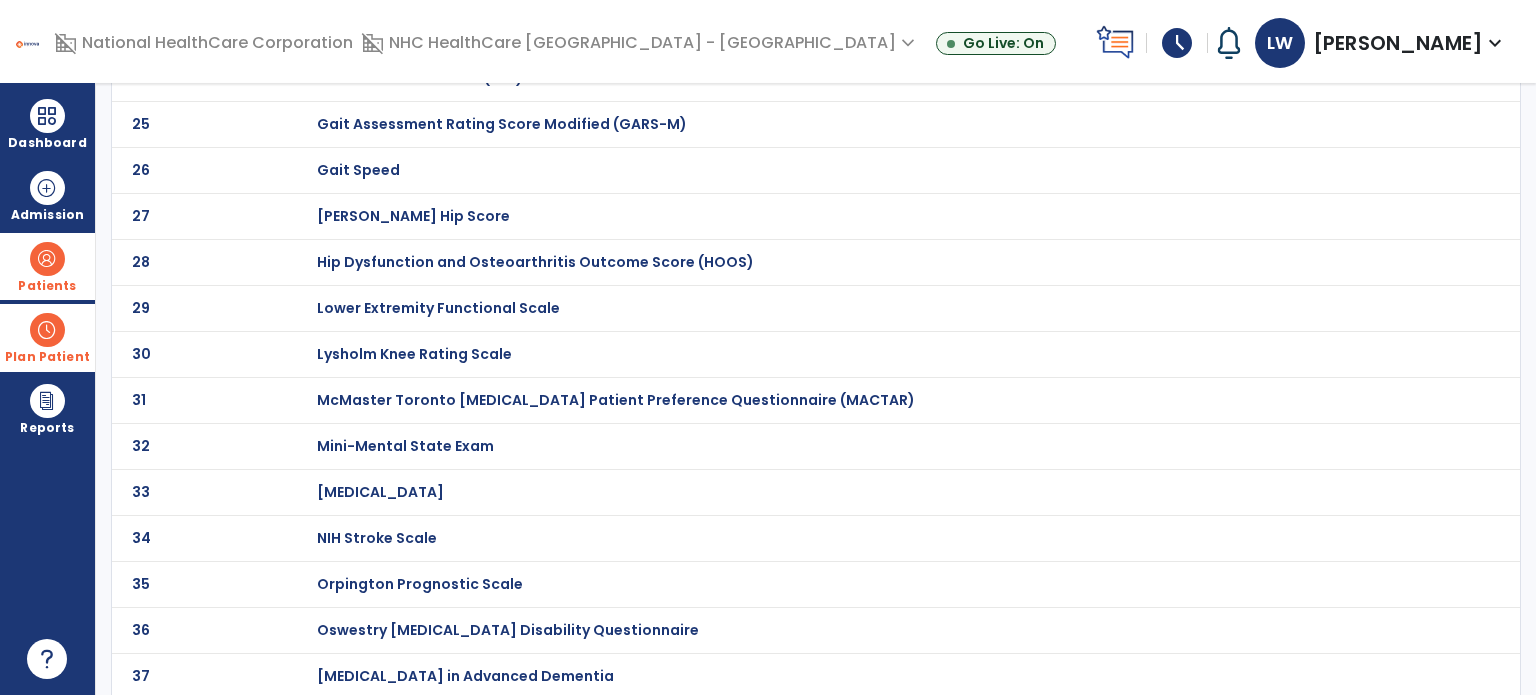 scroll, scrollTop: 0, scrollLeft: 0, axis: both 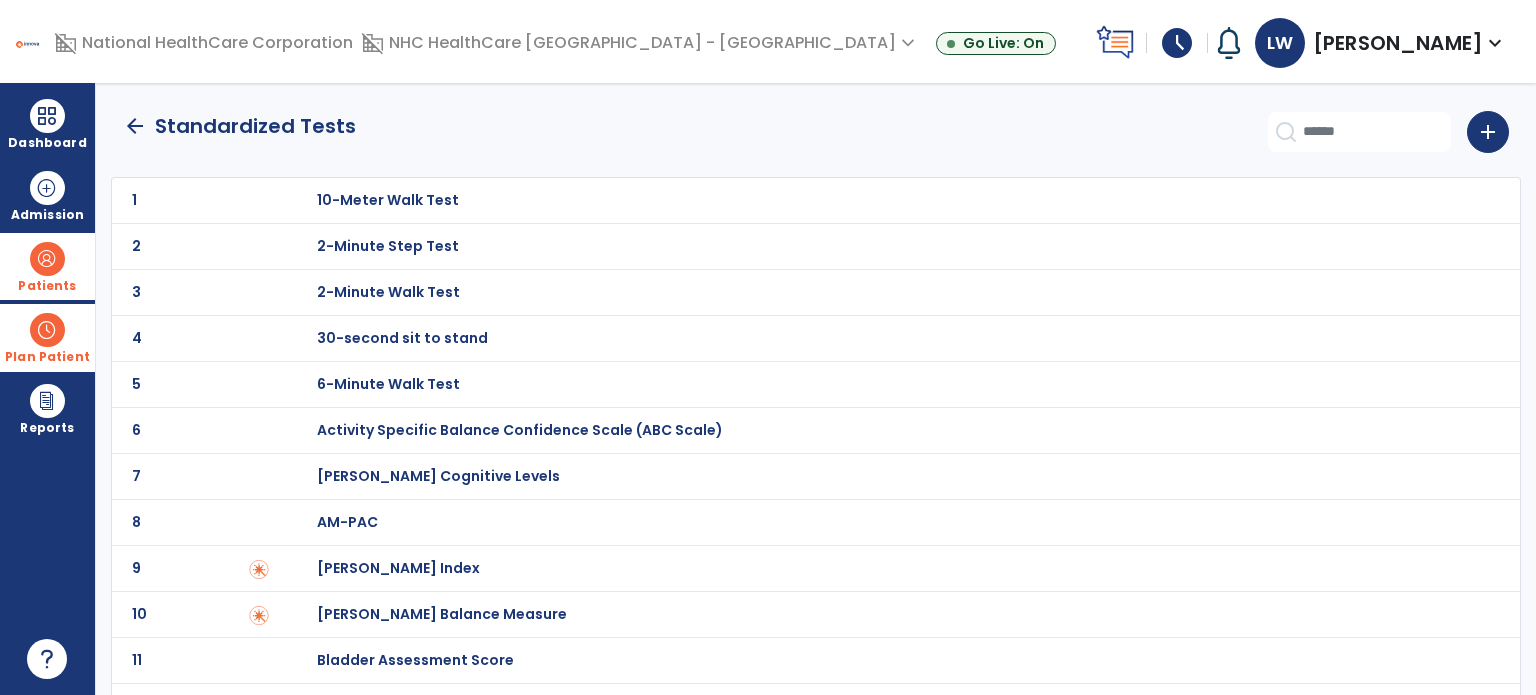 click on "30-second sit to stand" at bounding box center (388, 200) 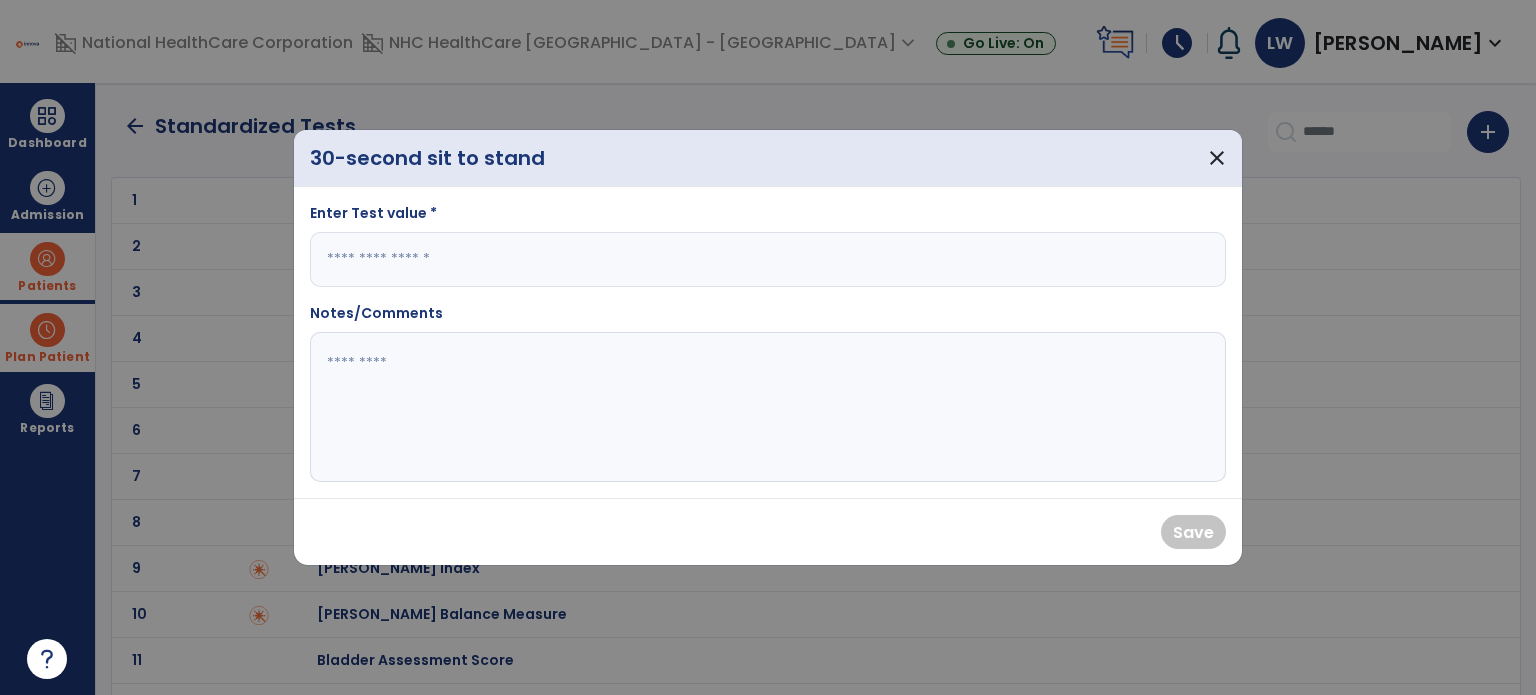 click at bounding box center (768, 259) 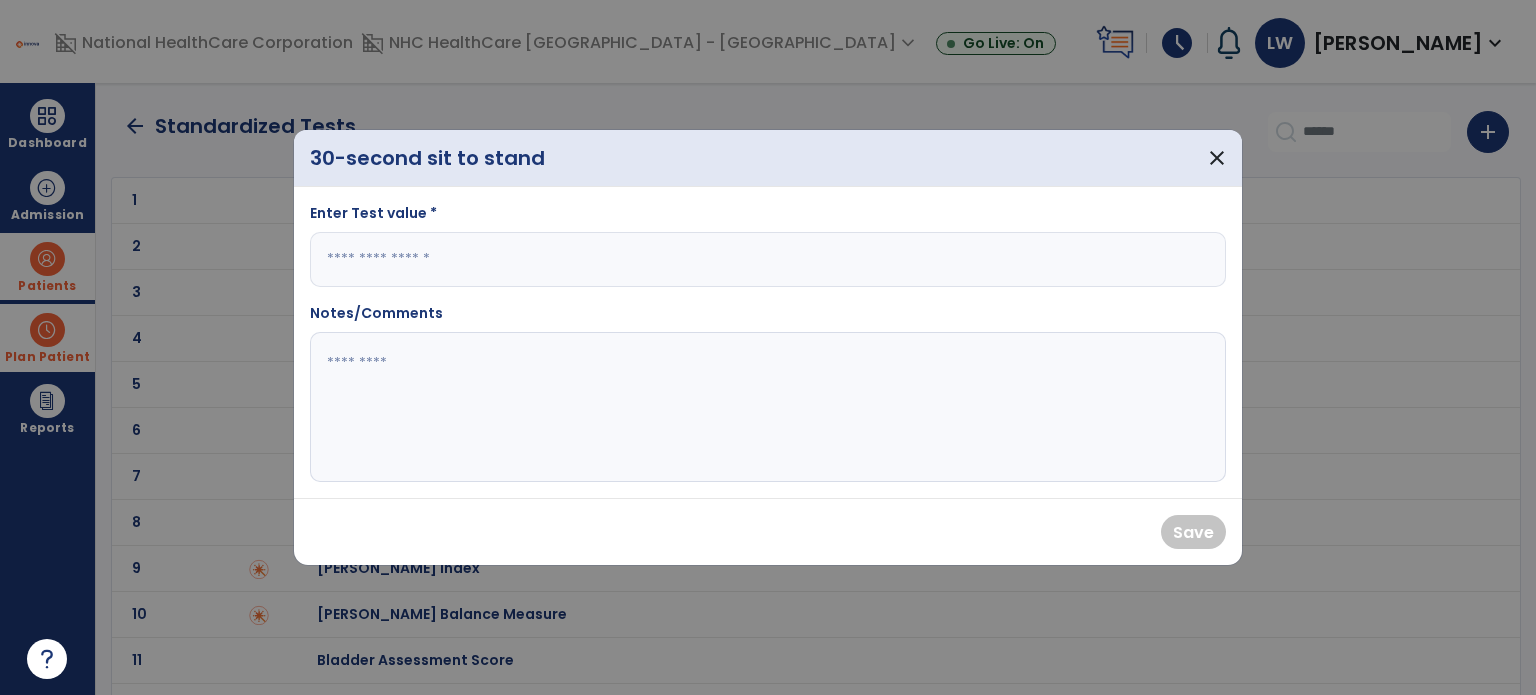 type on "*" 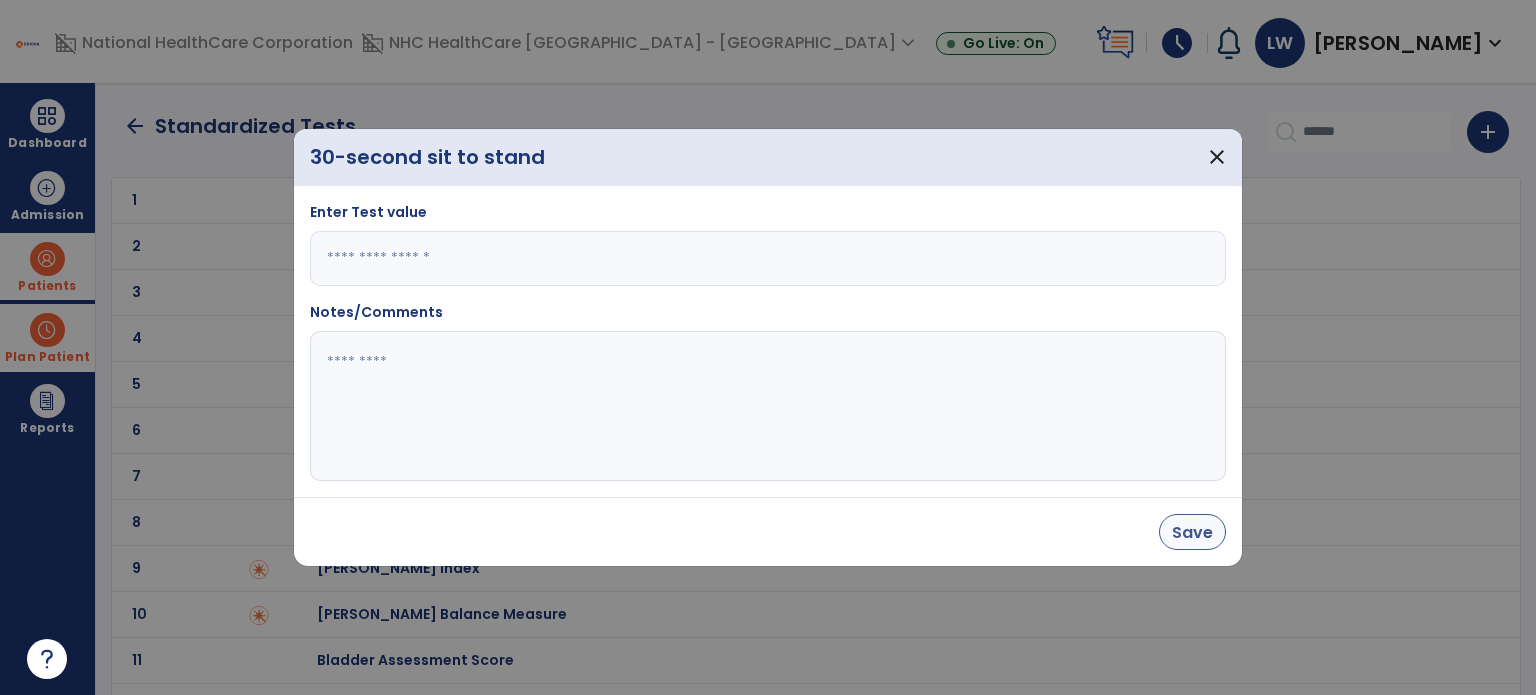click on "Save" at bounding box center (1192, 532) 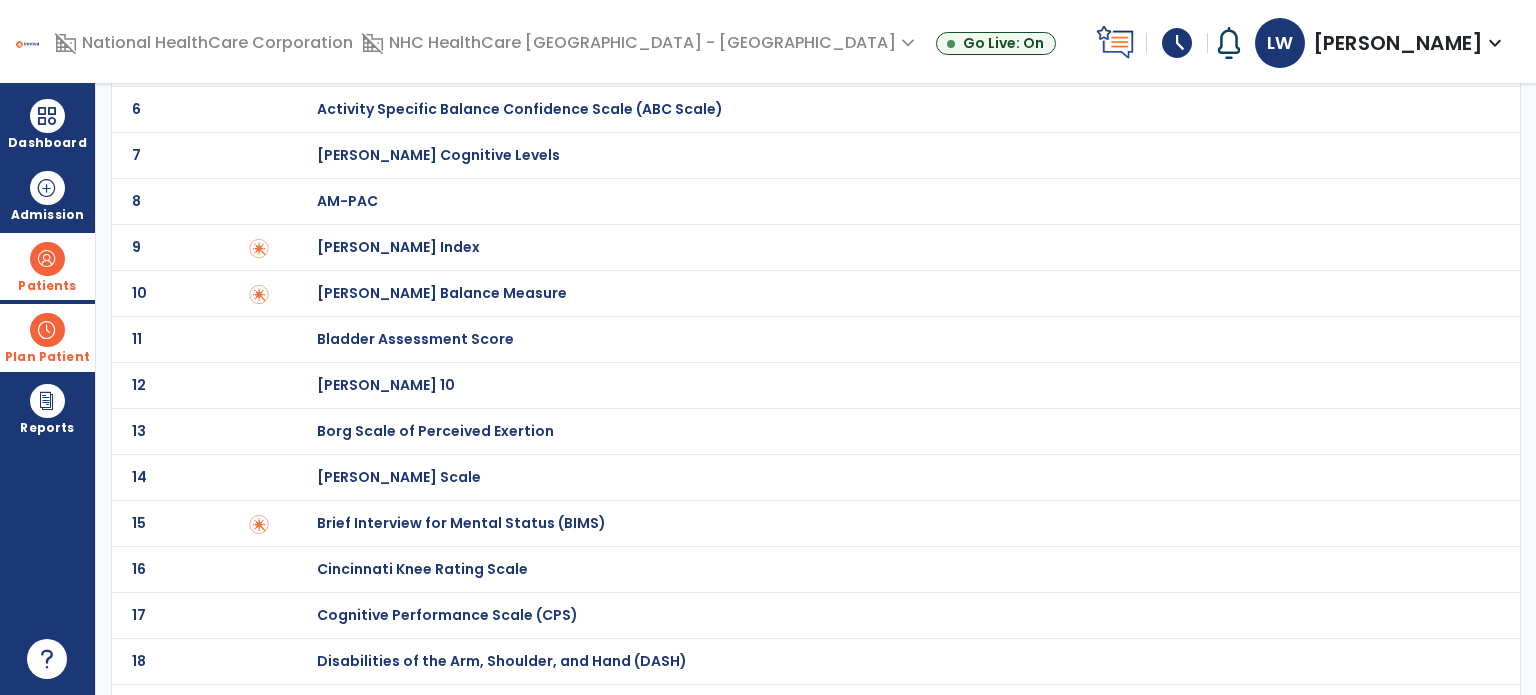 scroll, scrollTop: 0, scrollLeft: 0, axis: both 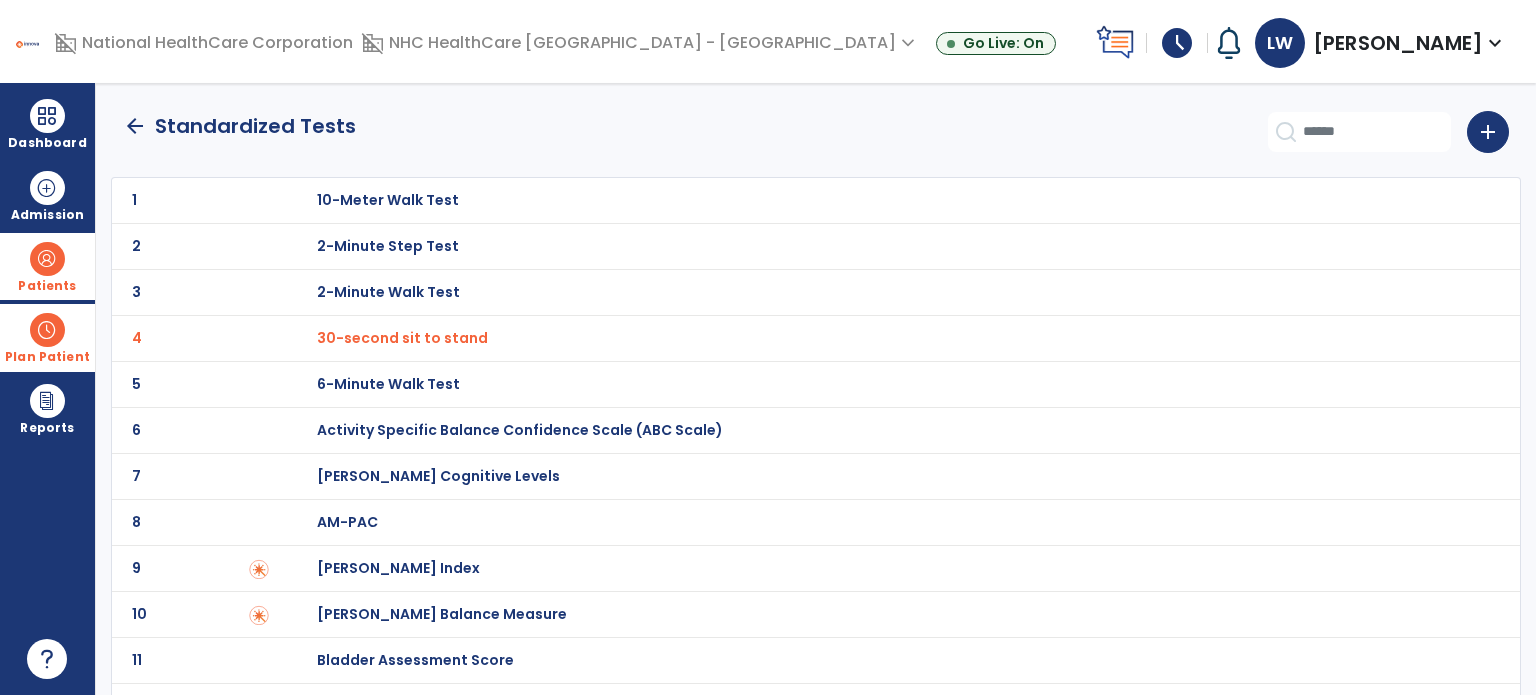 click on "arrow_back" 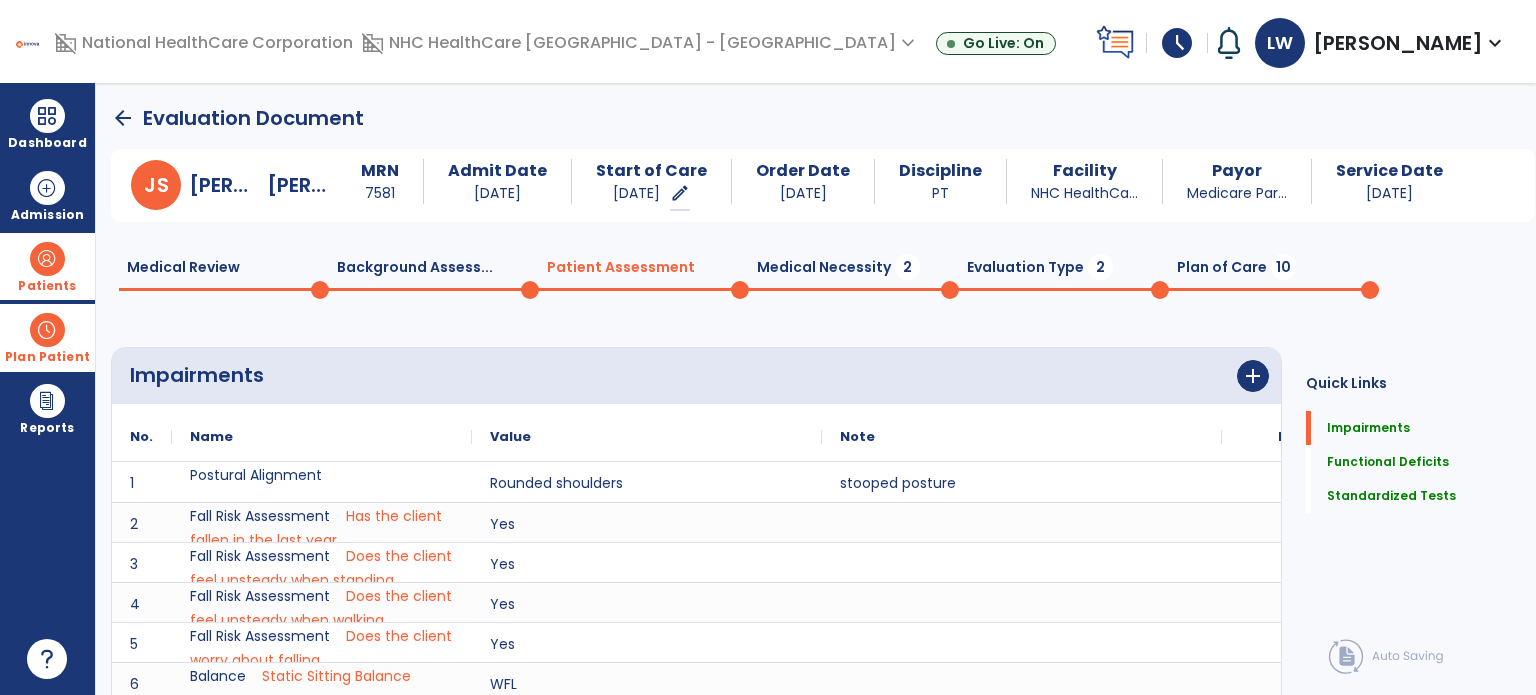 scroll, scrollTop: 20, scrollLeft: 0, axis: vertical 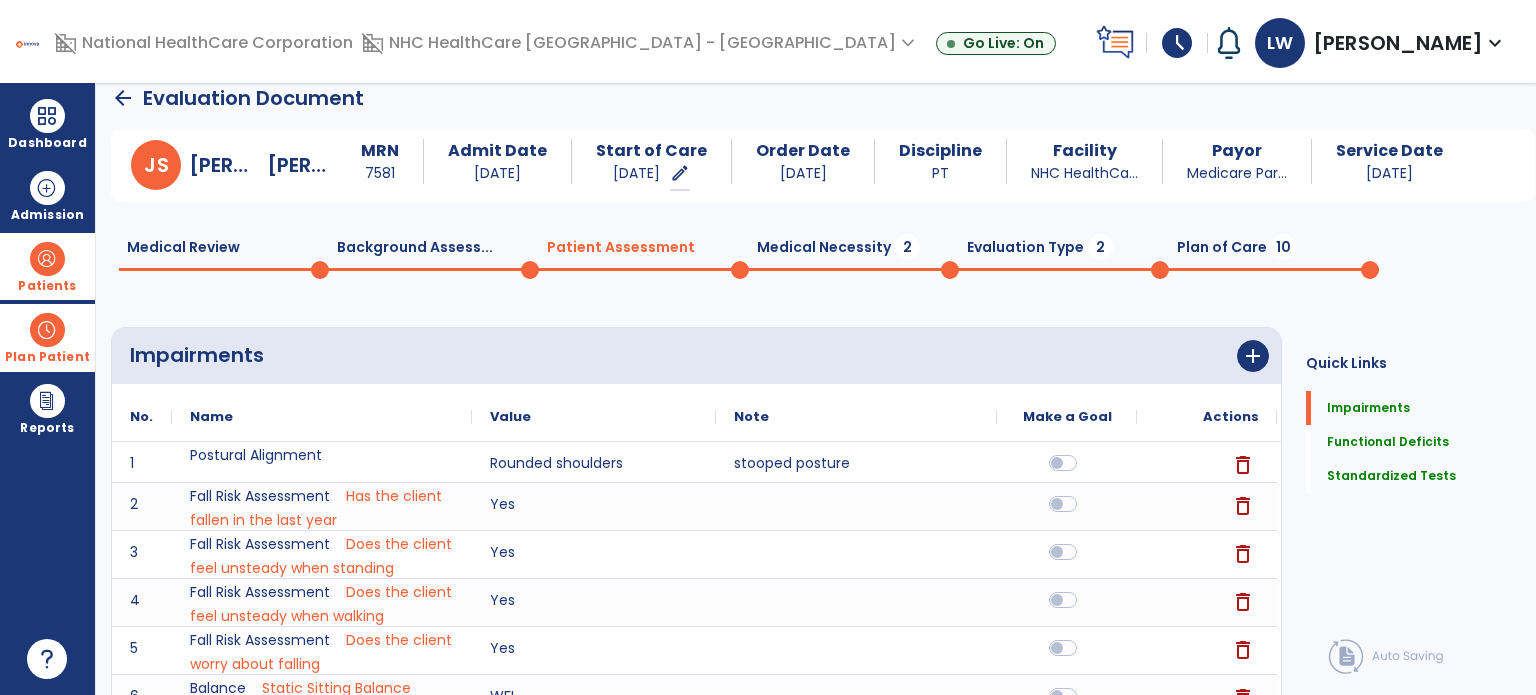 click on "Medical Necessity  2" 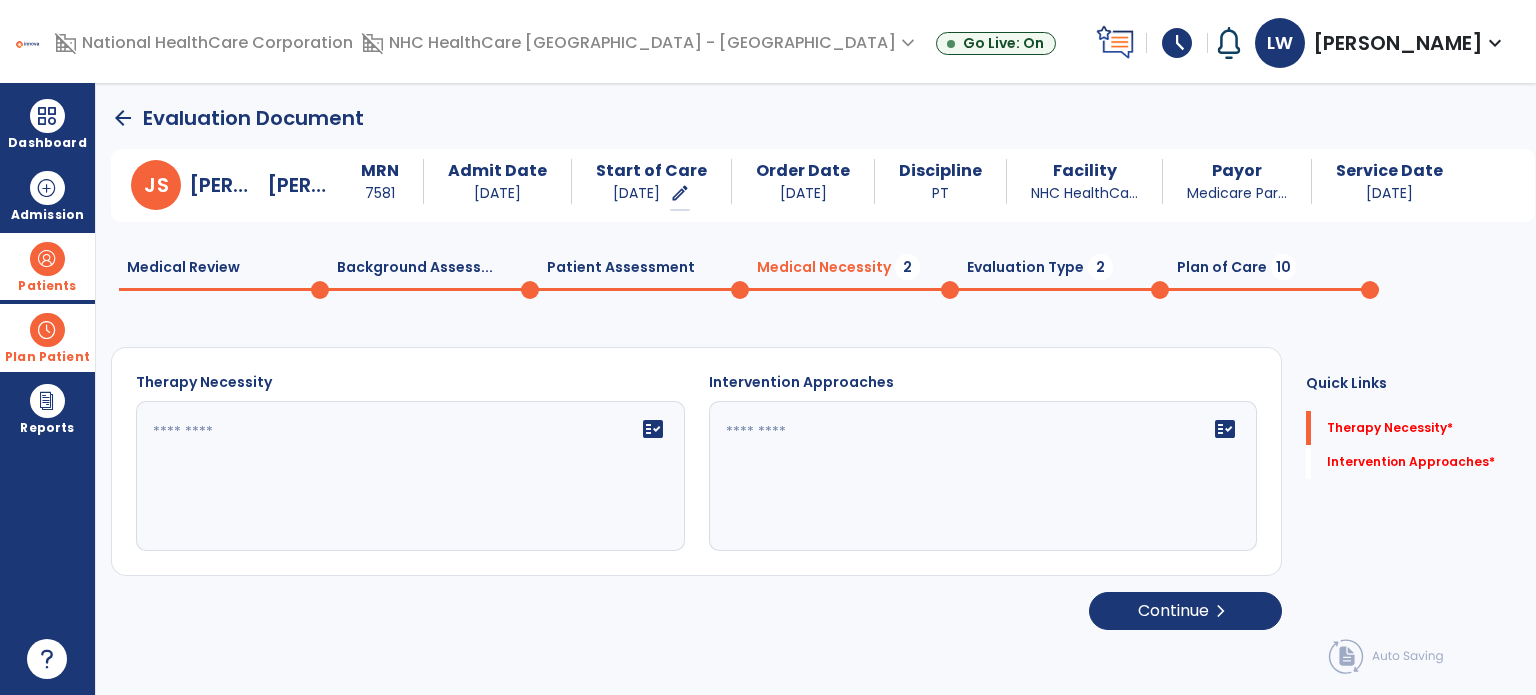 click on "fact_check" 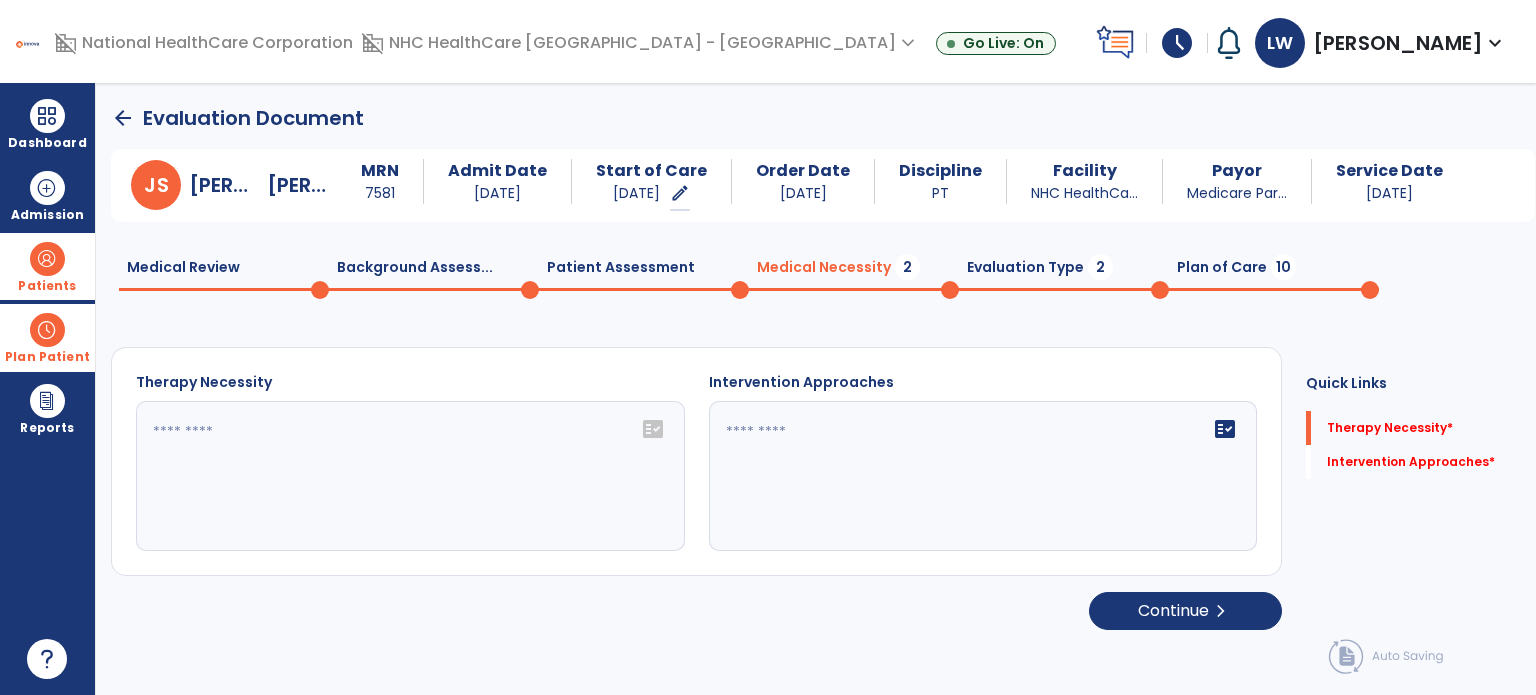 click on "fact_check" 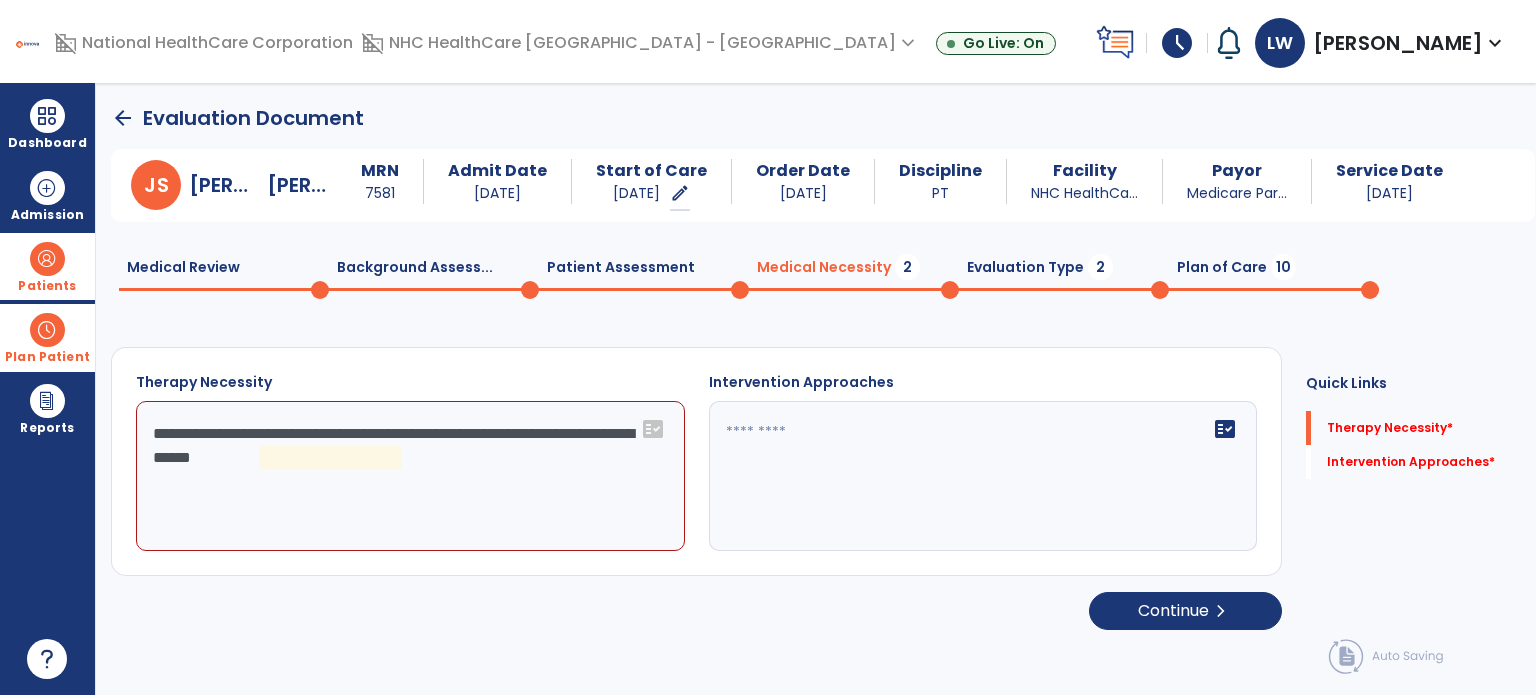 click on "**********" 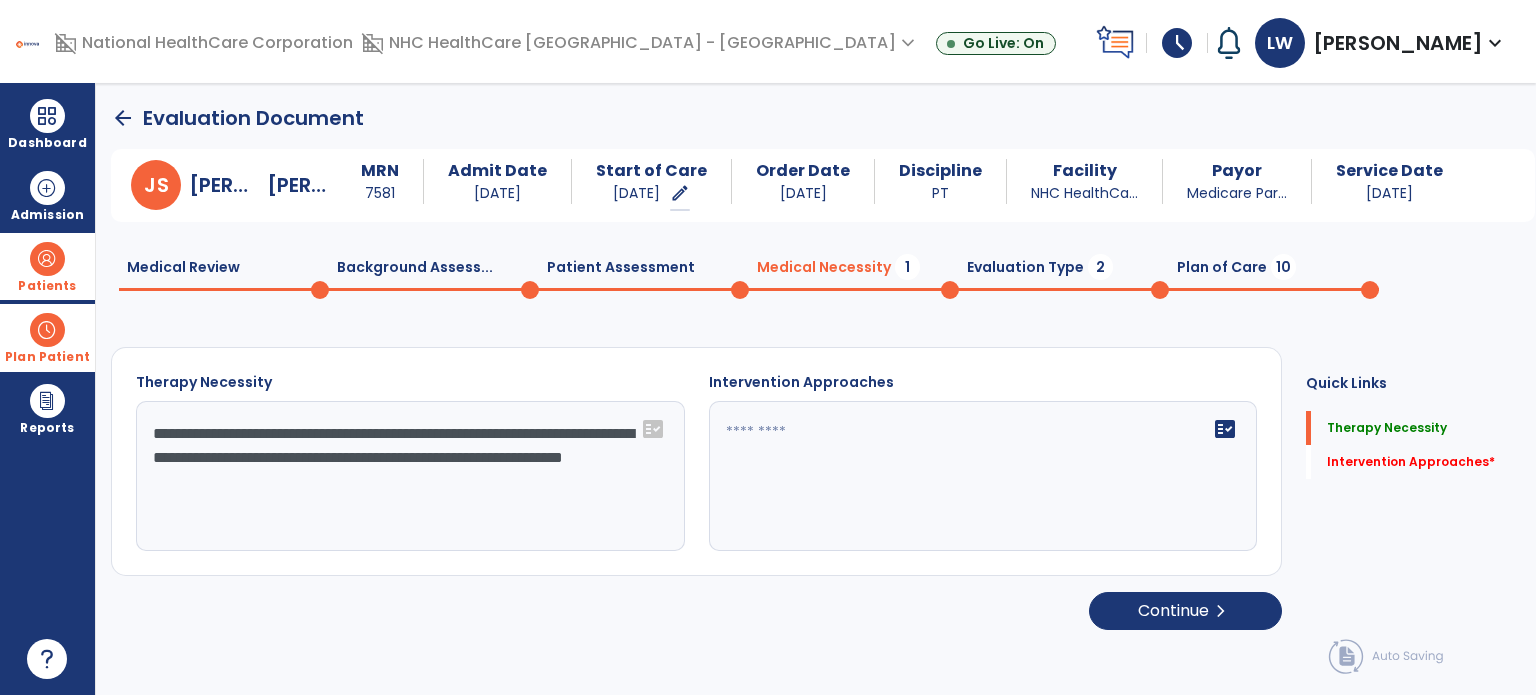 click on "**********" 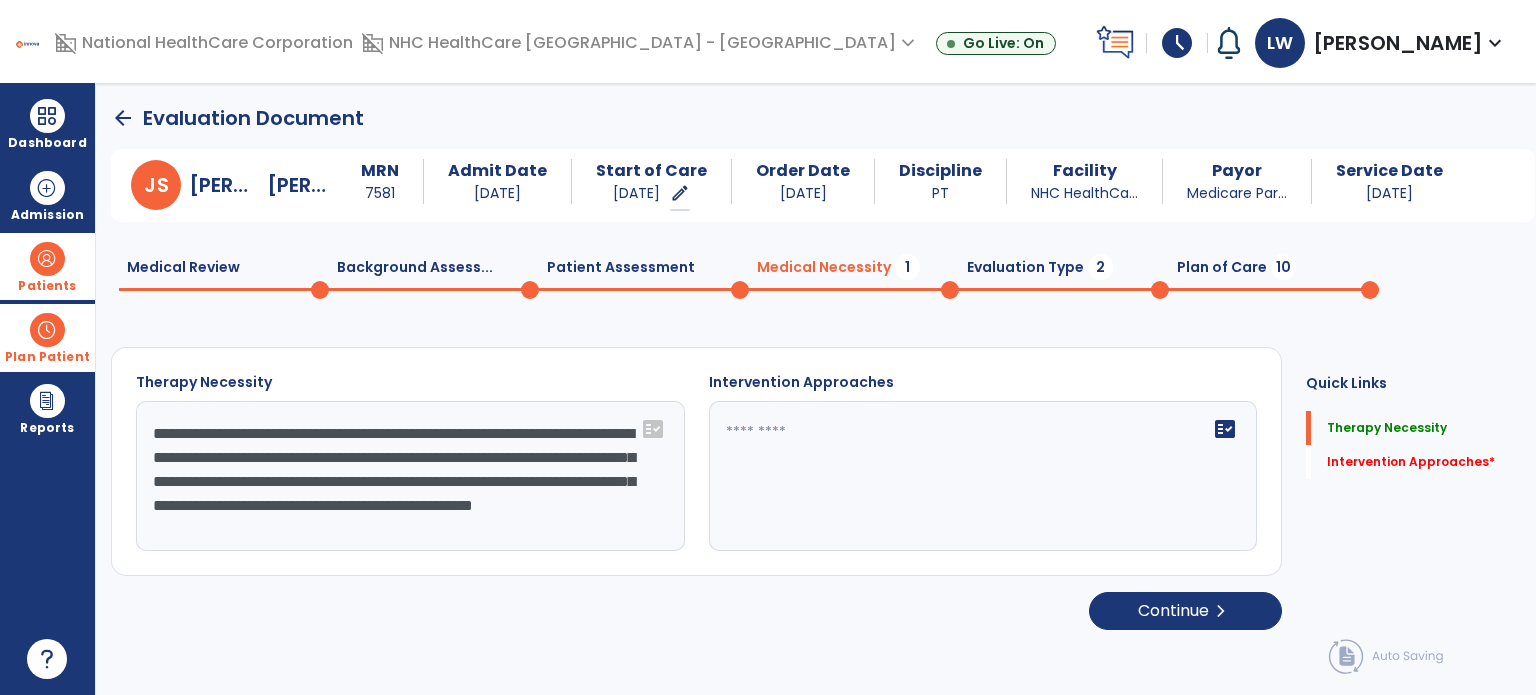 scroll, scrollTop: 16, scrollLeft: 0, axis: vertical 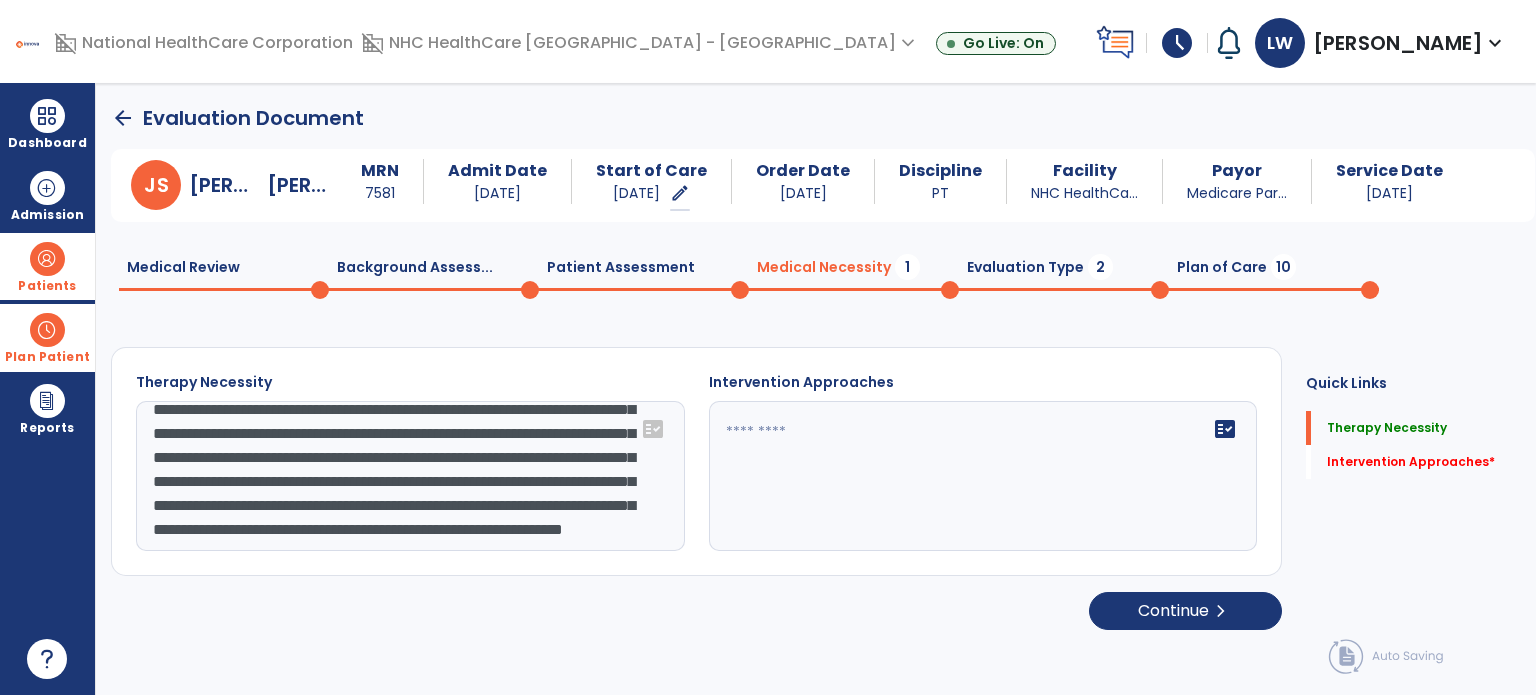 click on "**********" 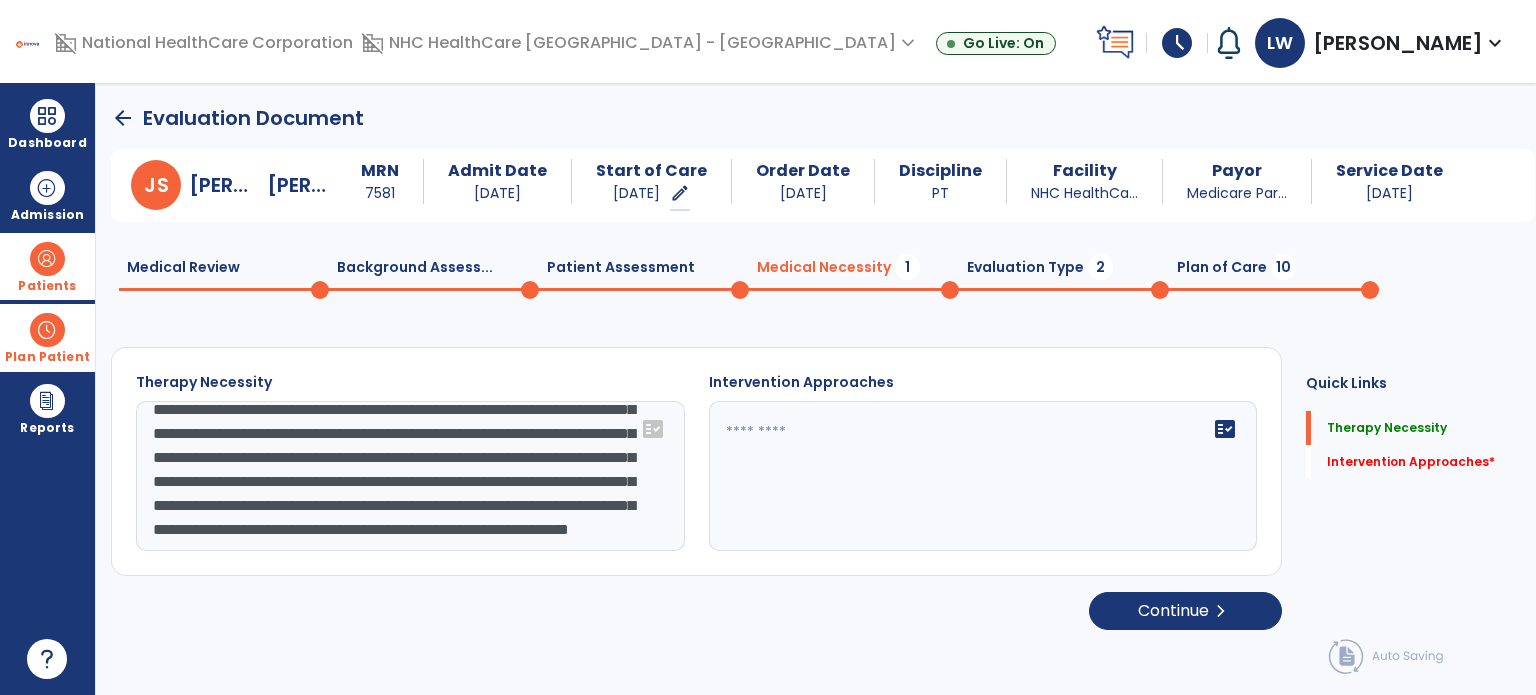 scroll, scrollTop: 0, scrollLeft: 0, axis: both 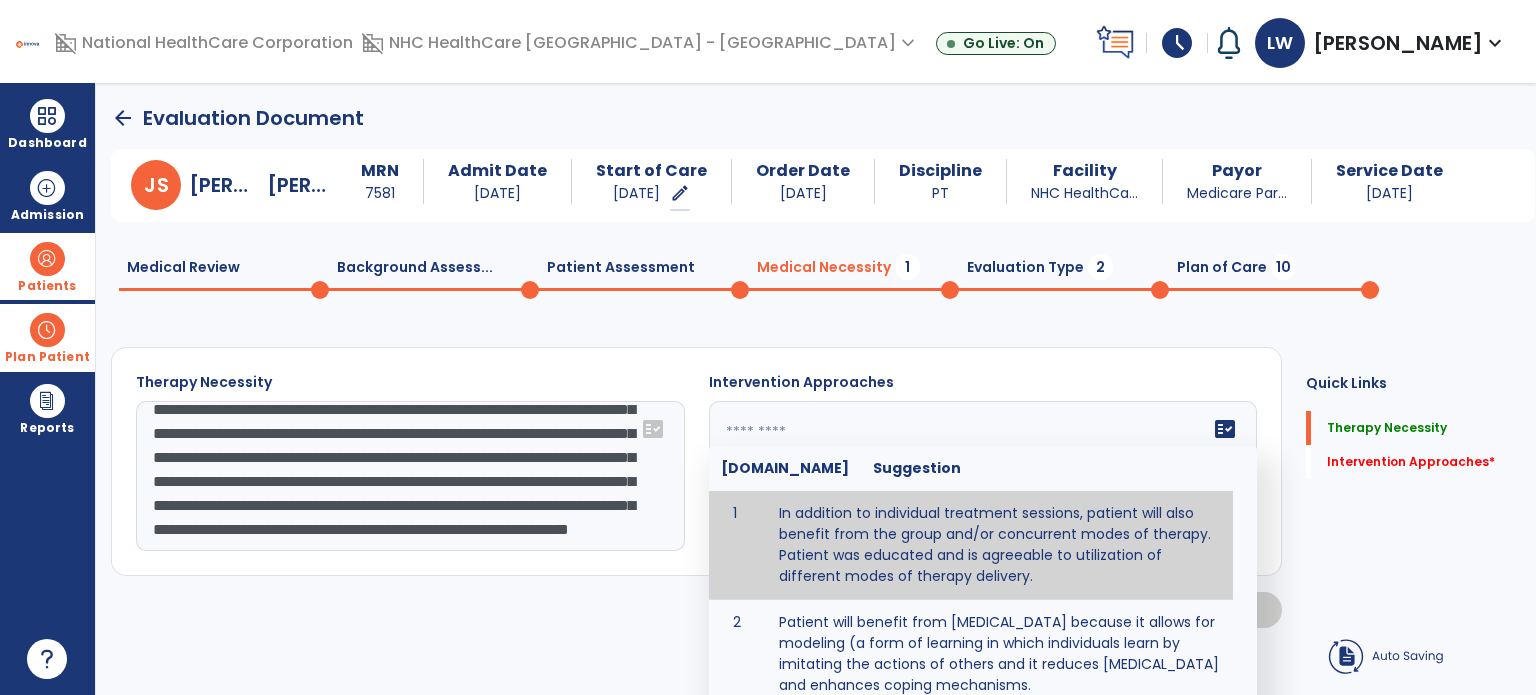 type on "**********" 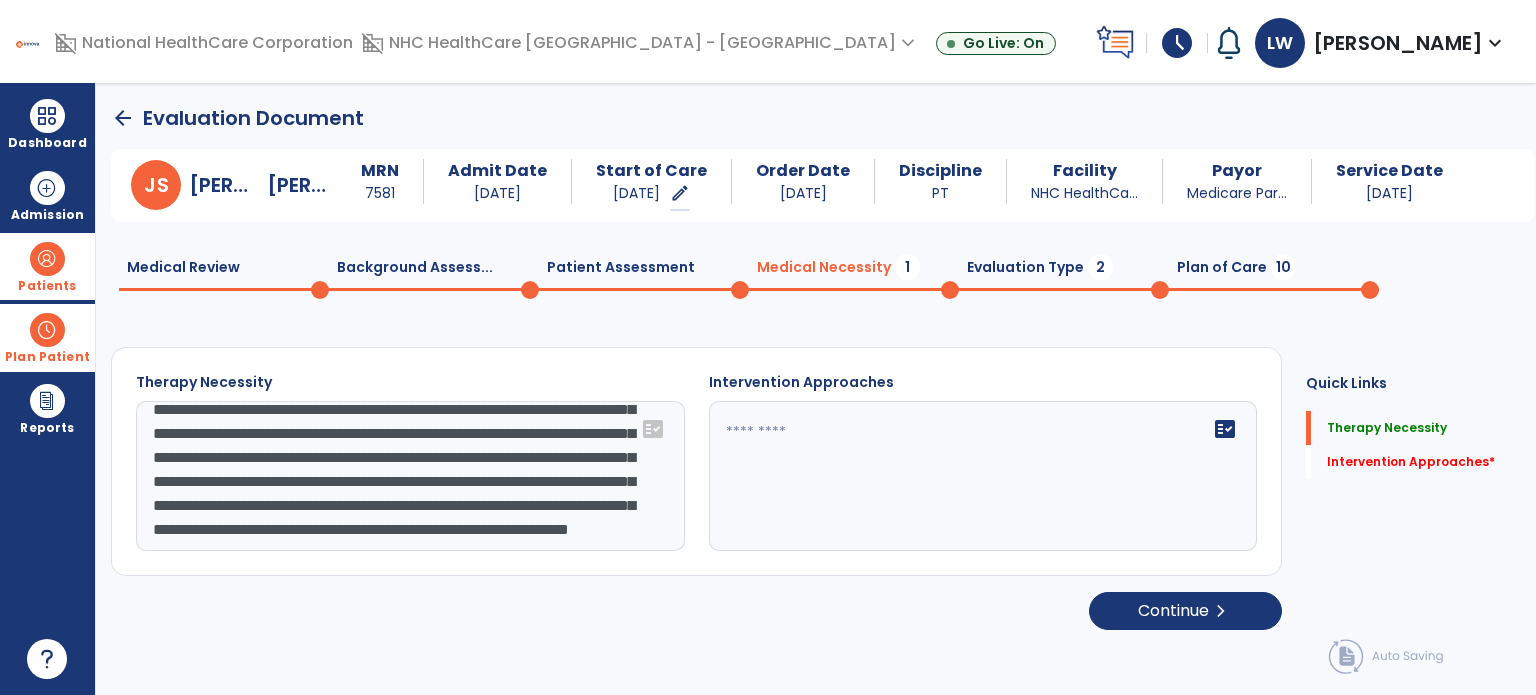 type on "**********" 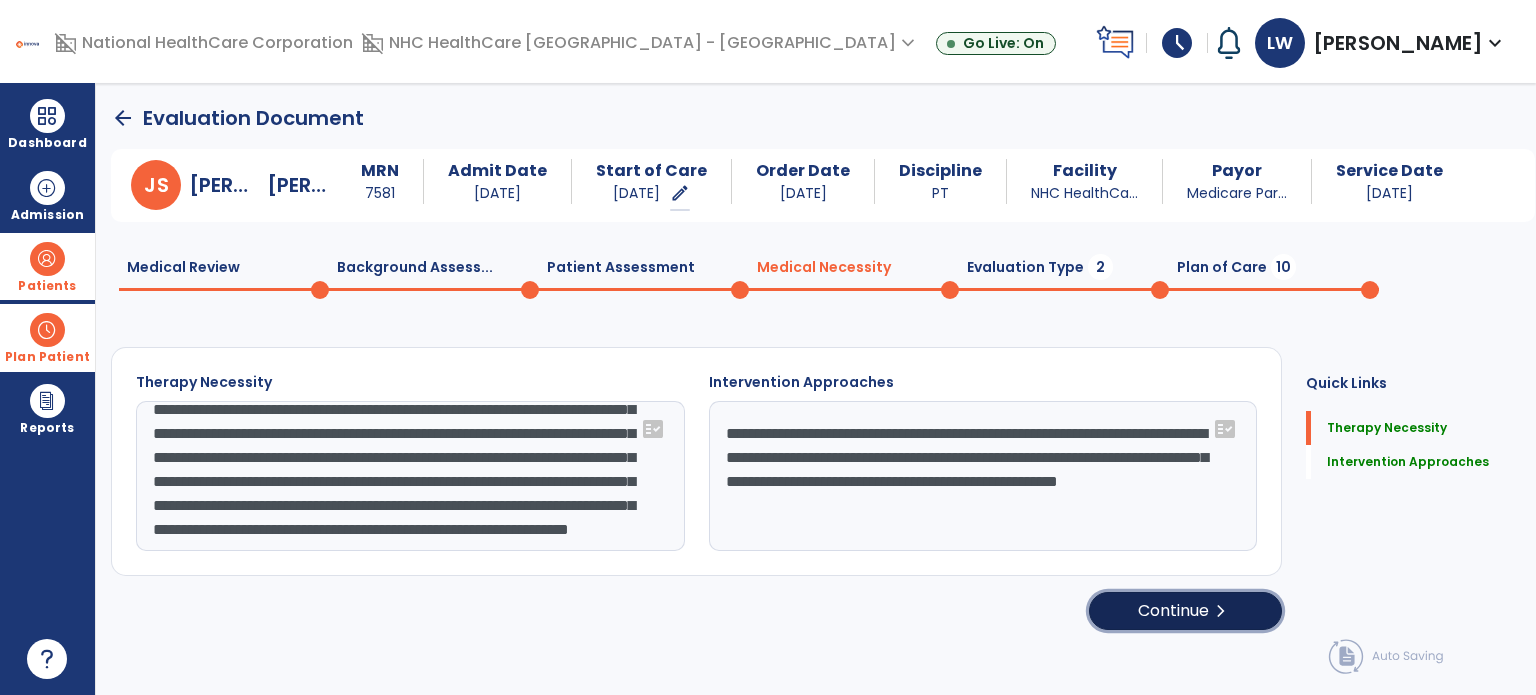click on "Continue  chevron_right" 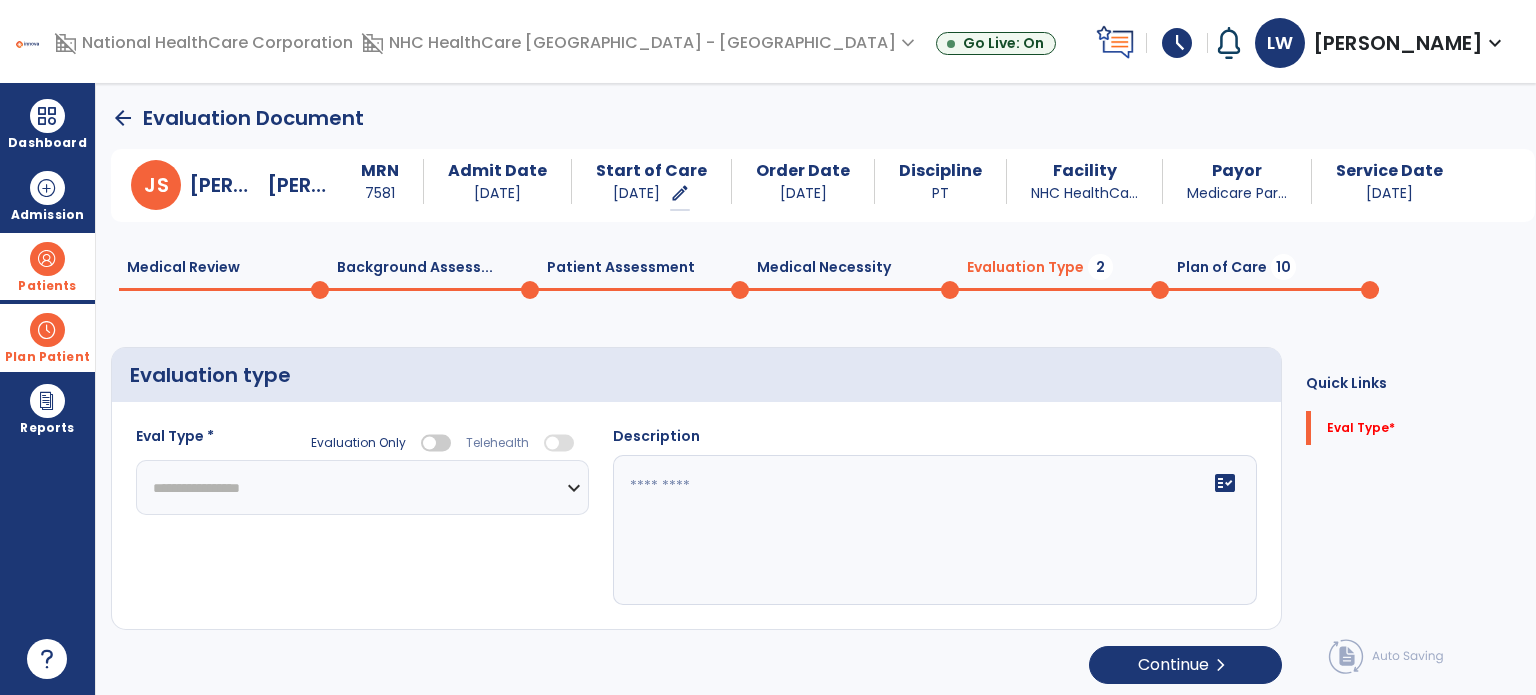 click on "**********" 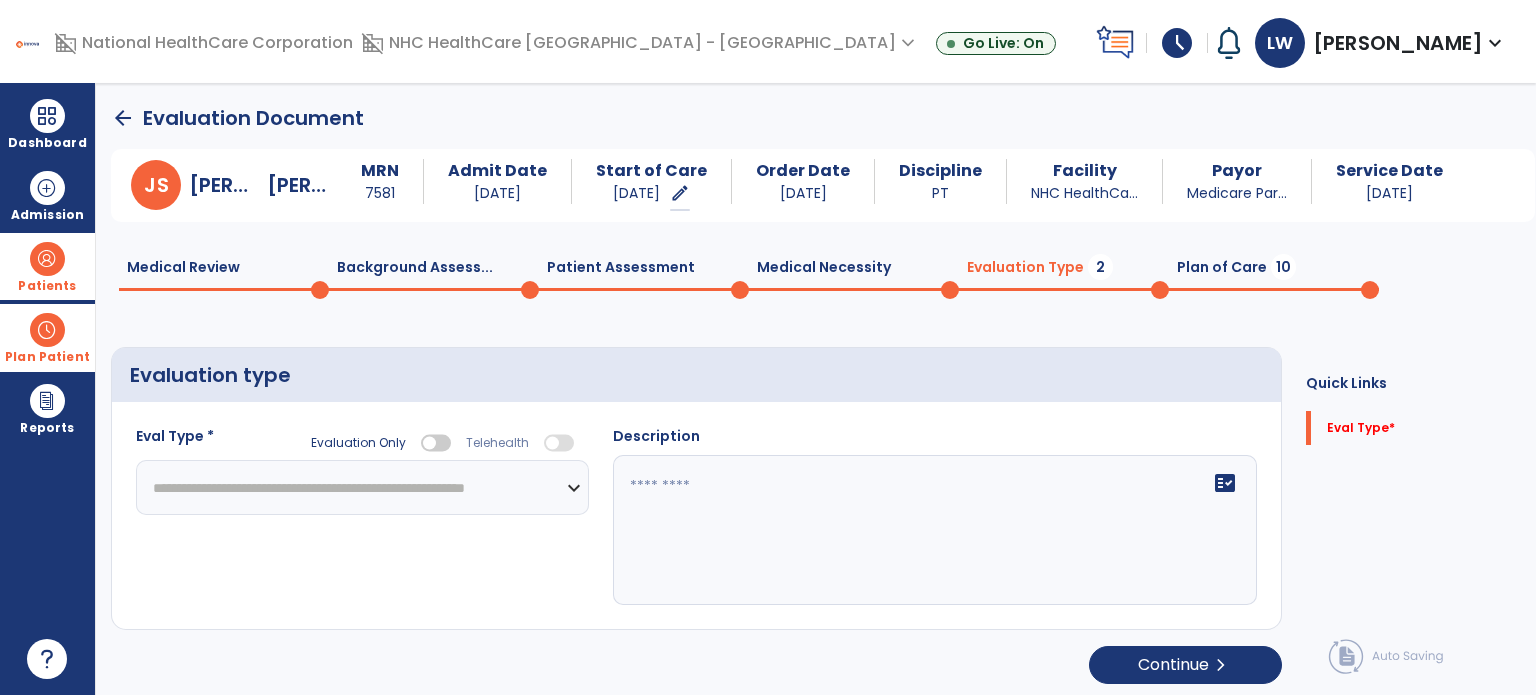 click on "**********" 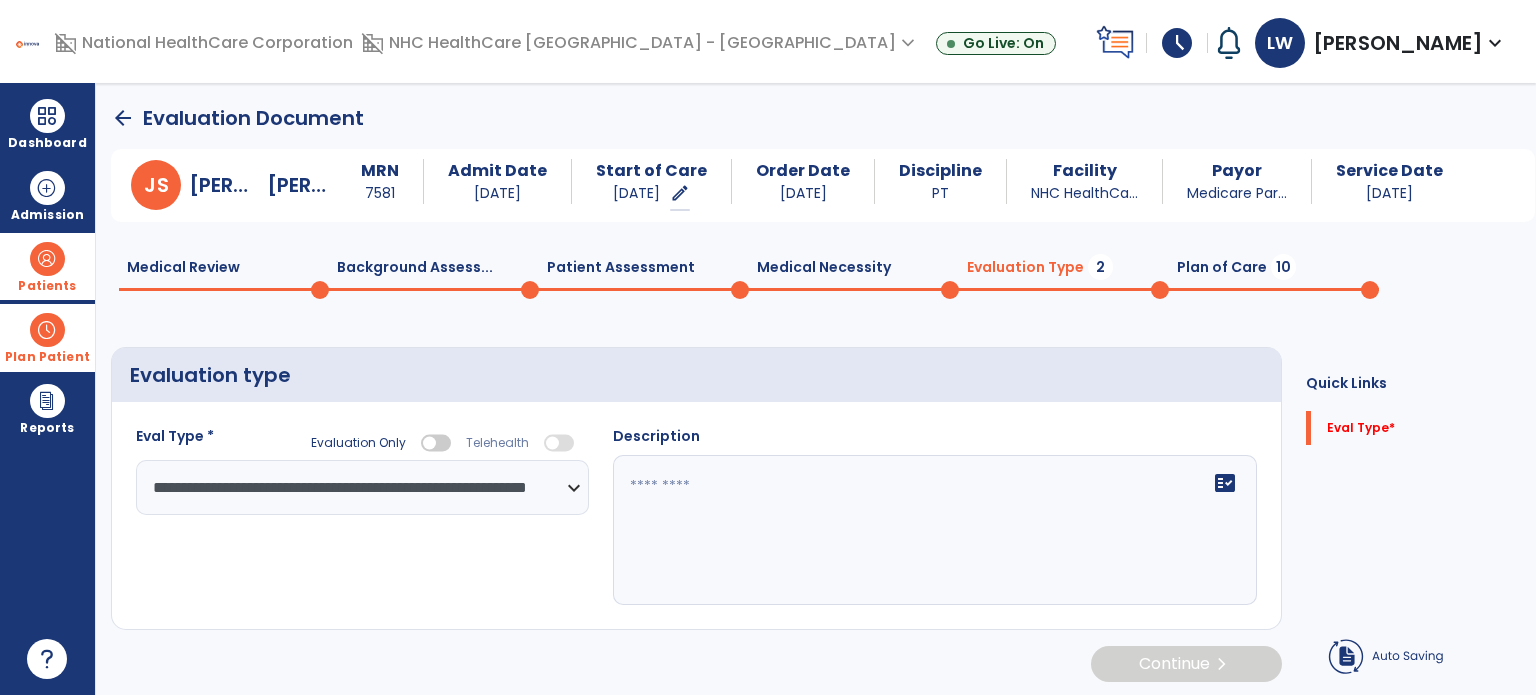 click on "fact_check" 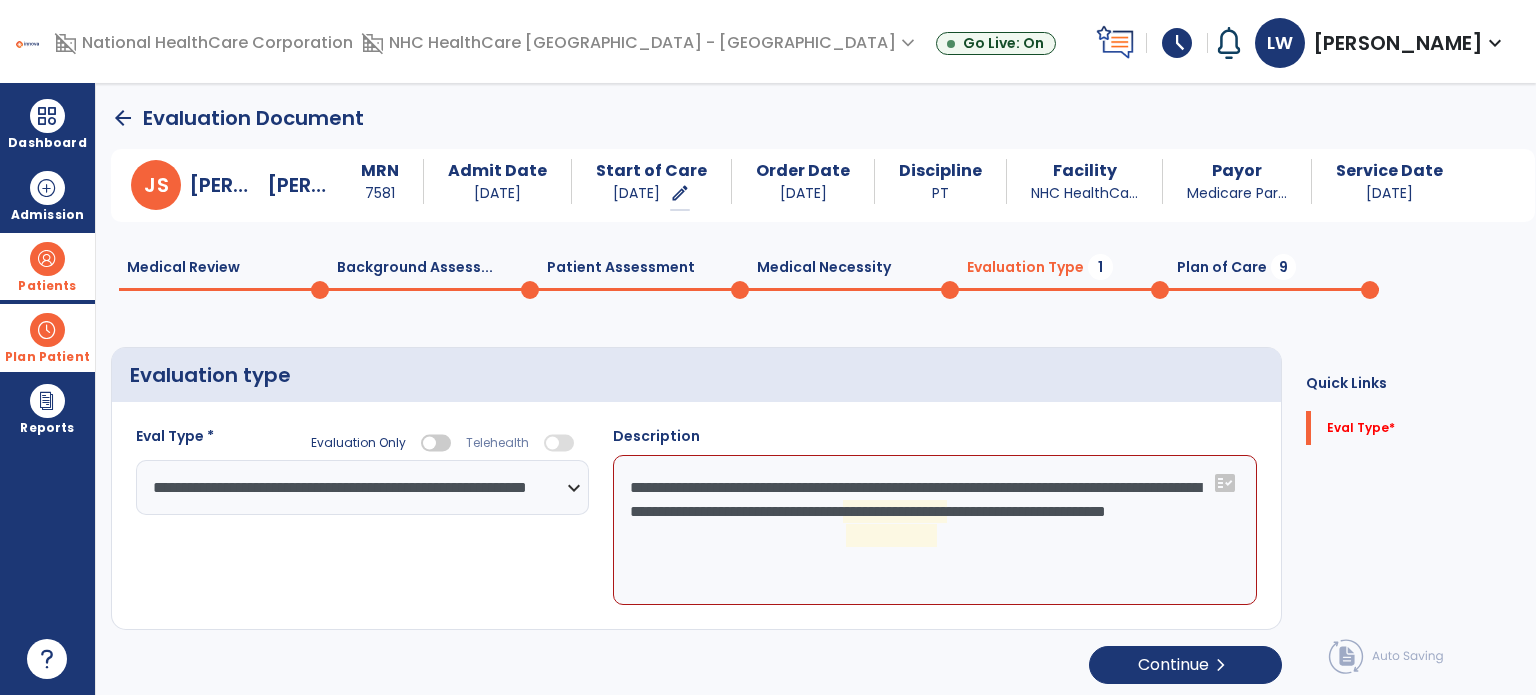 click on "**********" 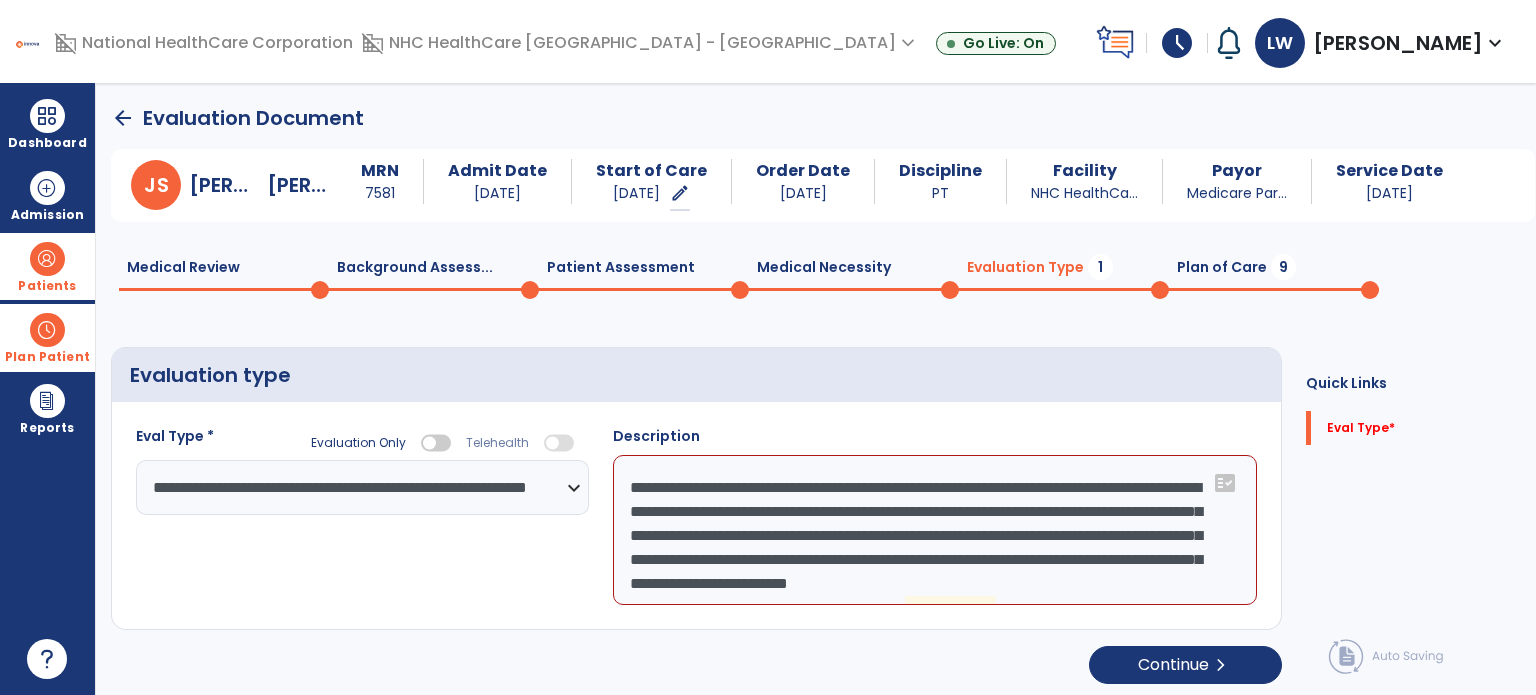 scroll, scrollTop: 24, scrollLeft: 0, axis: vertical 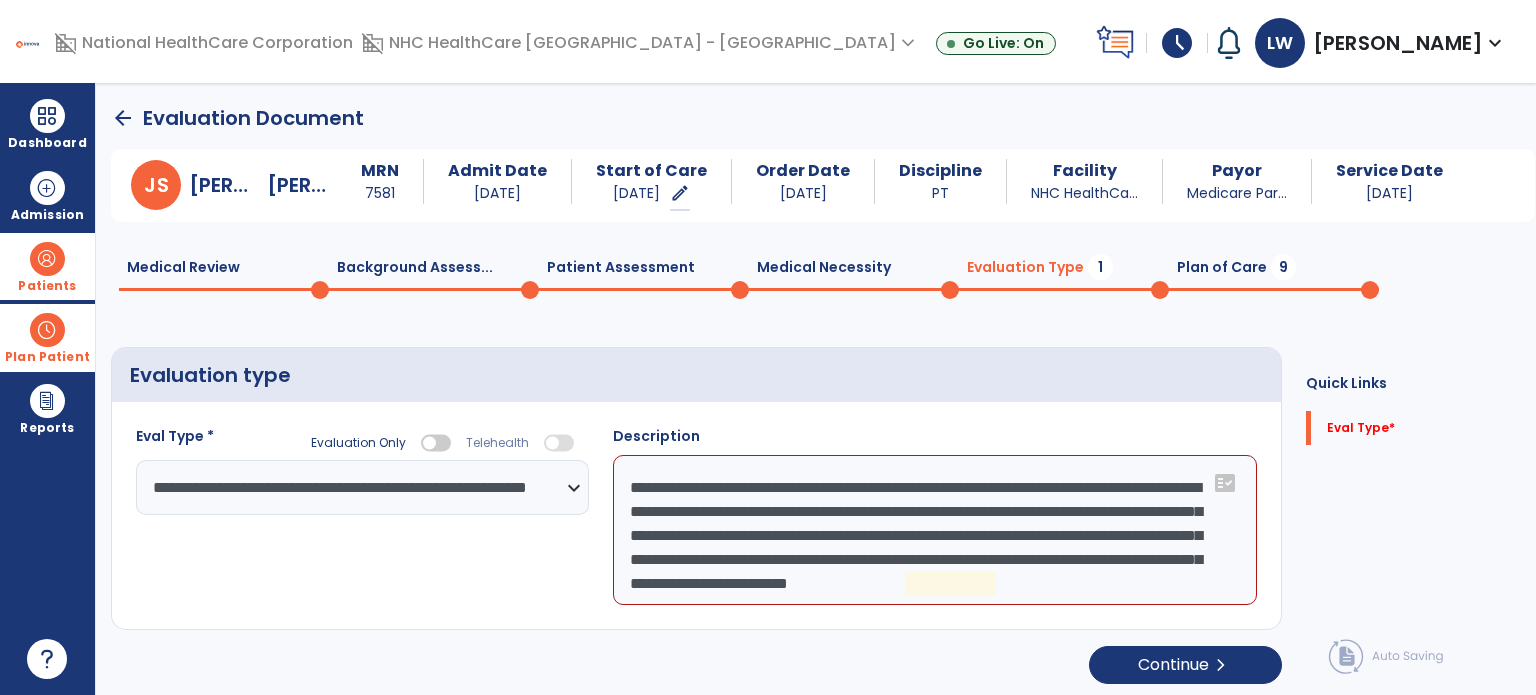 click on "**********" 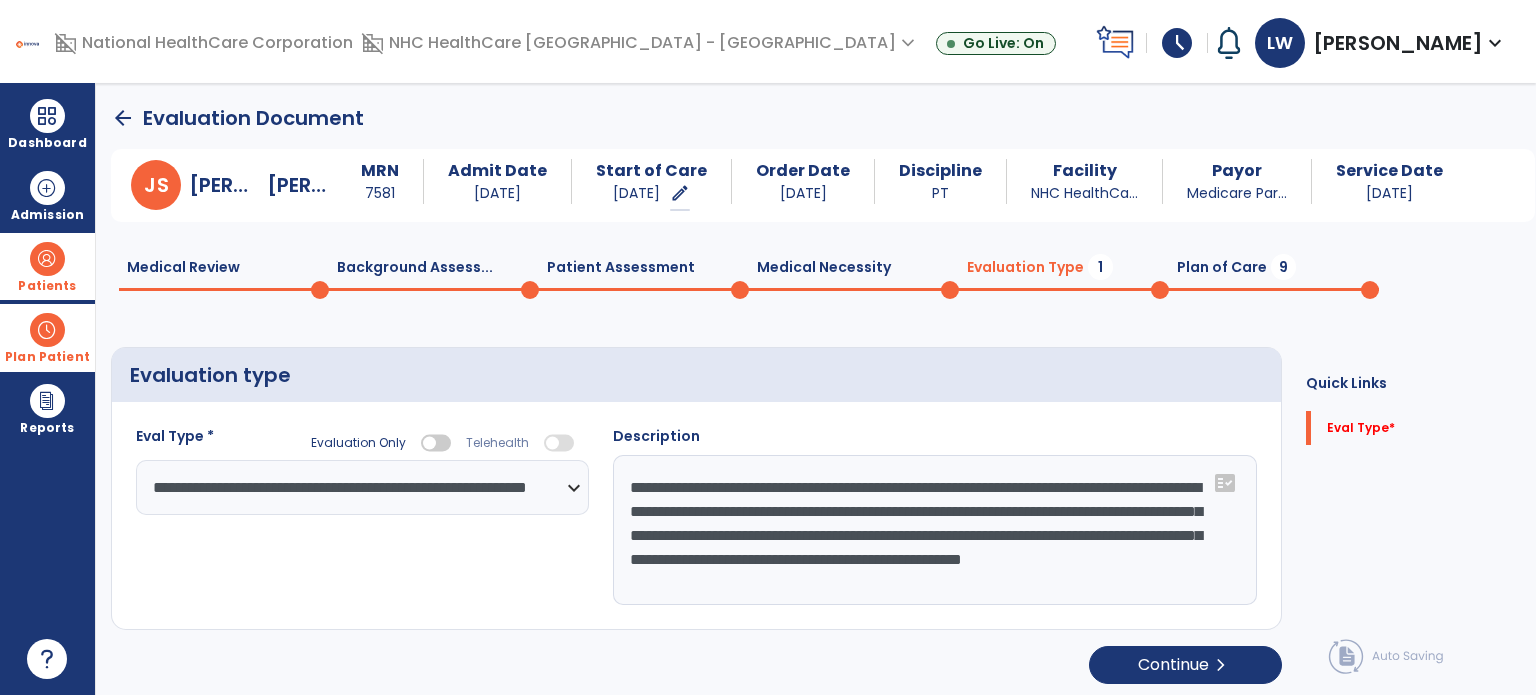 scroll, scrollTop: 0, scrollLeft: 0, axis: both 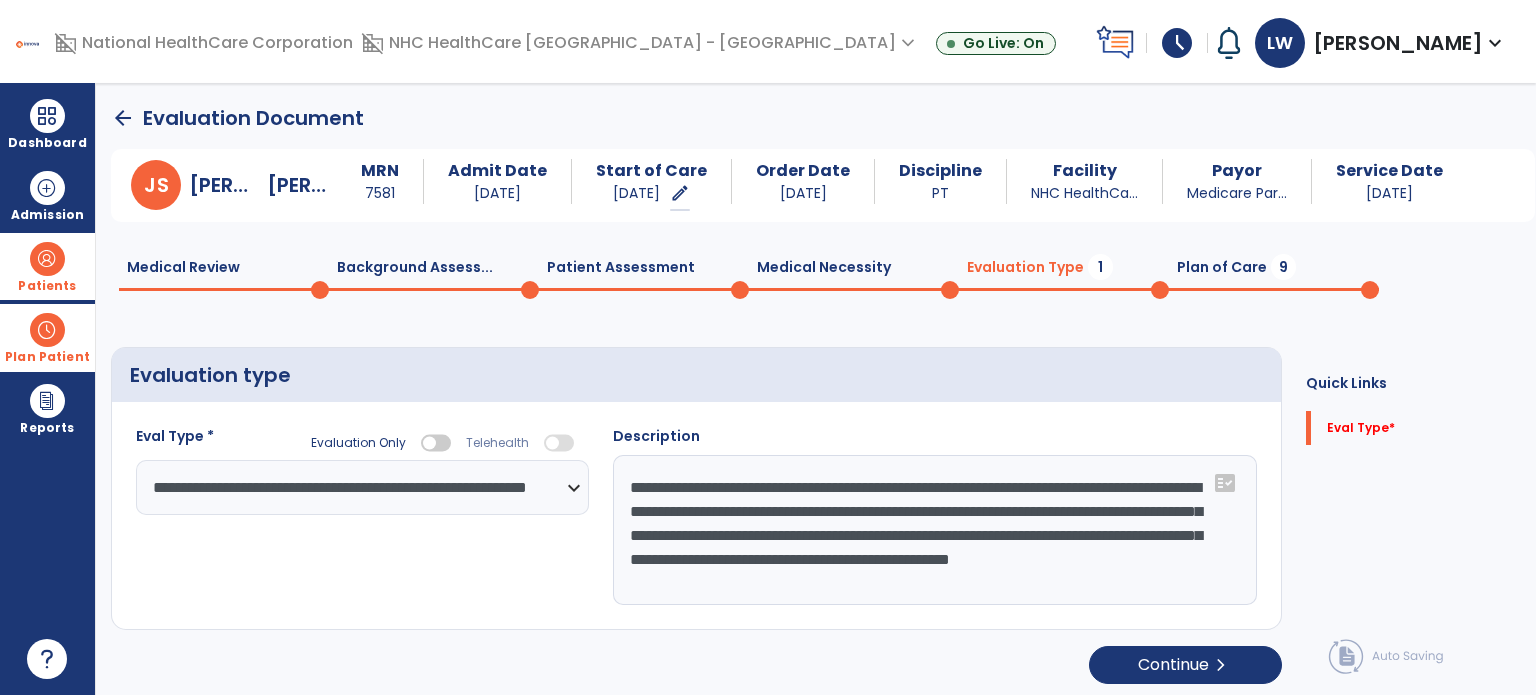type on "**********" 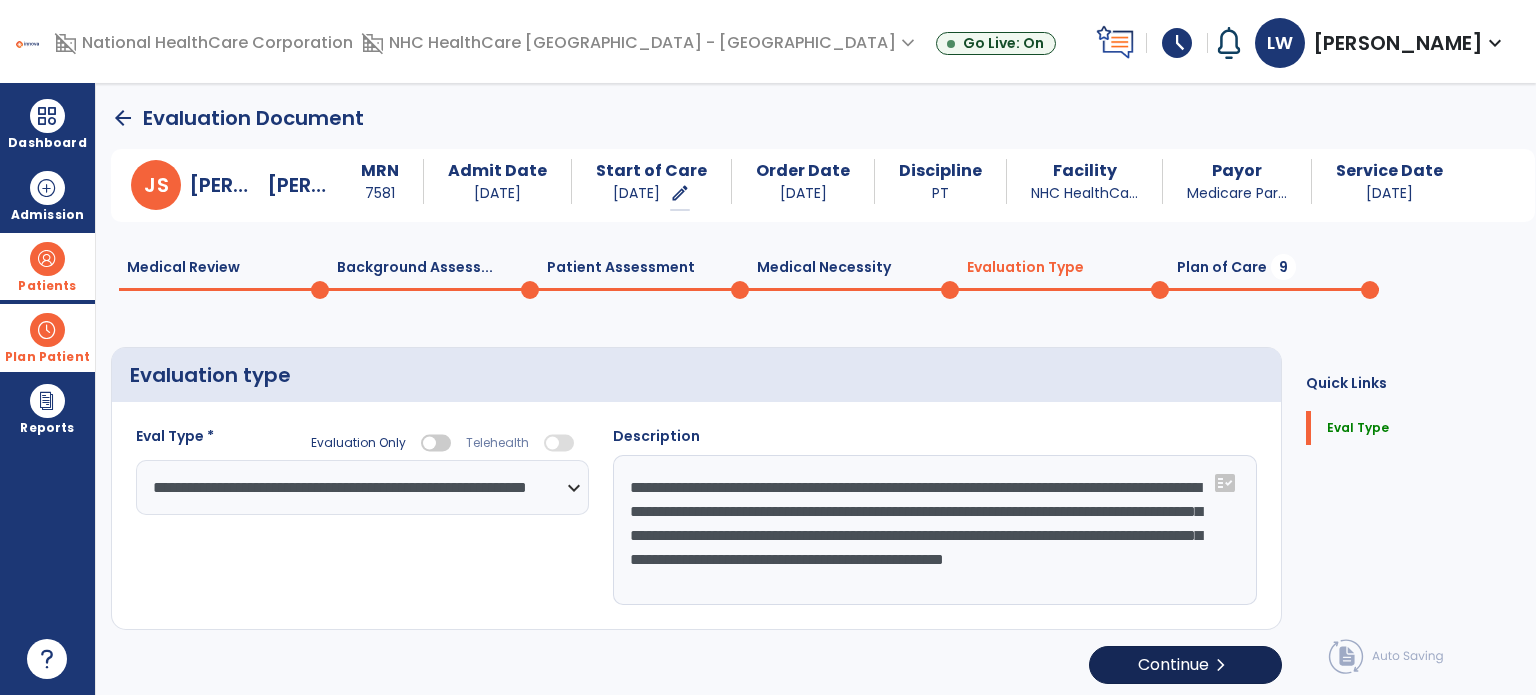 click on "Continue  chevron_right" 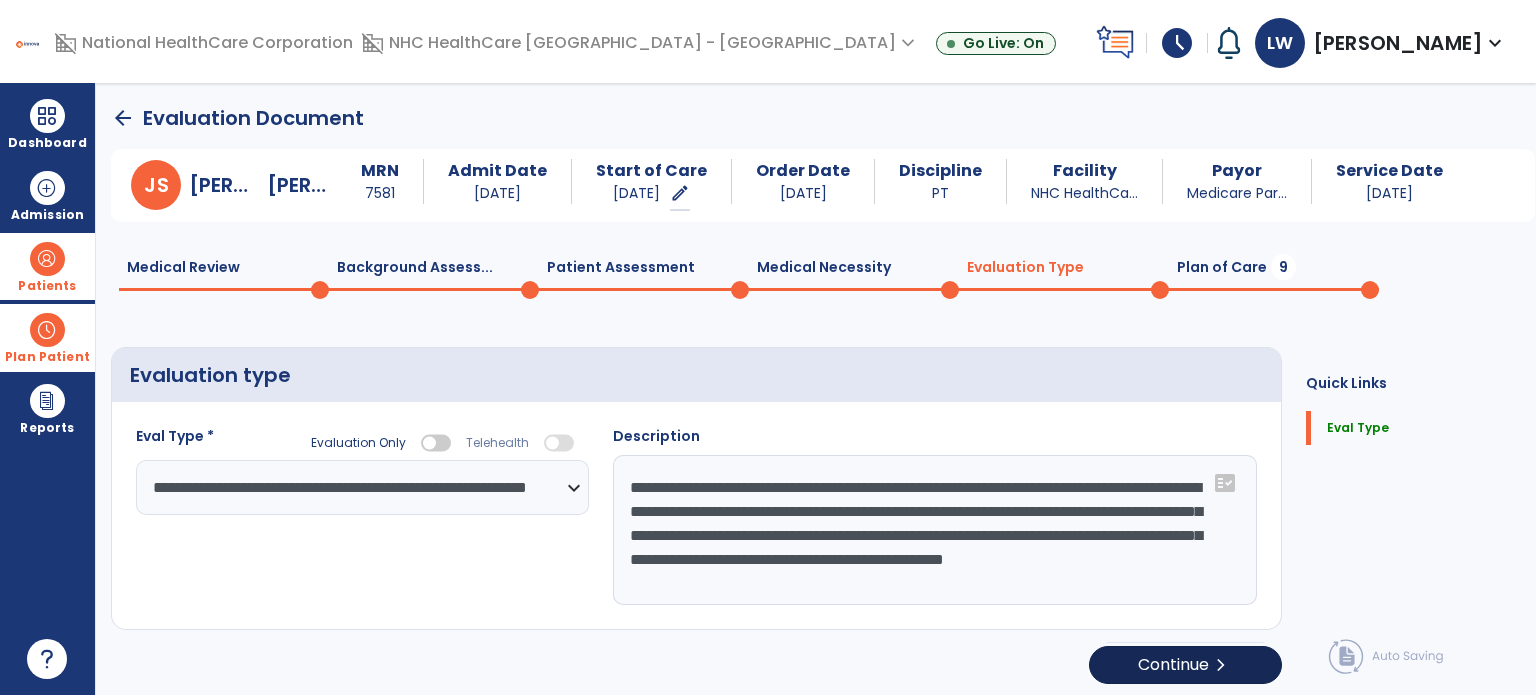 select on "*****" 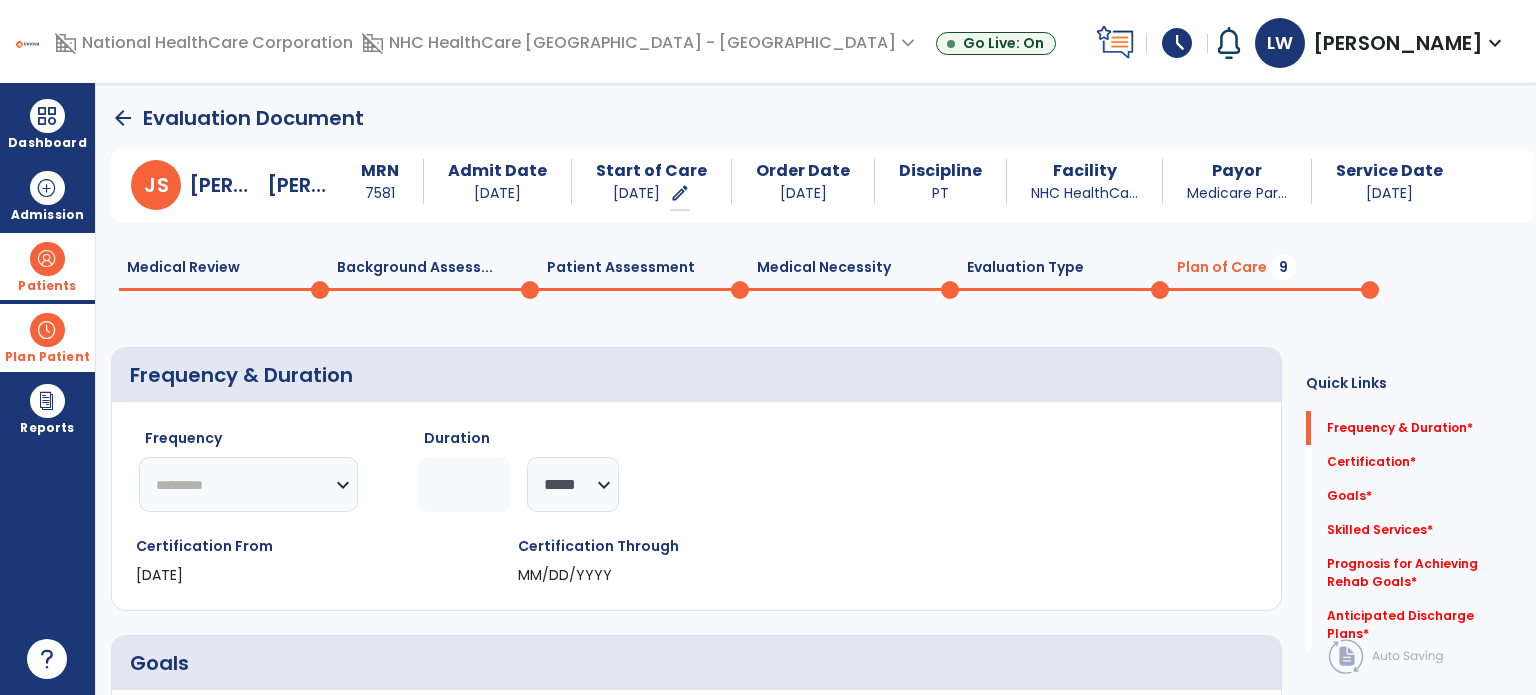 click on "********* ** ** ** ** ** ** **" 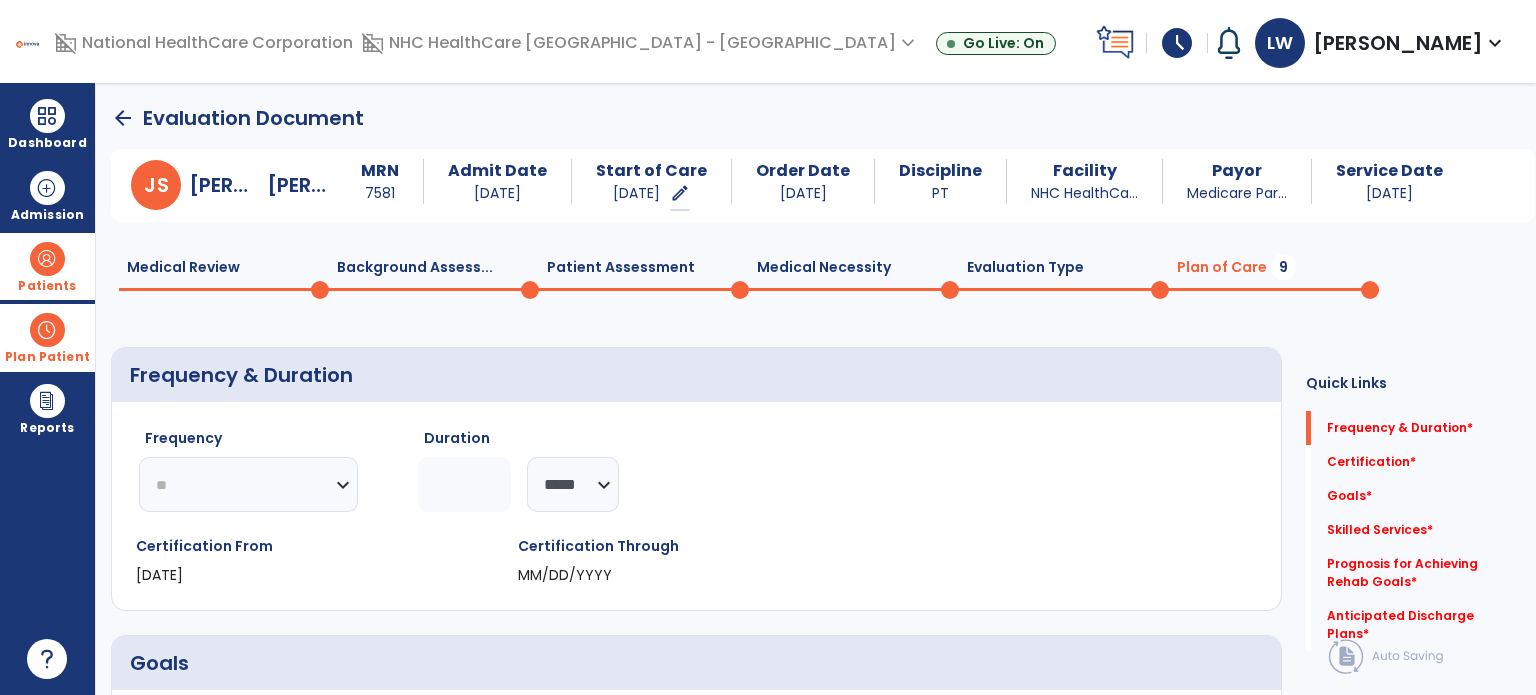 click on "********* ** ** ** ** ** ** **" 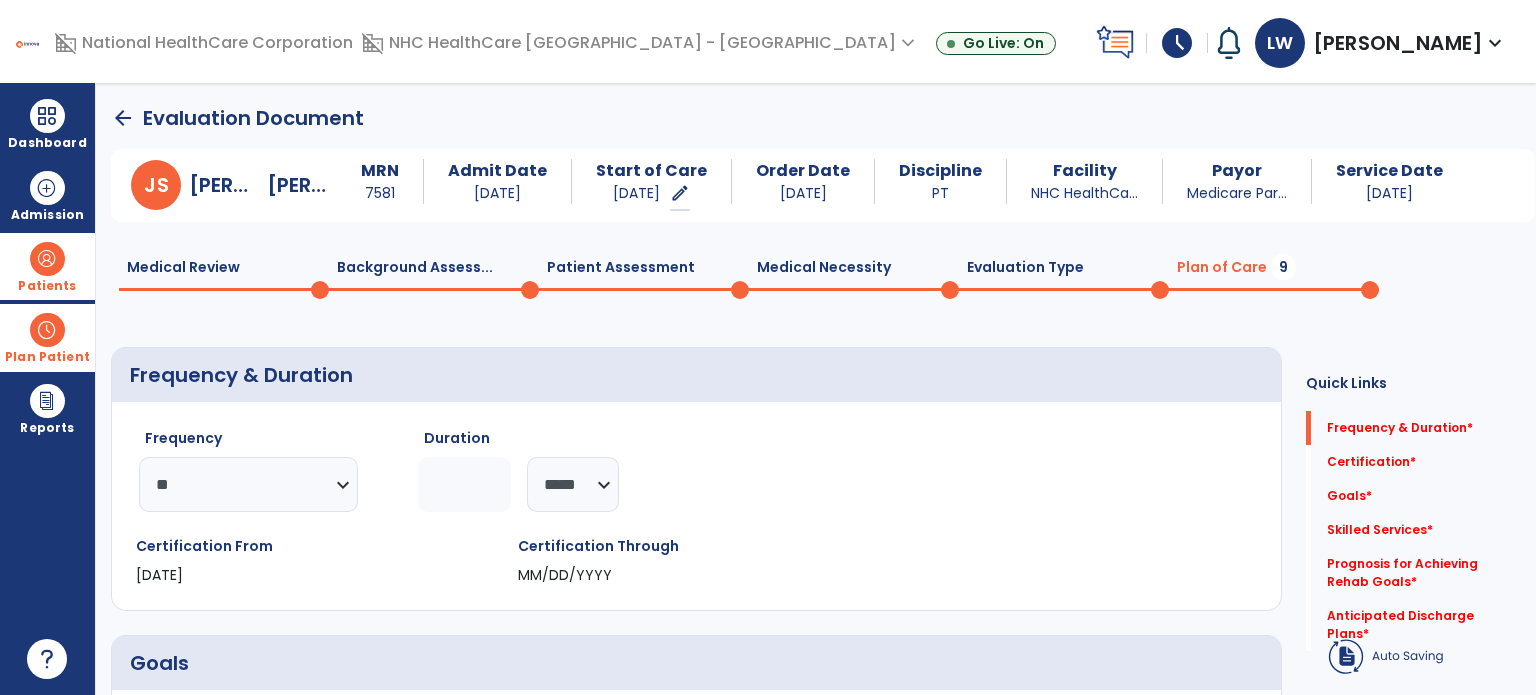 click 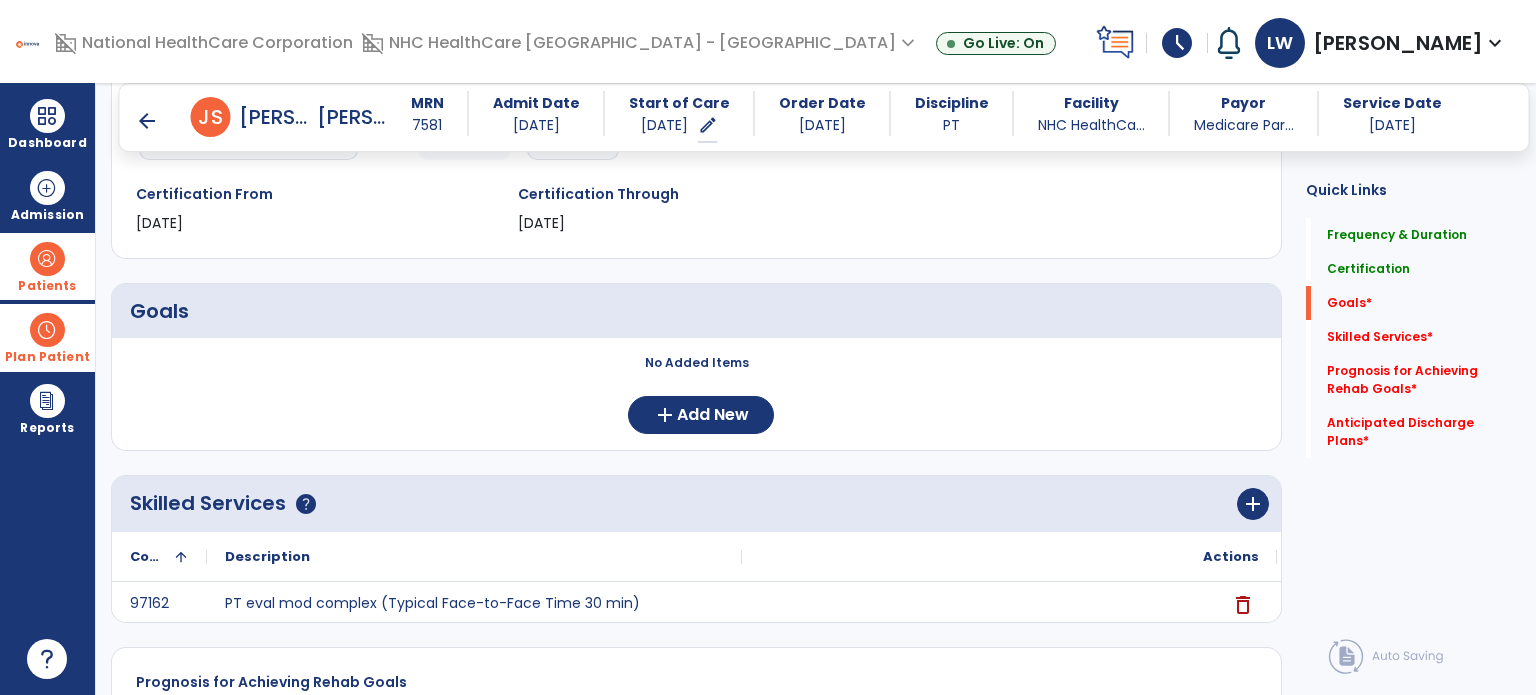 scroll, scrollTop: 334, scrollLeft: 0, axis: vertical 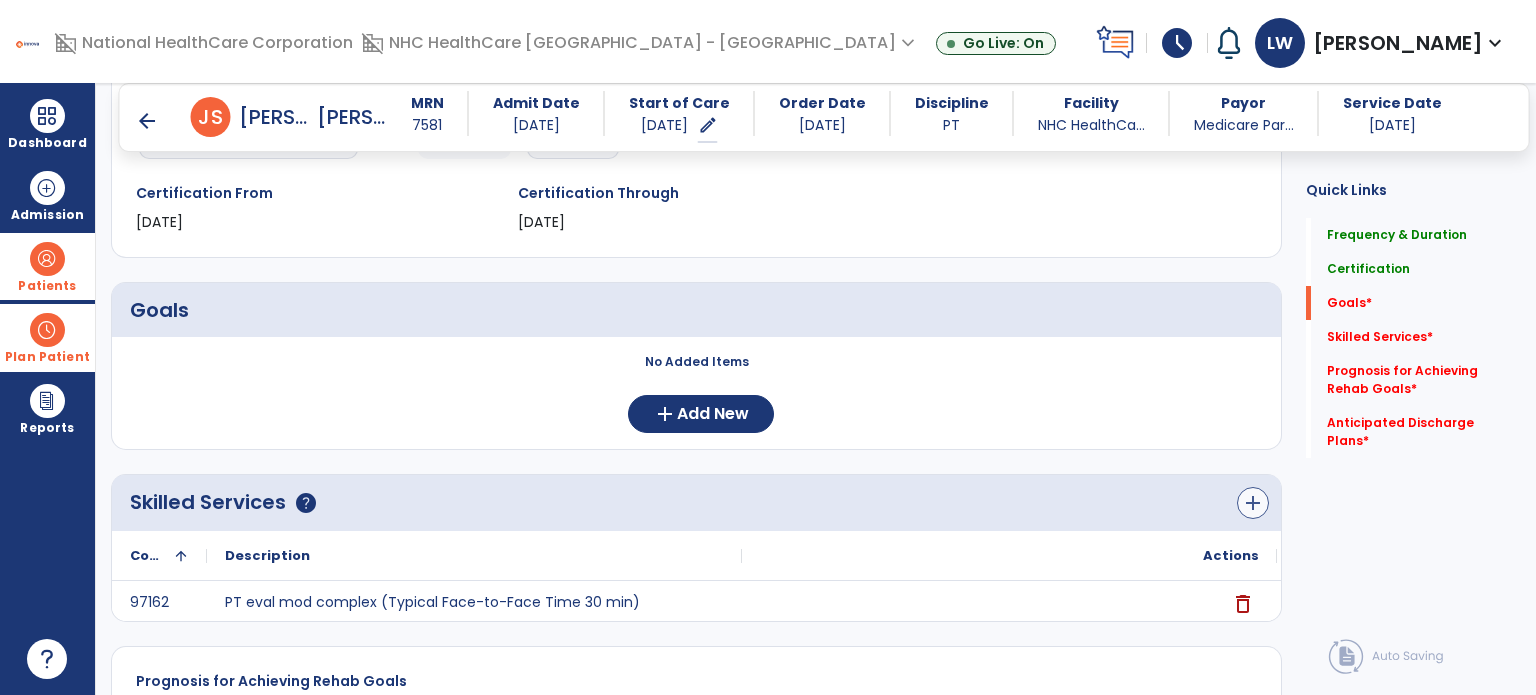 type on "*" 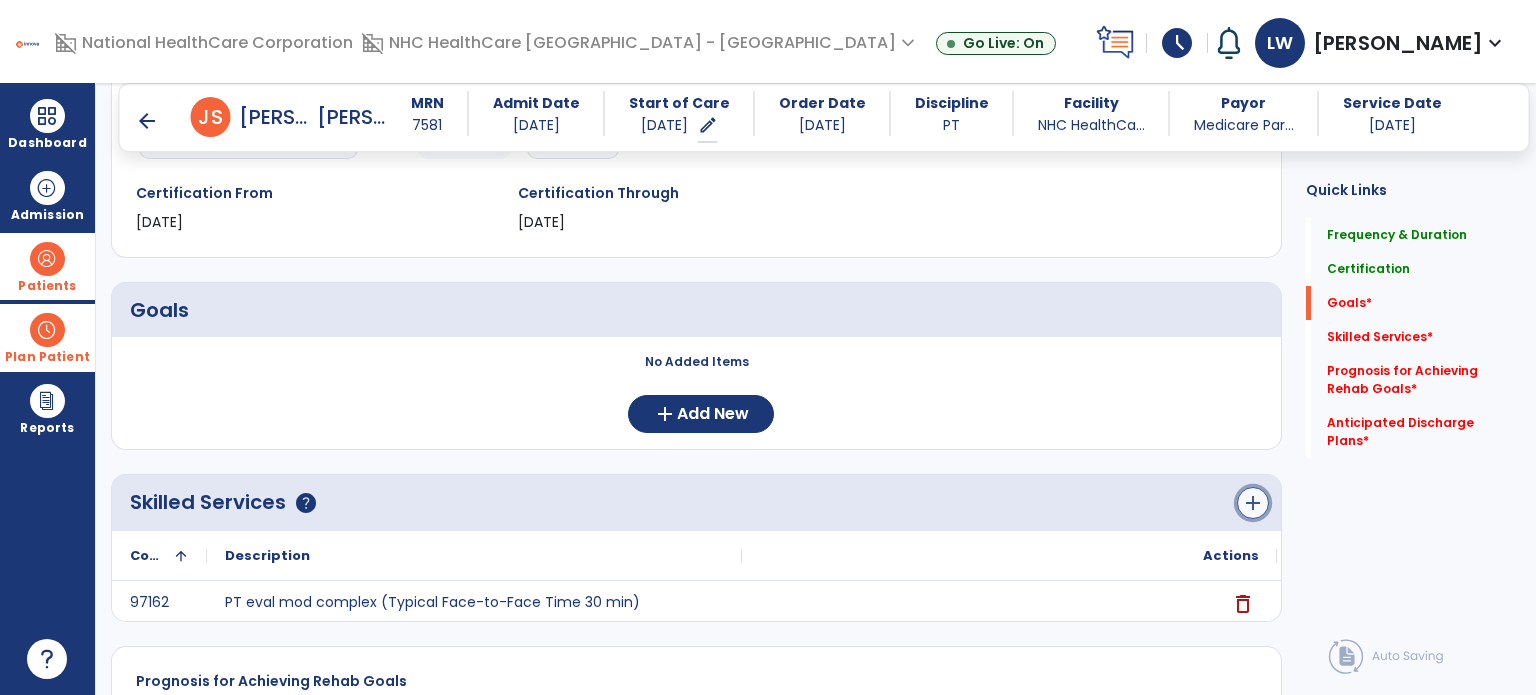 click on "add" 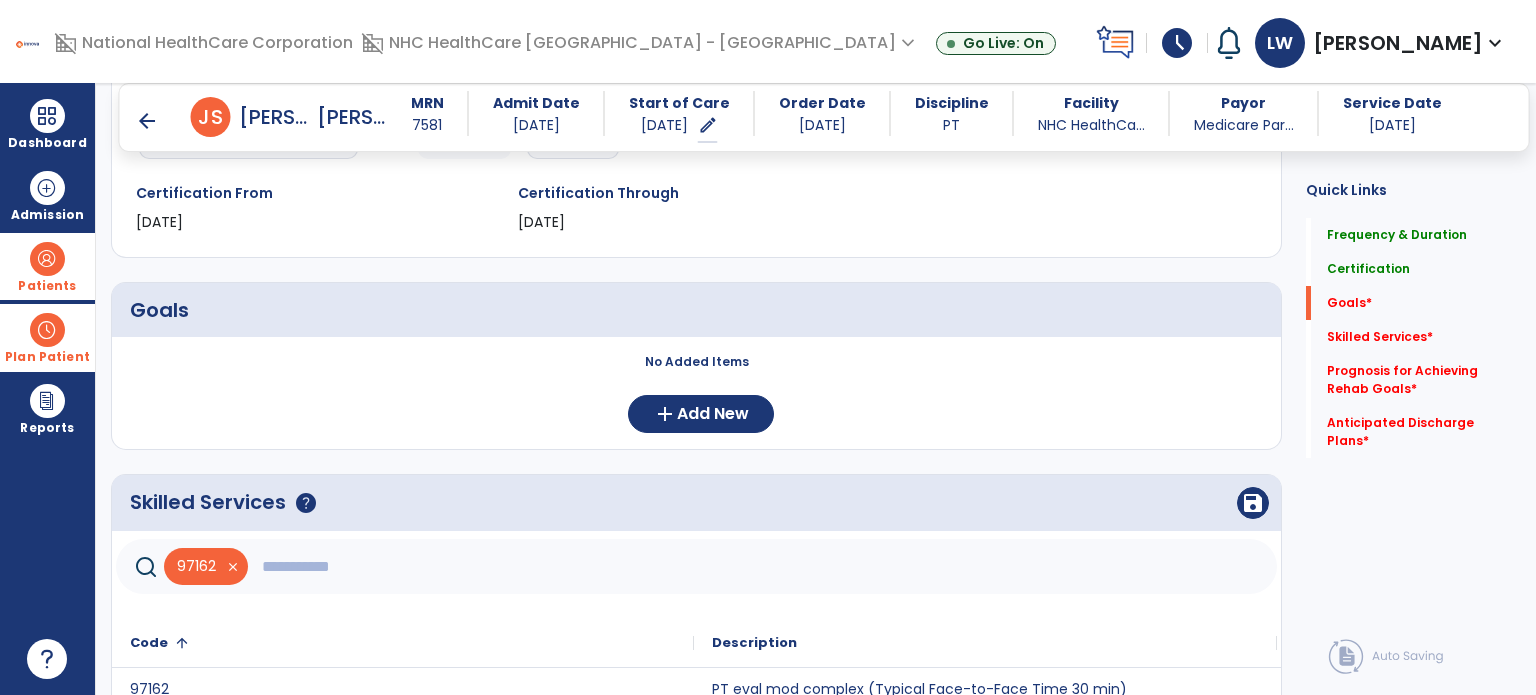 click 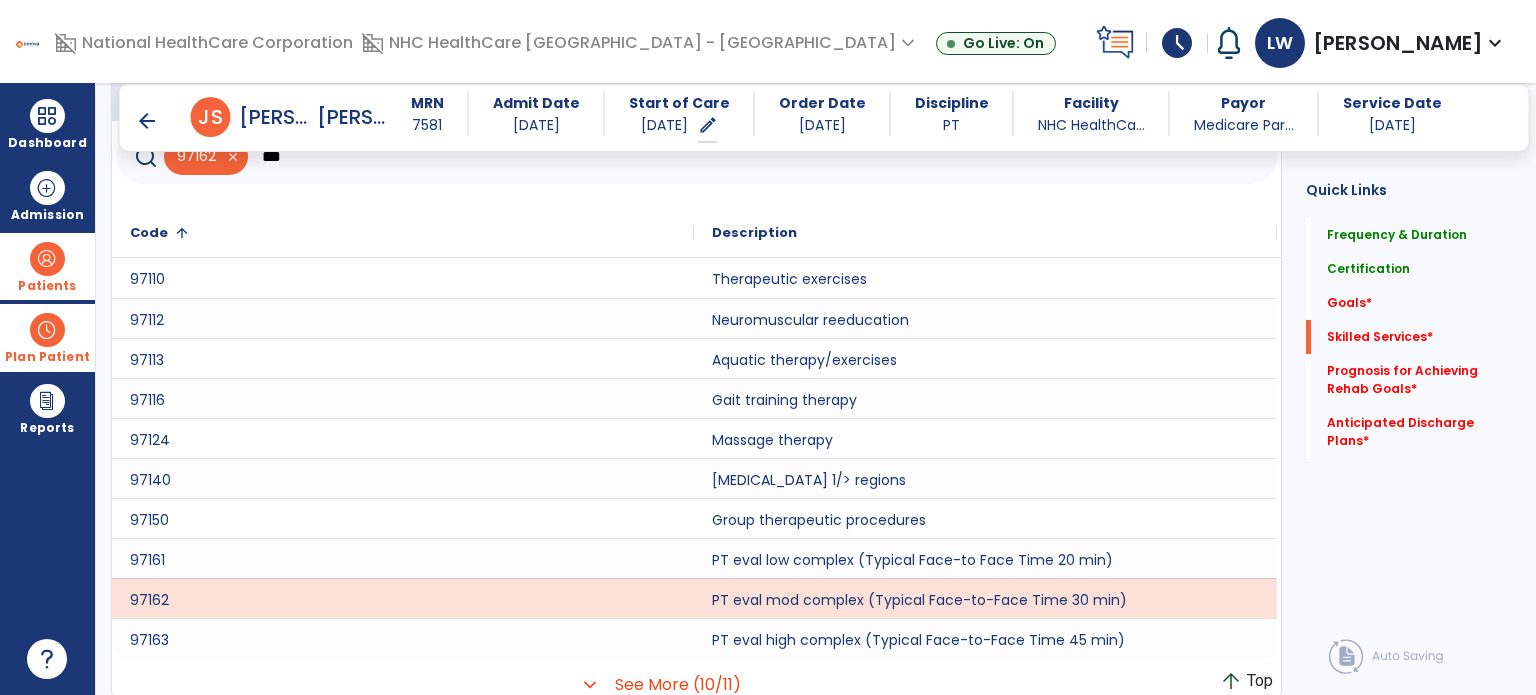 scroll, scrollTop: 752, scrollLeft: 0, axis: vertical 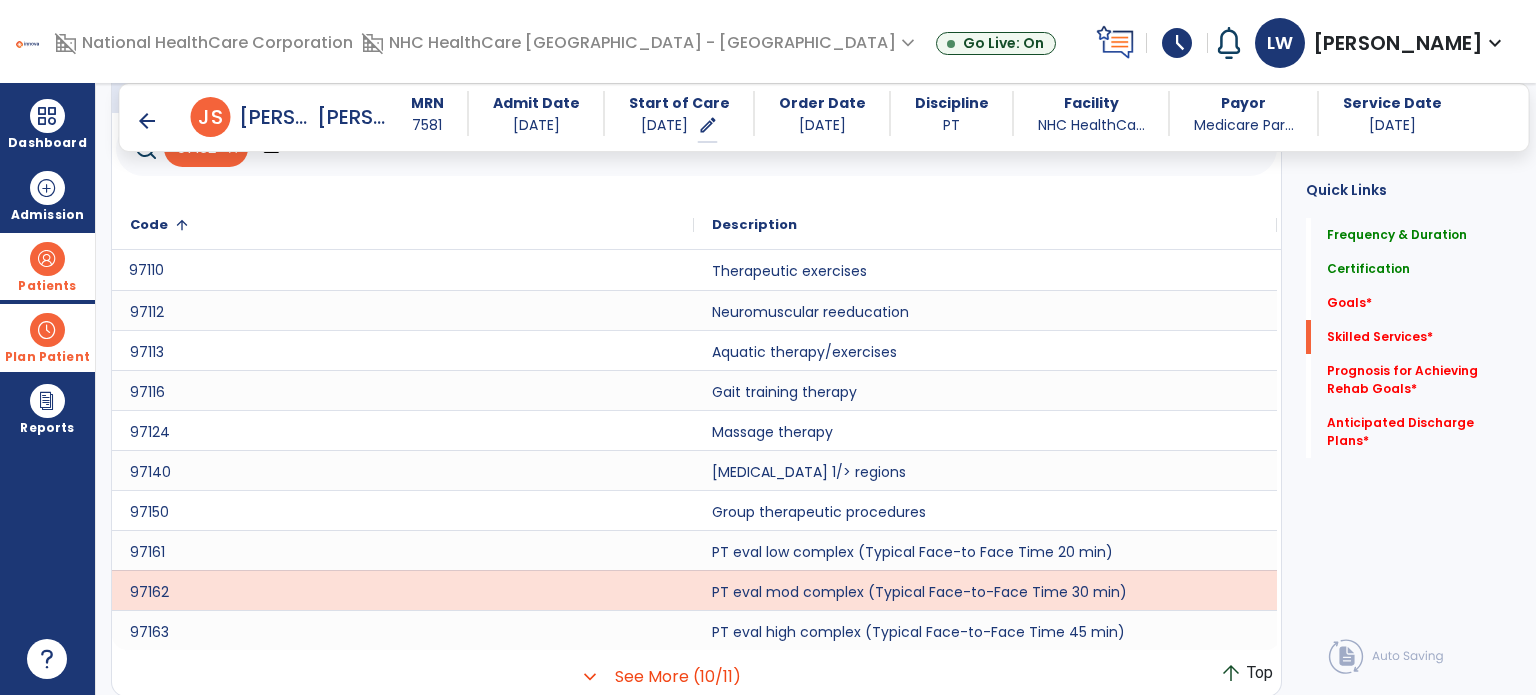 click on "97110" 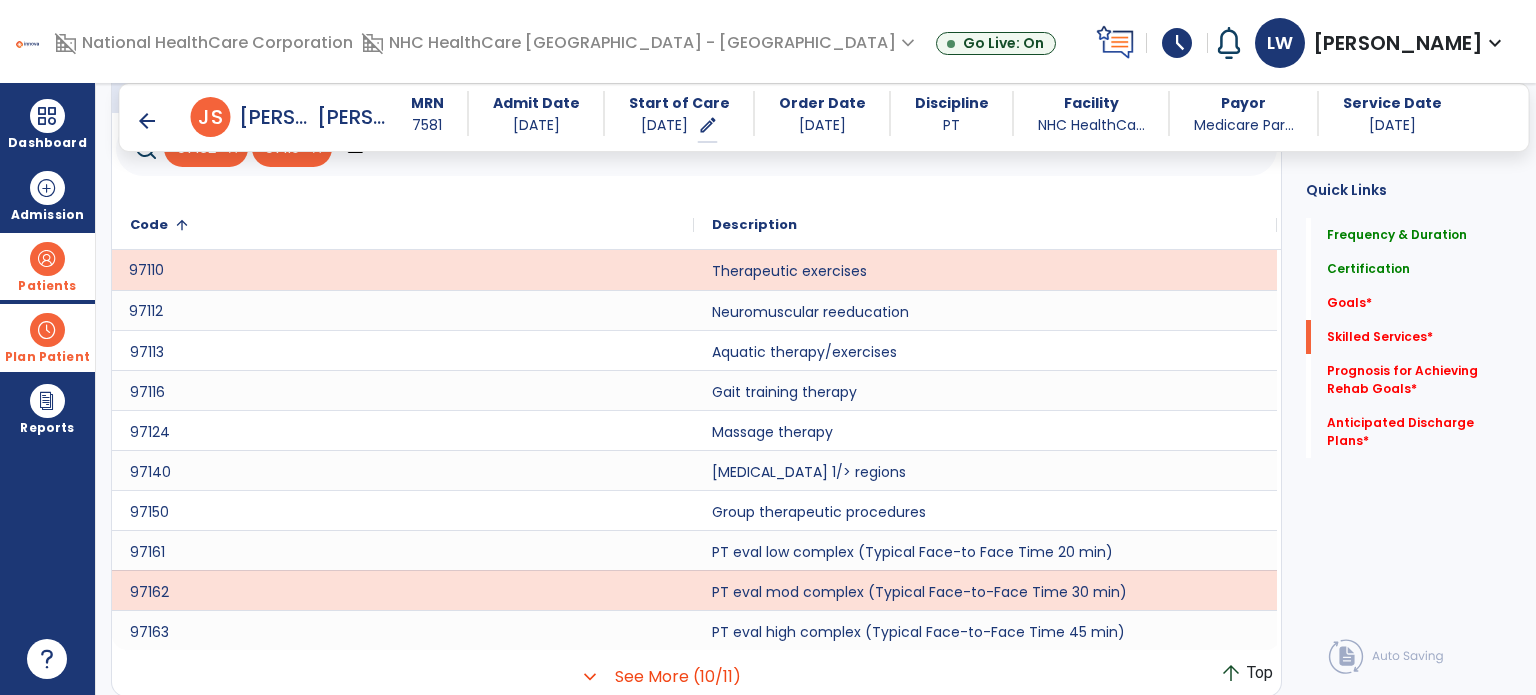 click on "97112" 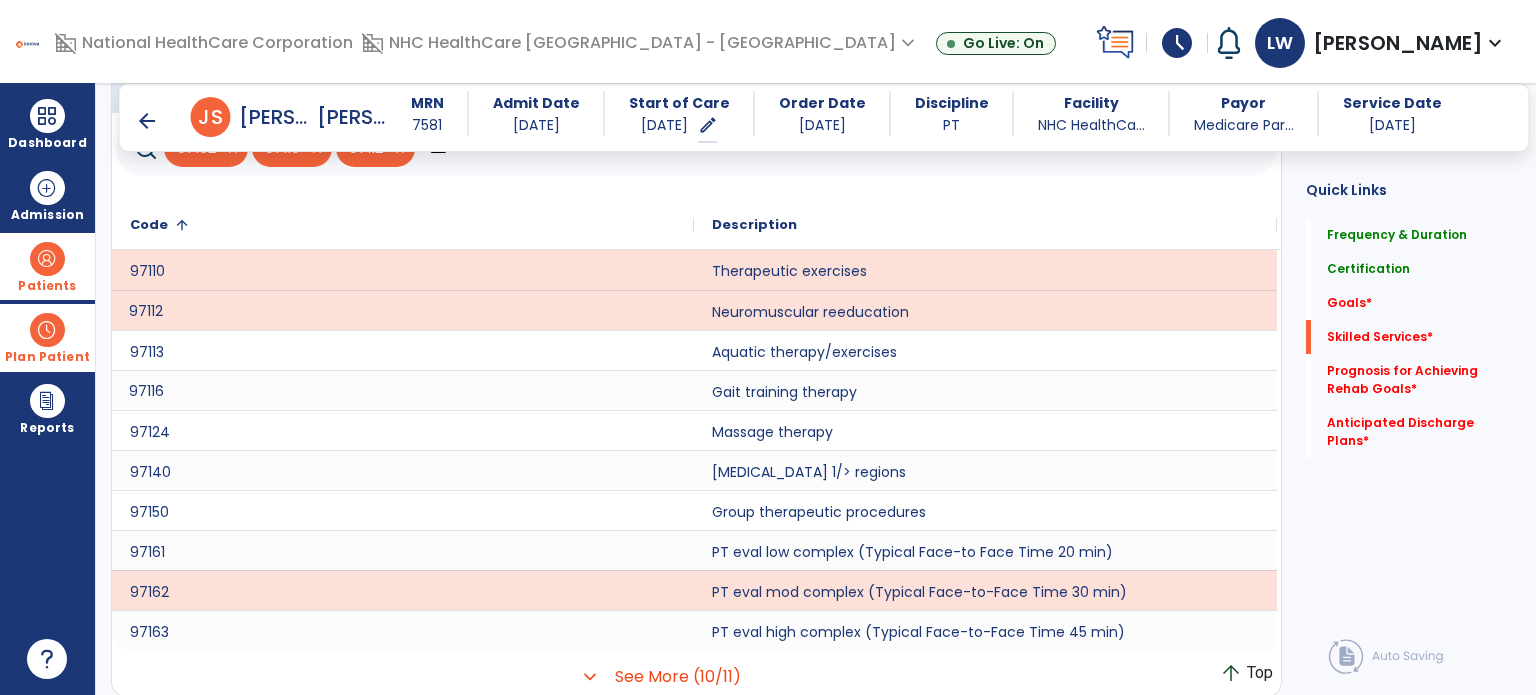 click on "97116" 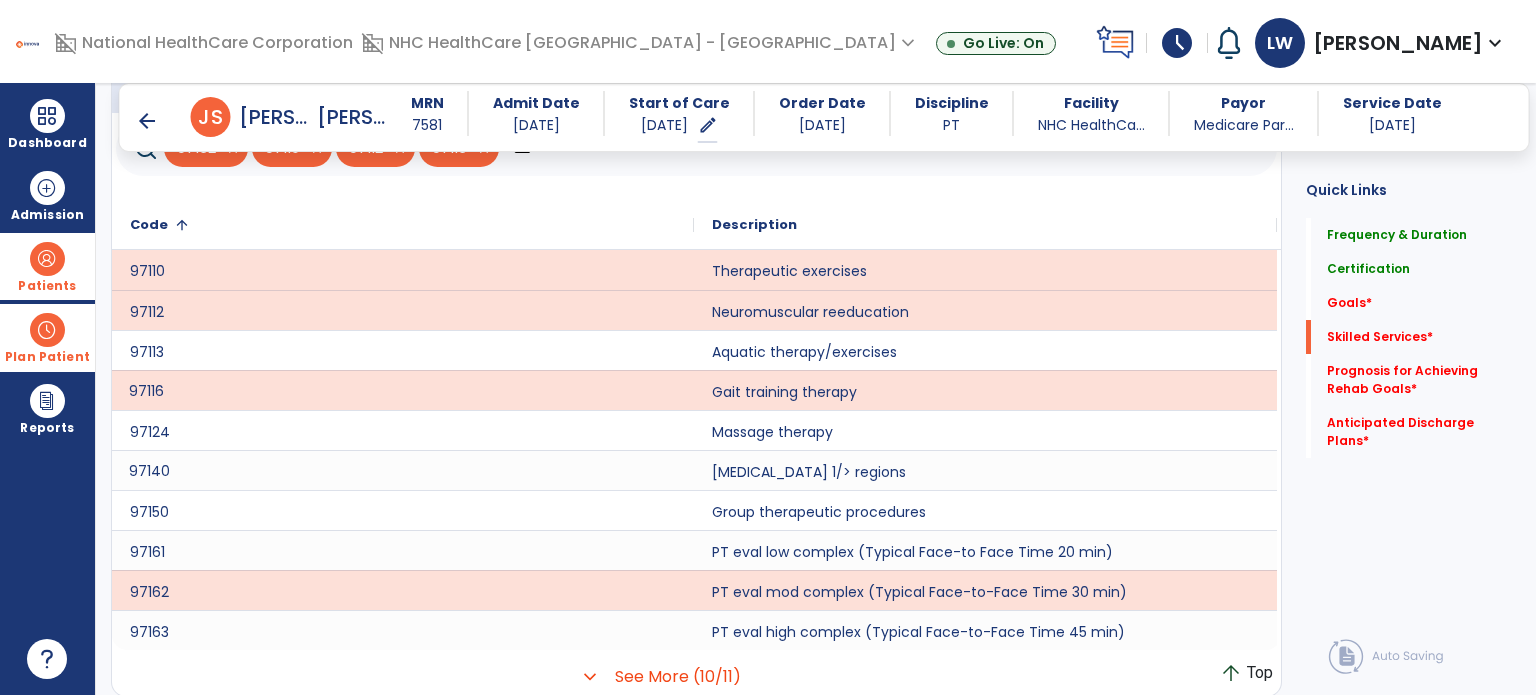 click on "97140" 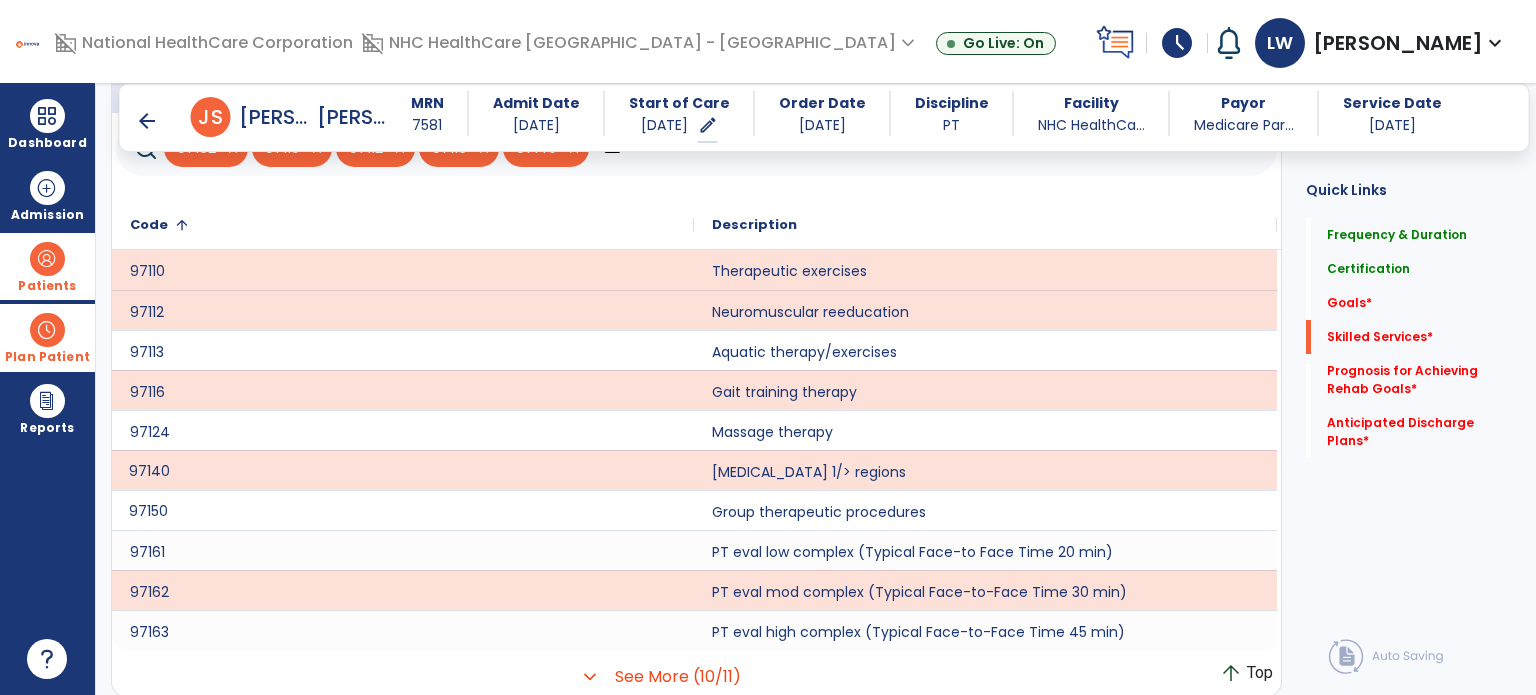 click on "97150" 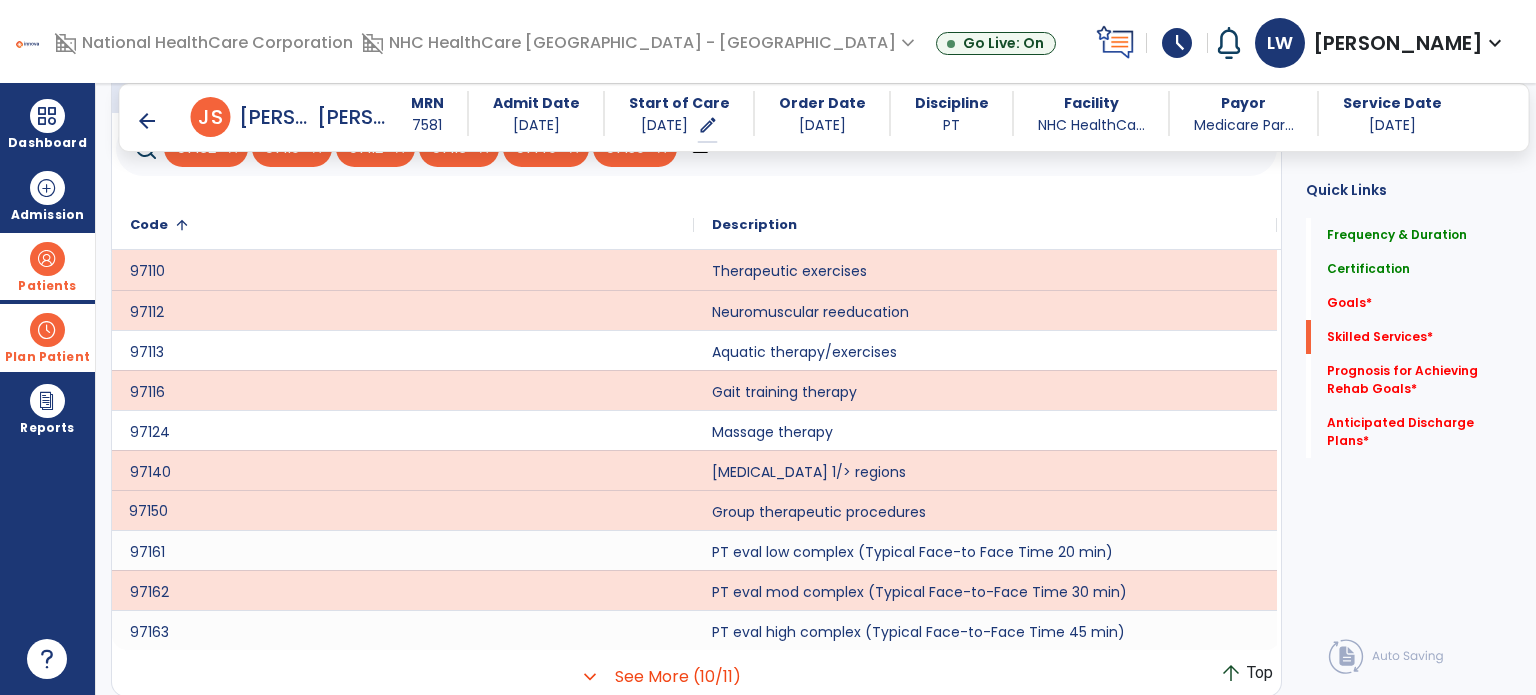 click on "97162   close   97110   close   97112   close   97116   close   97140   close   97150   close  ***" 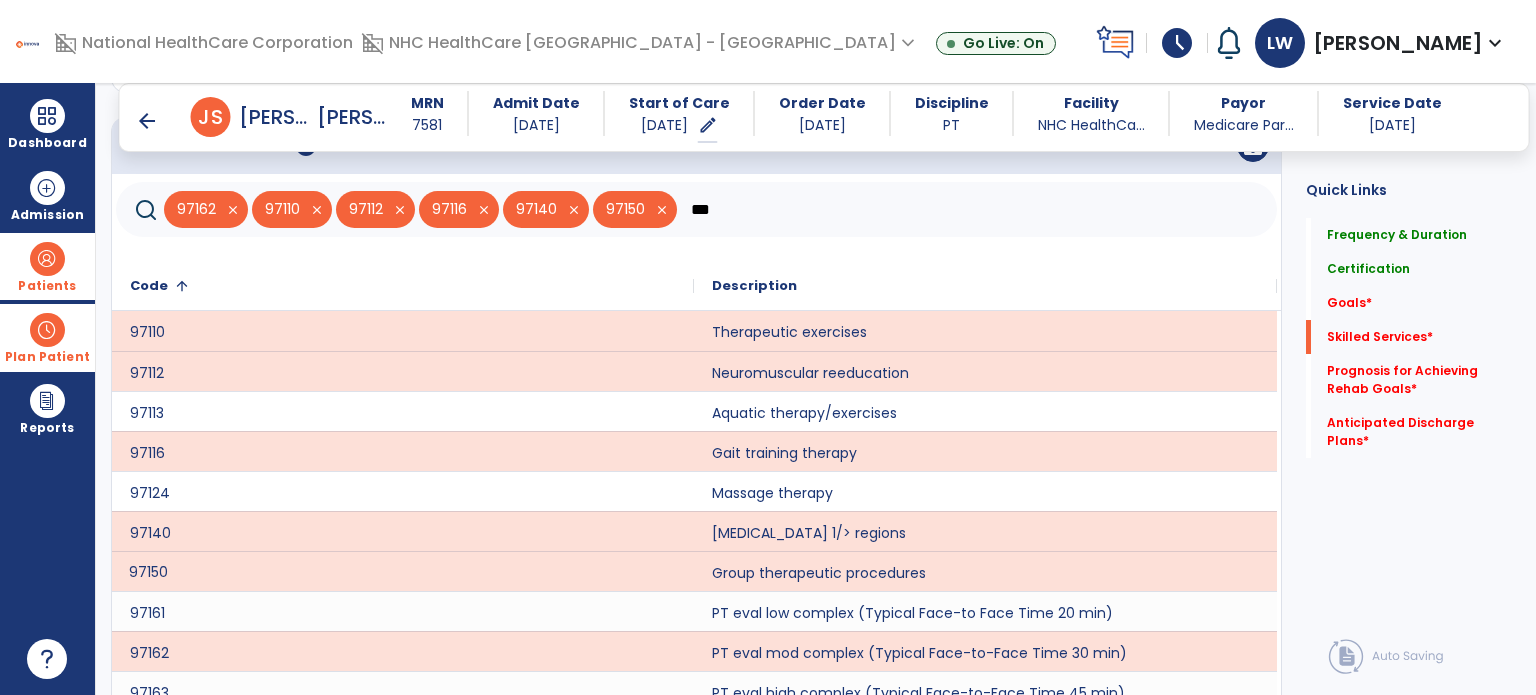 scroll, scrollTop: 663, scrollLeft: 0, axis: vertical 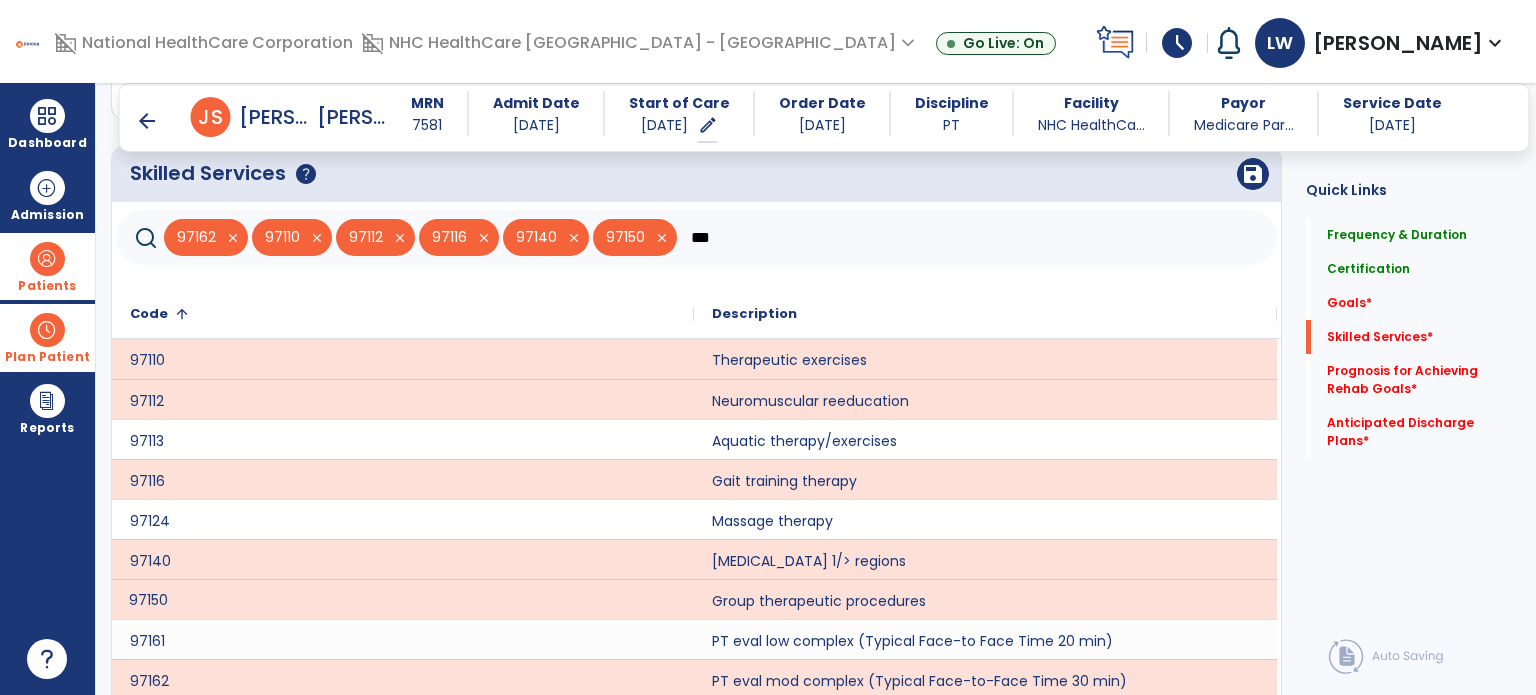 click on "***" 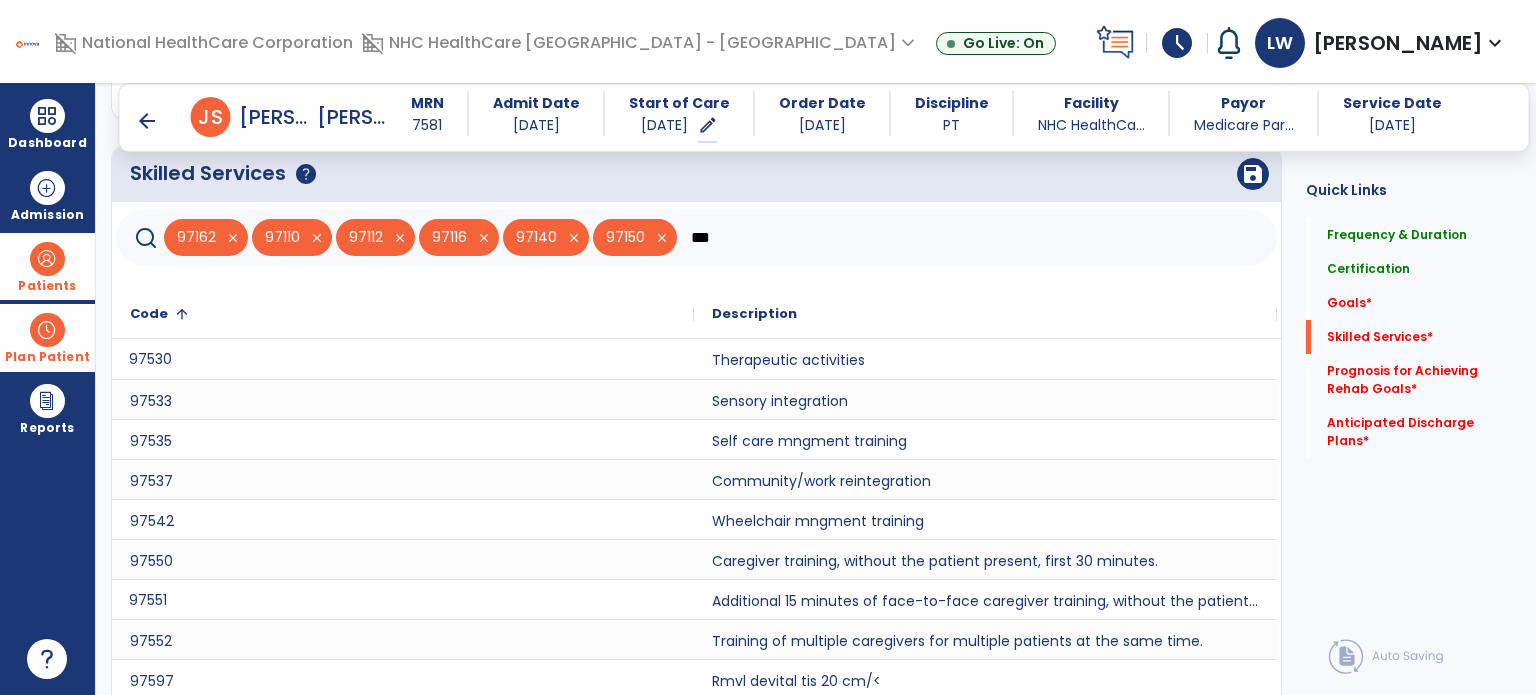 click on "97530" 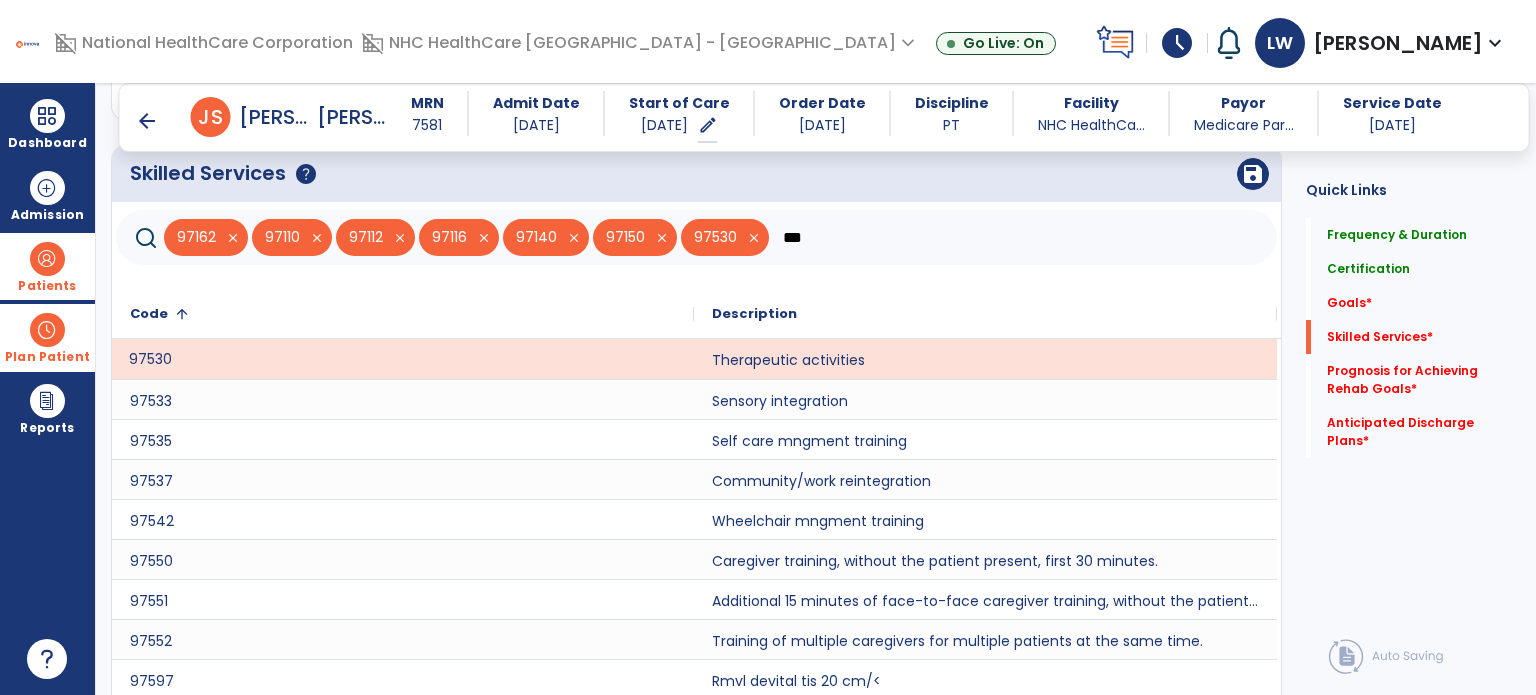 click on "***" 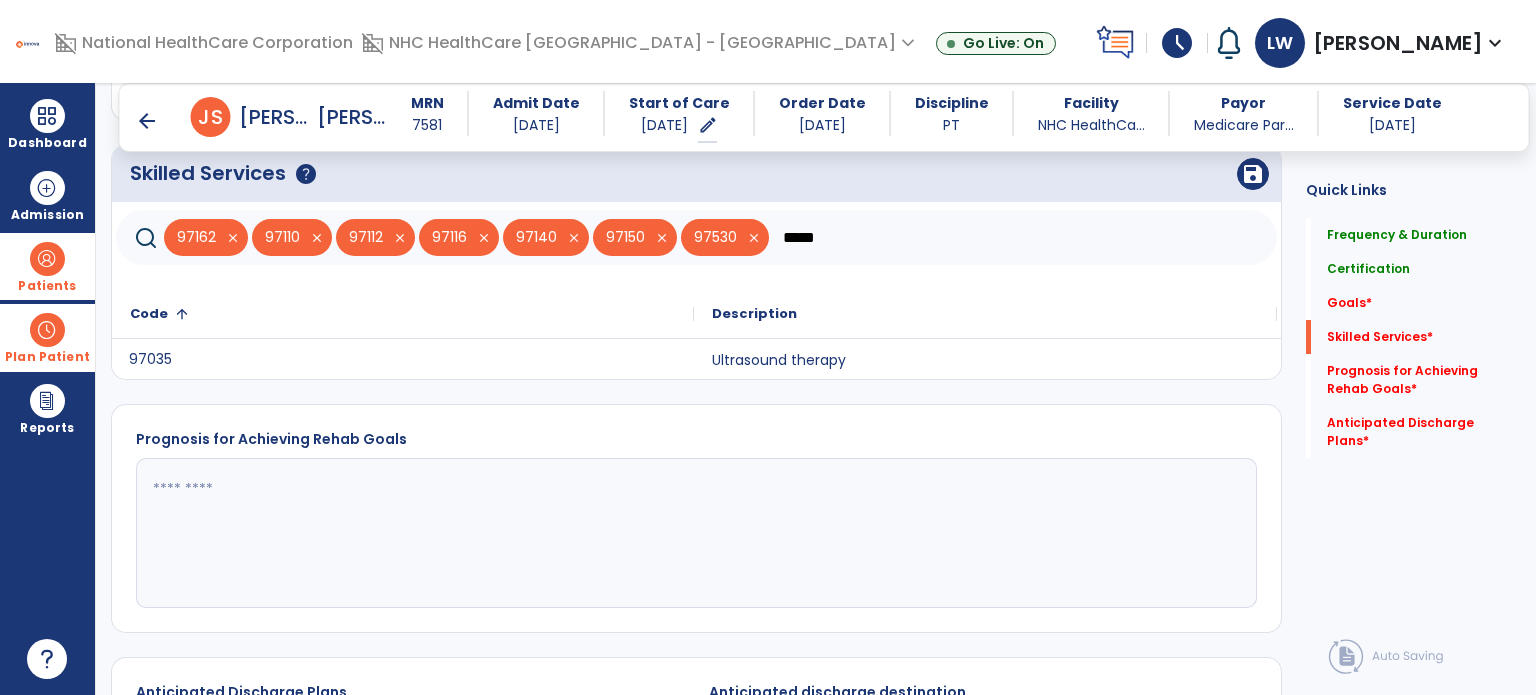 type on "*****" 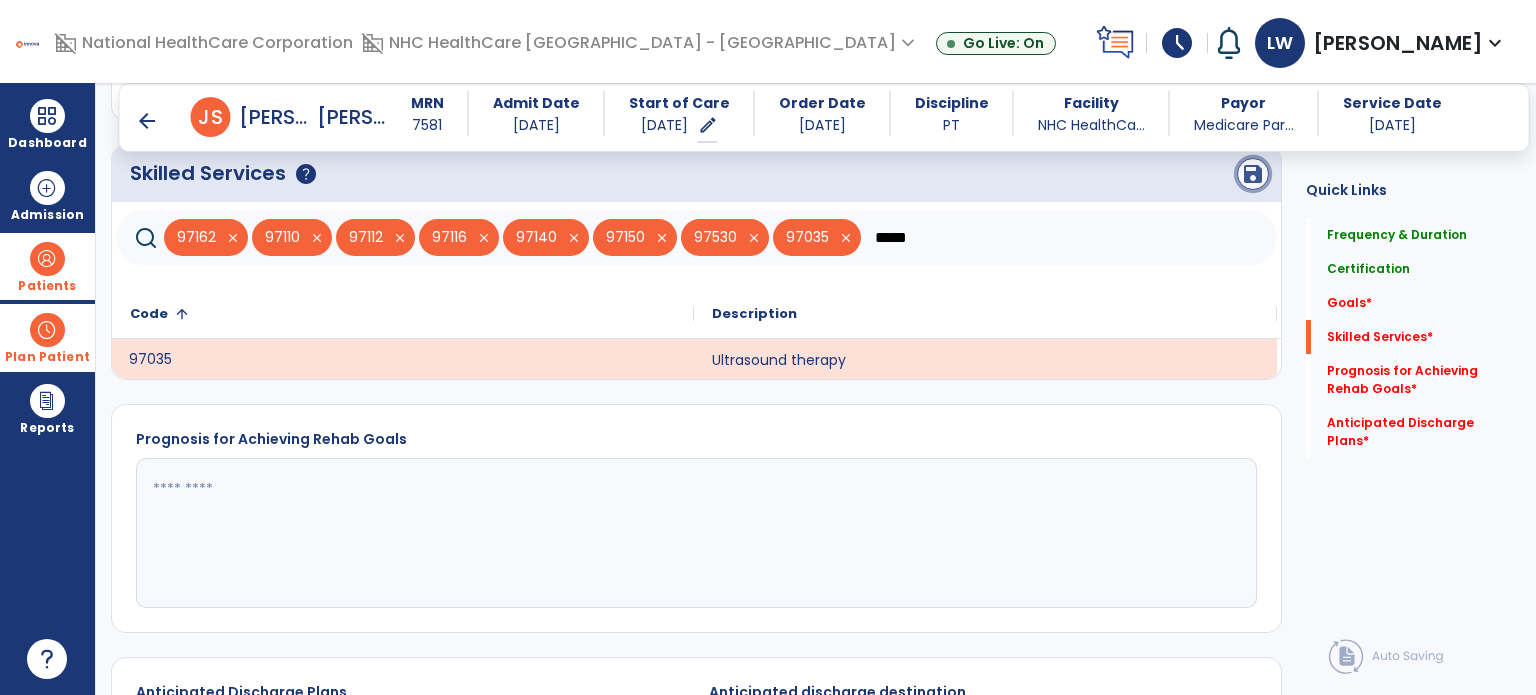 click on "save" 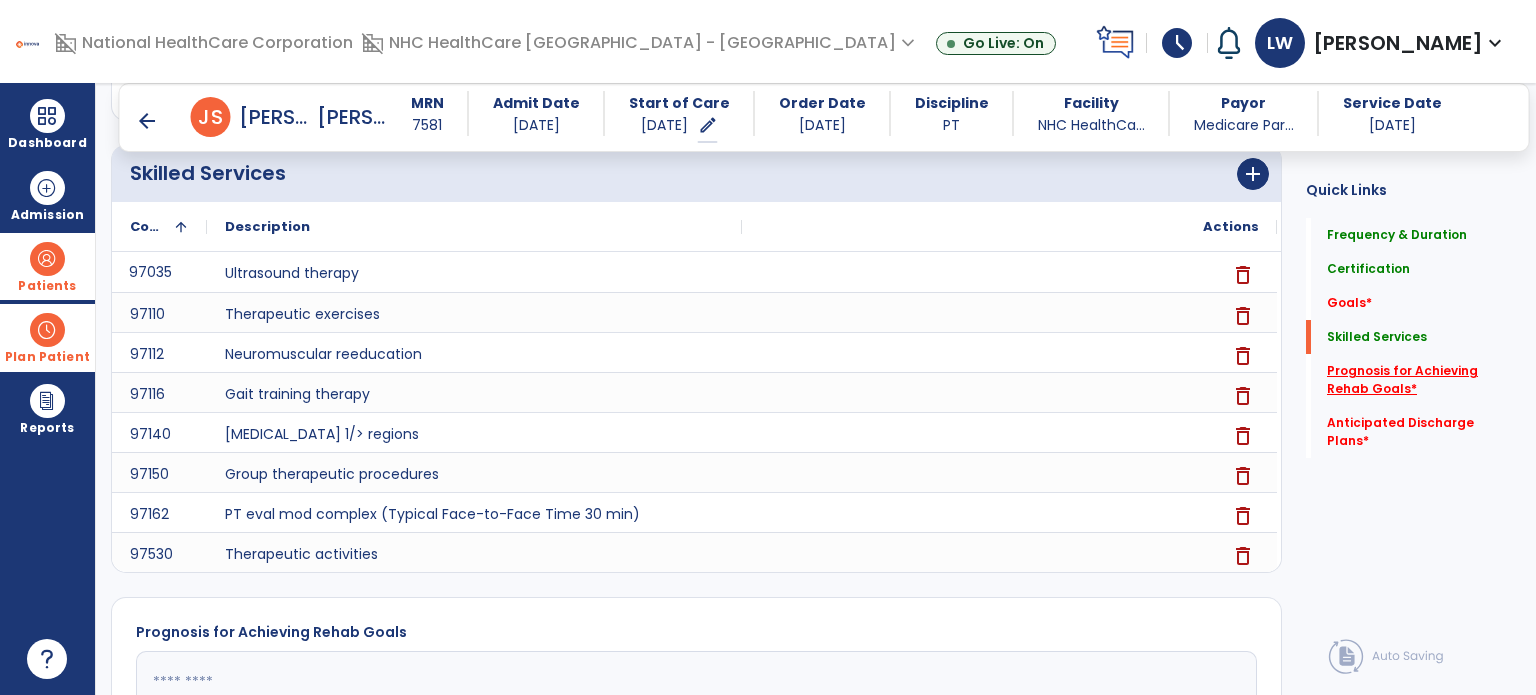 click on "Prognosis for Achieving Rehab Goals   *" 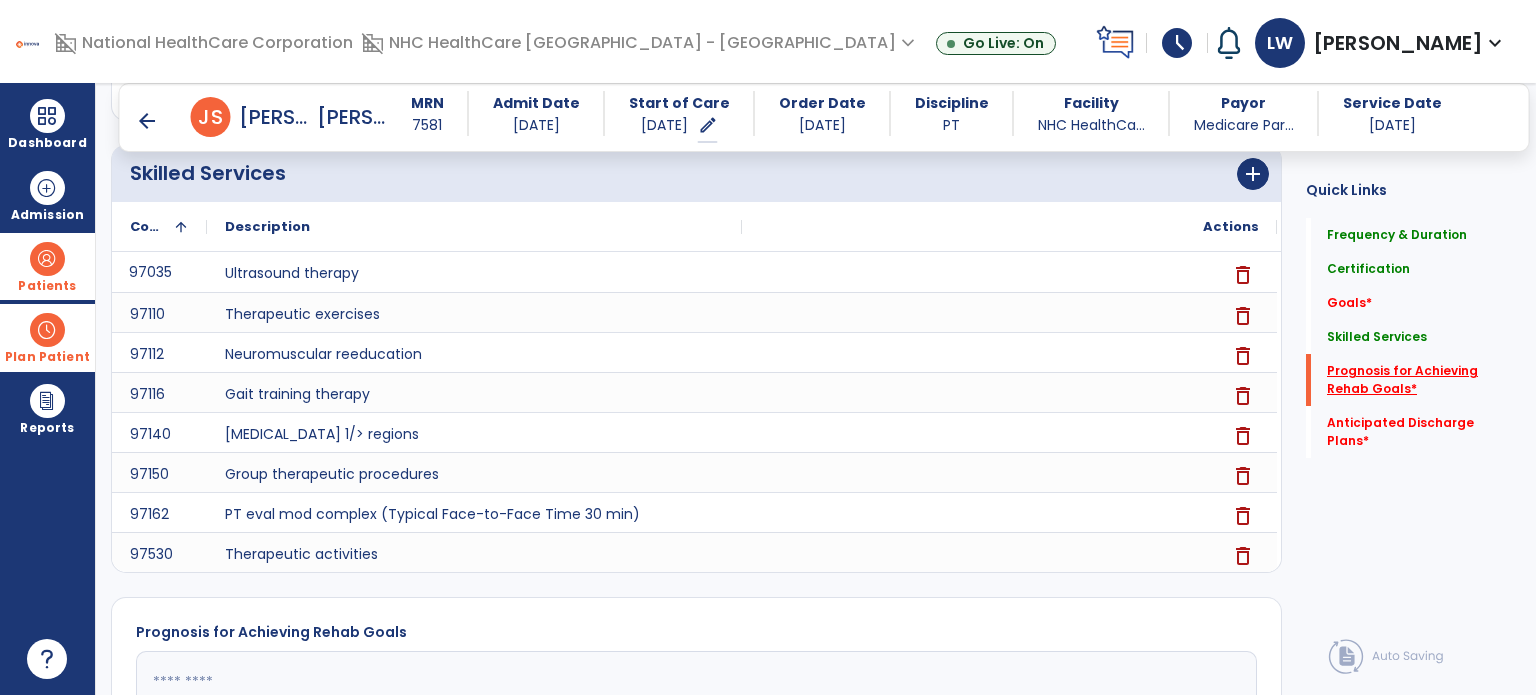 scroll, scrollTop: 41, scrollLeft: 0, axis: vertical 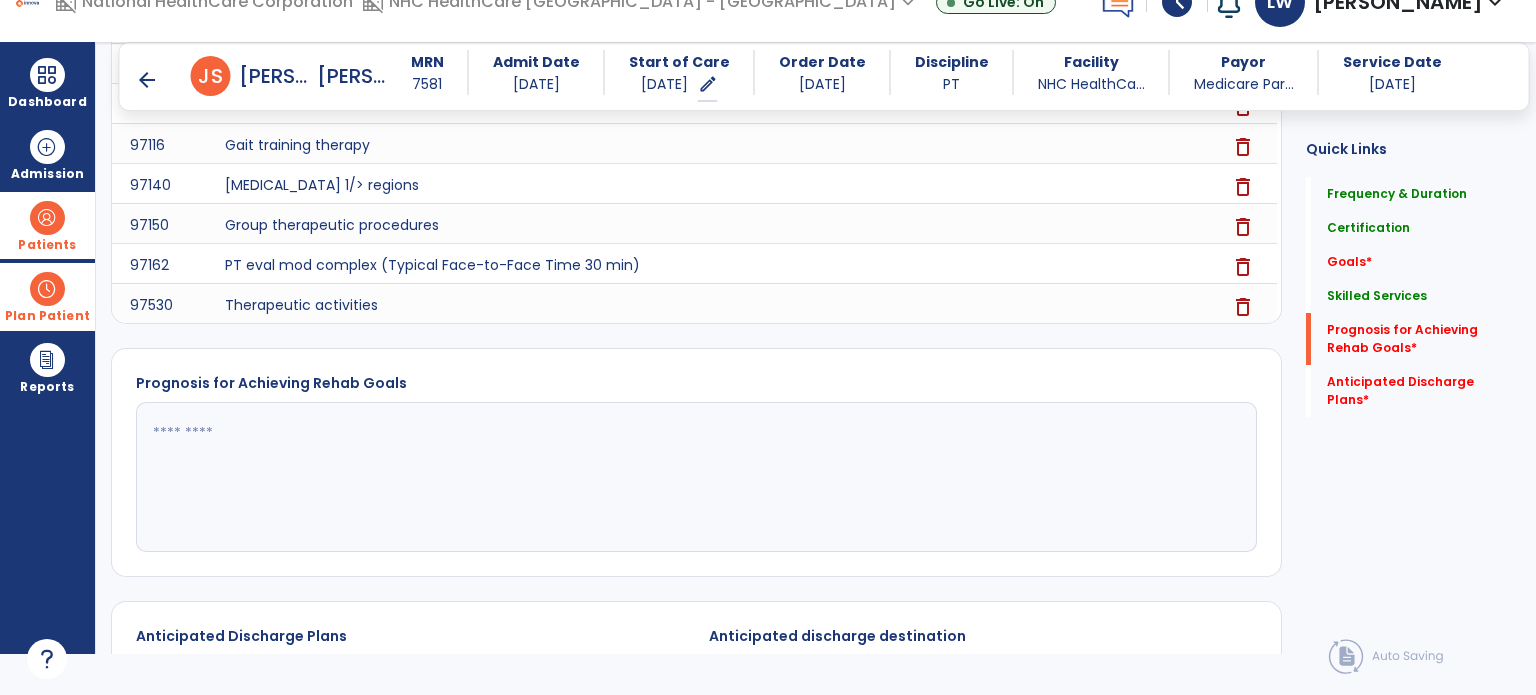 click 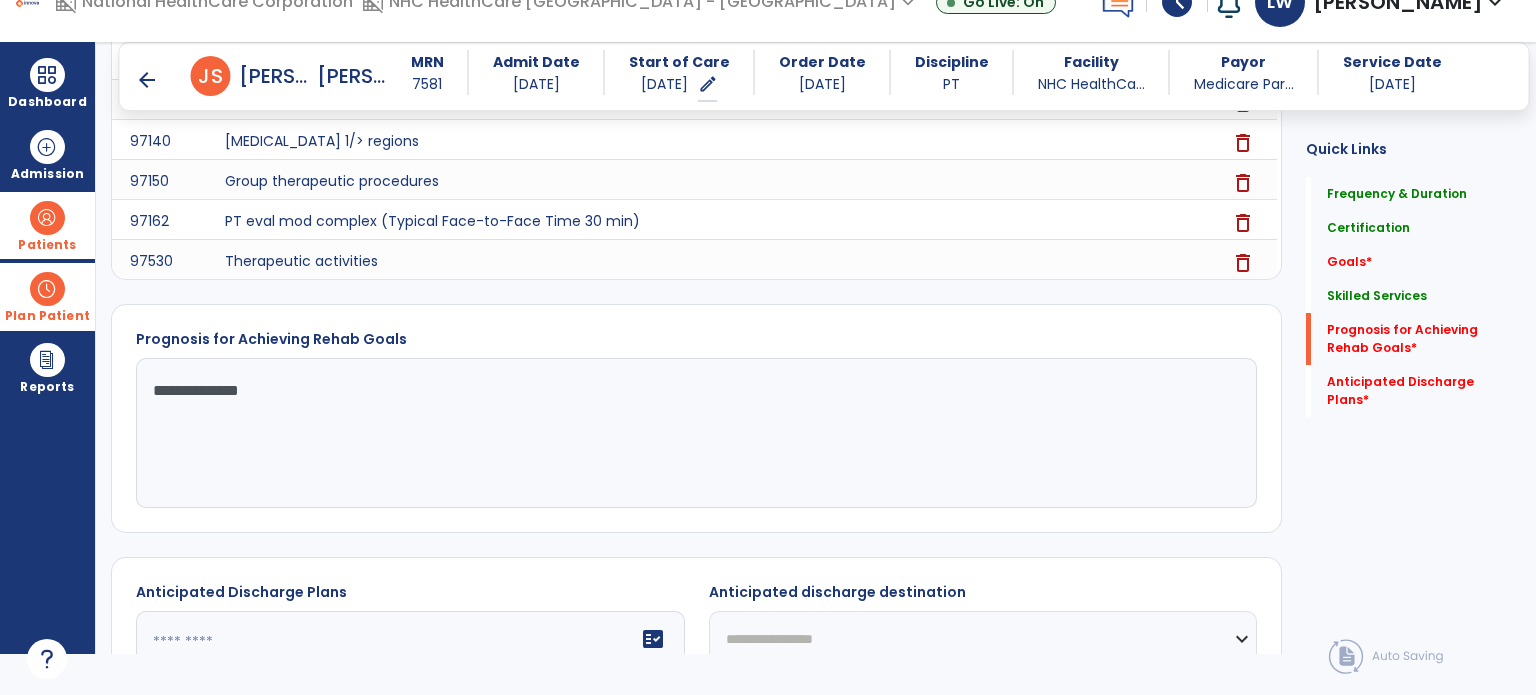 scroll, scrollTop: 995, scrollLeft: 0, axis: vertical 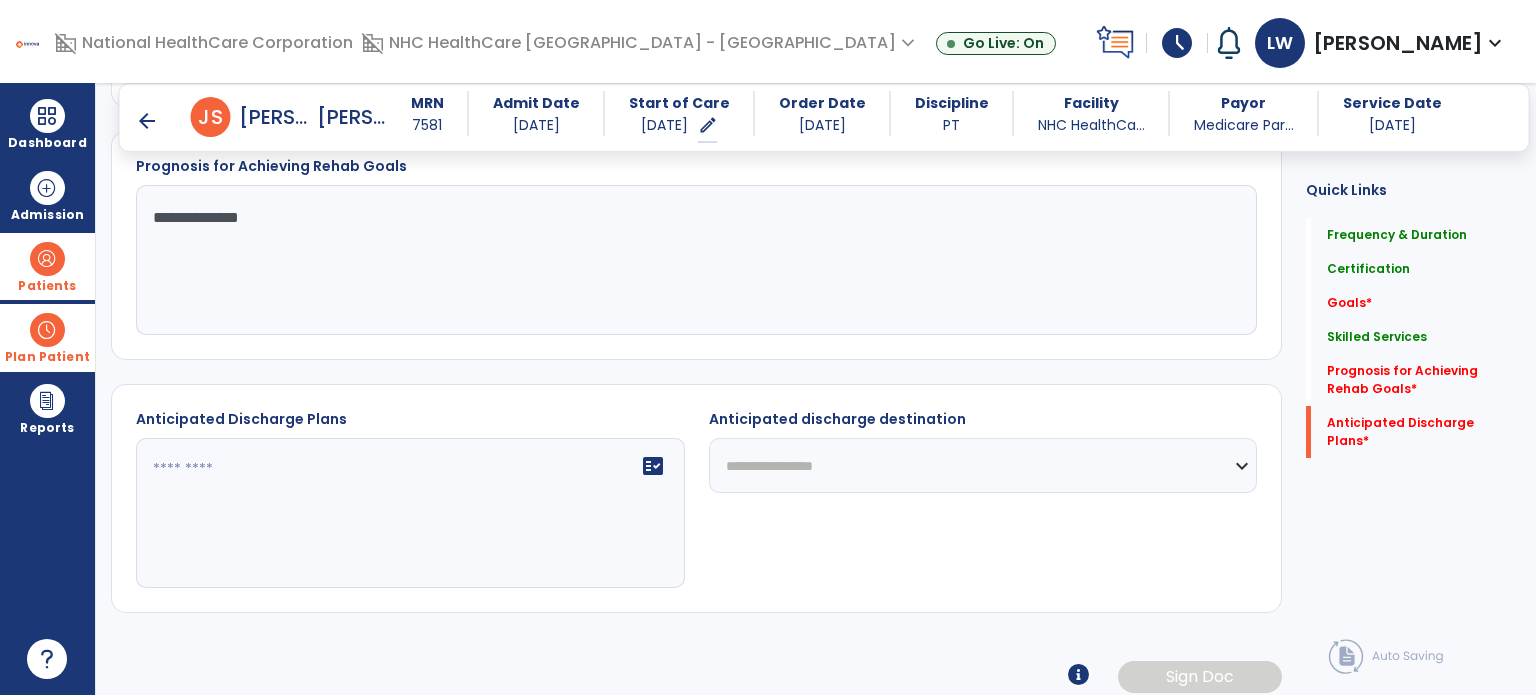 type on "**********" 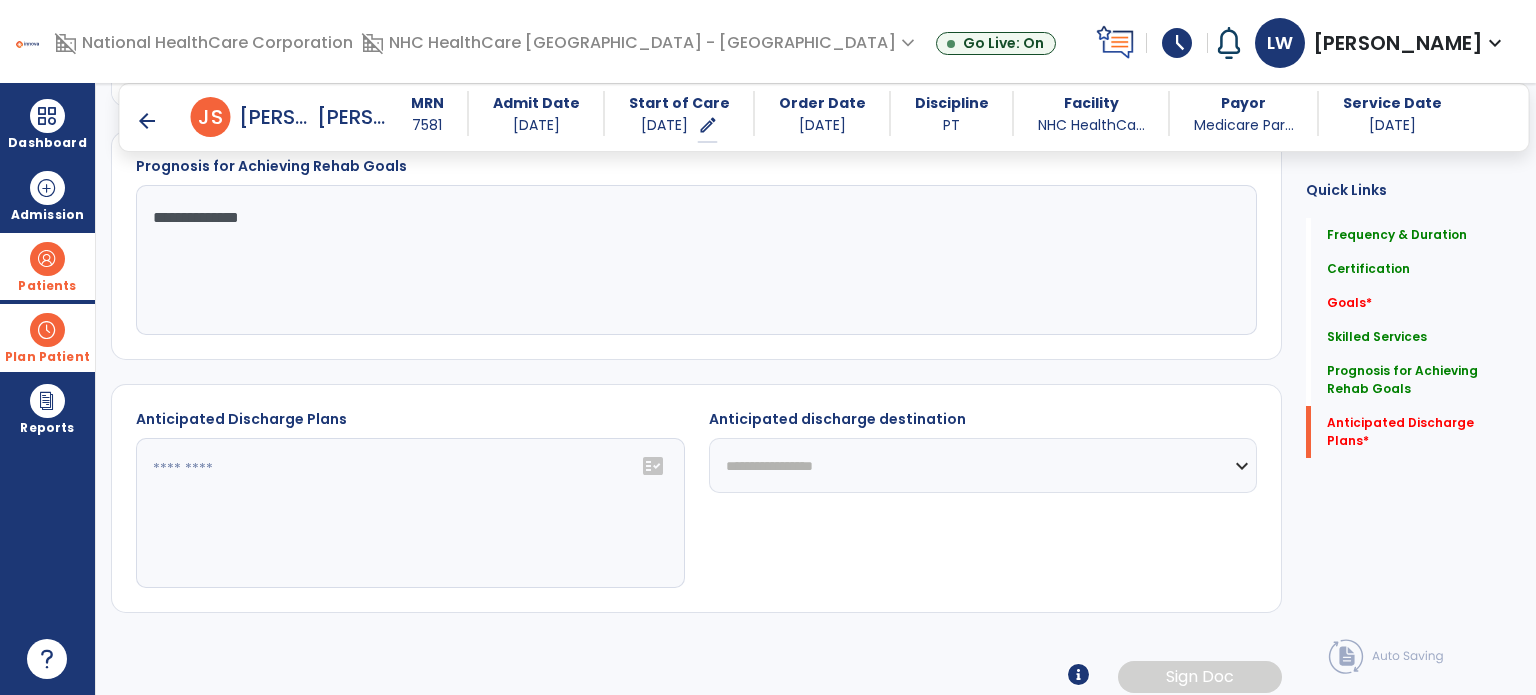 click on "fact_check" 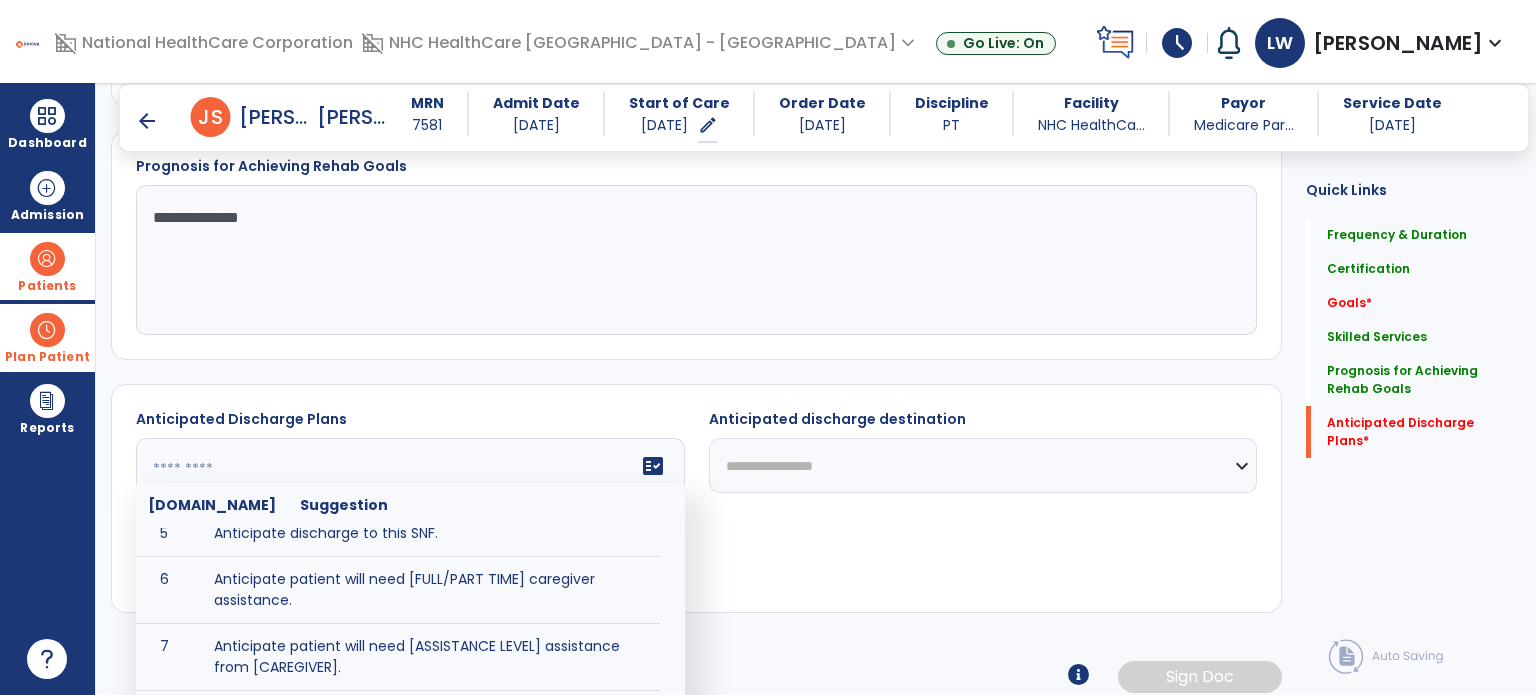 scroll, scrollTop: 280, scrollLeft: 0, axis: vertical 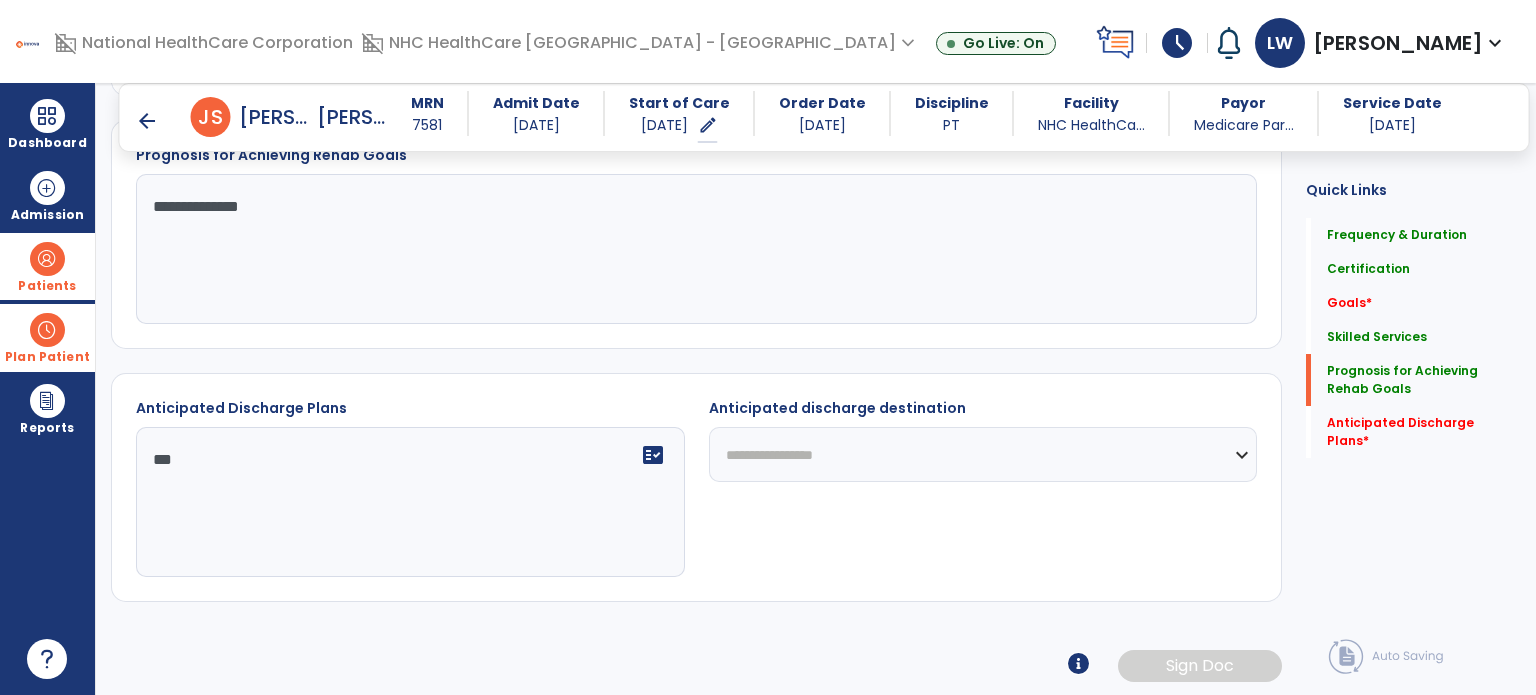 type on "***" 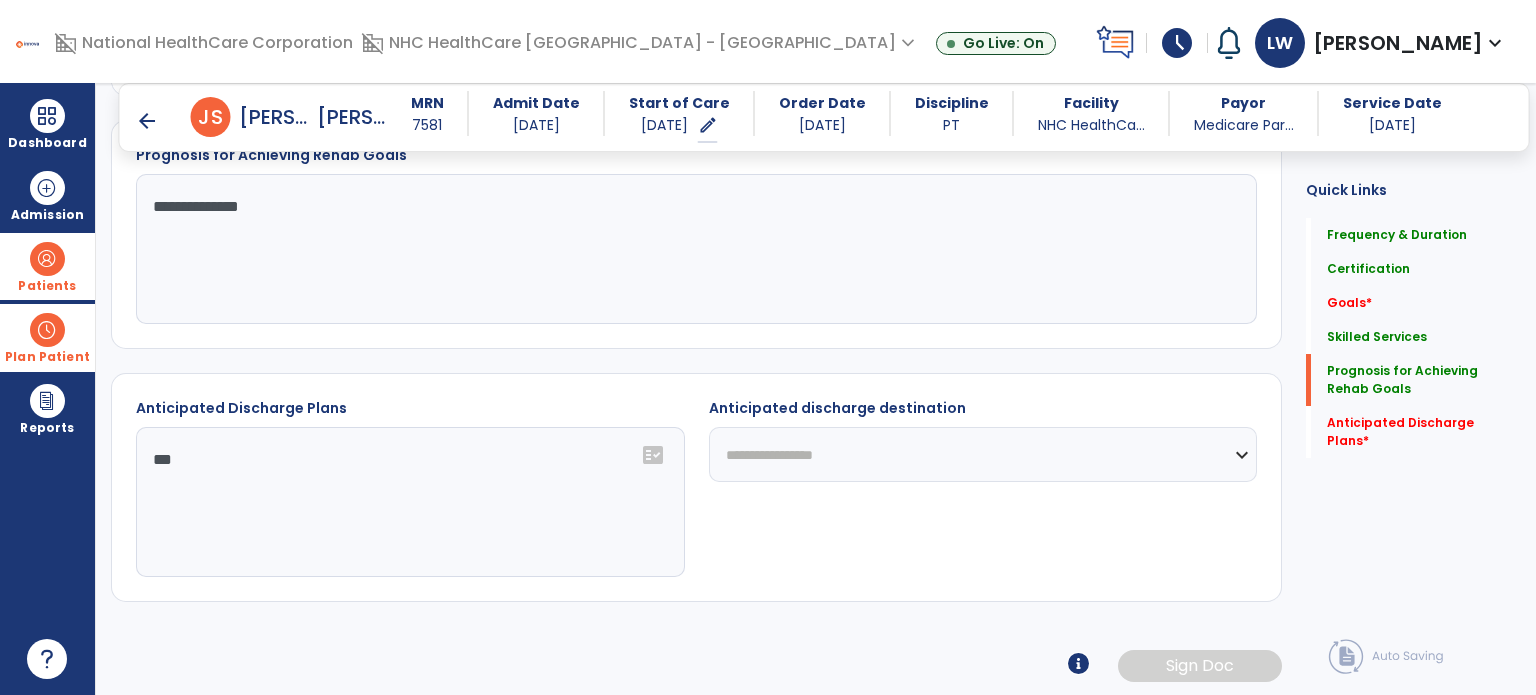 select on "***" 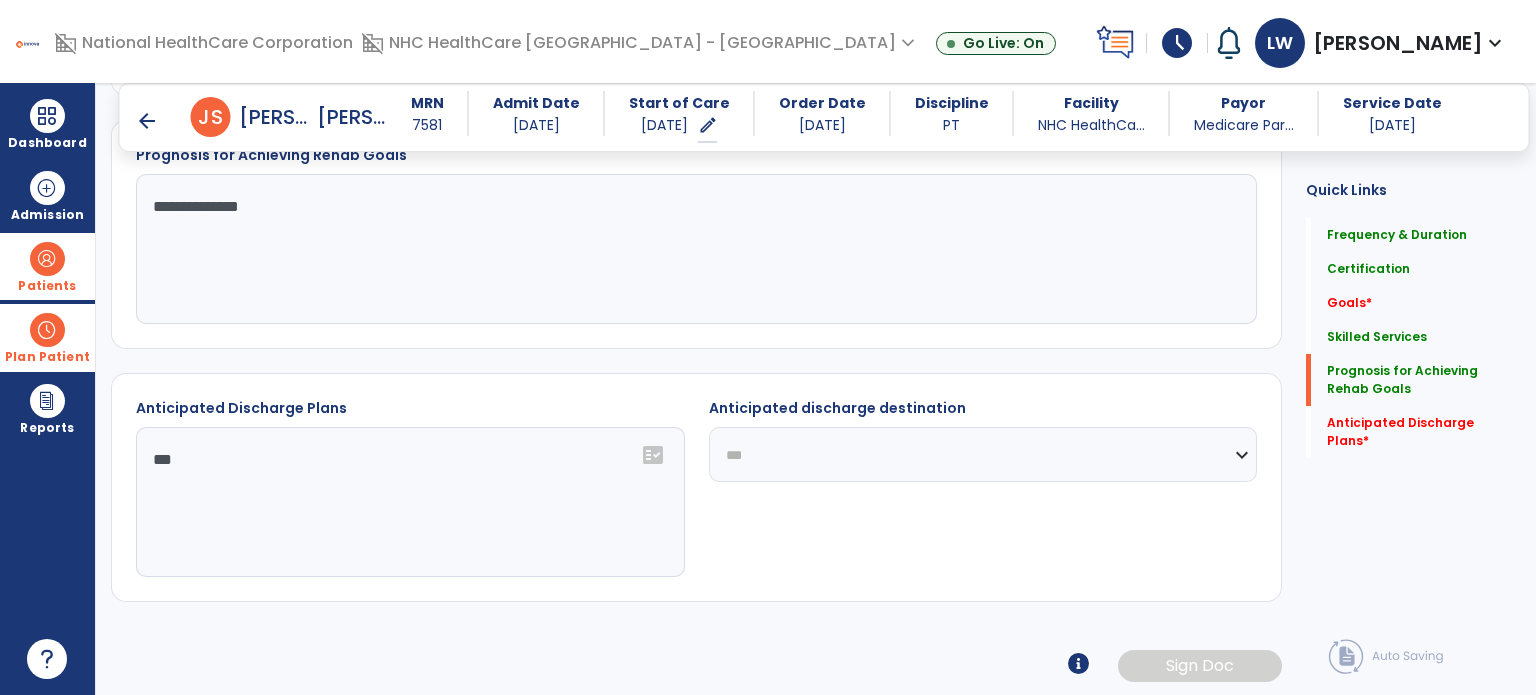 click on "**********" 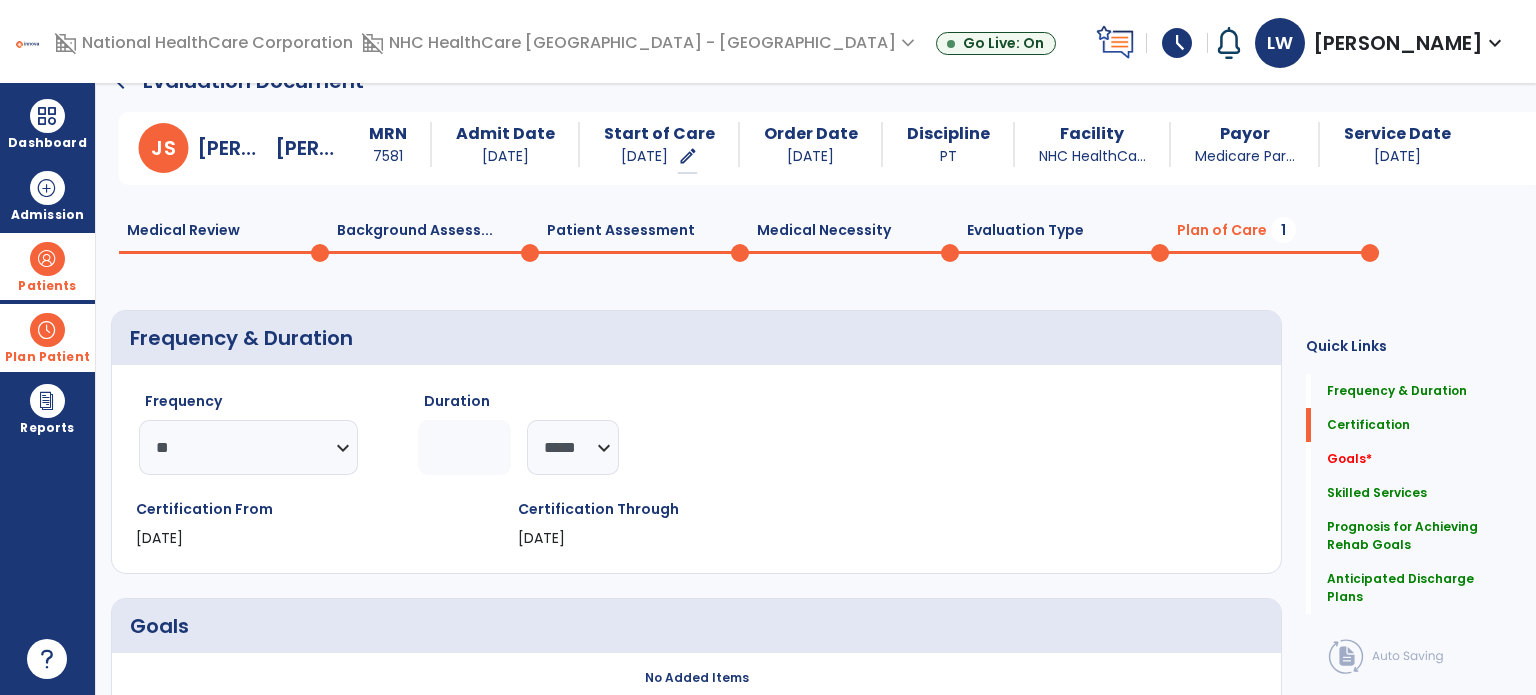 scroll, scrollTop: 0, scrollLeft: 0, axis: both 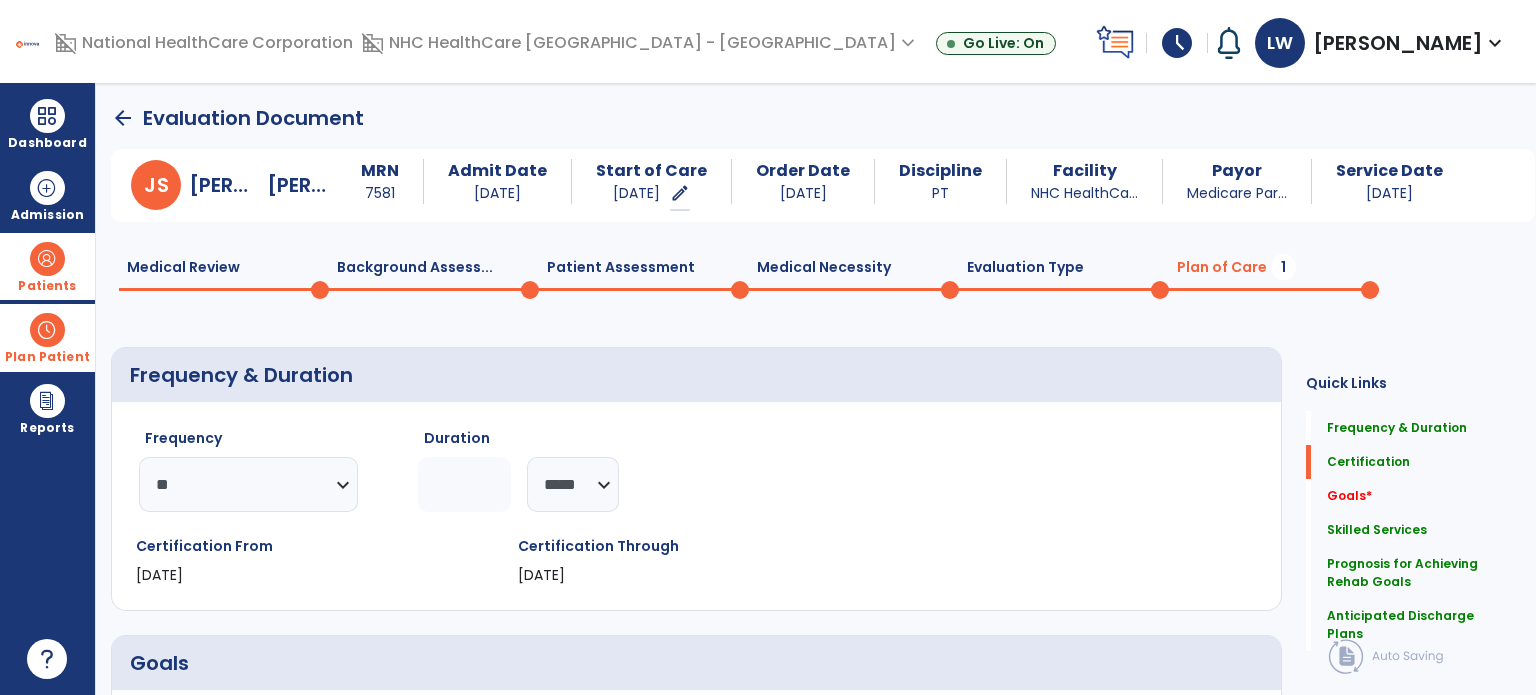 click on "Frequency  ********* ** ** ** ** ** ** **  Duration  * ******** *****" 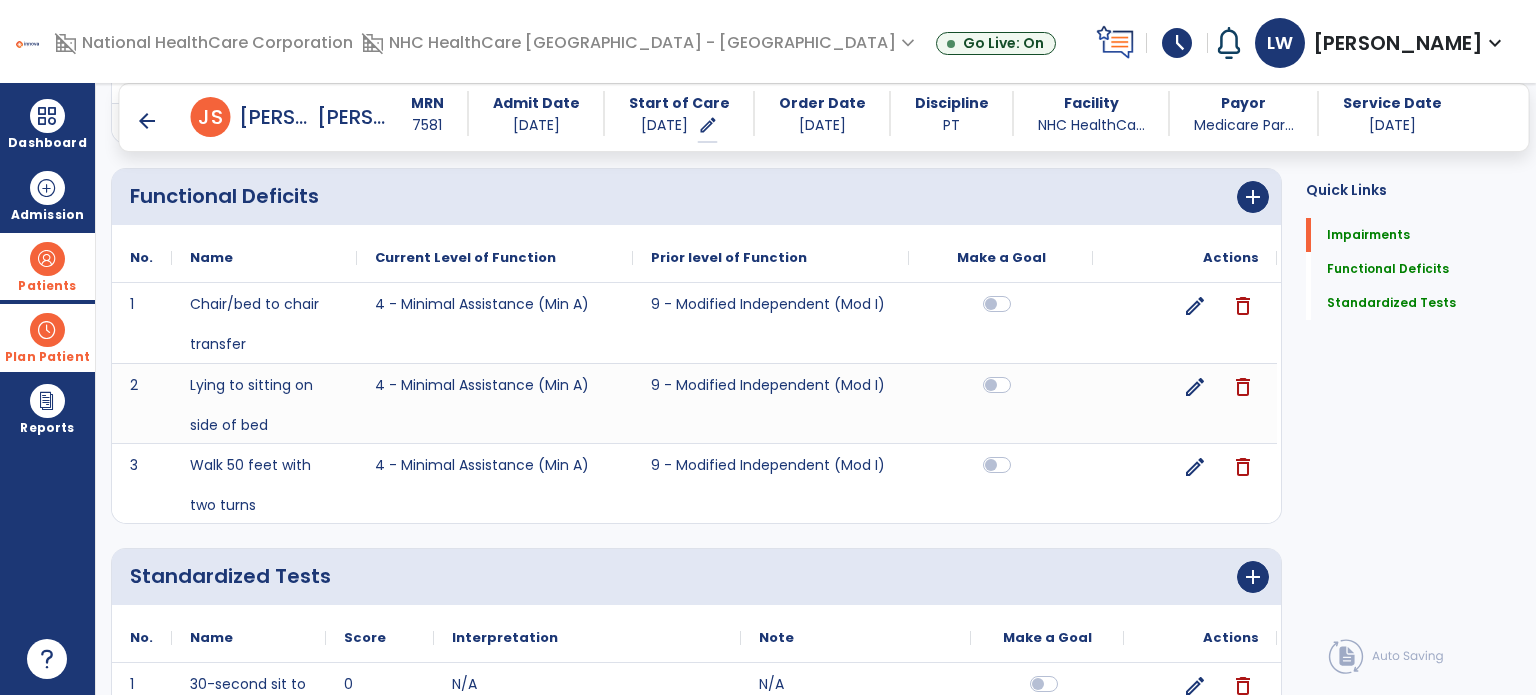 scroll, scrollTop: 1095, scrollLeft: 0, axis: vertical 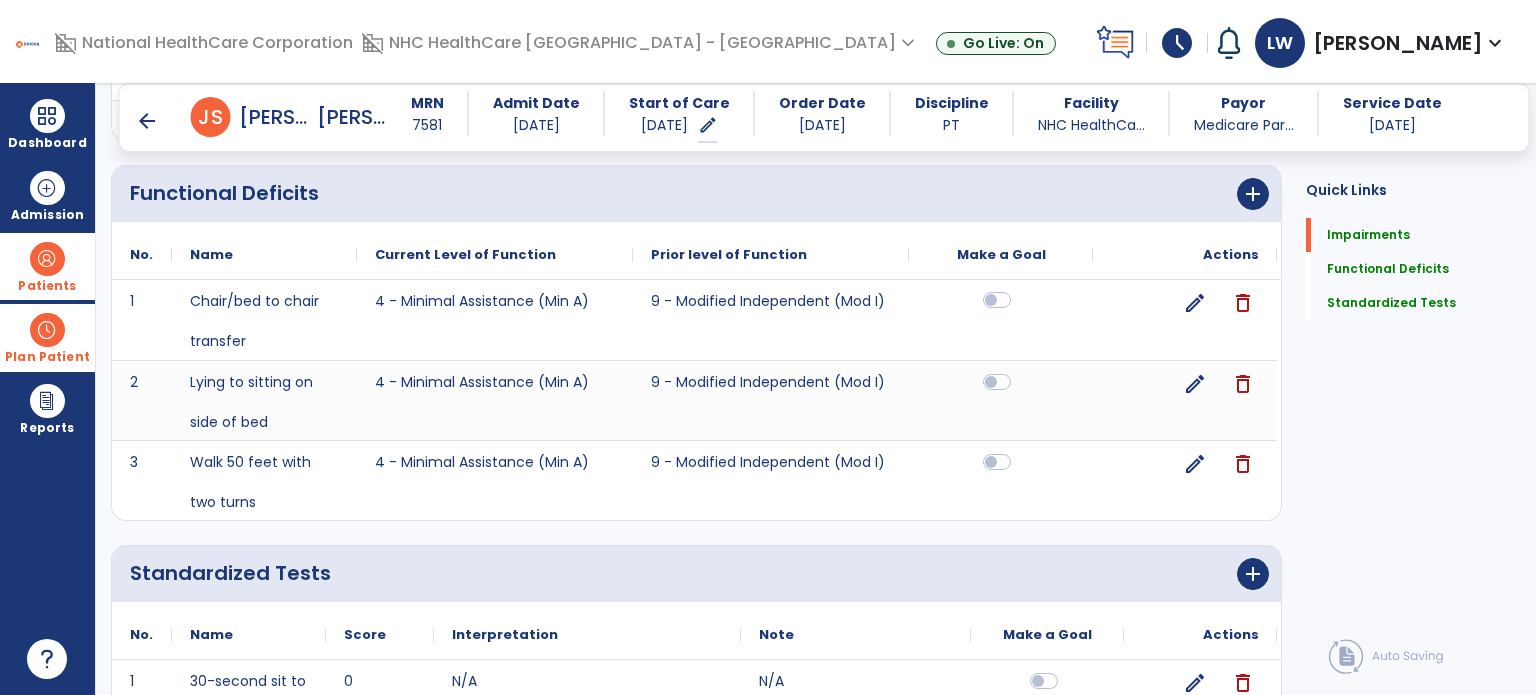 click 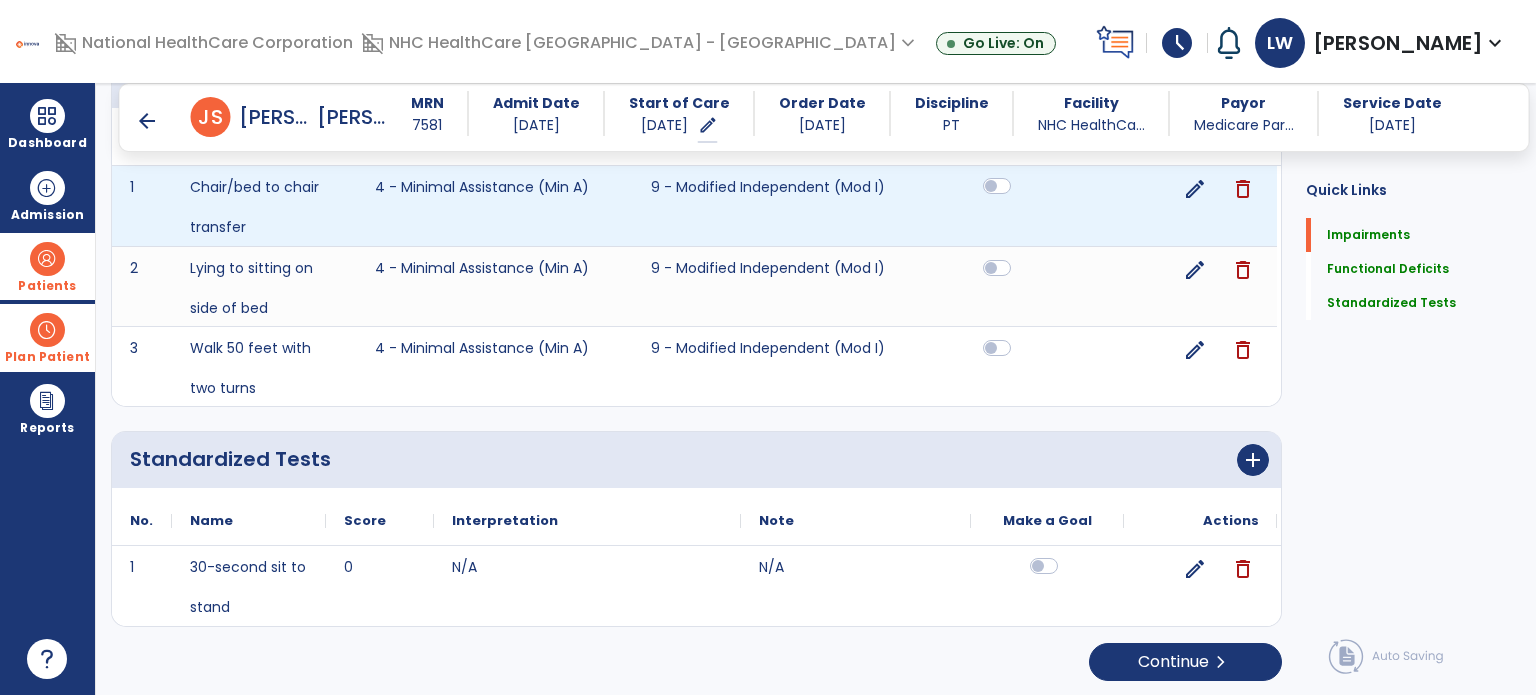 click 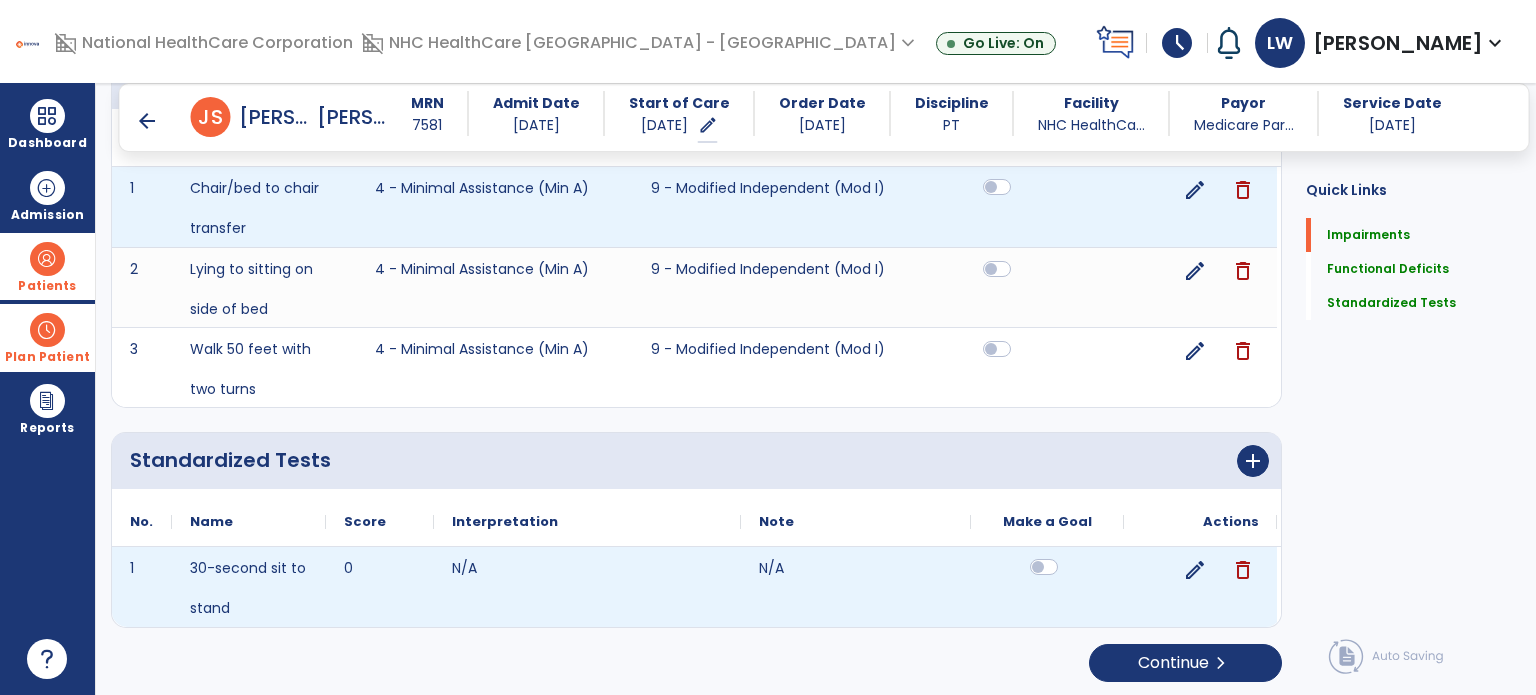 scroll, scrollTop: 1209, scrollLeft: 0, axis: vertical 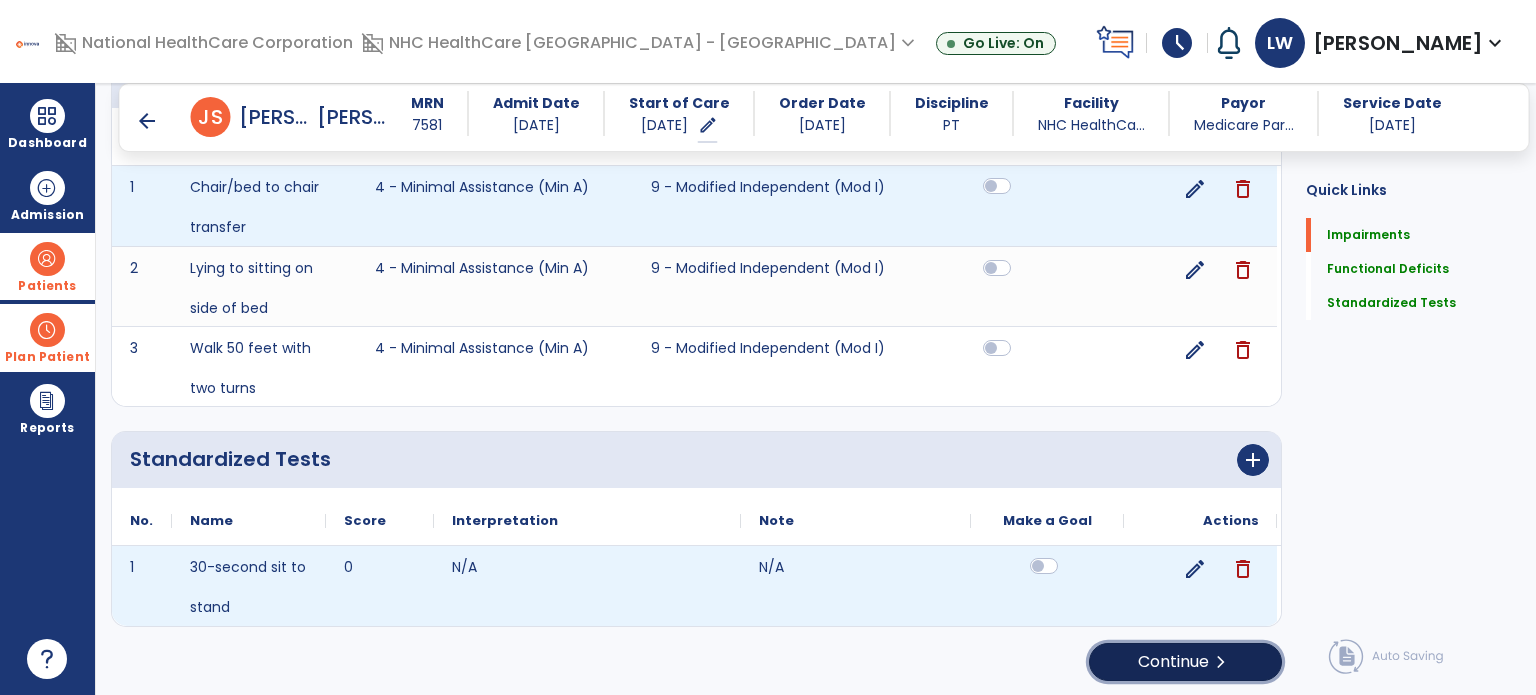 click on "Continue  chevron_right" 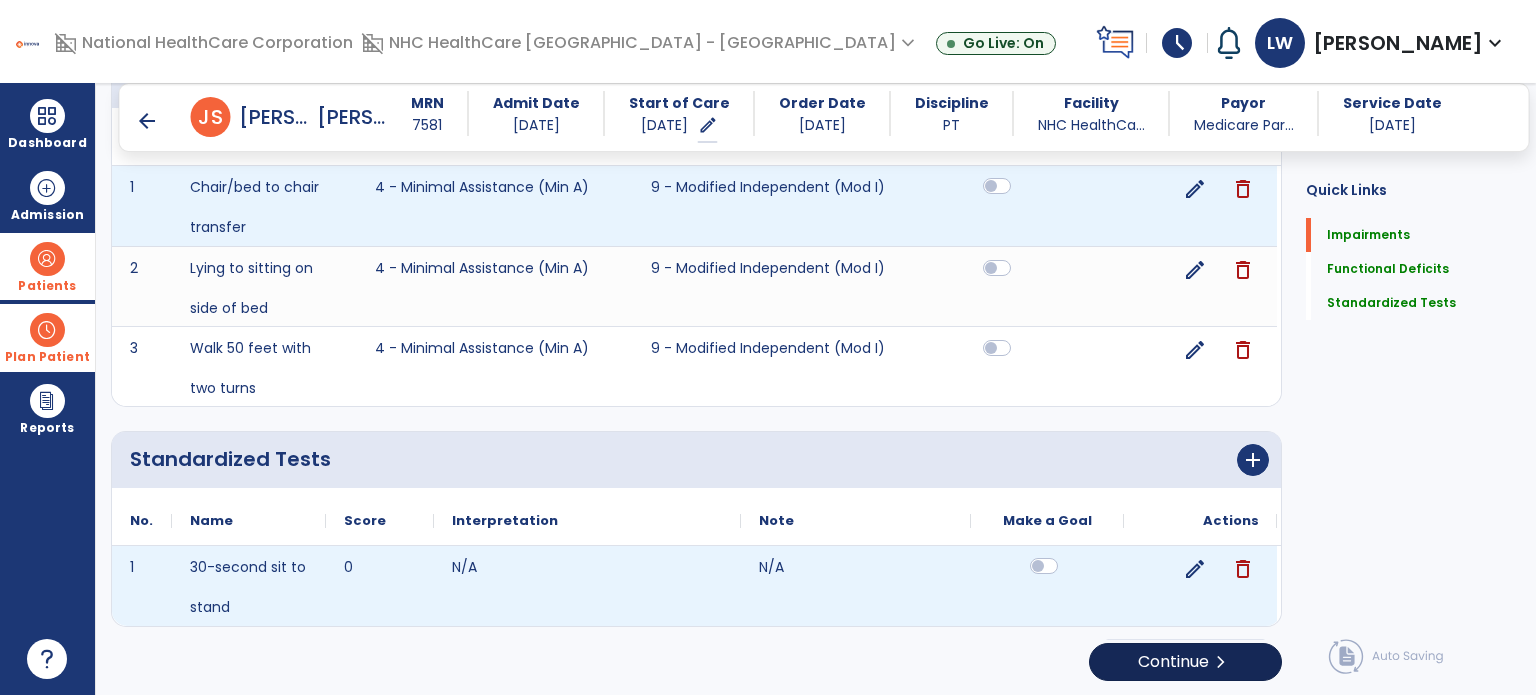 scroll, scrollTop: 0, scrollLeft: 0, axis: both 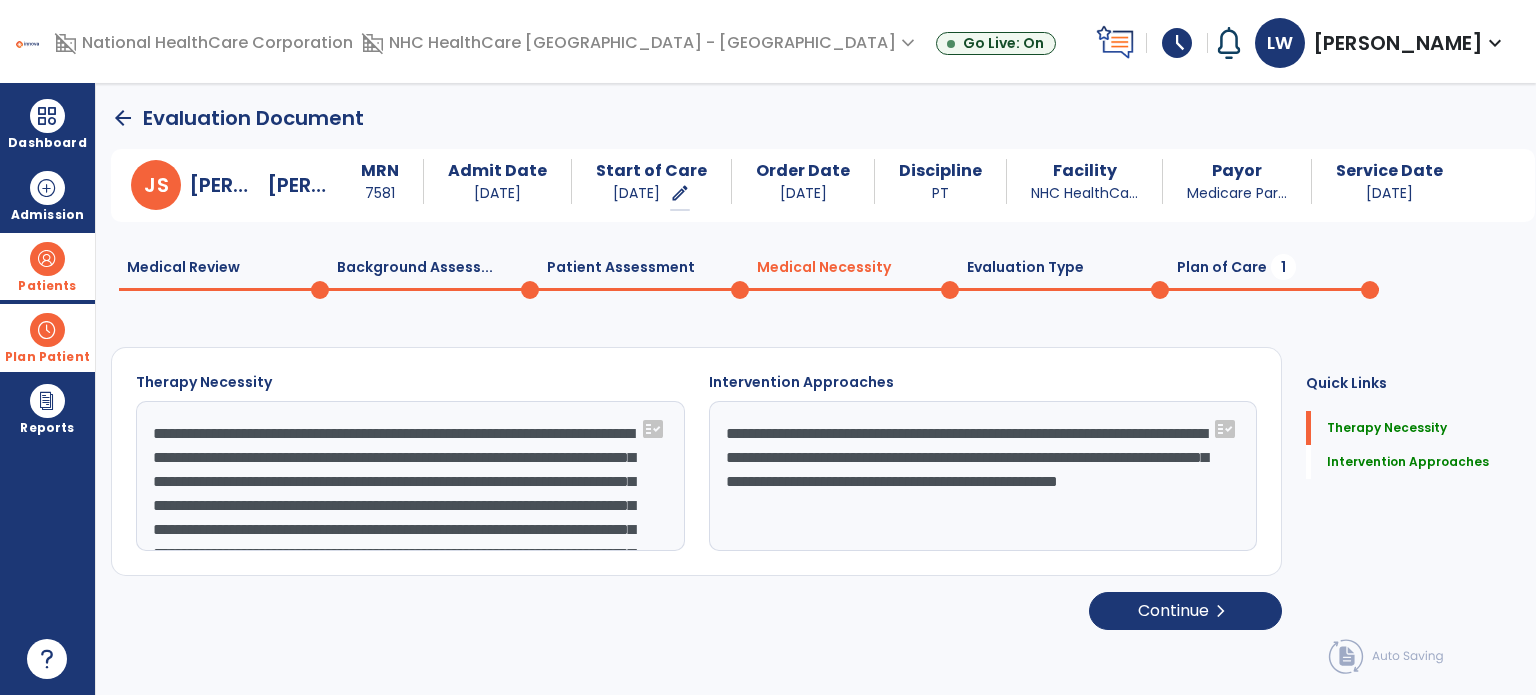 click on "Plan of Care  1" 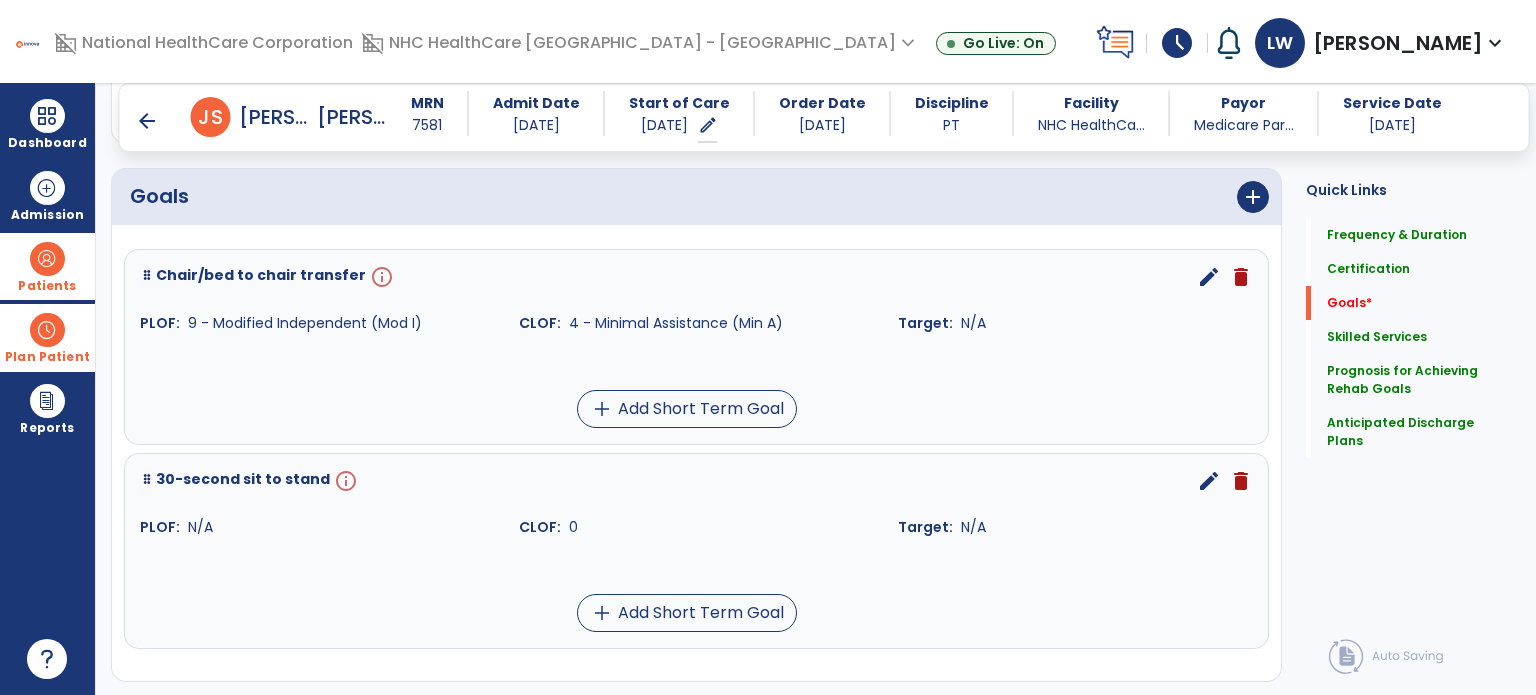 scroll, scrollTop: 451, scrollLeft: 0, axis: vertical 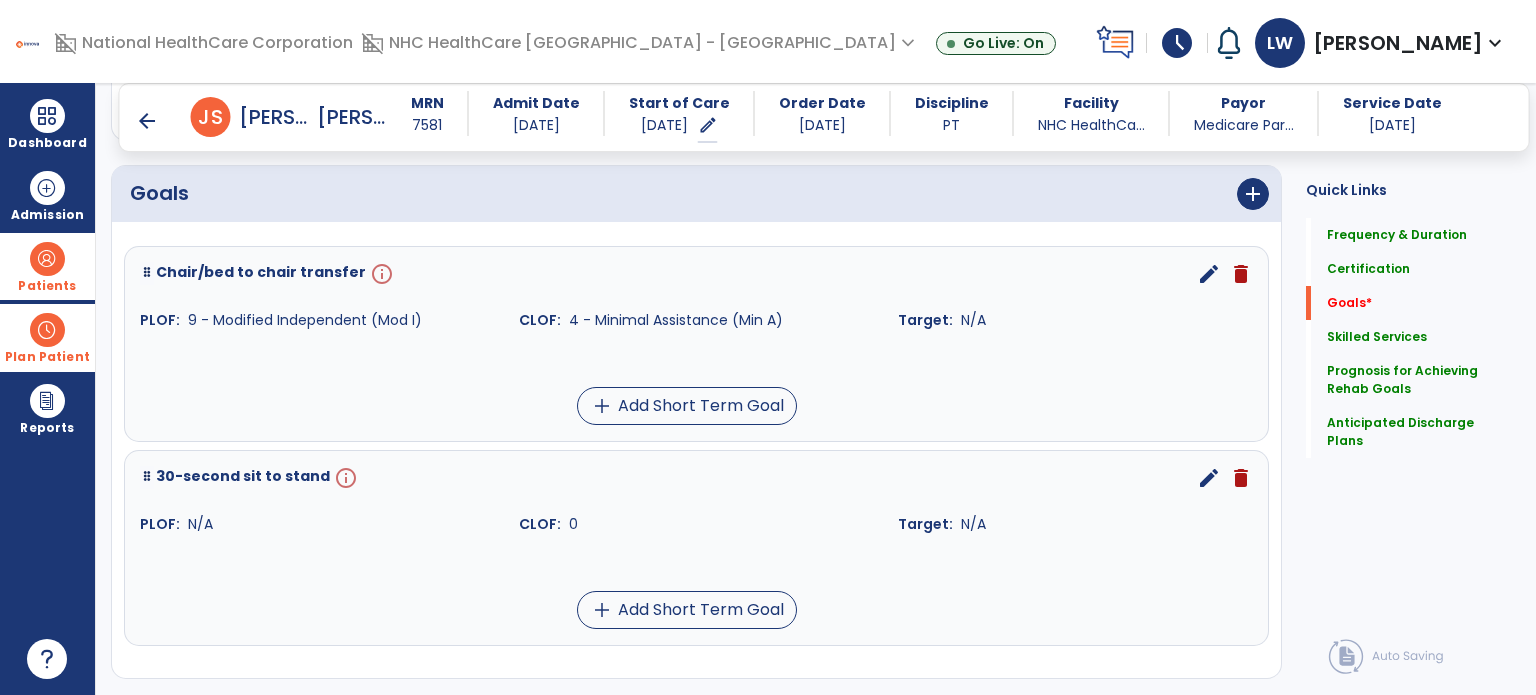 click on "edit" at bounding box center (1209, 274) 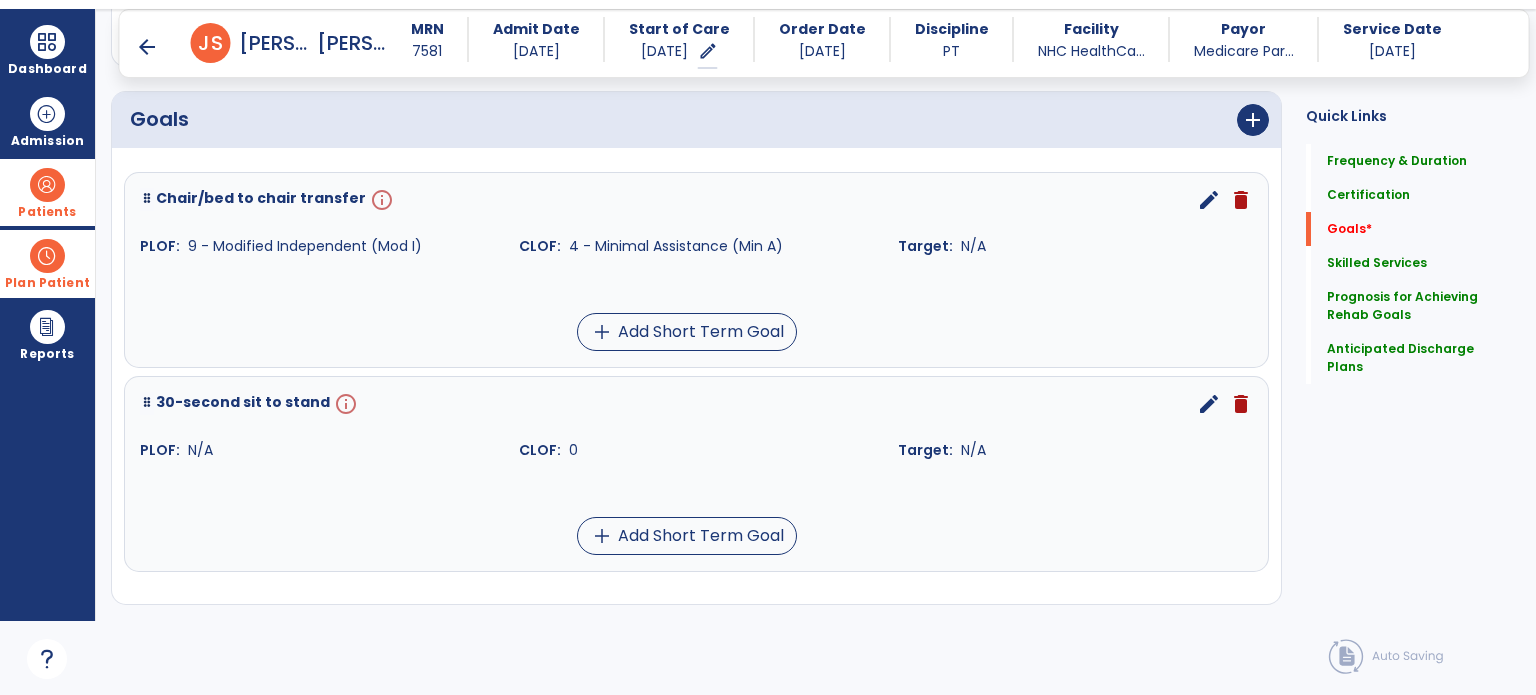 scroll, scrollTop: 526, scrollLeft: 0, axis: vertical 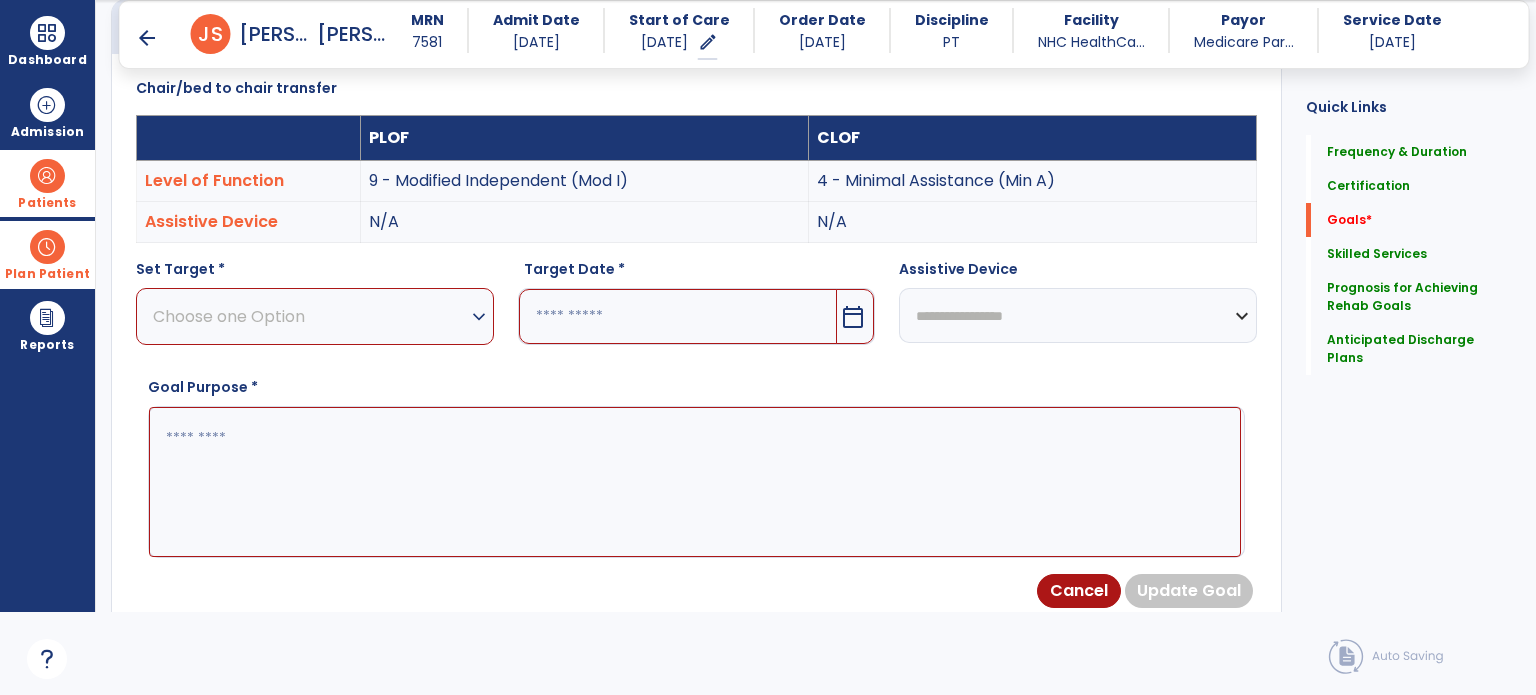 click on "expand_more" at bounding box center (479, 317) 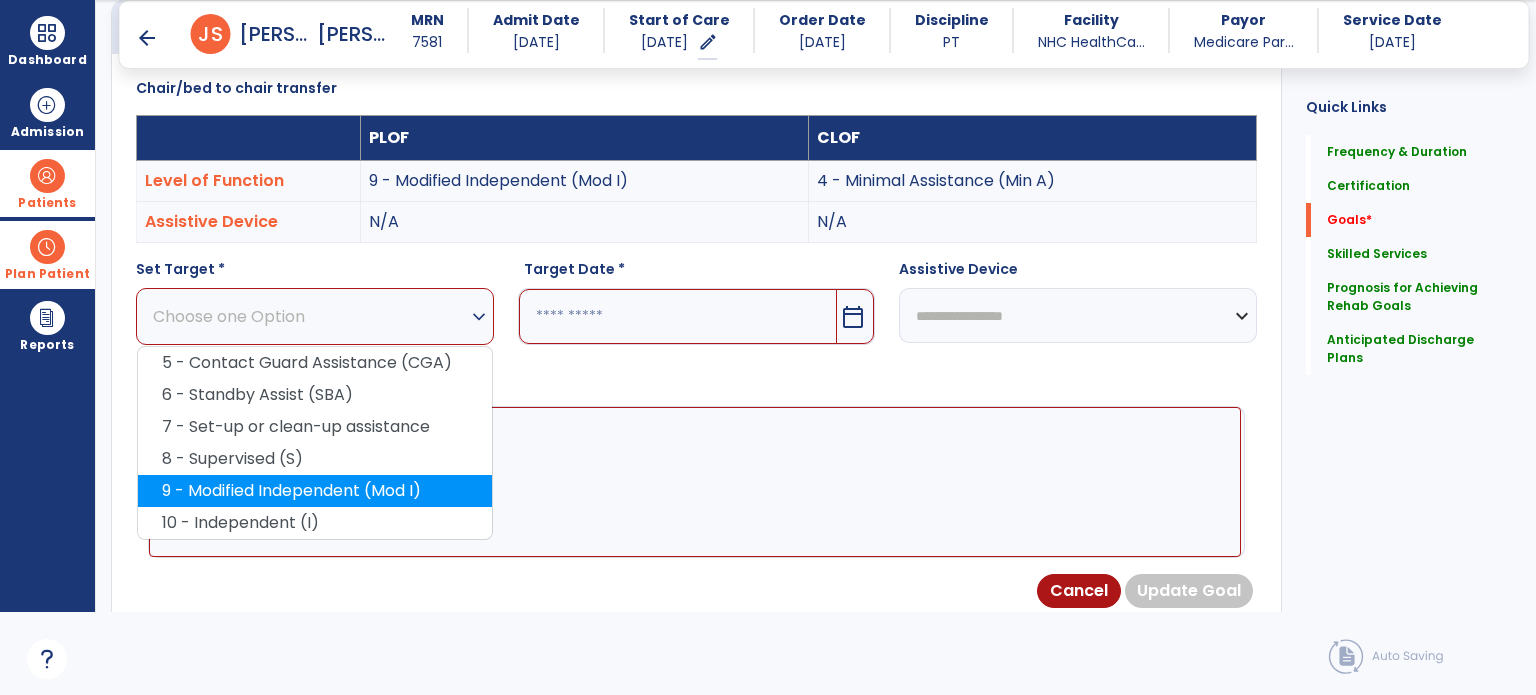 click on "9 - Modified Independent (Mod I)" at bounding box center [315, 491] 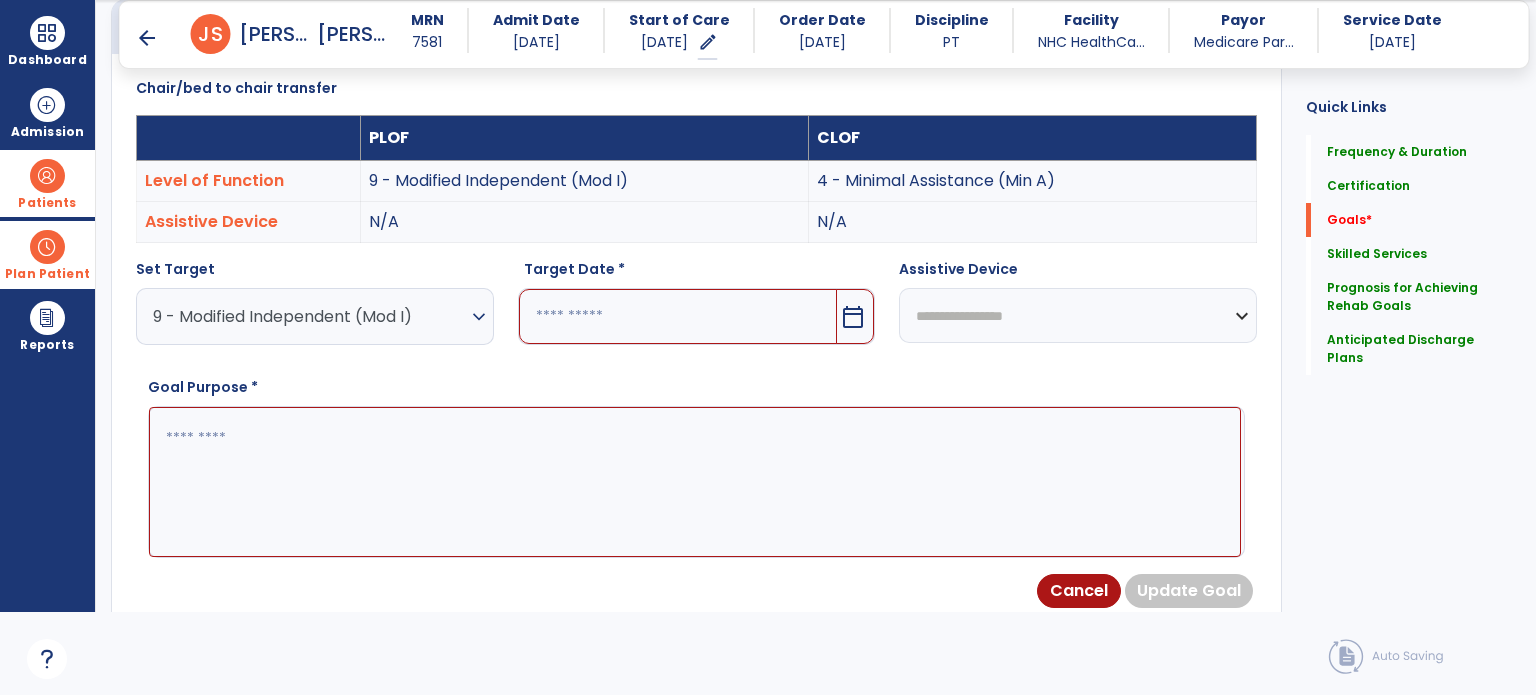click on "calendar_today" at bounding box center [855, 316] 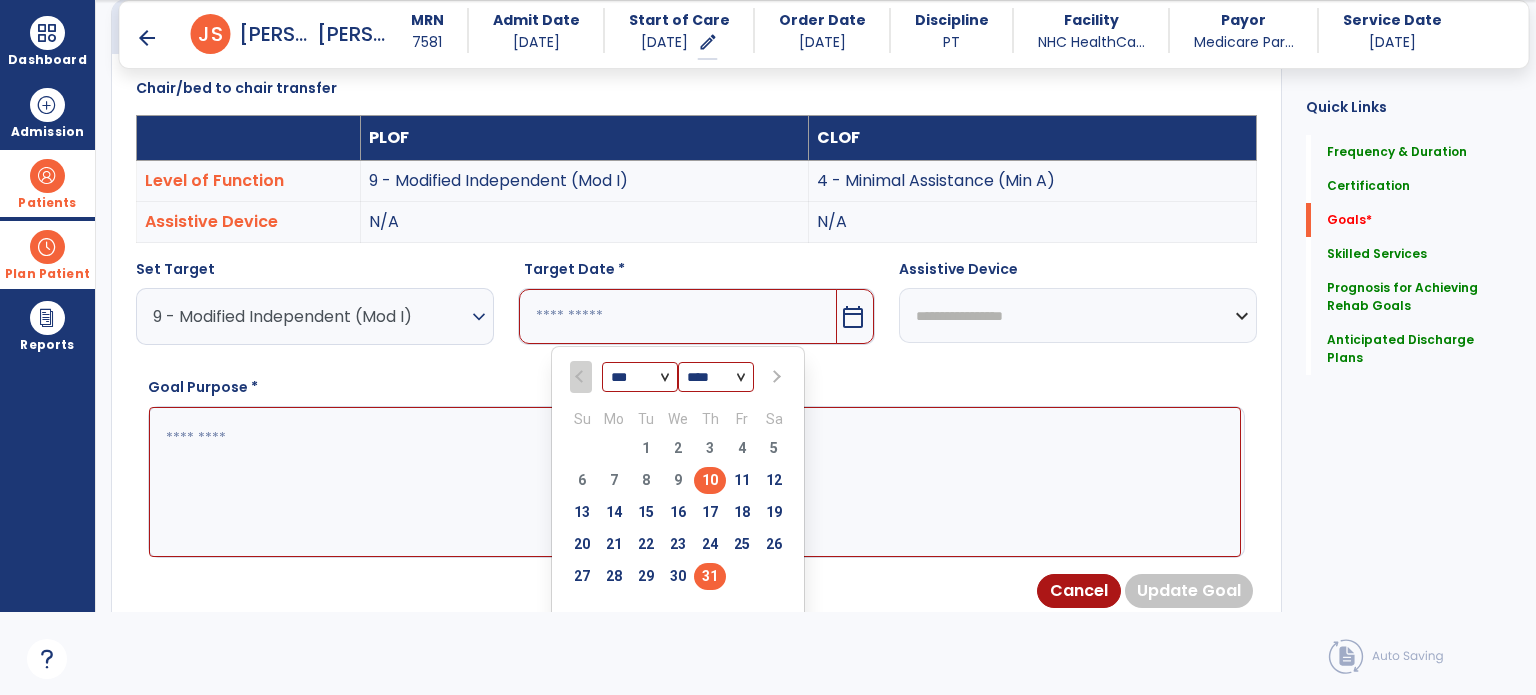 click on "31" at bounding box center [710, 576] 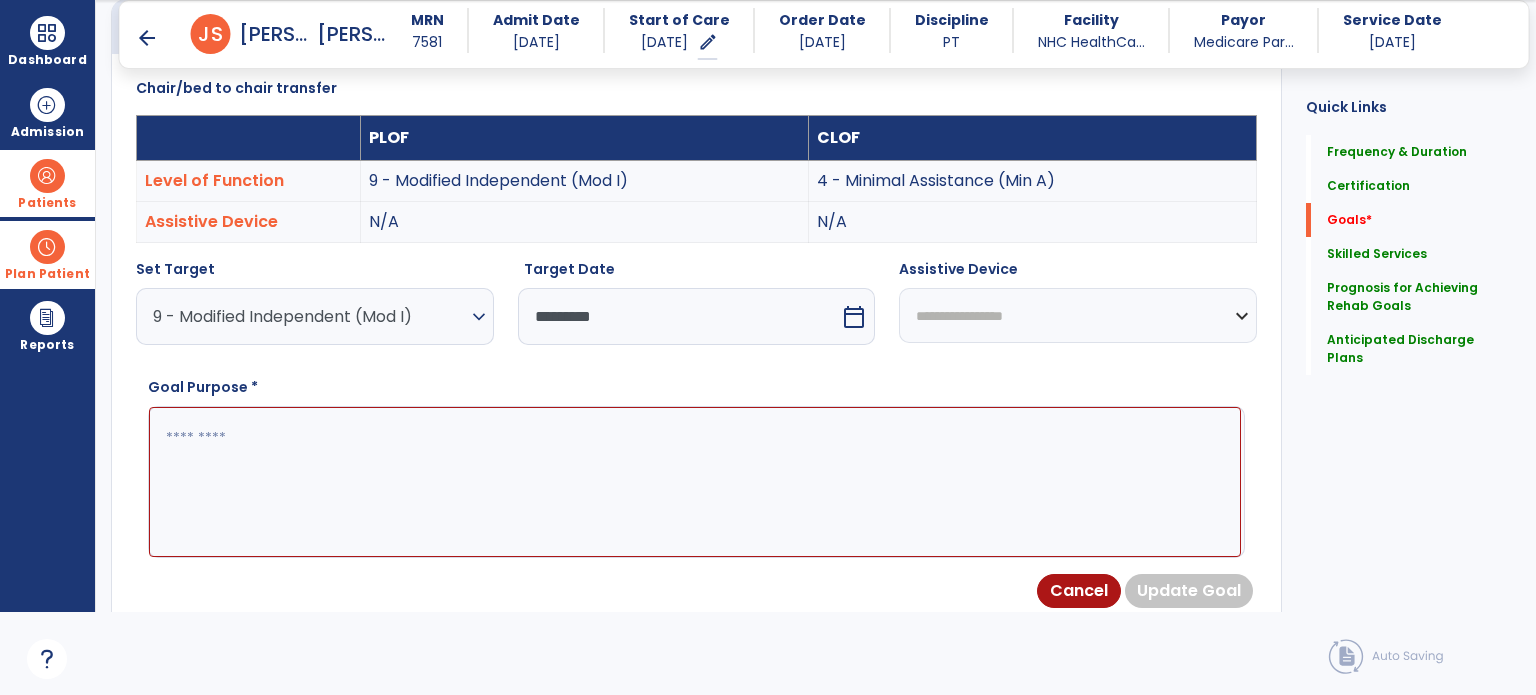 click at bounding box center (695, 482) 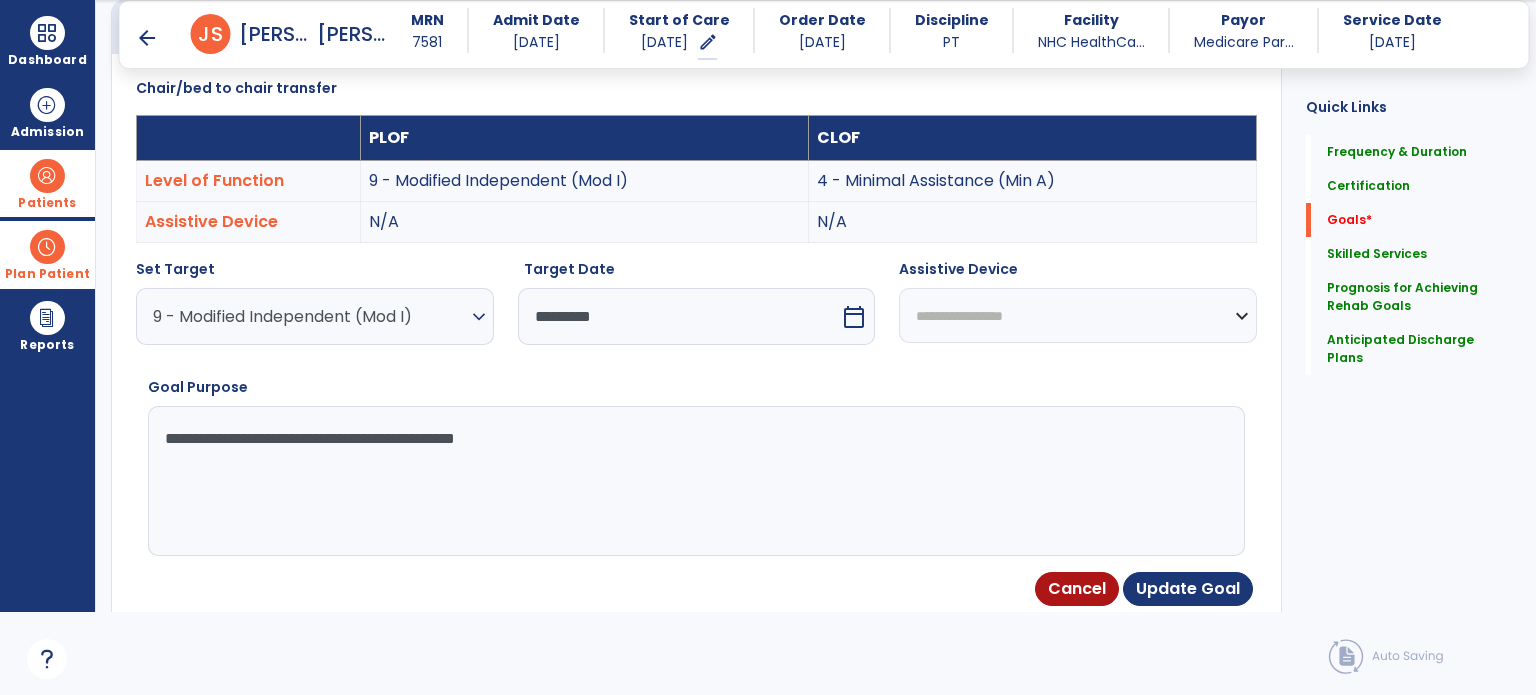 type on "**********" 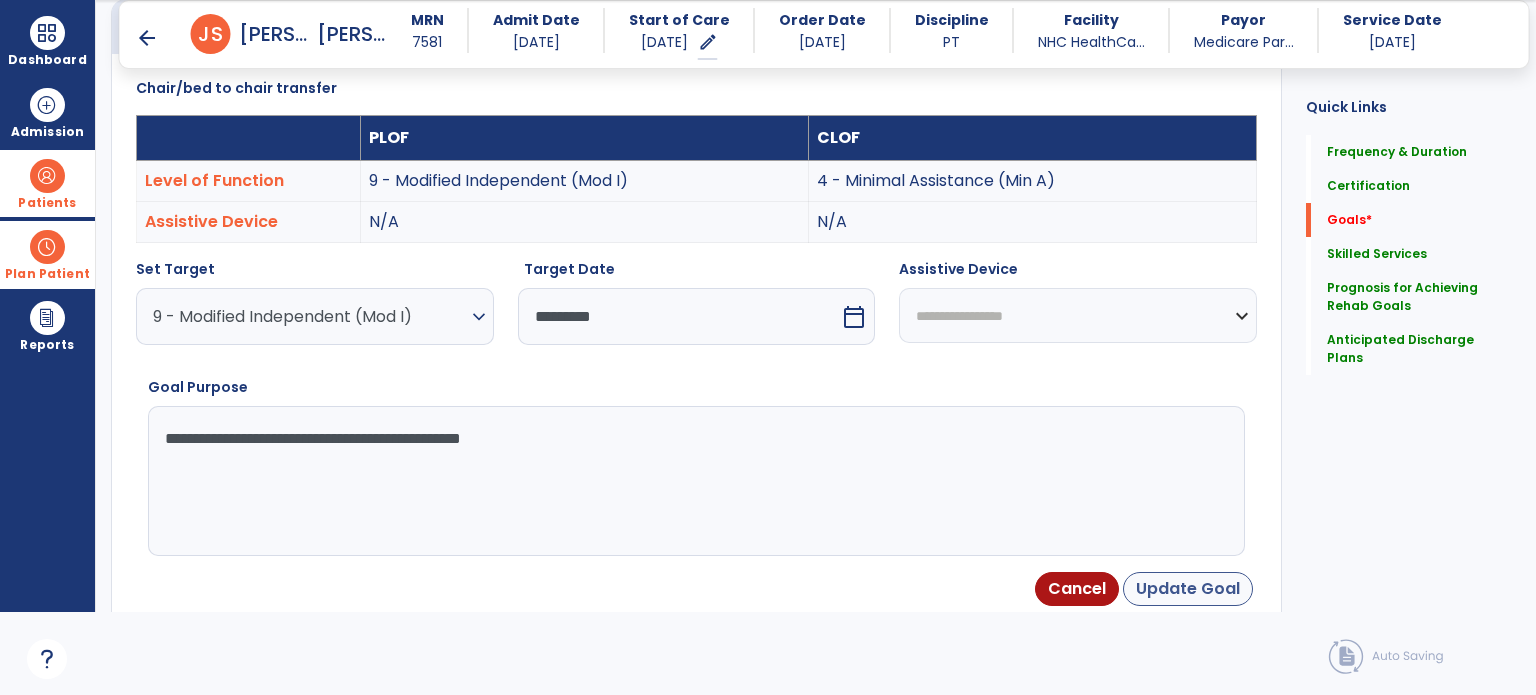 click on "Update Goal" at bounding box center [1188, 589] 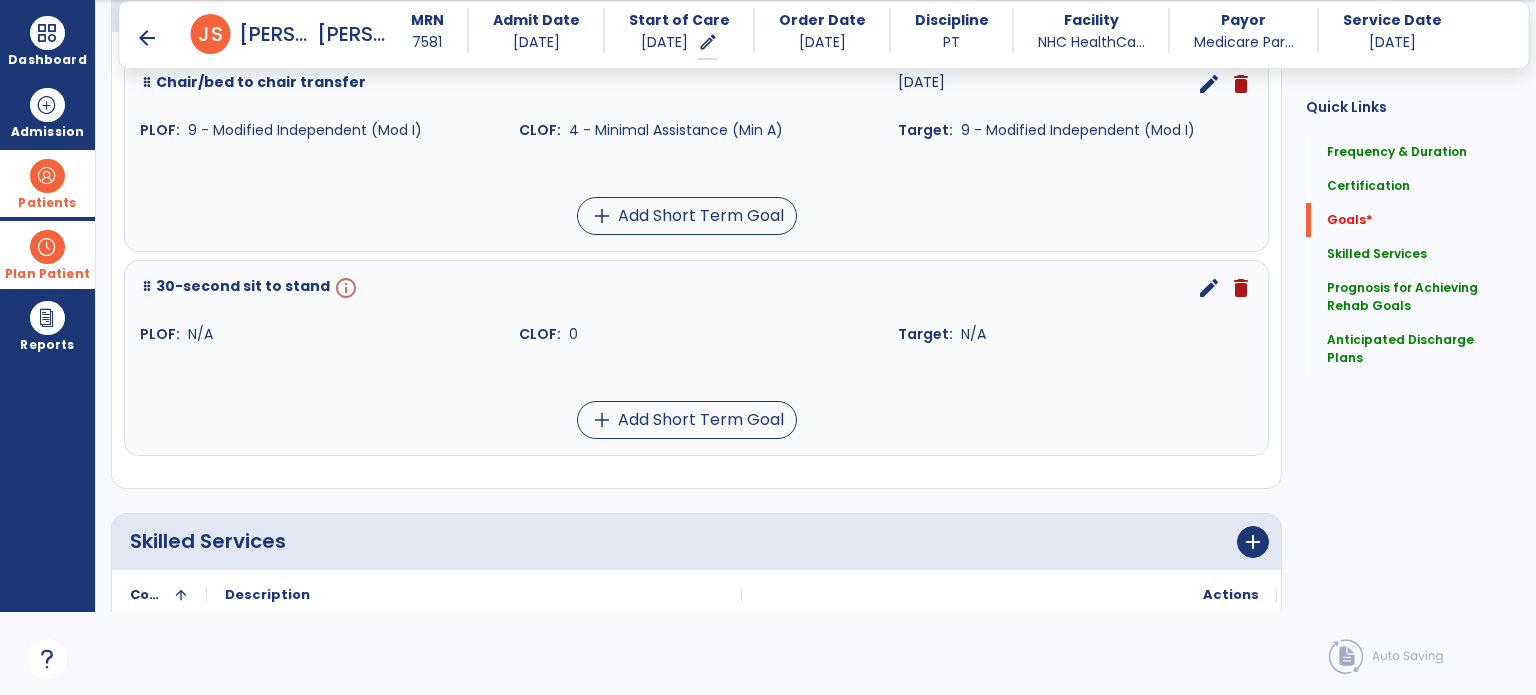 click on "edit" at bounding box center [1209, 288] 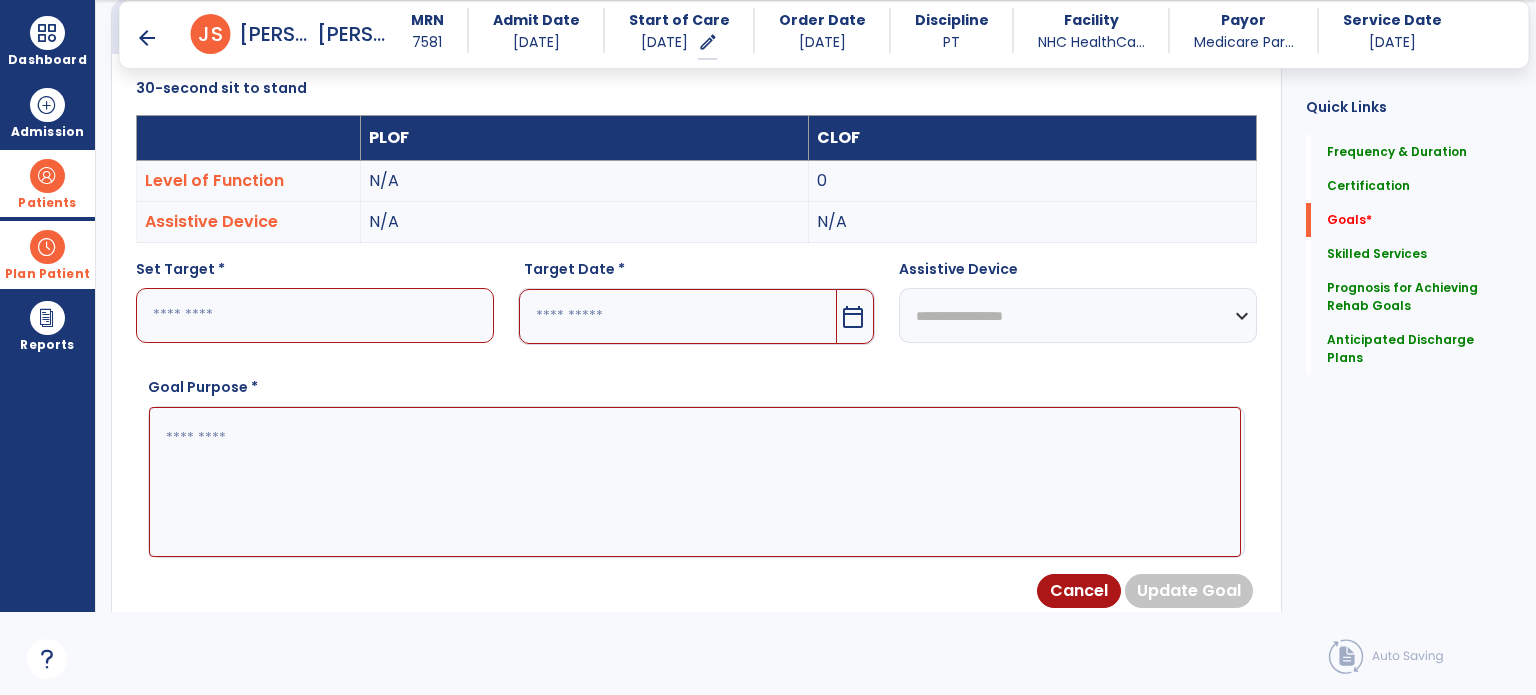click at bounding box center (315, 315) 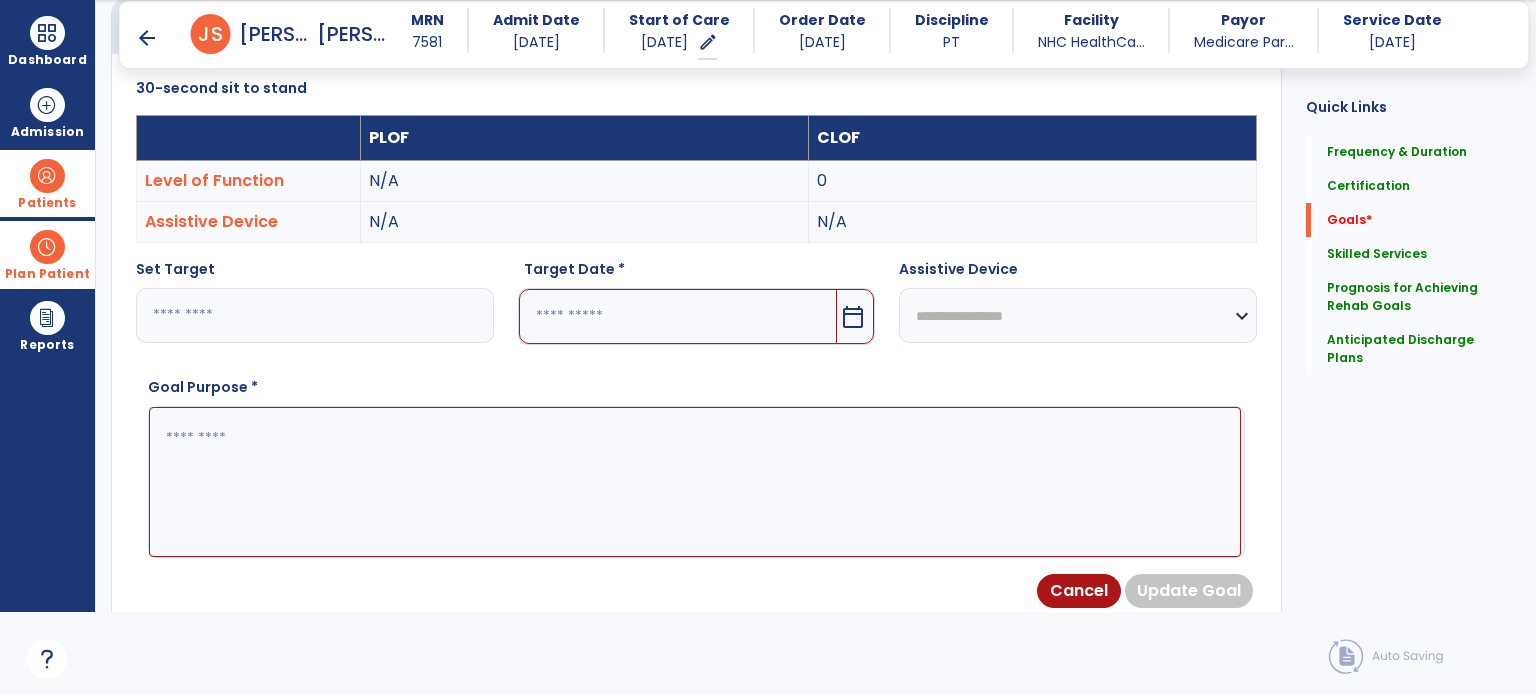 type on "*" 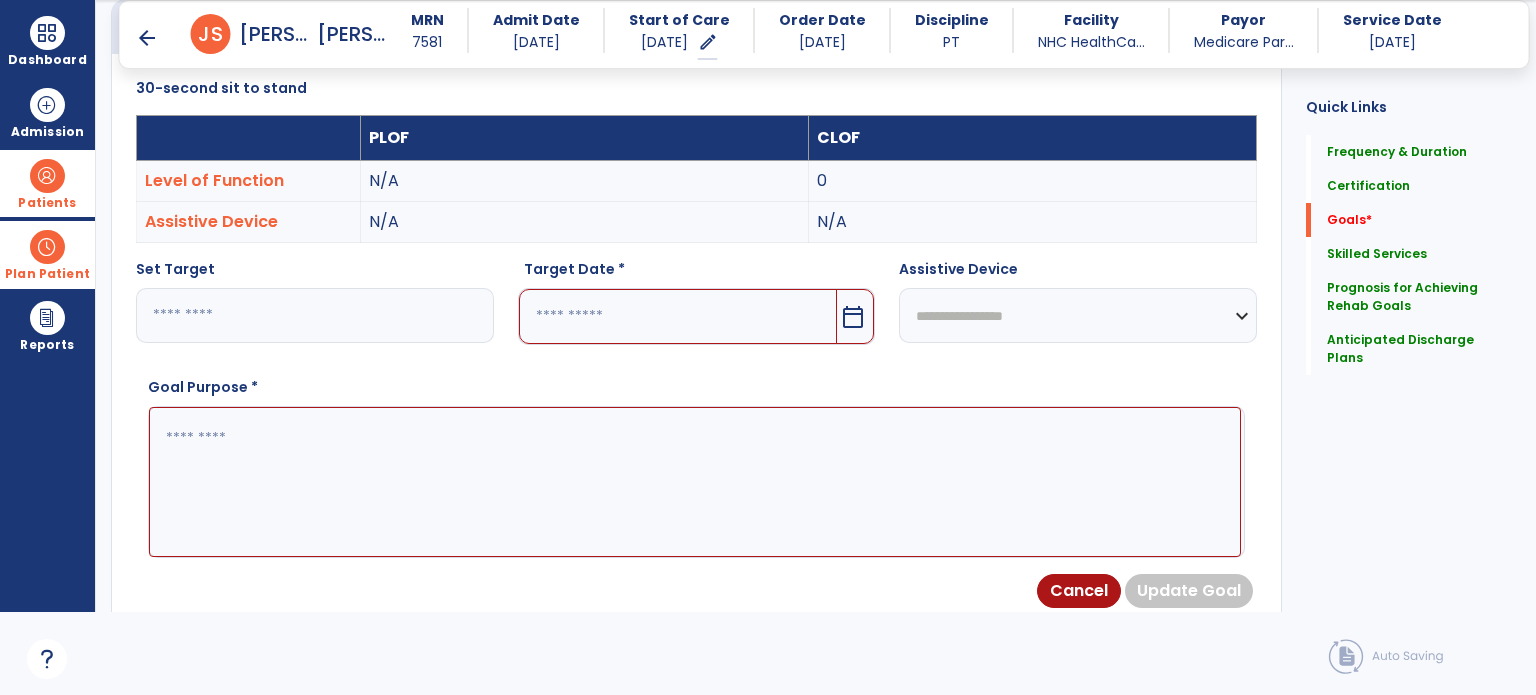 click on "calendar_today" at bounding box center (853, 317) 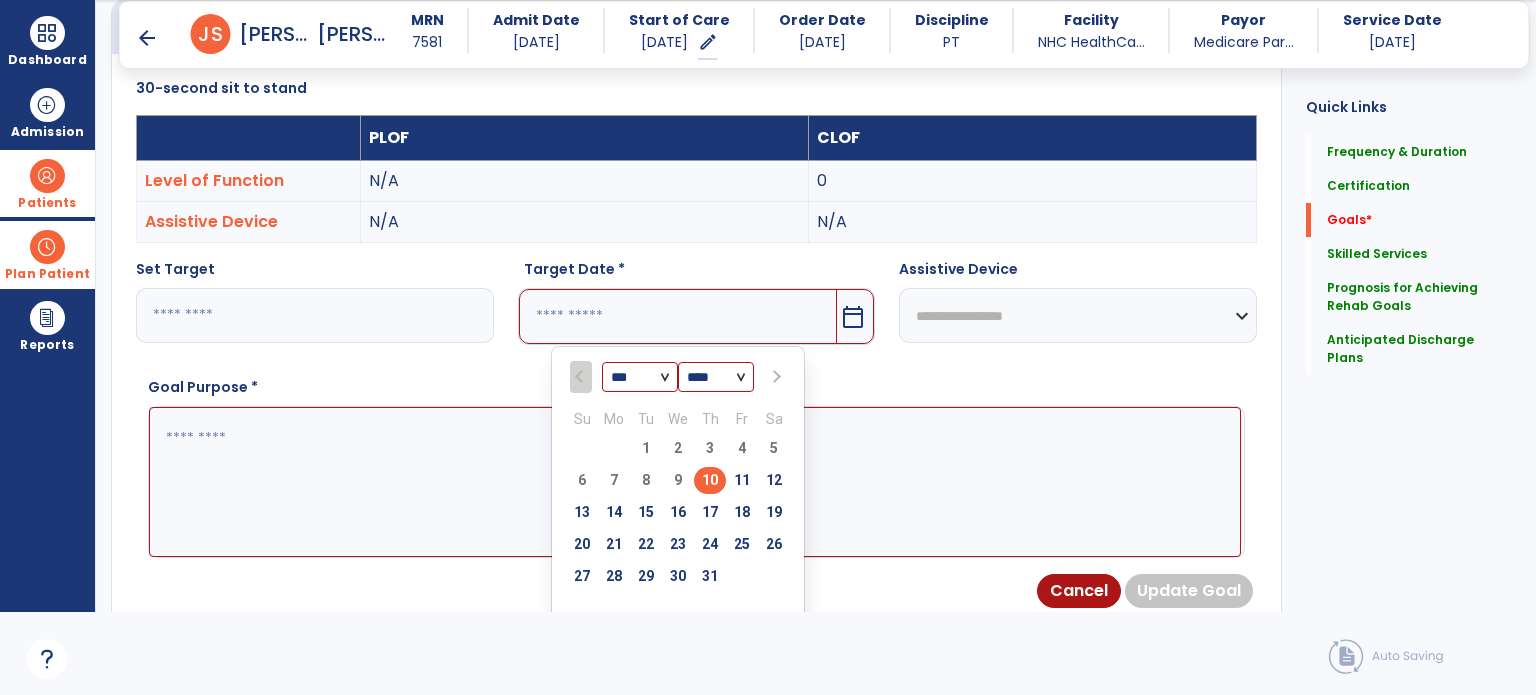 click at bounding box center (774, 377) 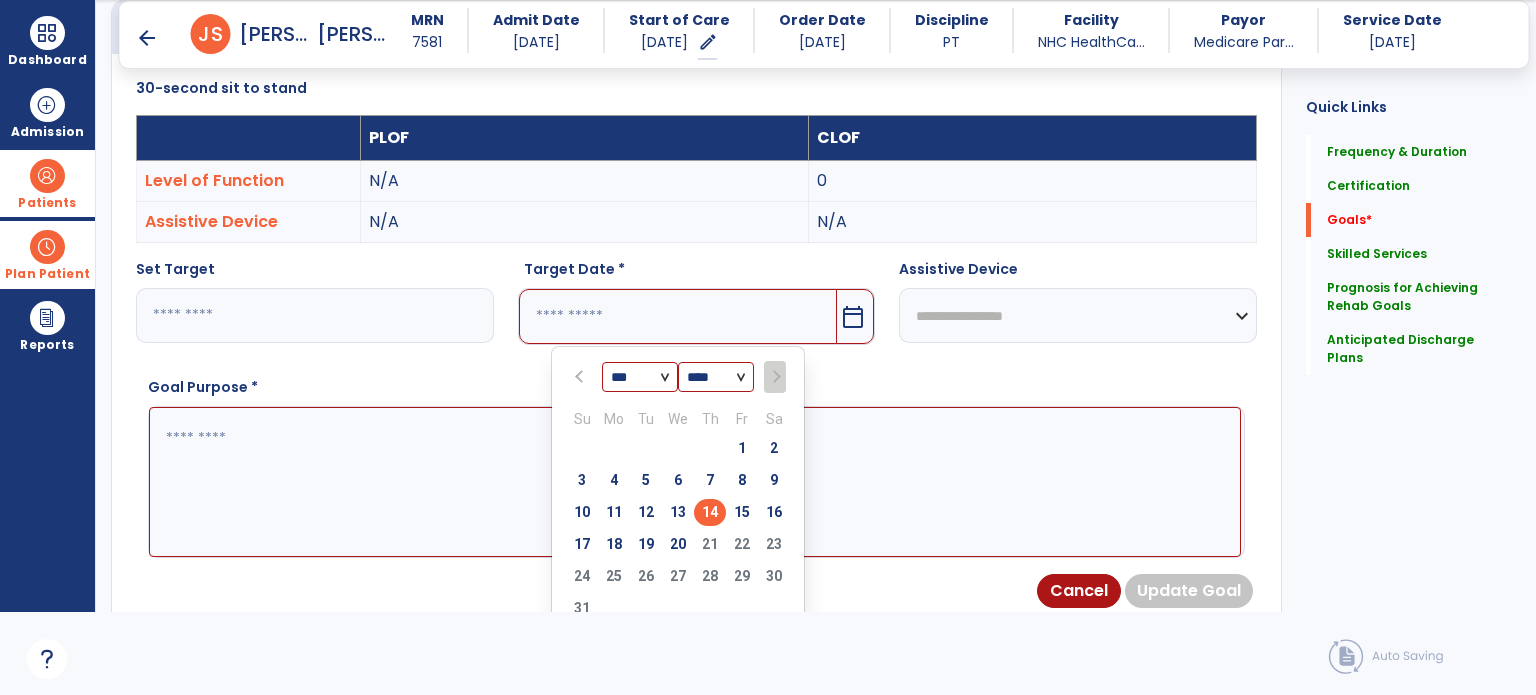 click on "14" at bounding box center [710, 512] 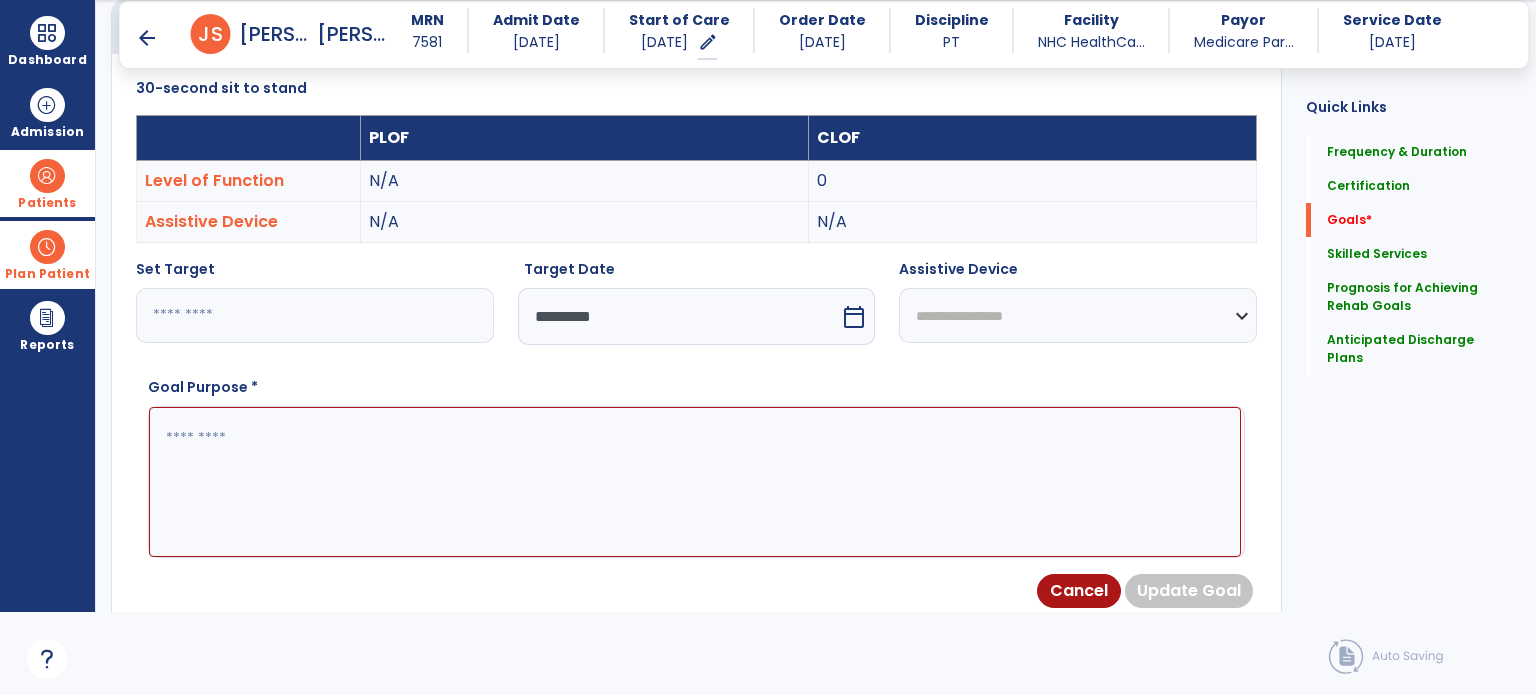 click at bounding box center (695, 482) 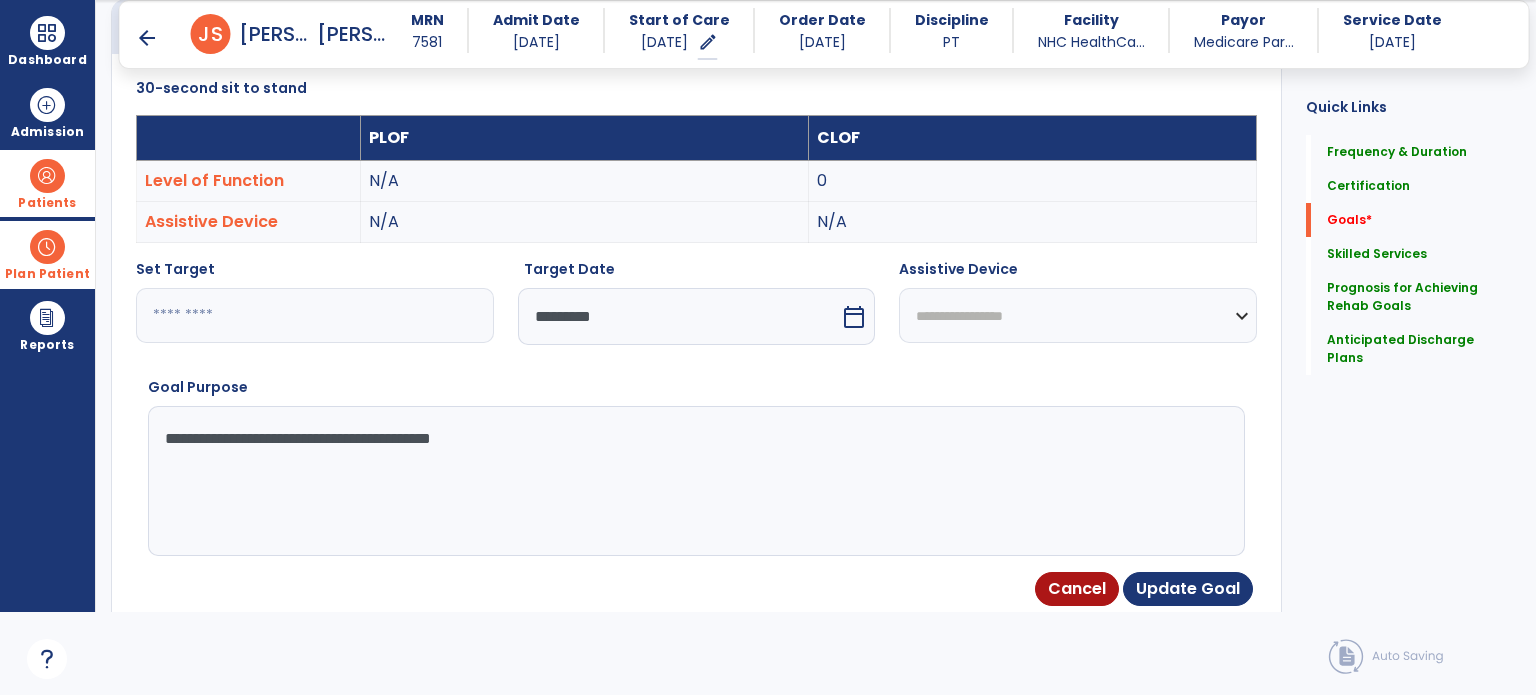 type on "**********" 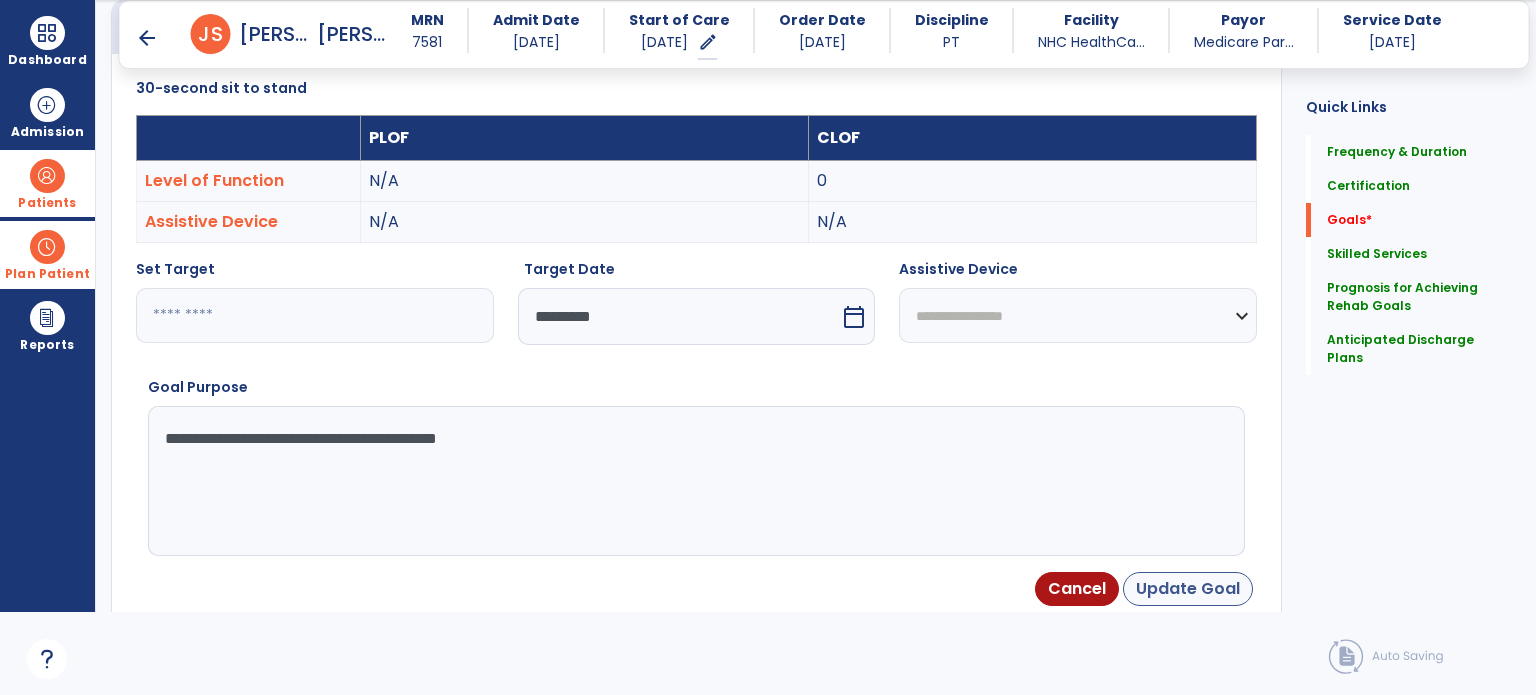 click on "Update Goal" at bounding box center (1188, 589) 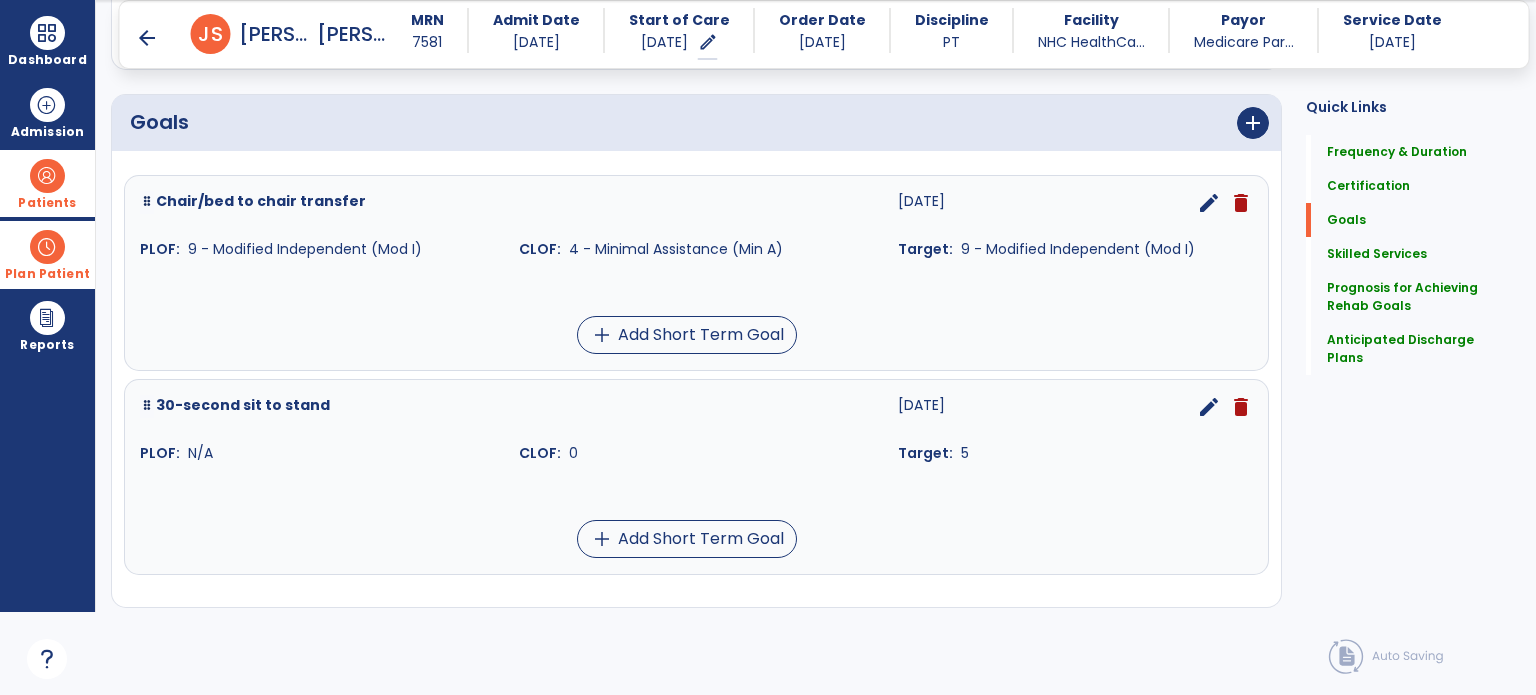 scroll, scrollTop: 422, scrollLeft: 0, axis: vertical 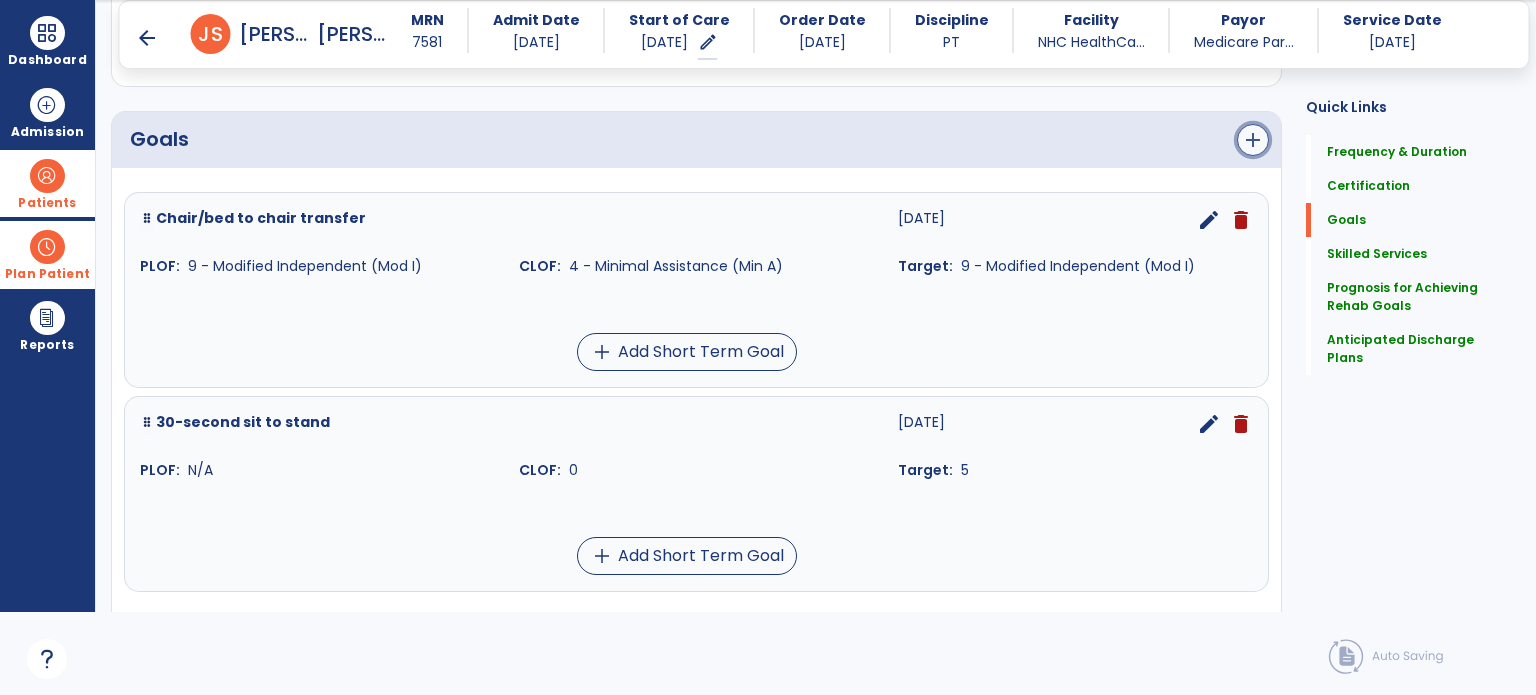 click on "add" at bounding box center (1253, 140) 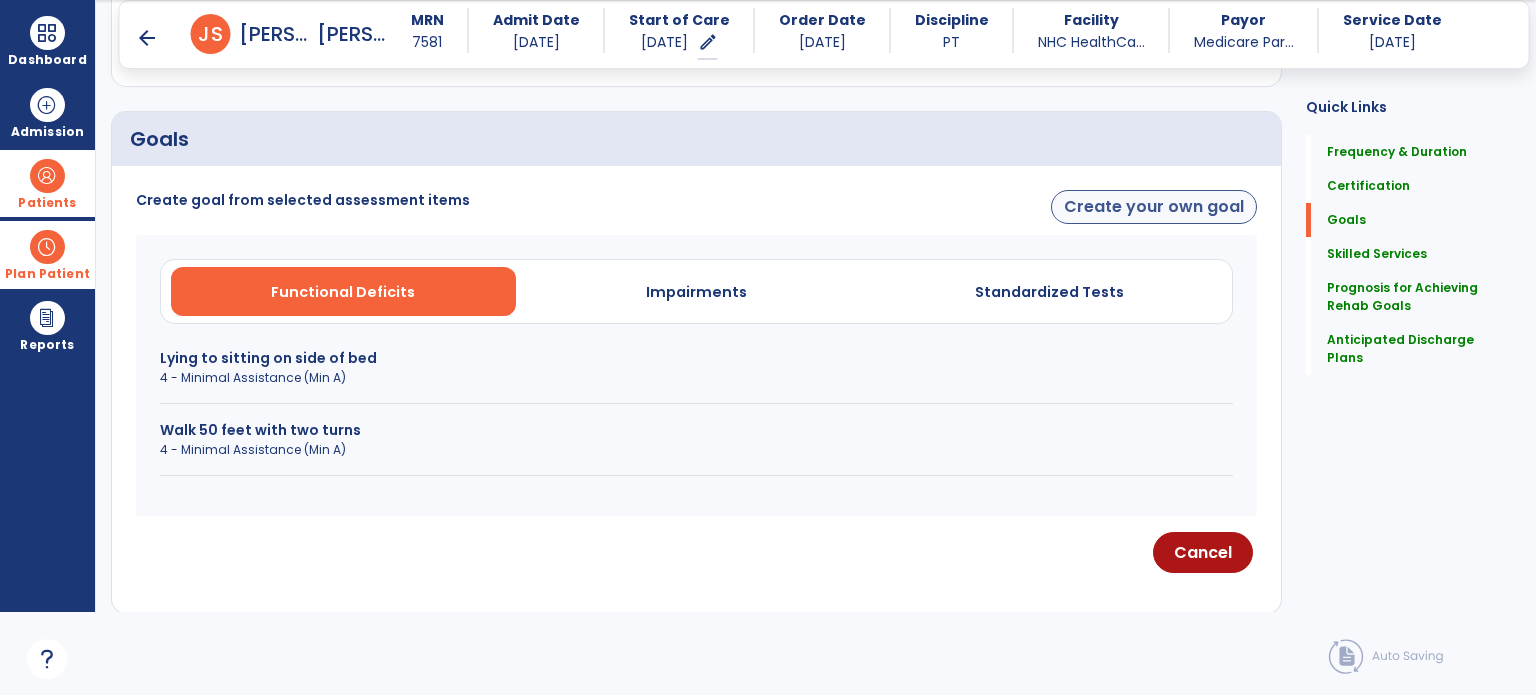 click on "Create your own goal" at bounding box center (1154, 207) 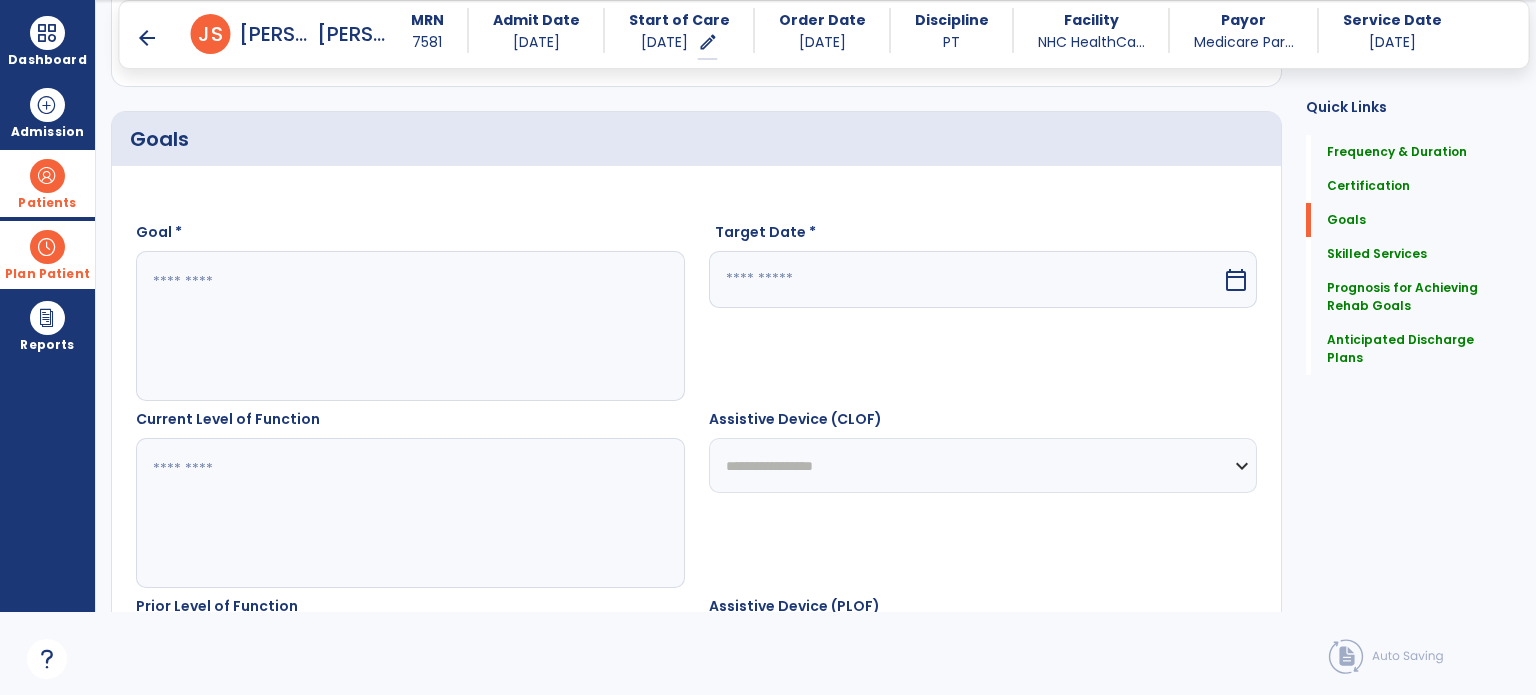 click at bounding box center (409, 326) 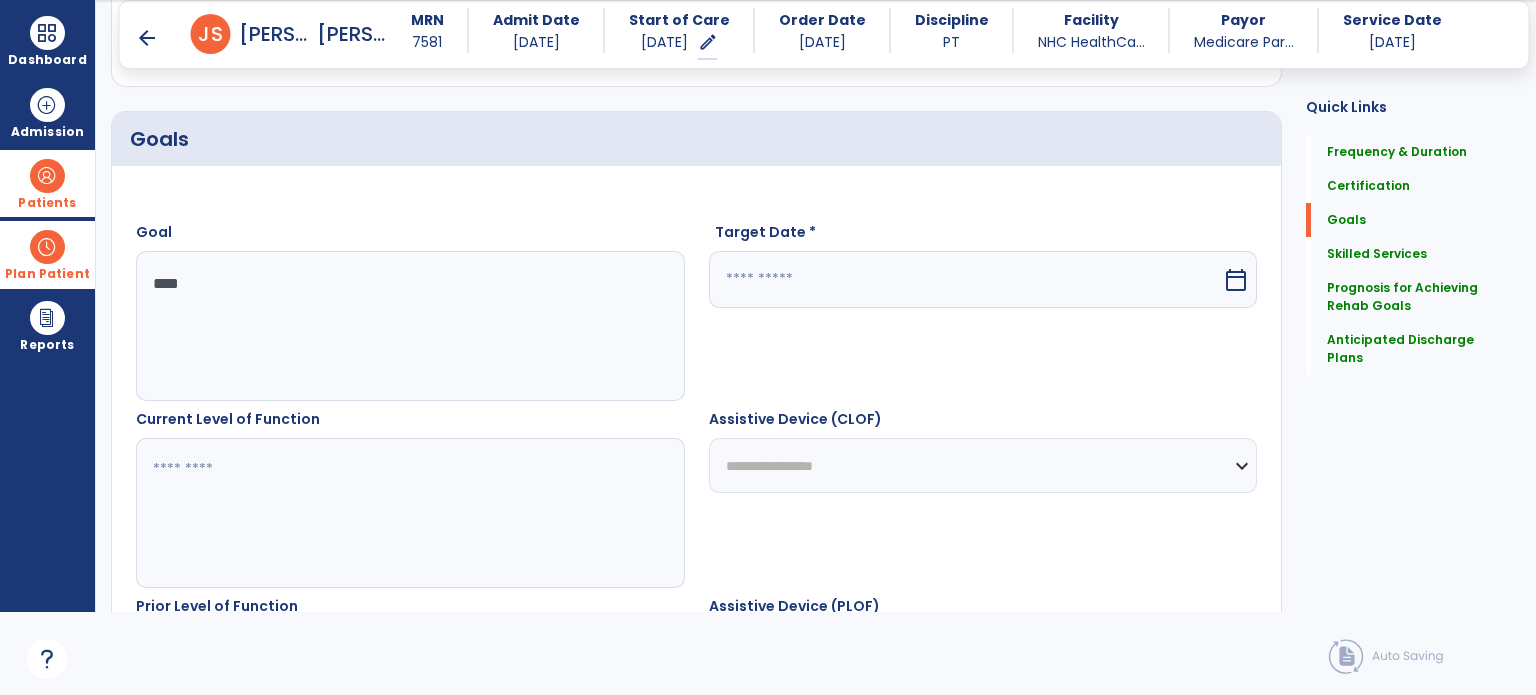 type on "****" 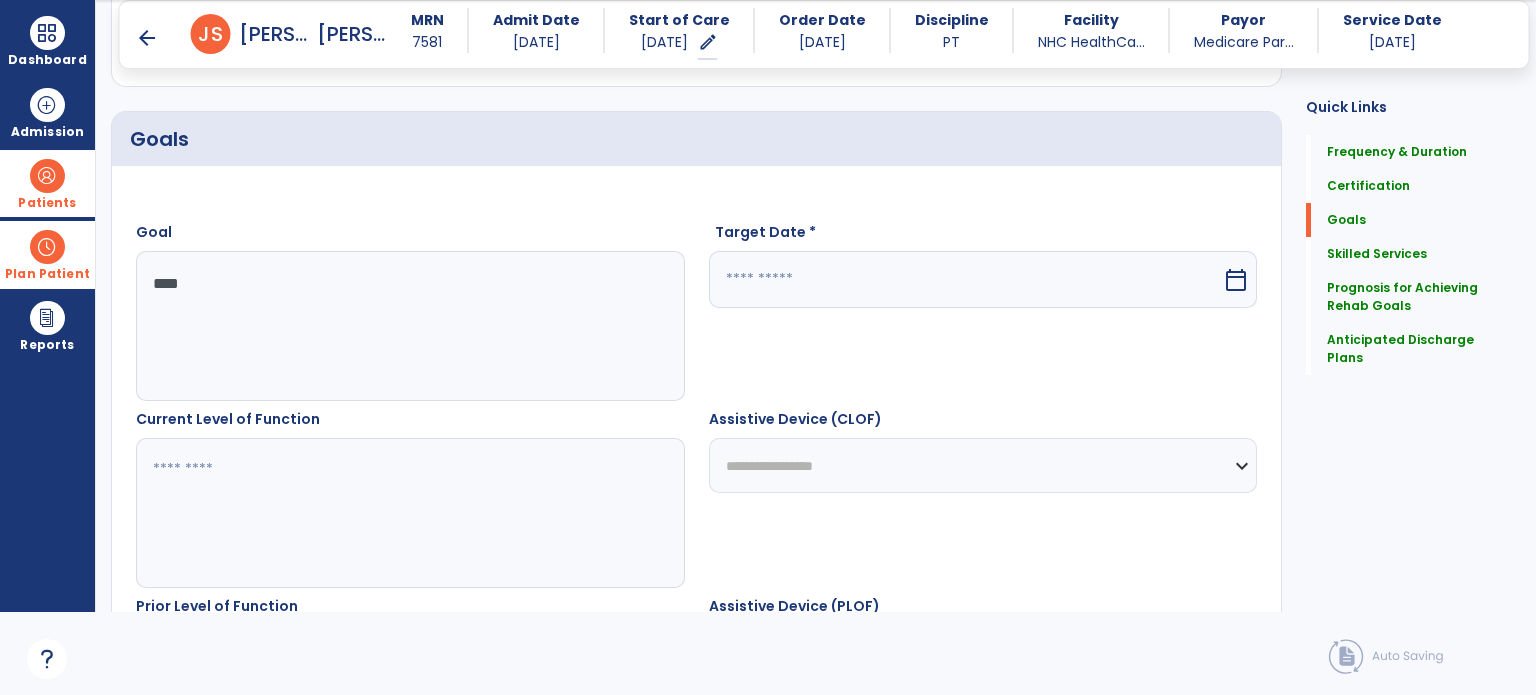 click at bounding box center (409, 513) 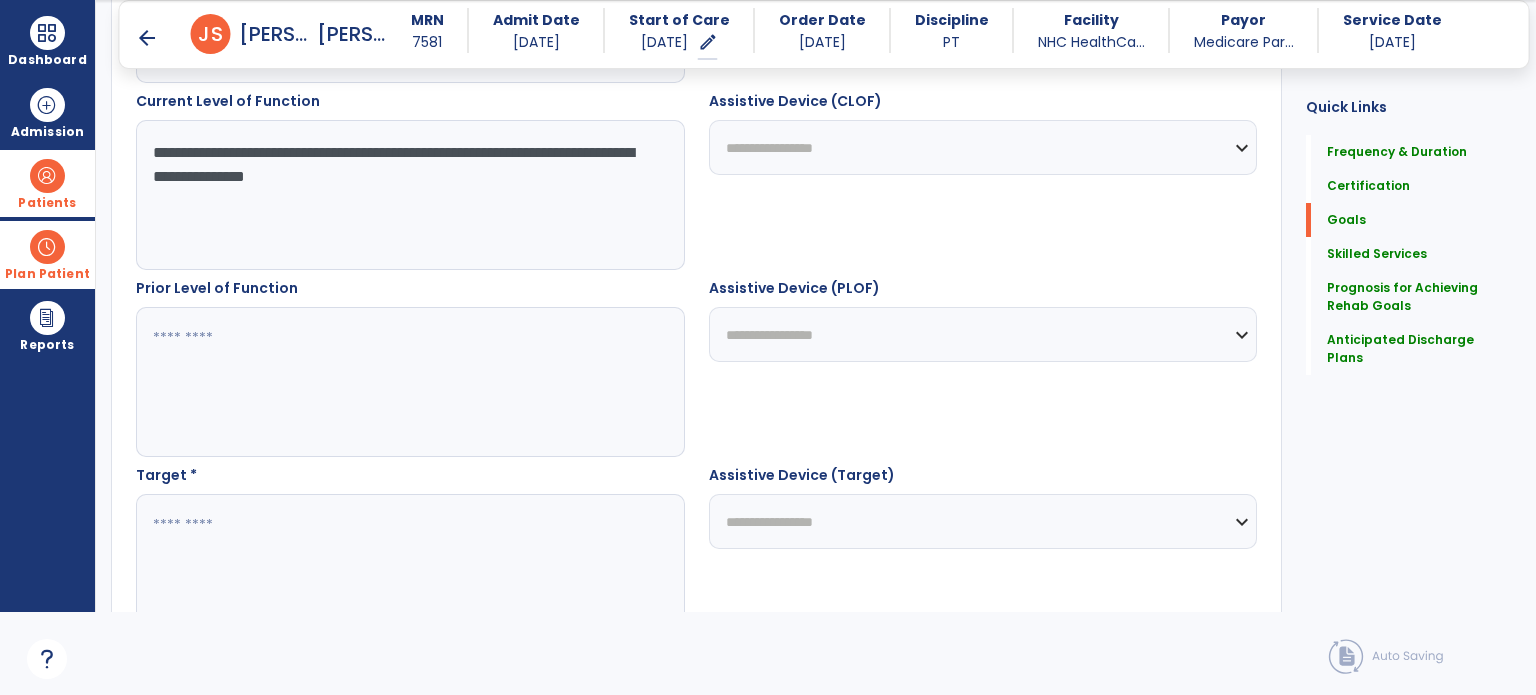 scroll, scrollTop: 742, scrollLeft: 0, axis: vertical 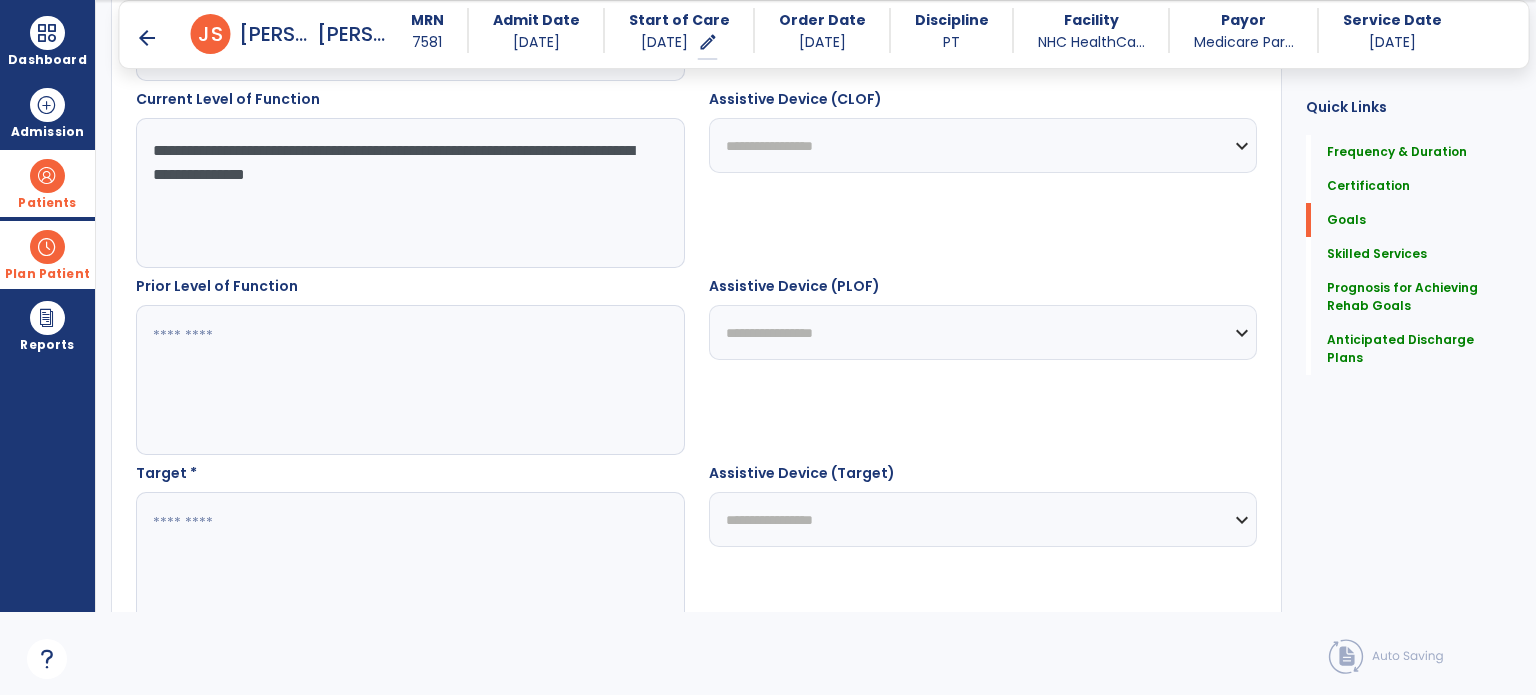 type on "**********" 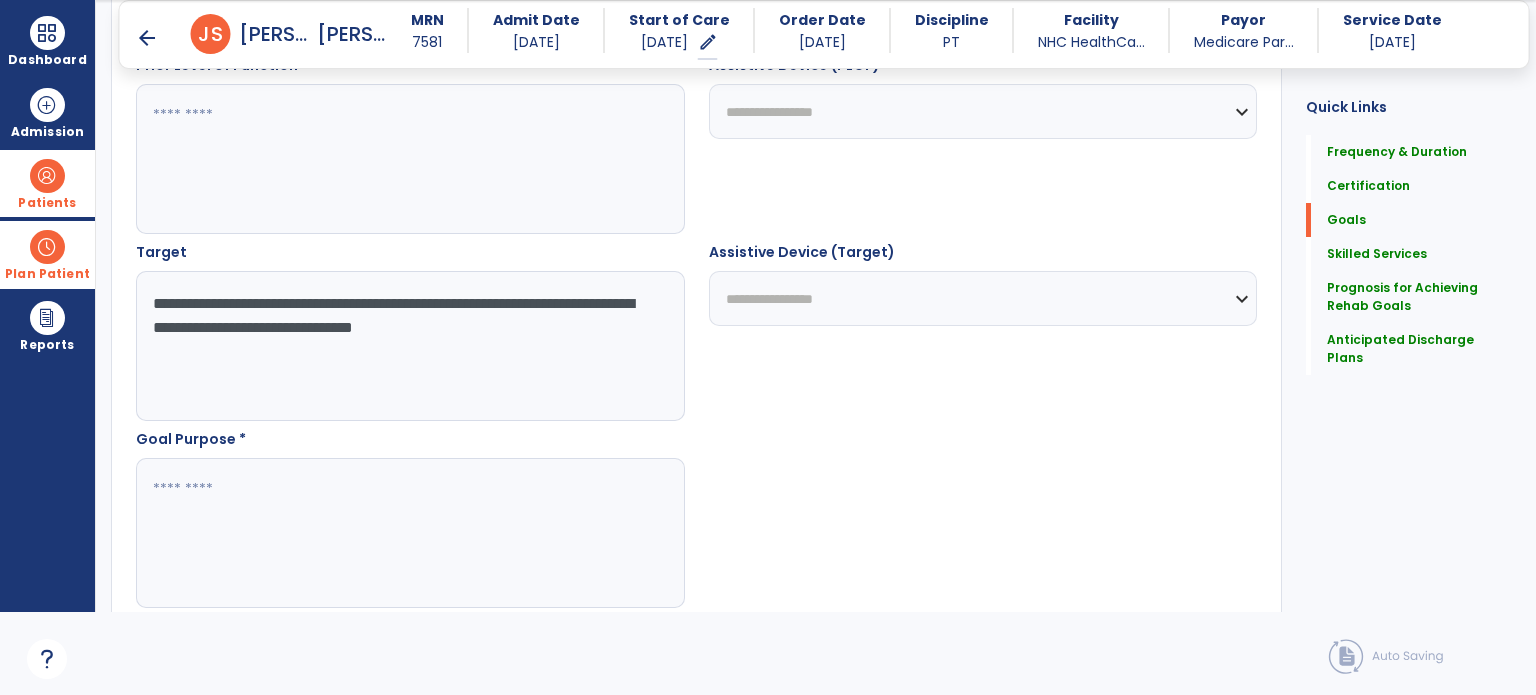 scroll, scrollTop: 1045, scrollLeft: 0, axis: vertical 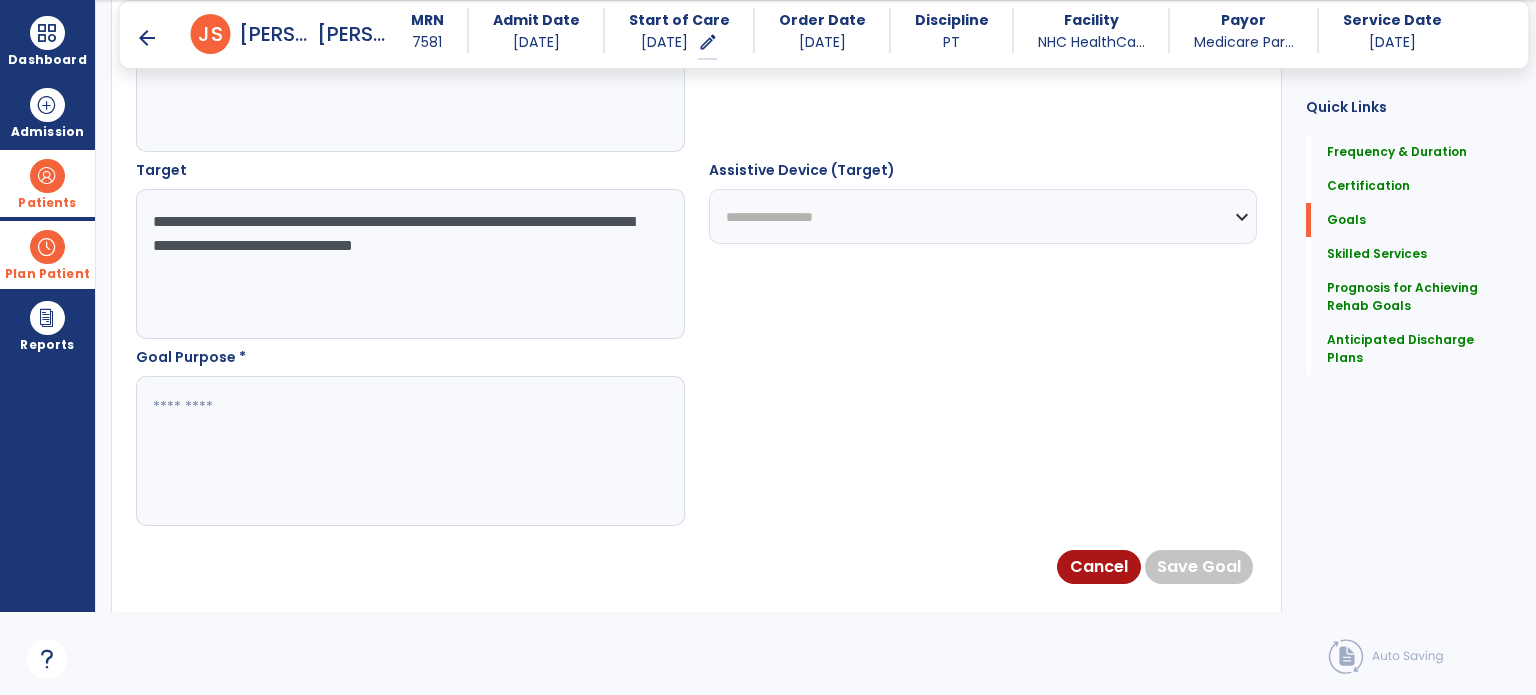 type on "**********" 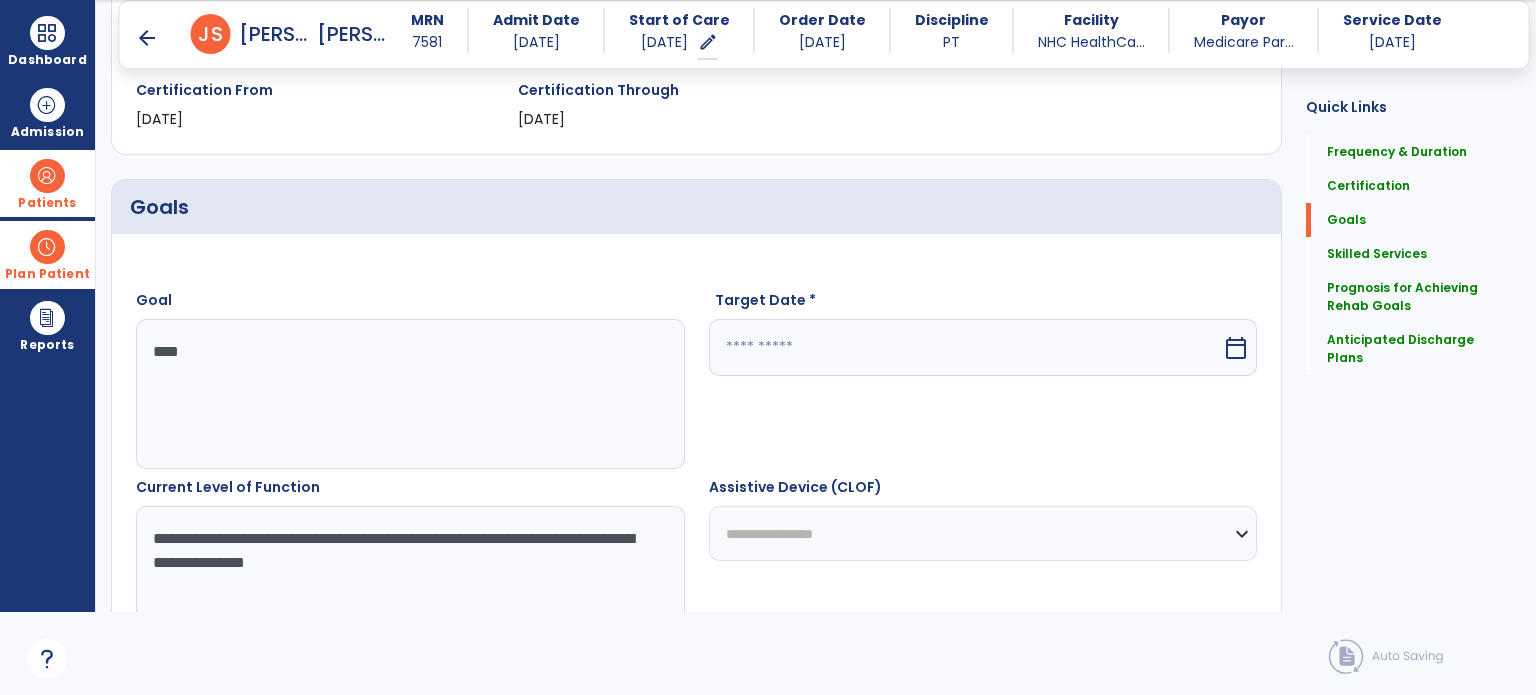 scroll, scrollTop: 348, scrollLeft: 0, axis: vertical 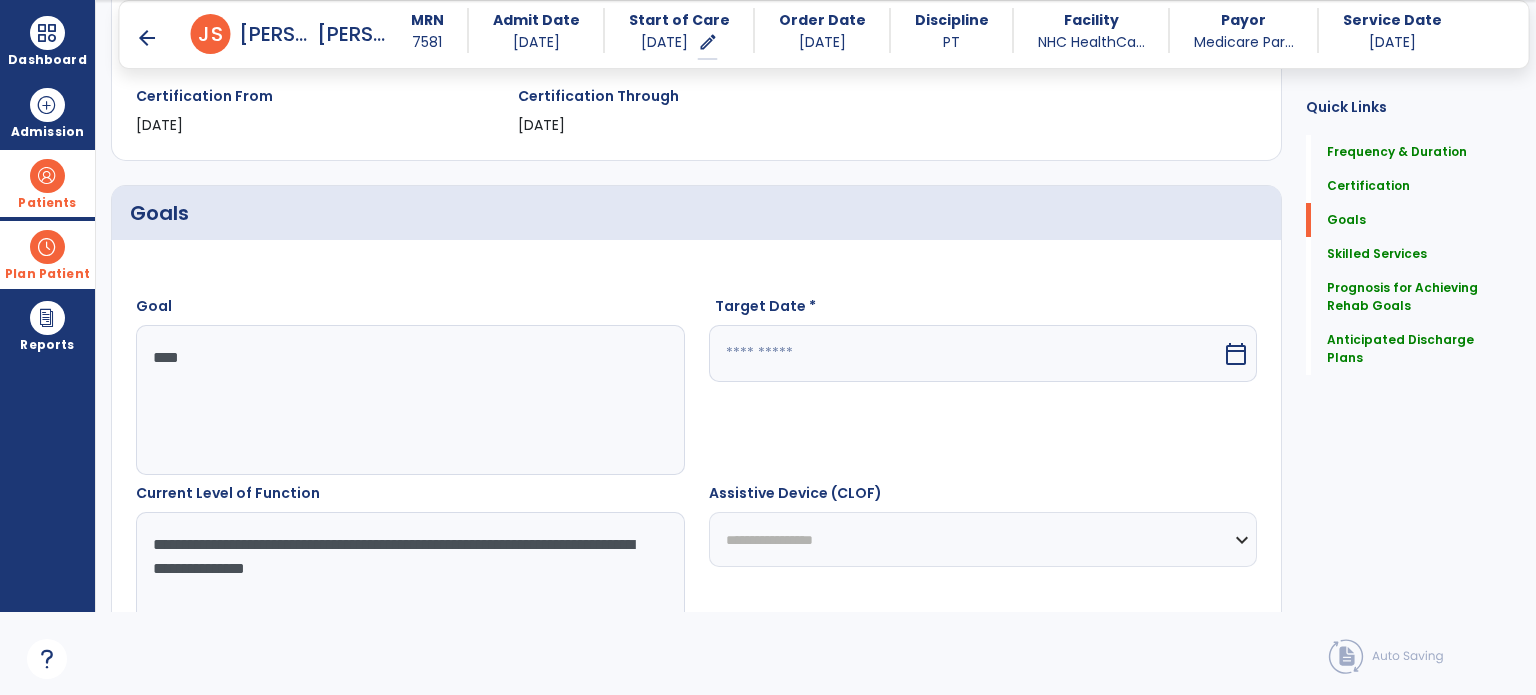 type on "**********" 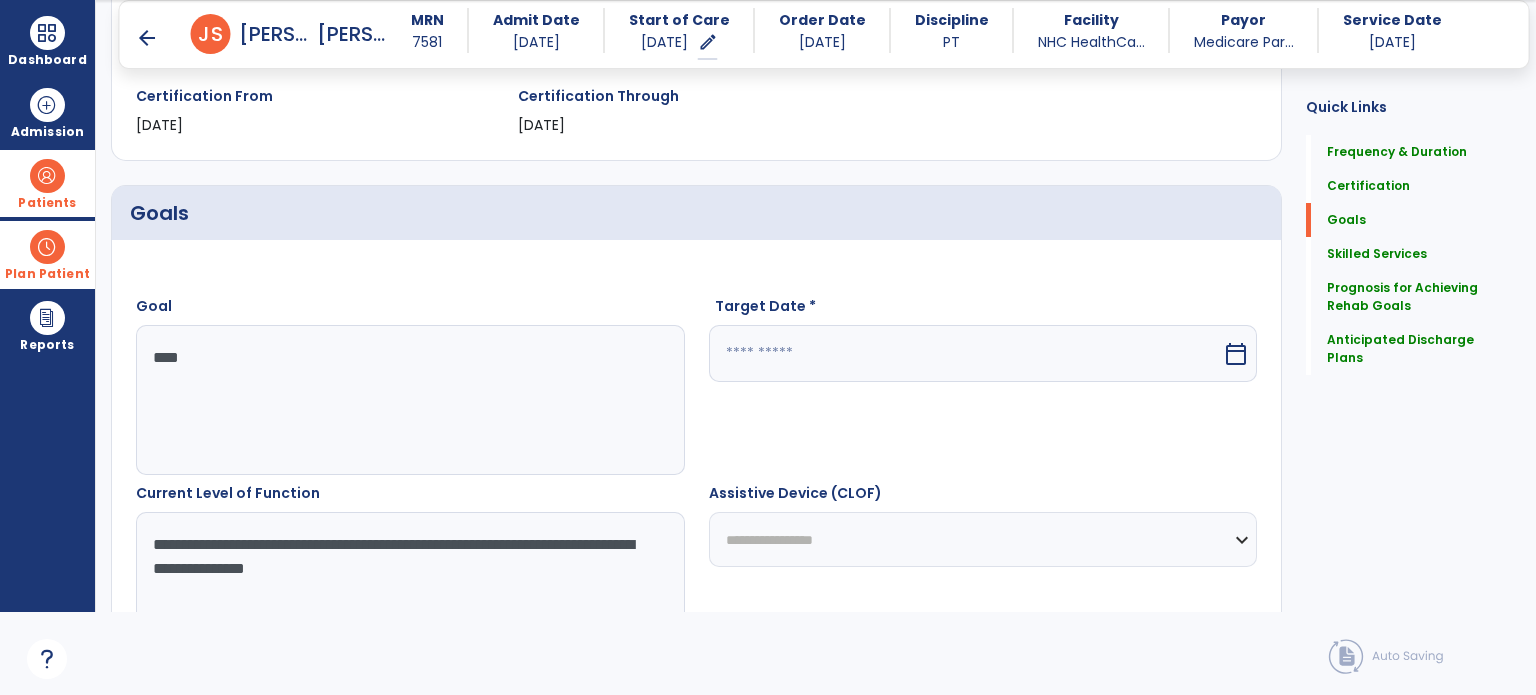 click at bounding box center (966, 353) 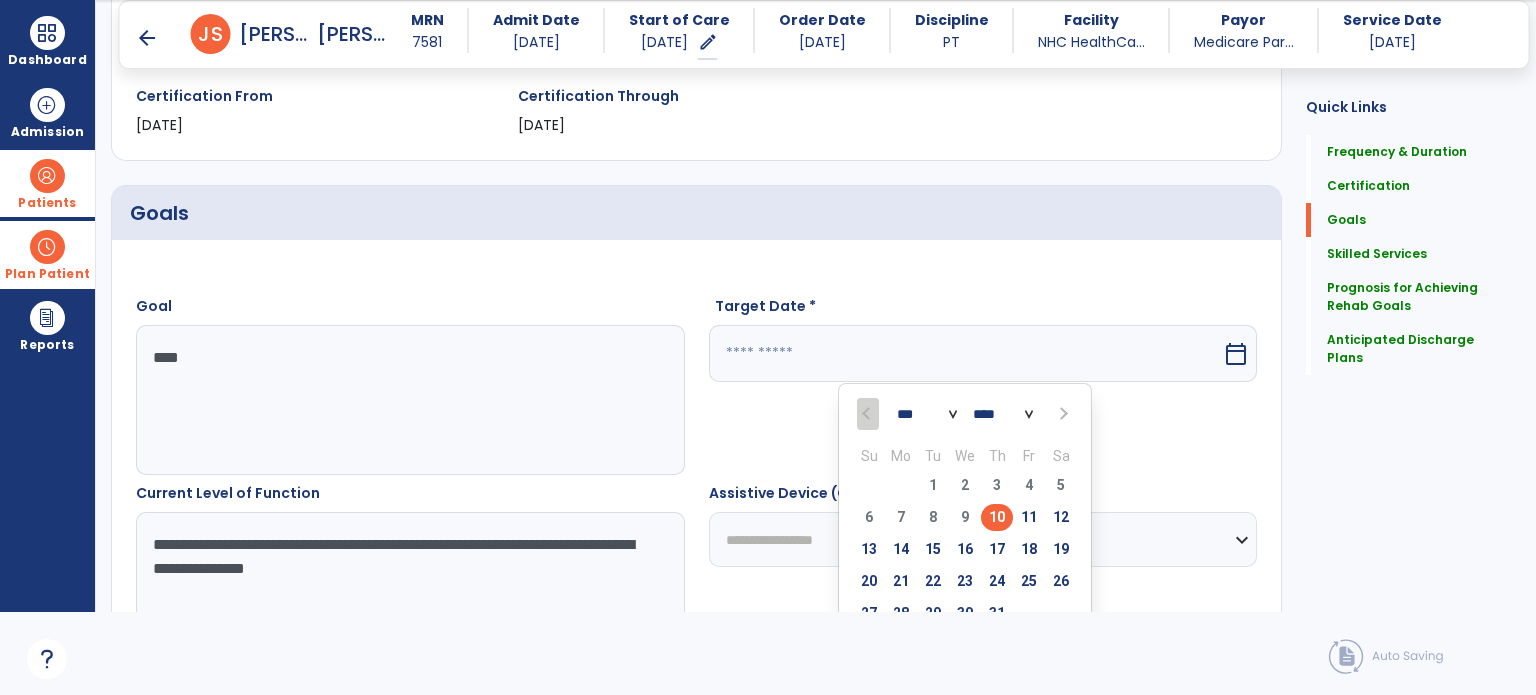 click at bounding box center [1061, 414] 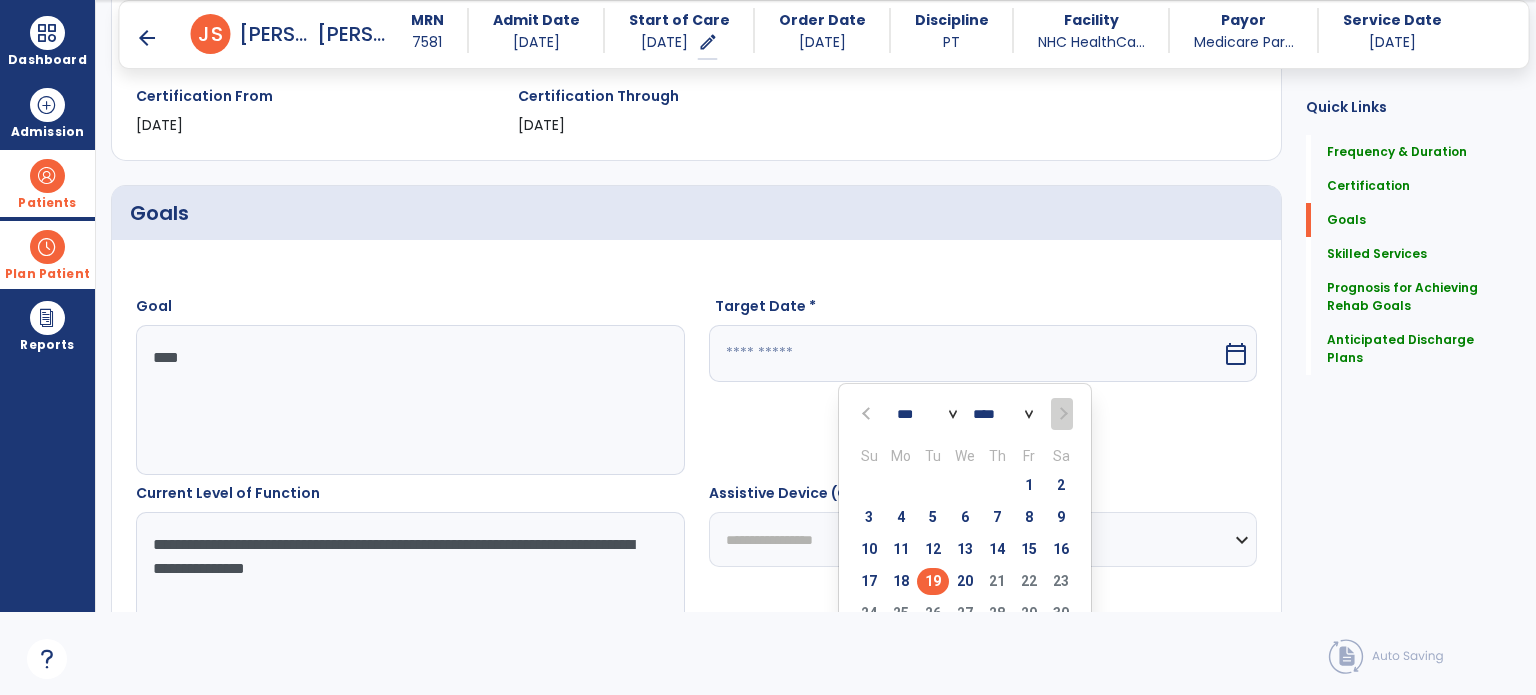 click on "19" at bounding box center [933, 581] 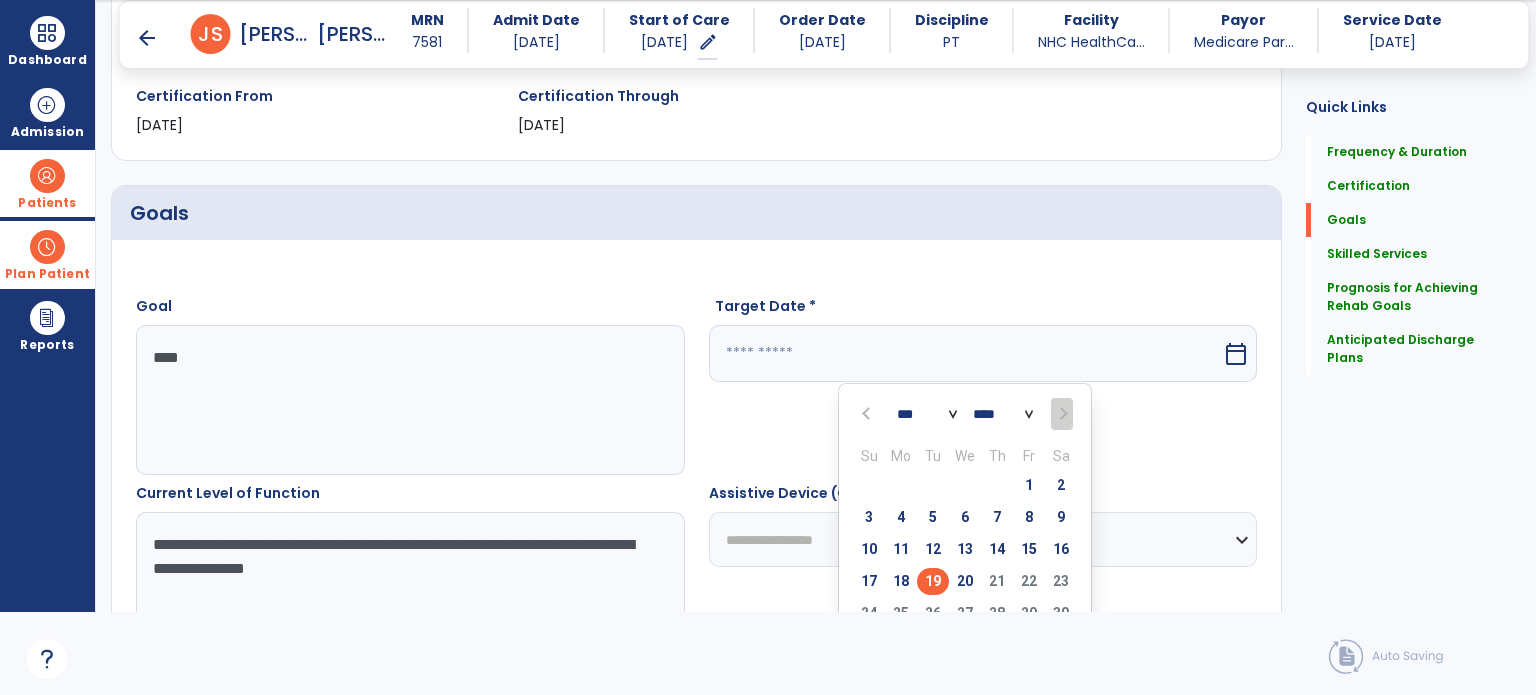 type on "*********" 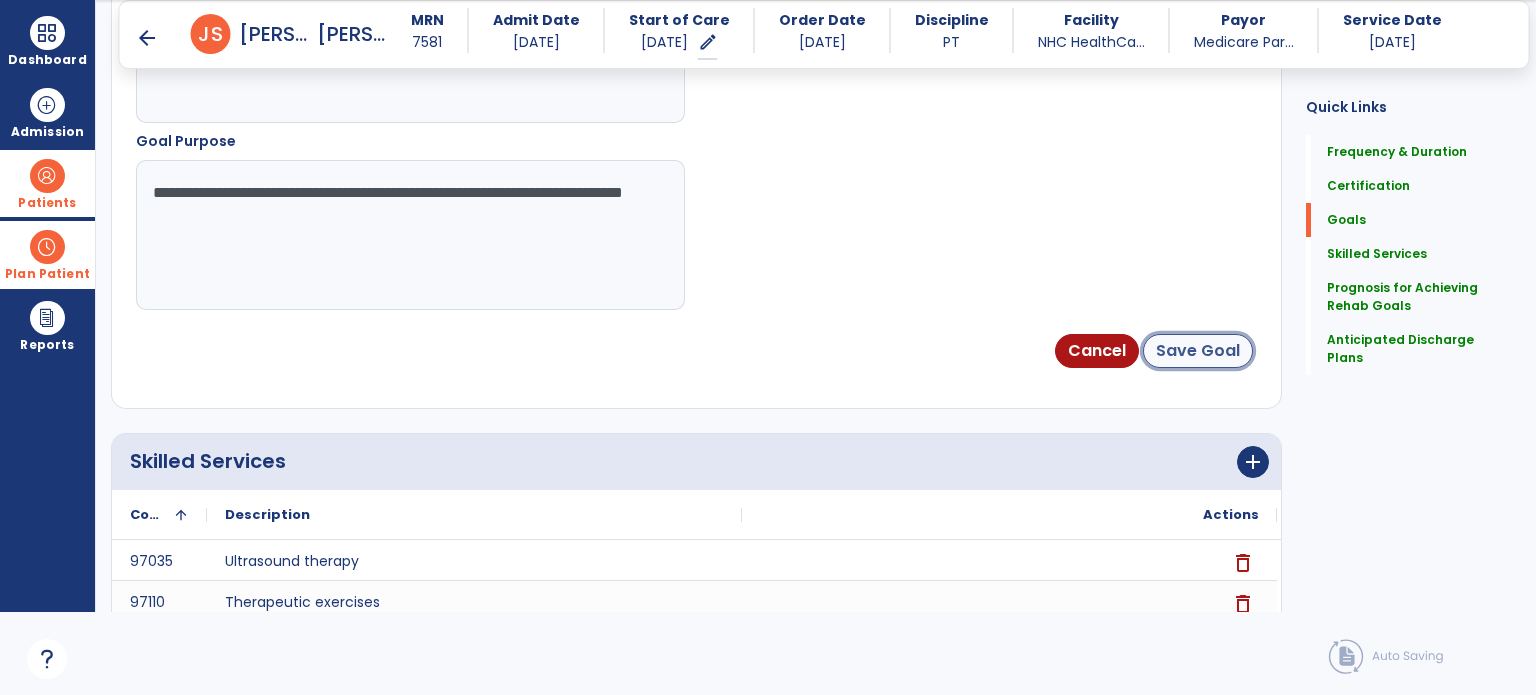 click on "Save Goal" at bounding box center [1198, 351] 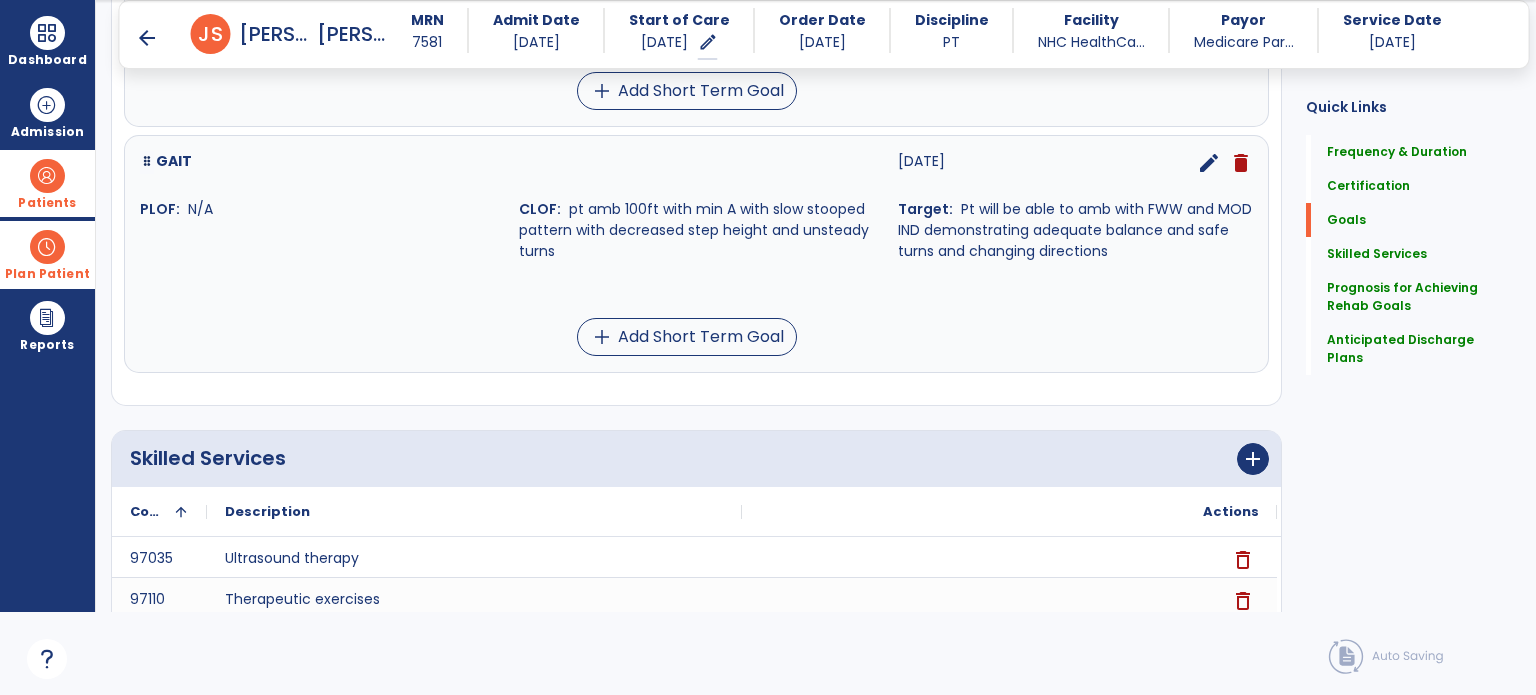 scroll, scrollTop: 907, scrollLeft: 0, axis: vertical 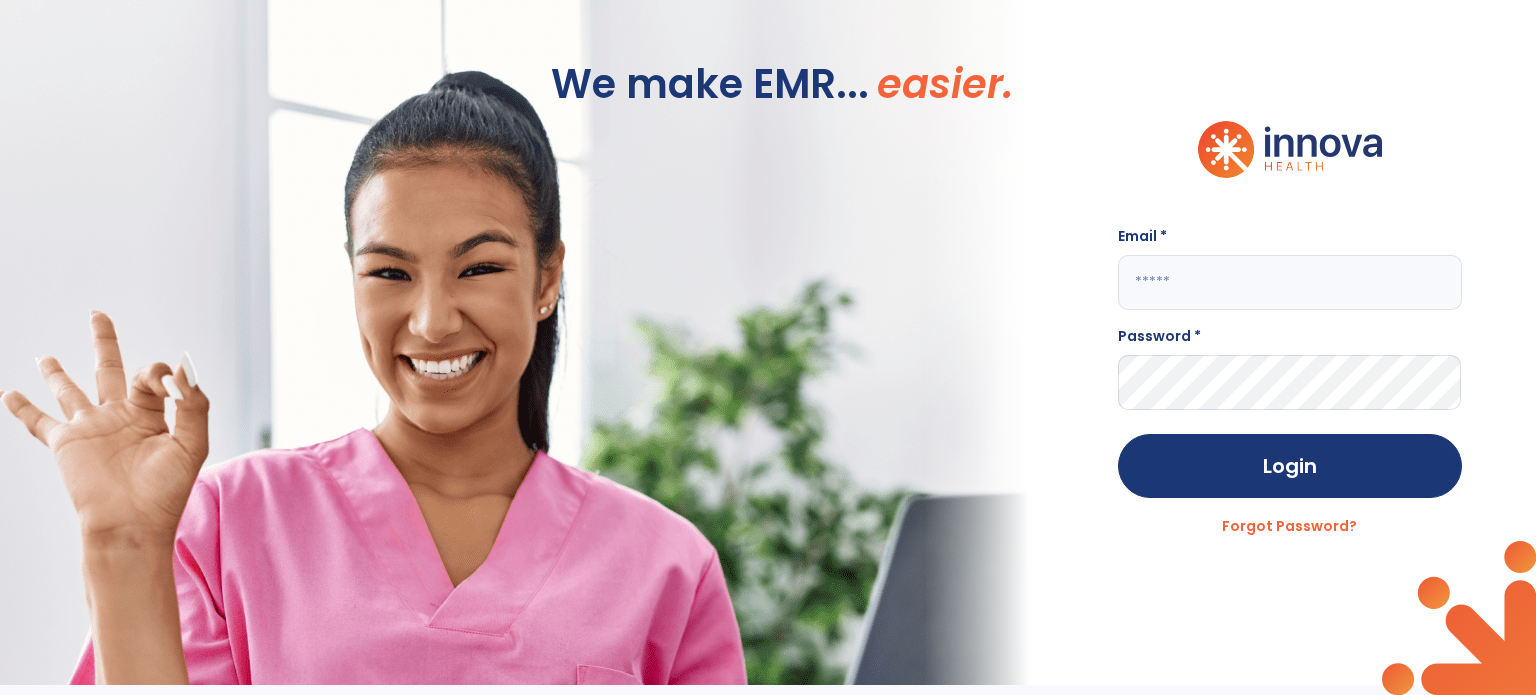 type on "**********" 